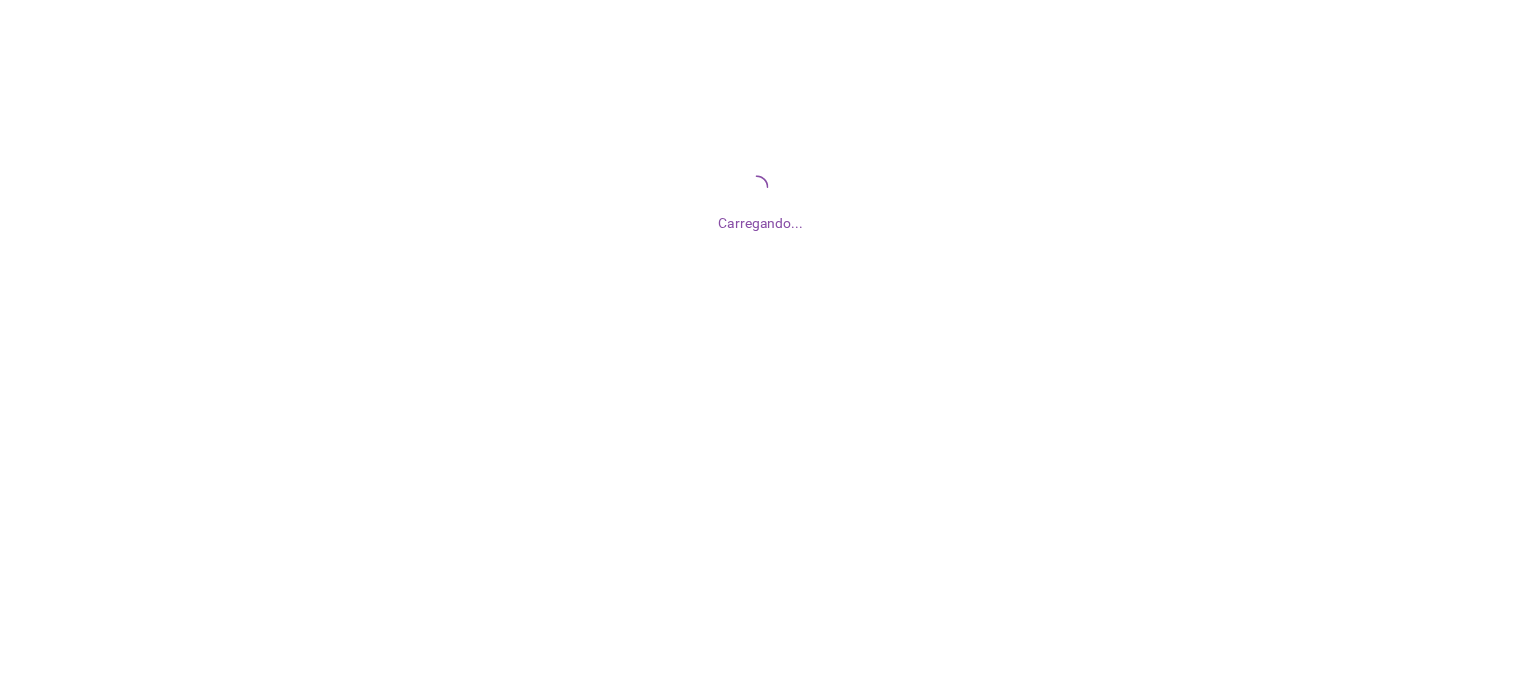 scroll, scrollTop: 0, scrollLeft: 0, axis: both 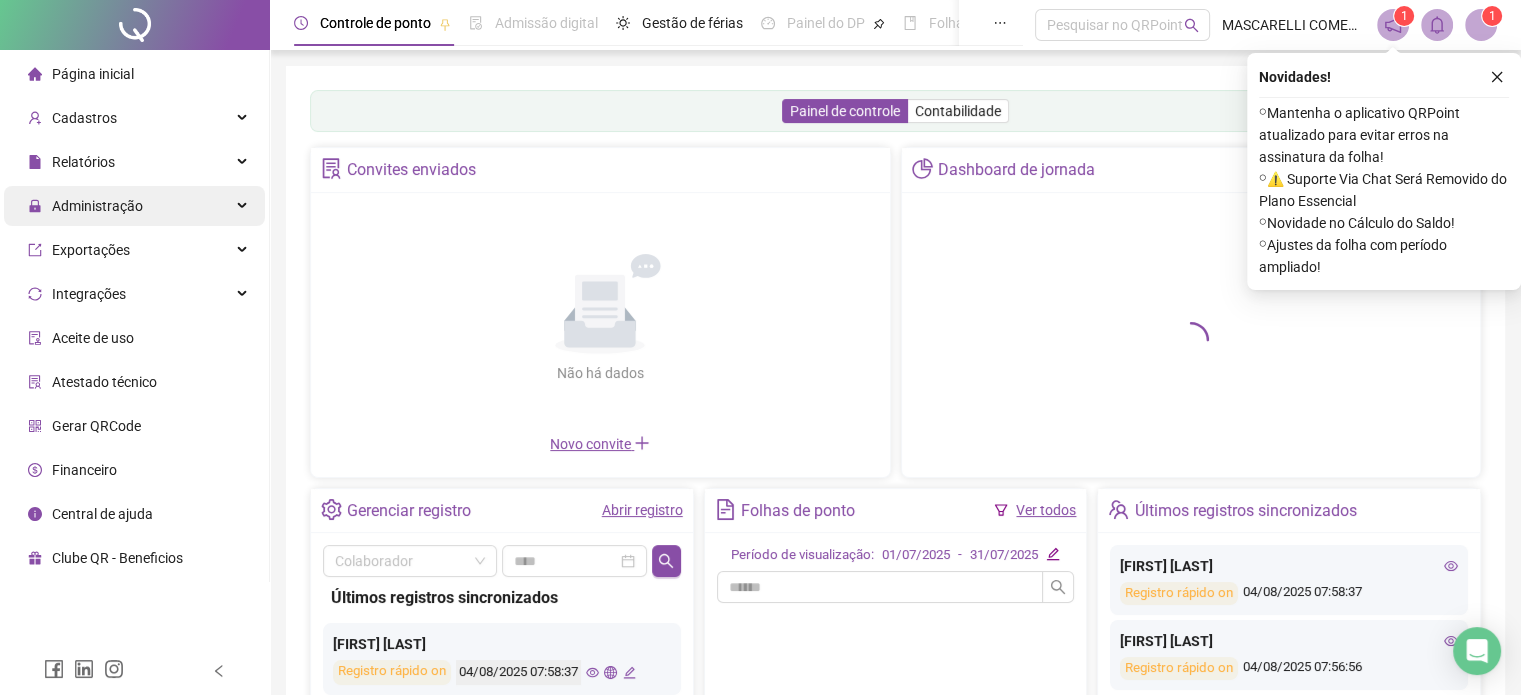 click on "Administração" at bounding box center (97, 206) 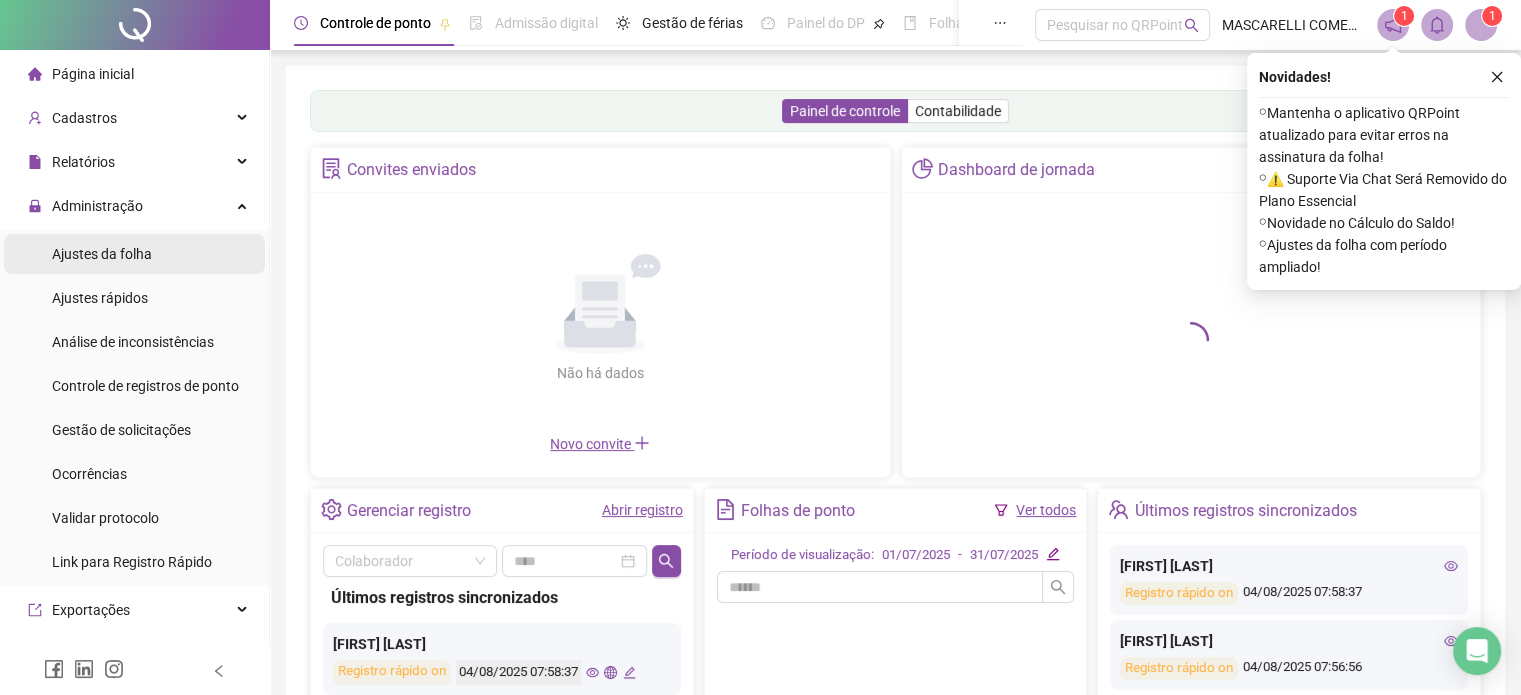 click on "Ajustes da folha" at bounding box center [102, 254] 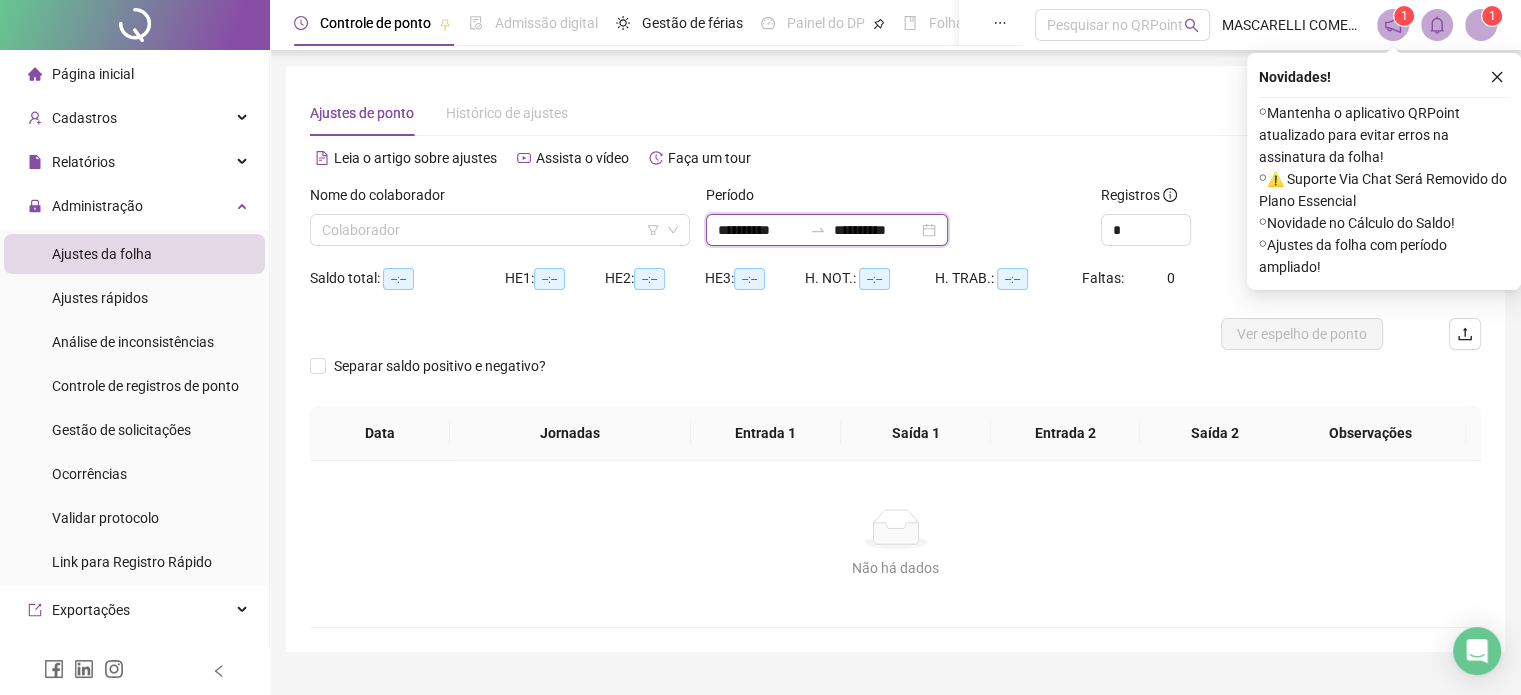 click on "**********" at bounding box center (760, 230) 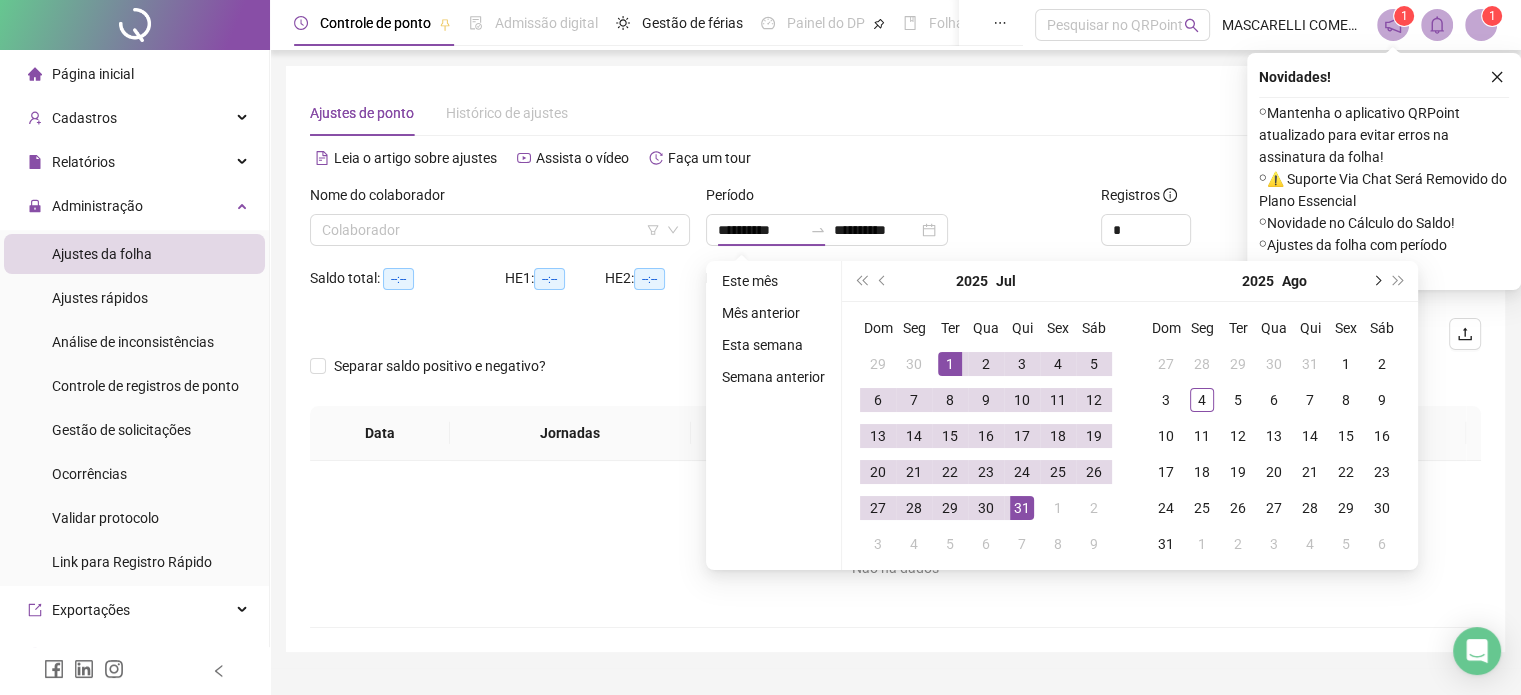 click at bounding box center (1376, 281) 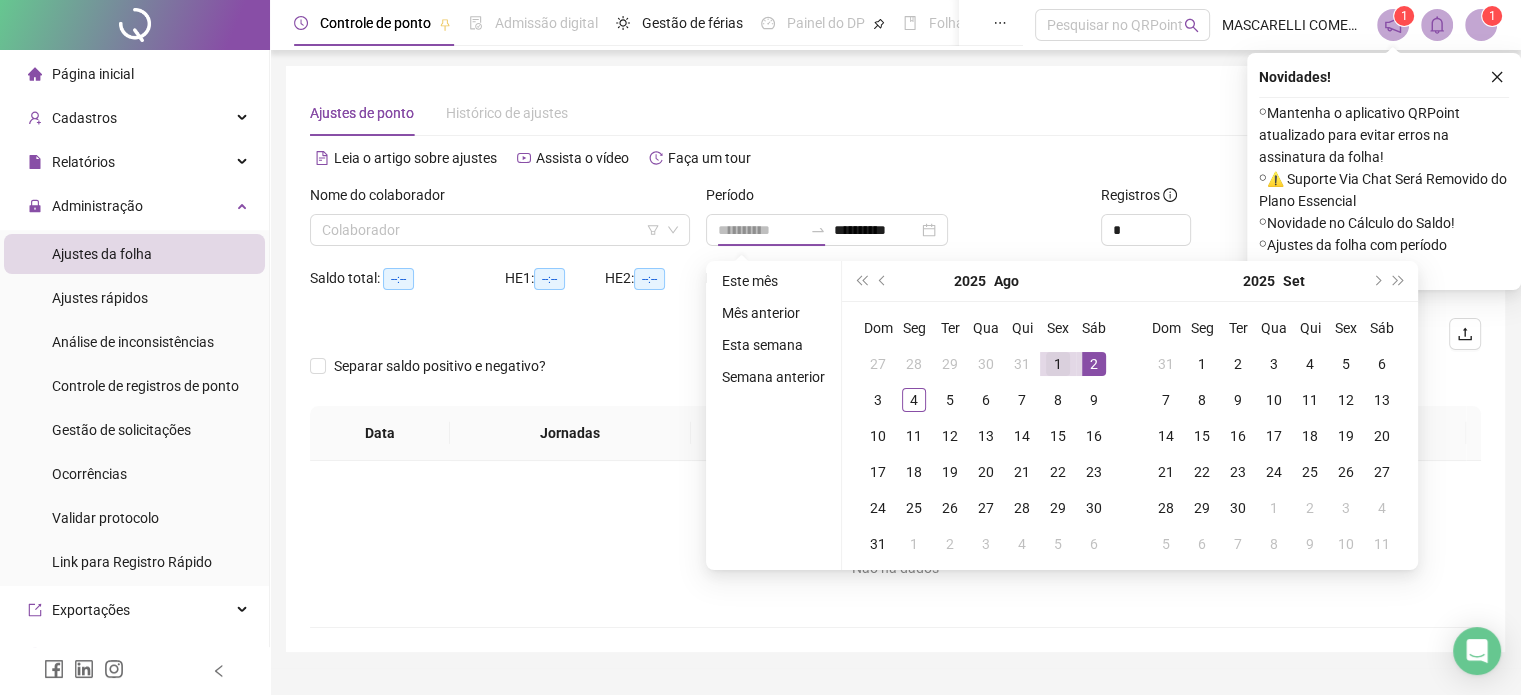 type on "**********" 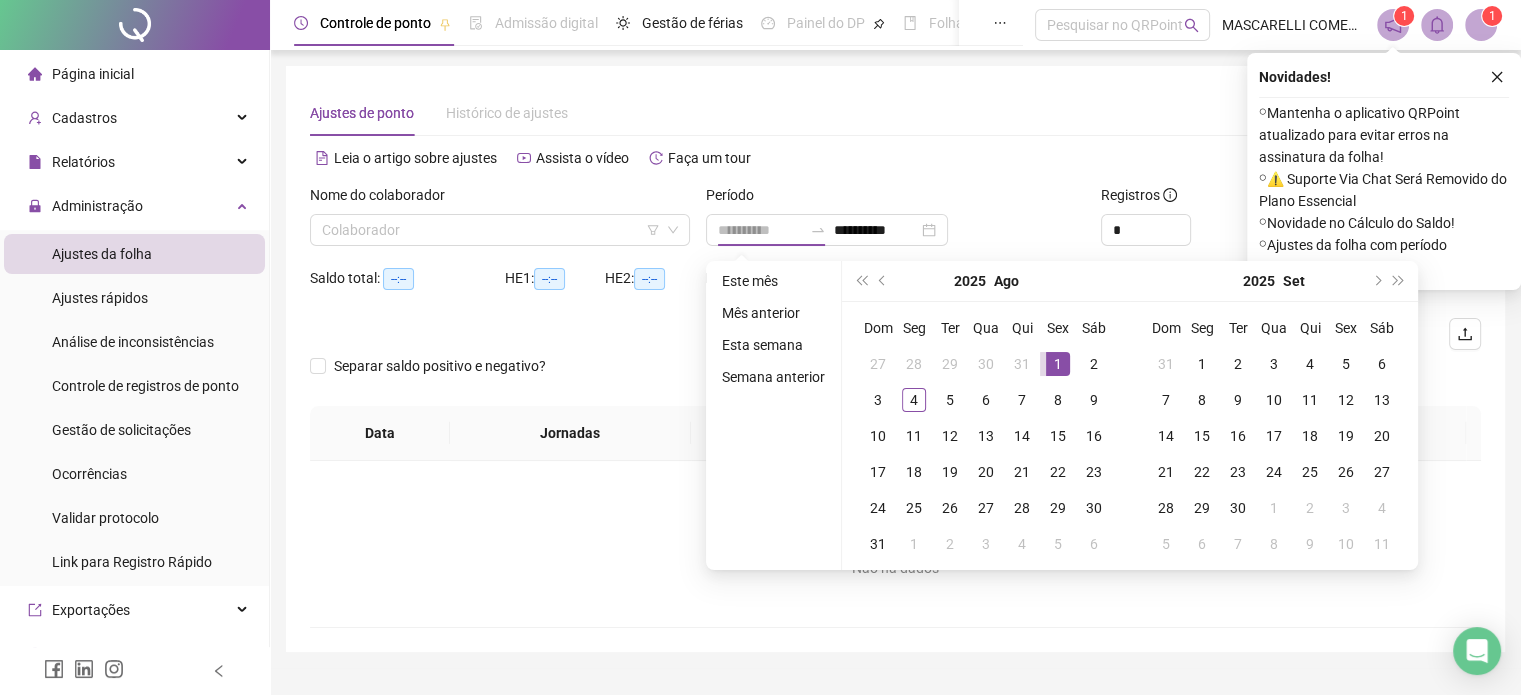 click on "1" at bounding box center [1058, 364] 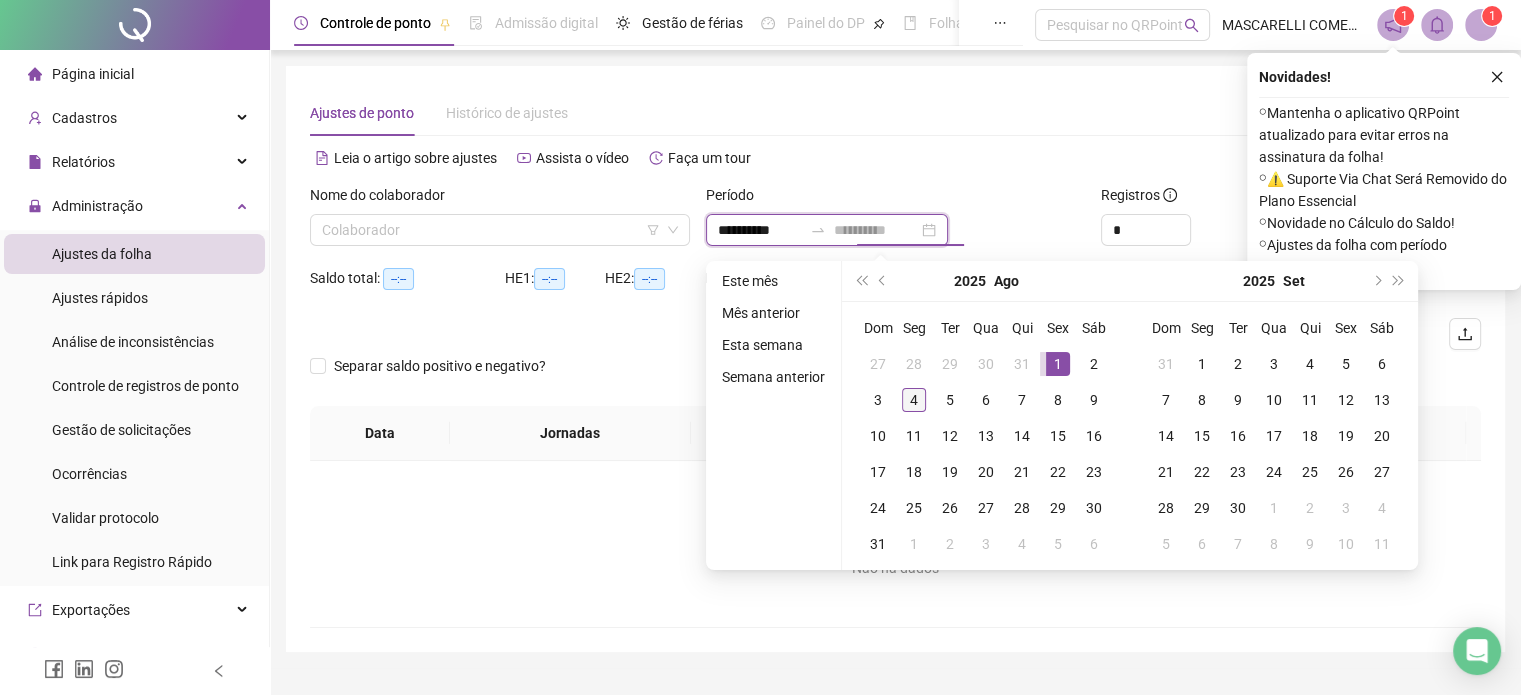 type on "**********" 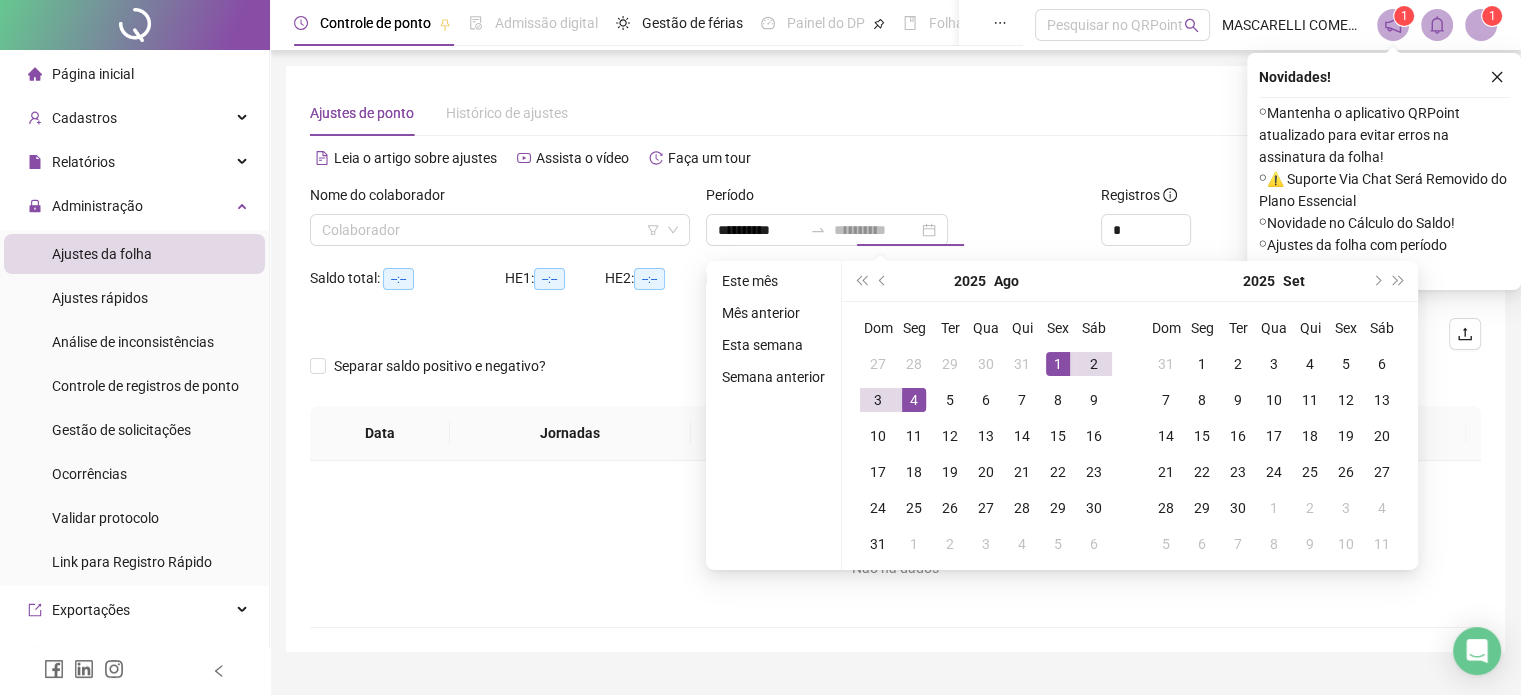 click on "4" at bounding box center (914, 400) 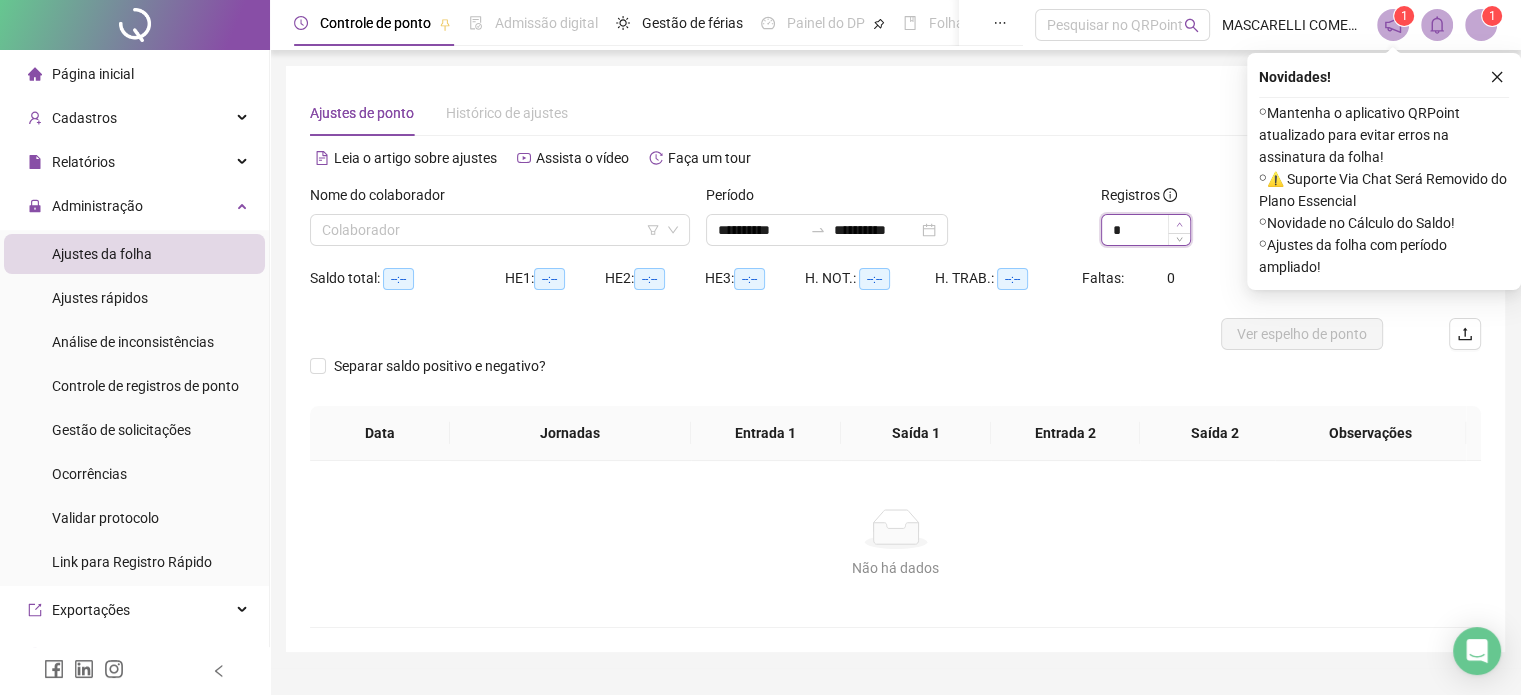 type on "*" 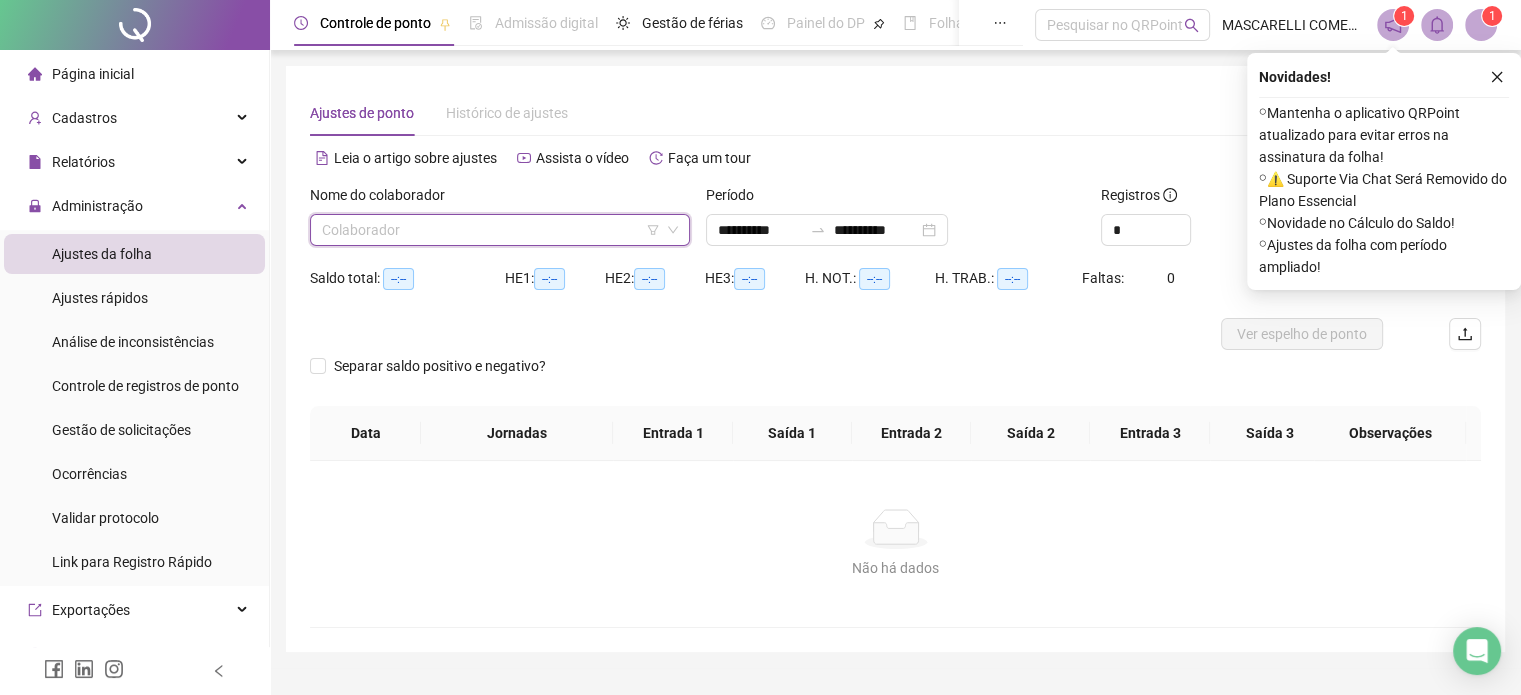 click at bounding box center (491, 230) 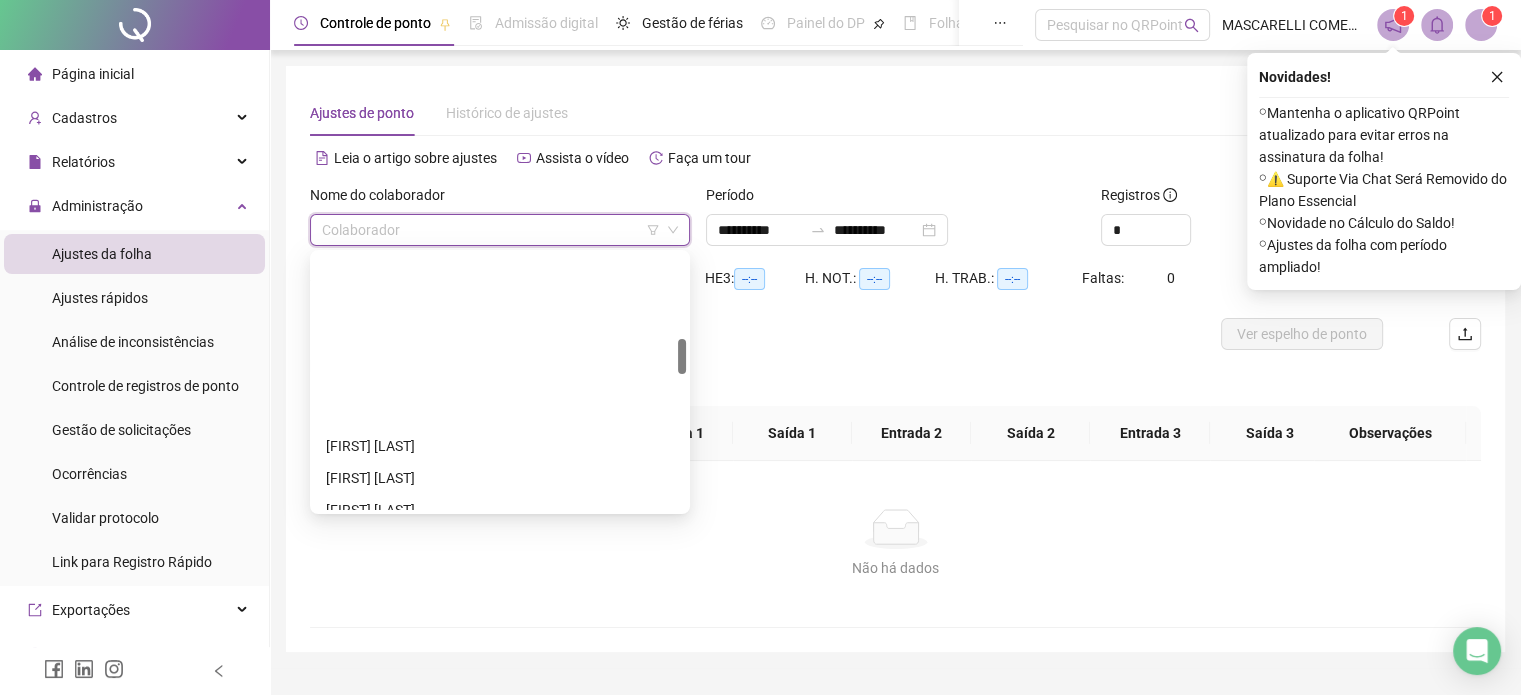 scroll, scrollTop: 600, scrollLeft: 0, axis: vertical 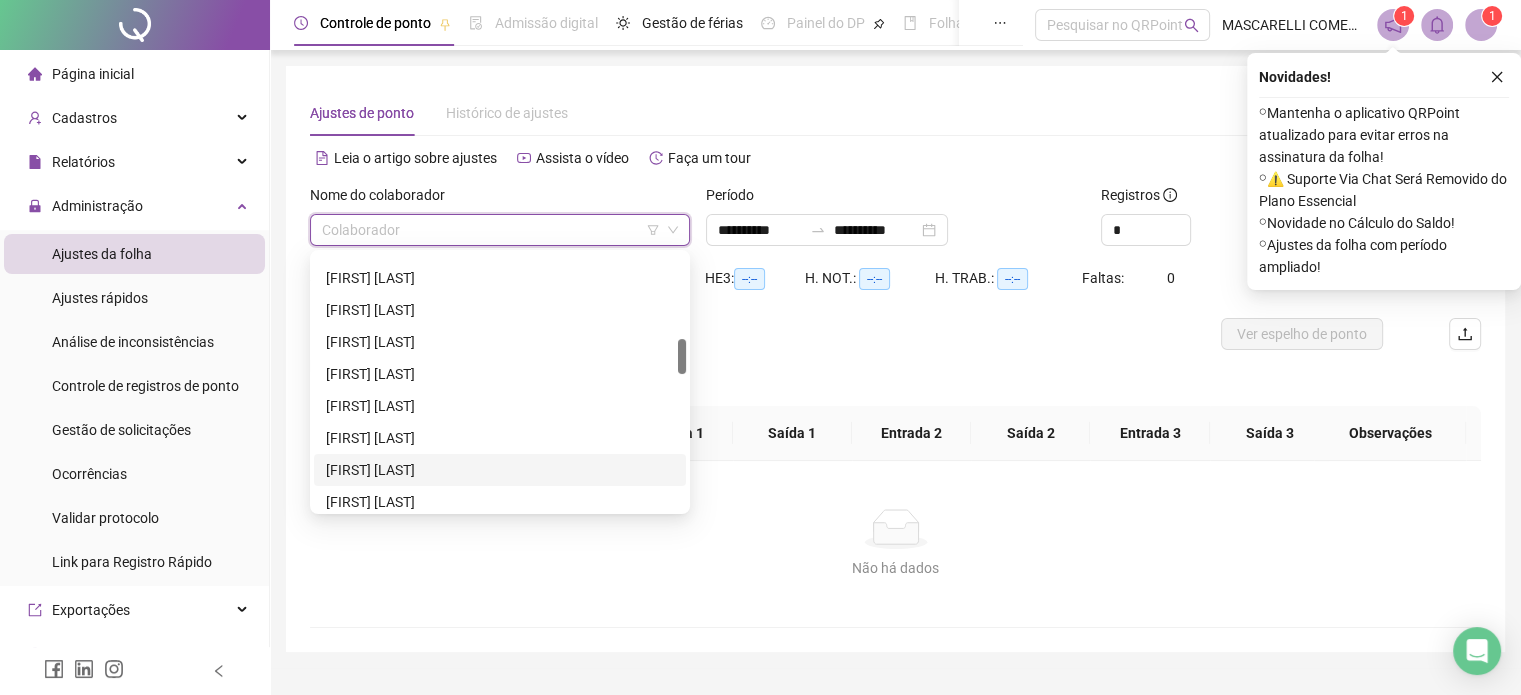 click on "[FIRST] [LAST]" at bounding box center [500, 470] 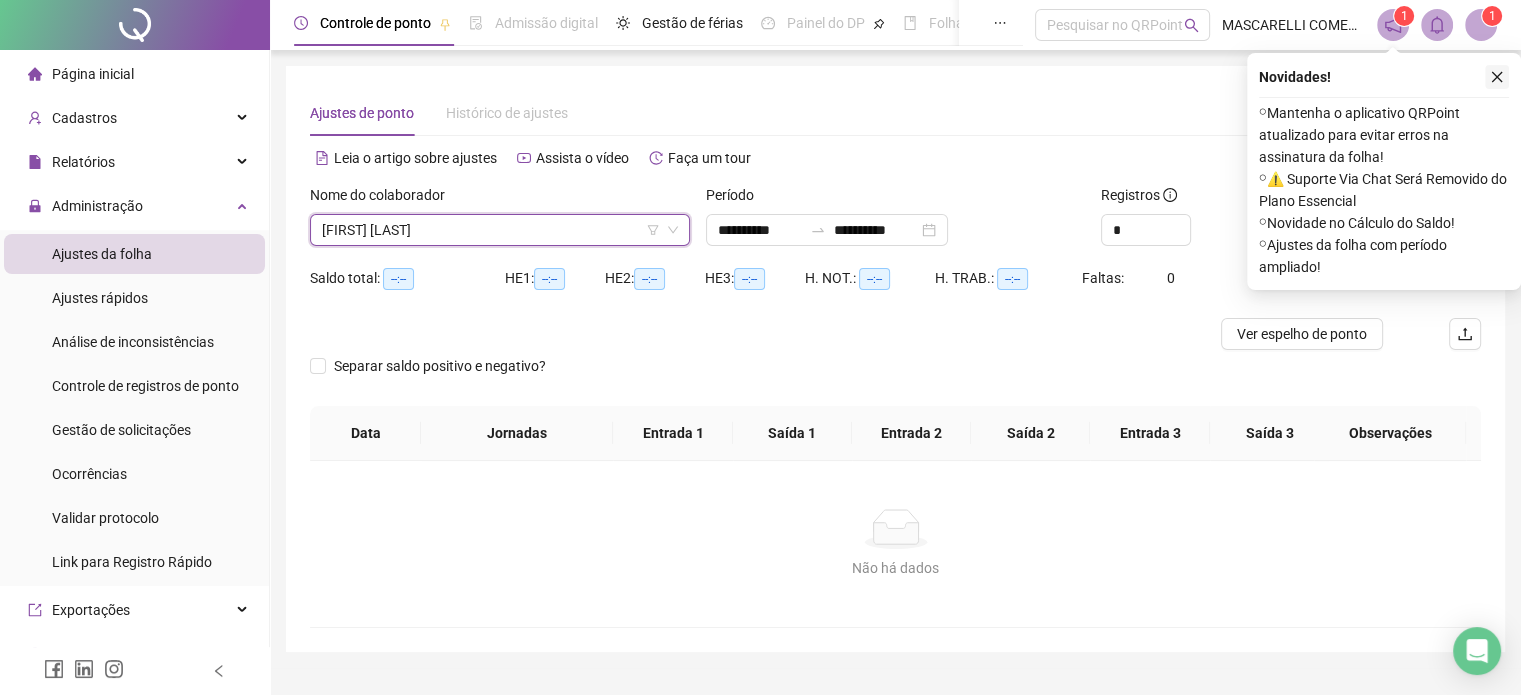click at bounding box center [1497, 77] 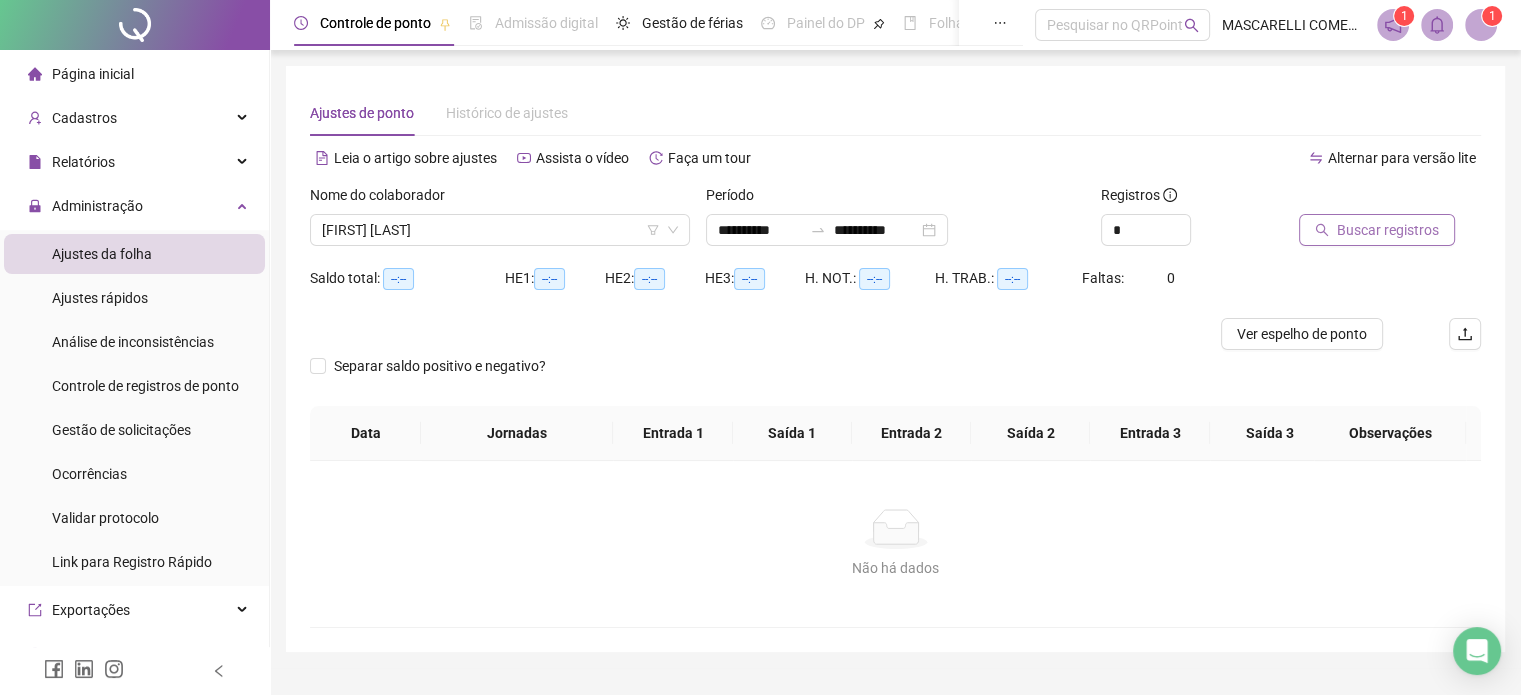 click on "Buscar registros" at bounding box center [1388, 230] 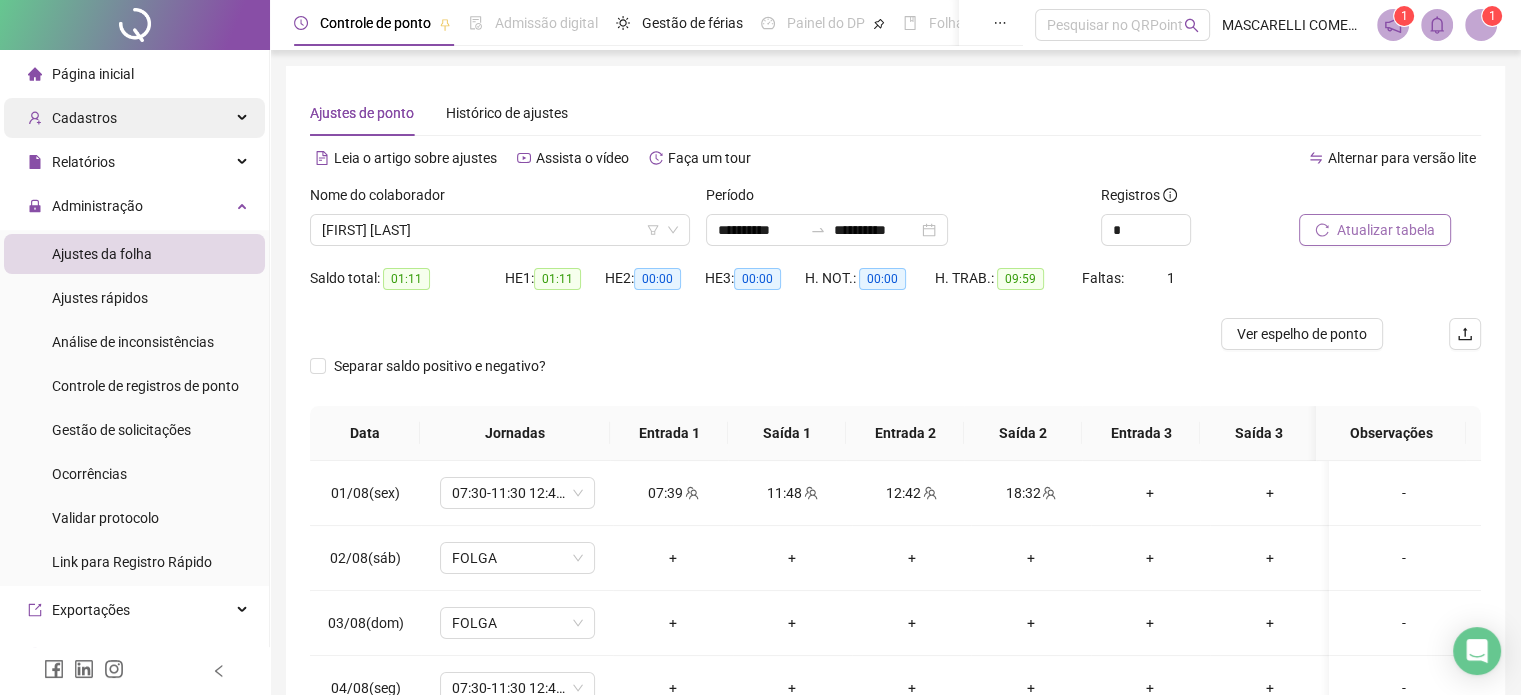 click on "Cadastros" at bounding box center (84, 118) 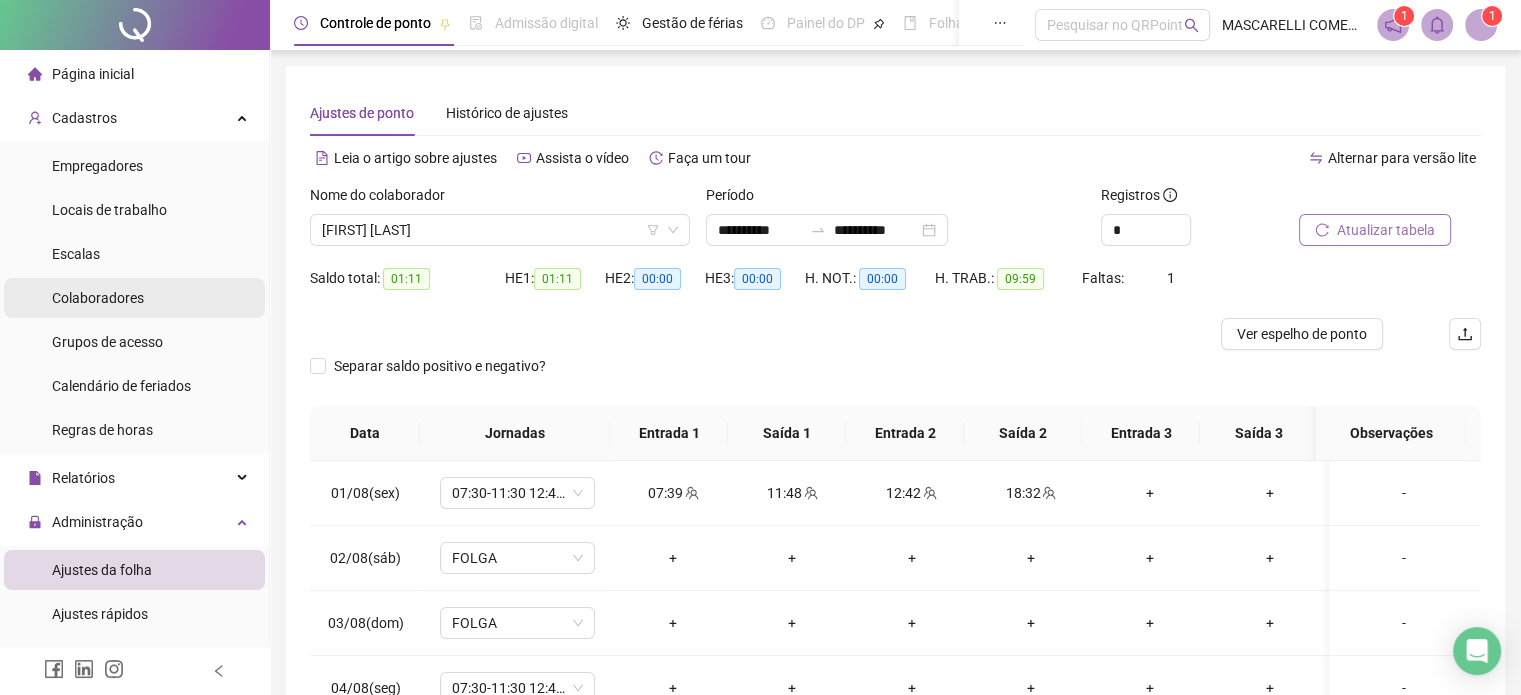 click on "Colaboradores" at bounding box center [98, 298] 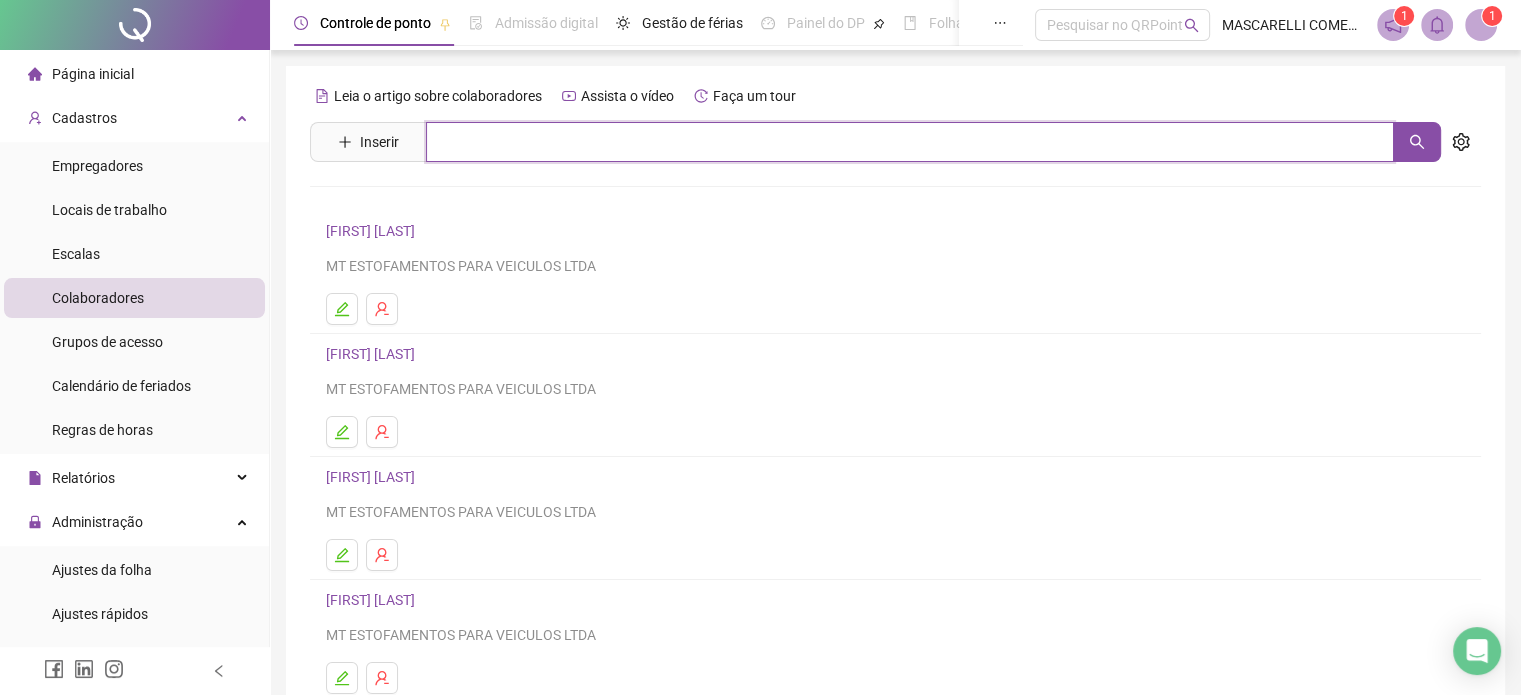 click at bounding box center (910, 142) 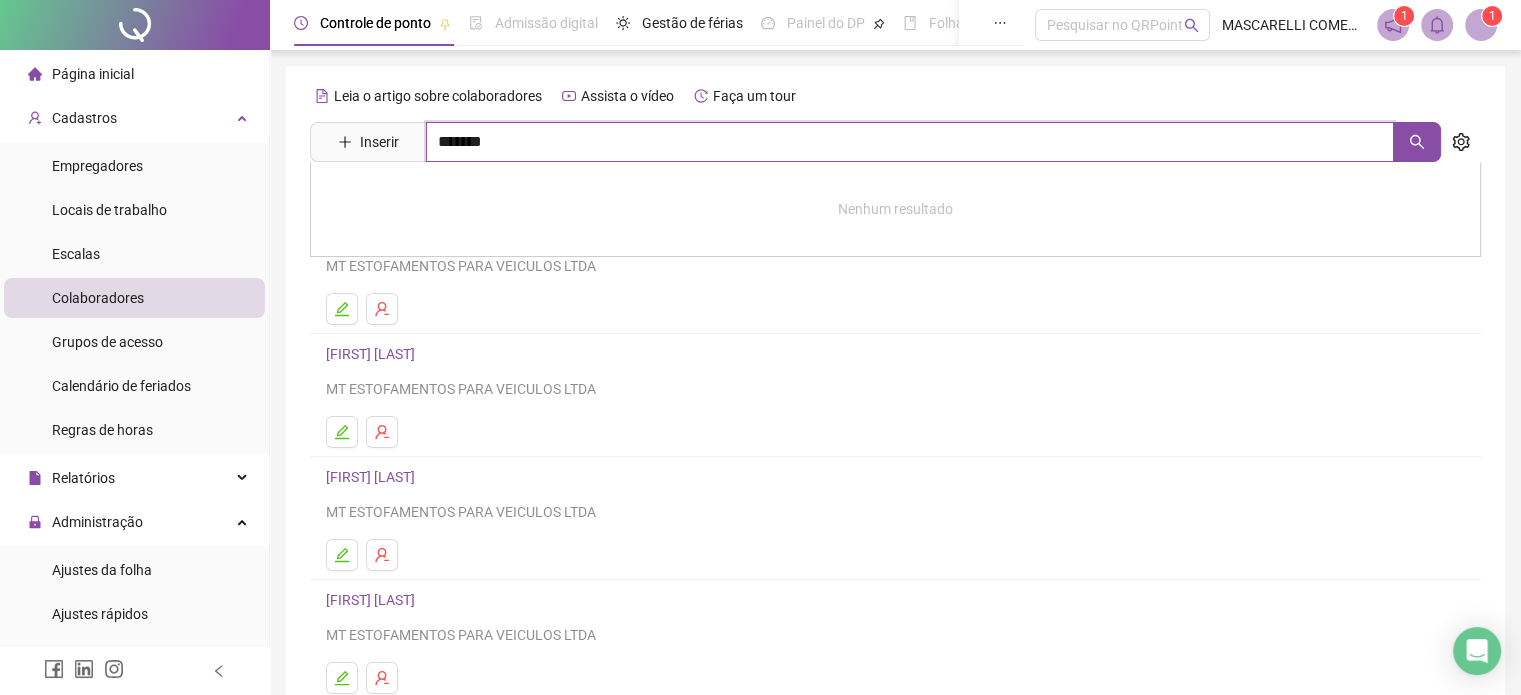 type on "*******" 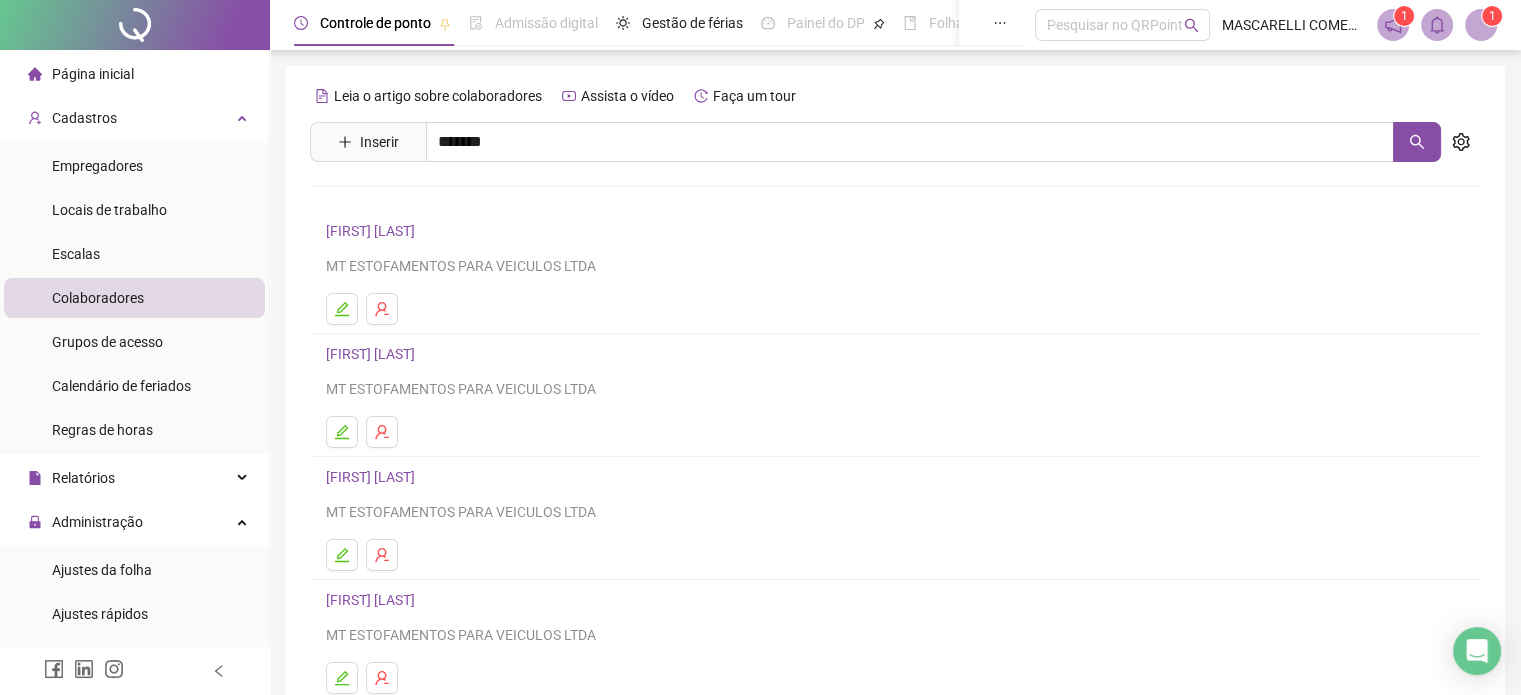 click on "[FIRST] [LAST]" at bounding box center [391, 201] 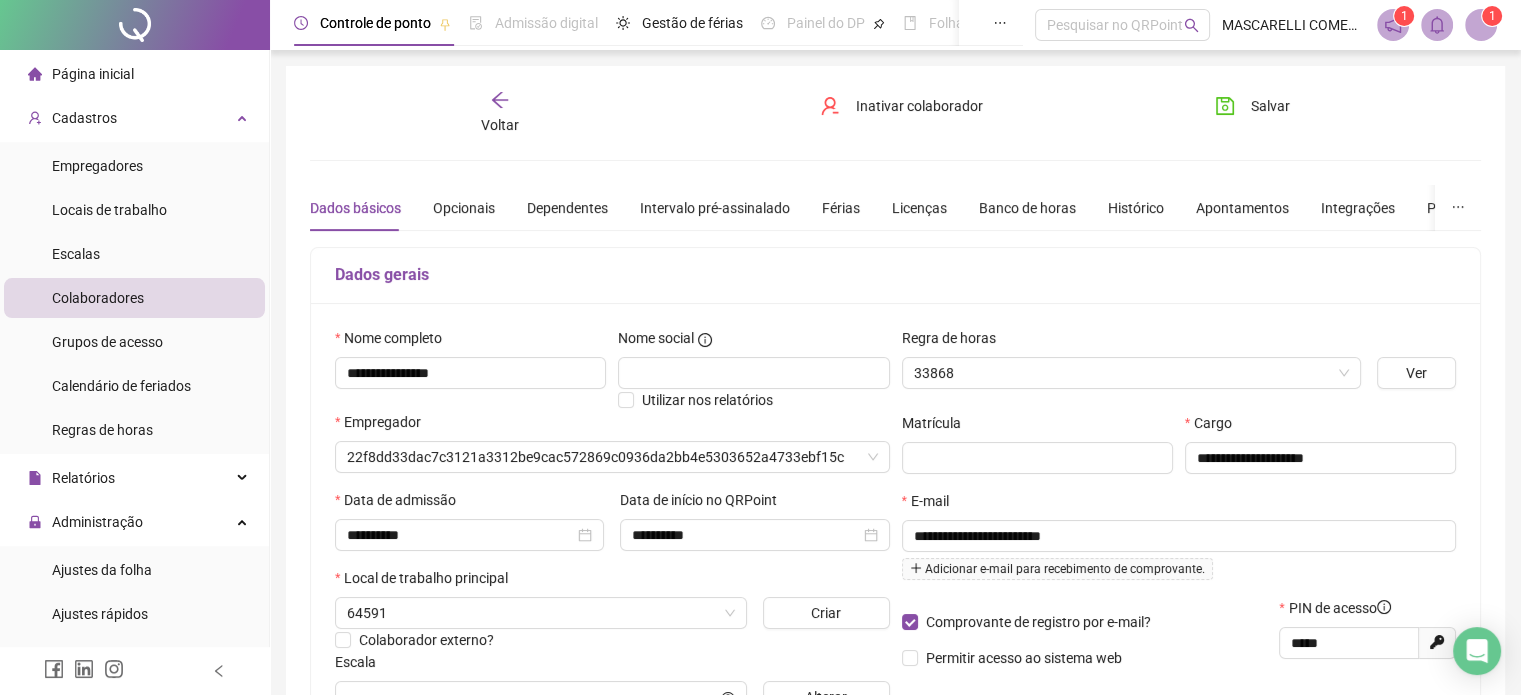 type on "**********" 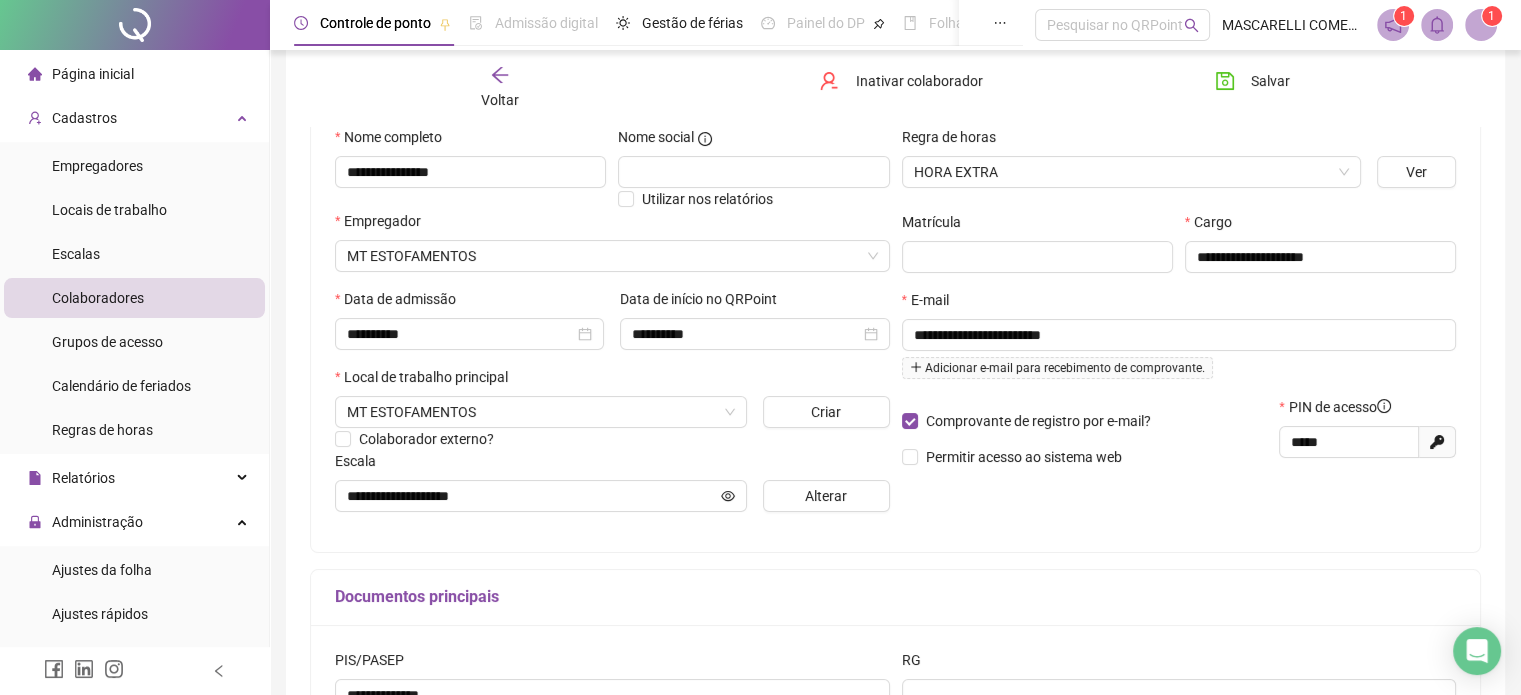 scroll, scrollTop: 100, scrollLeft: 0, axis: vertical 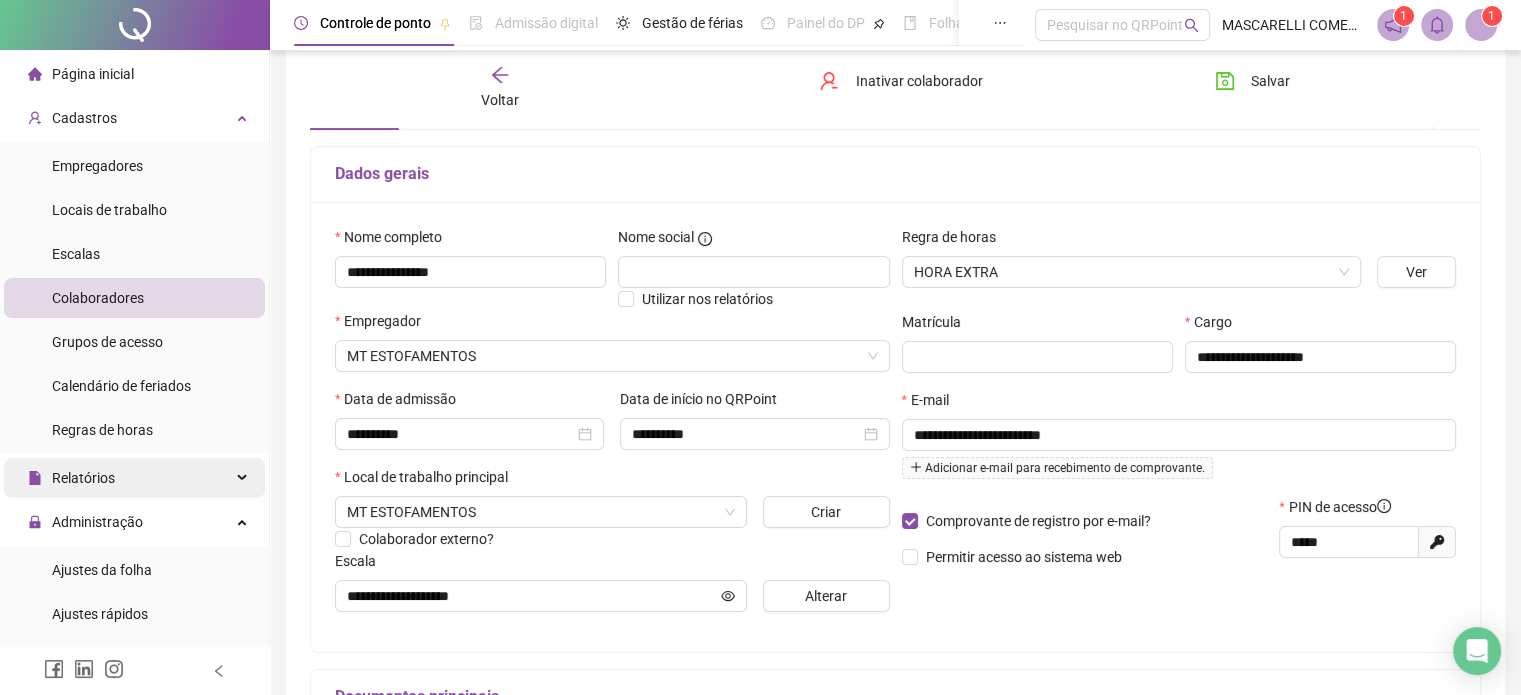 click on "Relatórios" at bounding box center (83, 478) 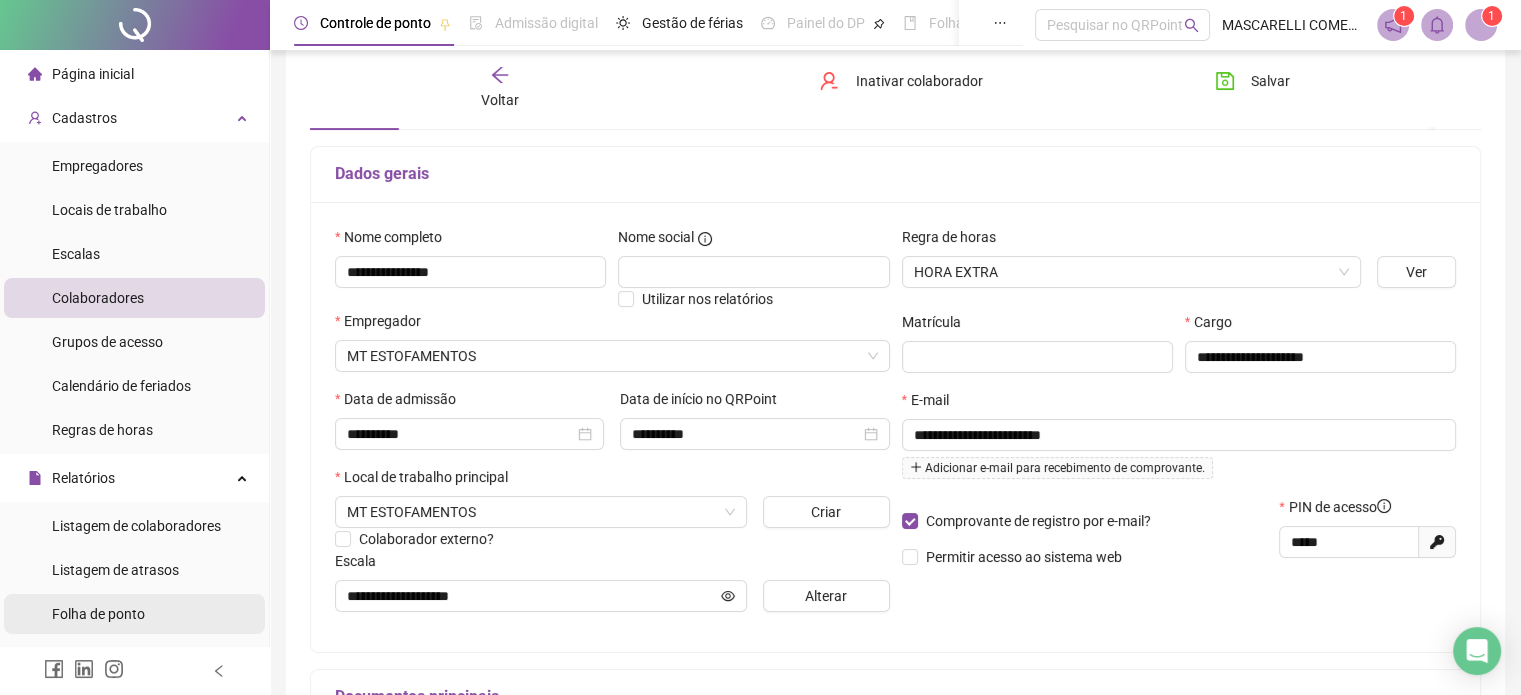 click on "Folha de ponto" at bounding box center [98, 614] 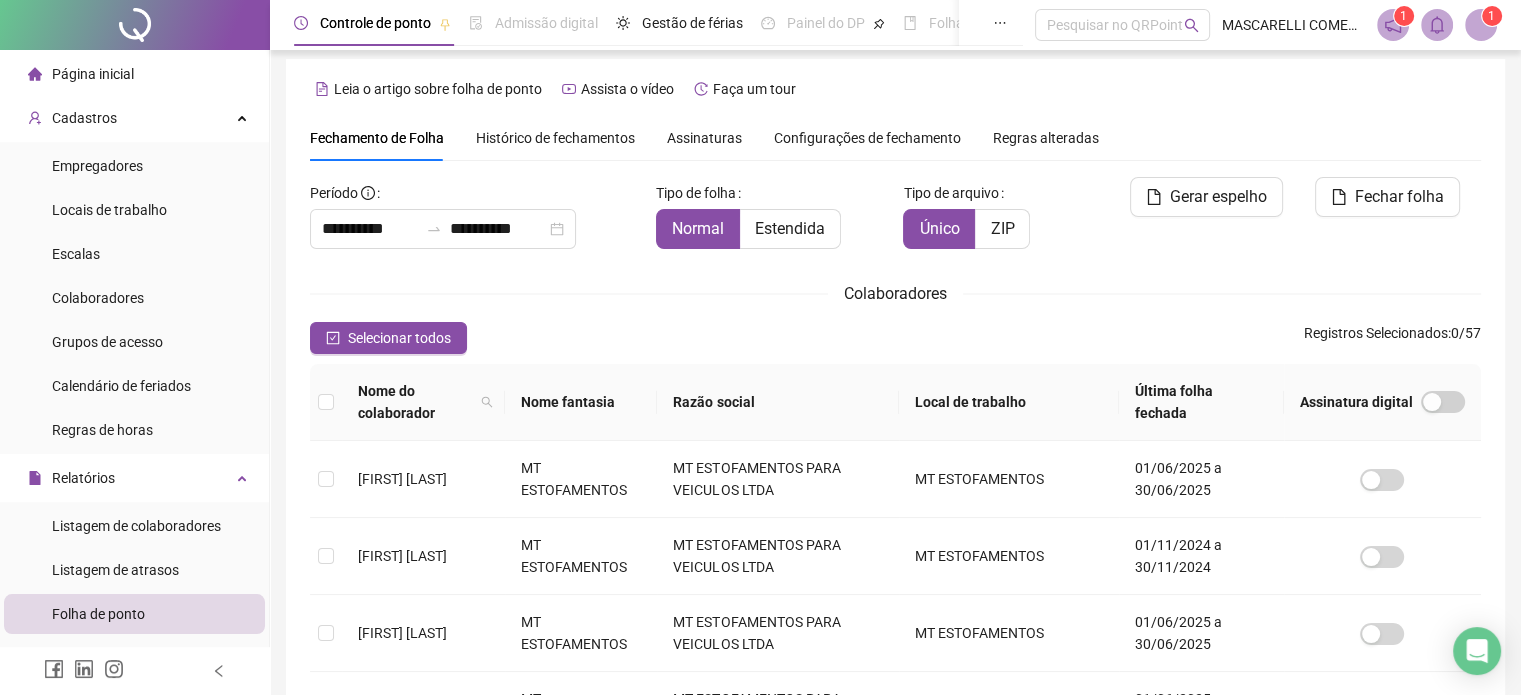 scroll, scrollTop: 61, scrollLeft: 0, axis: vertical 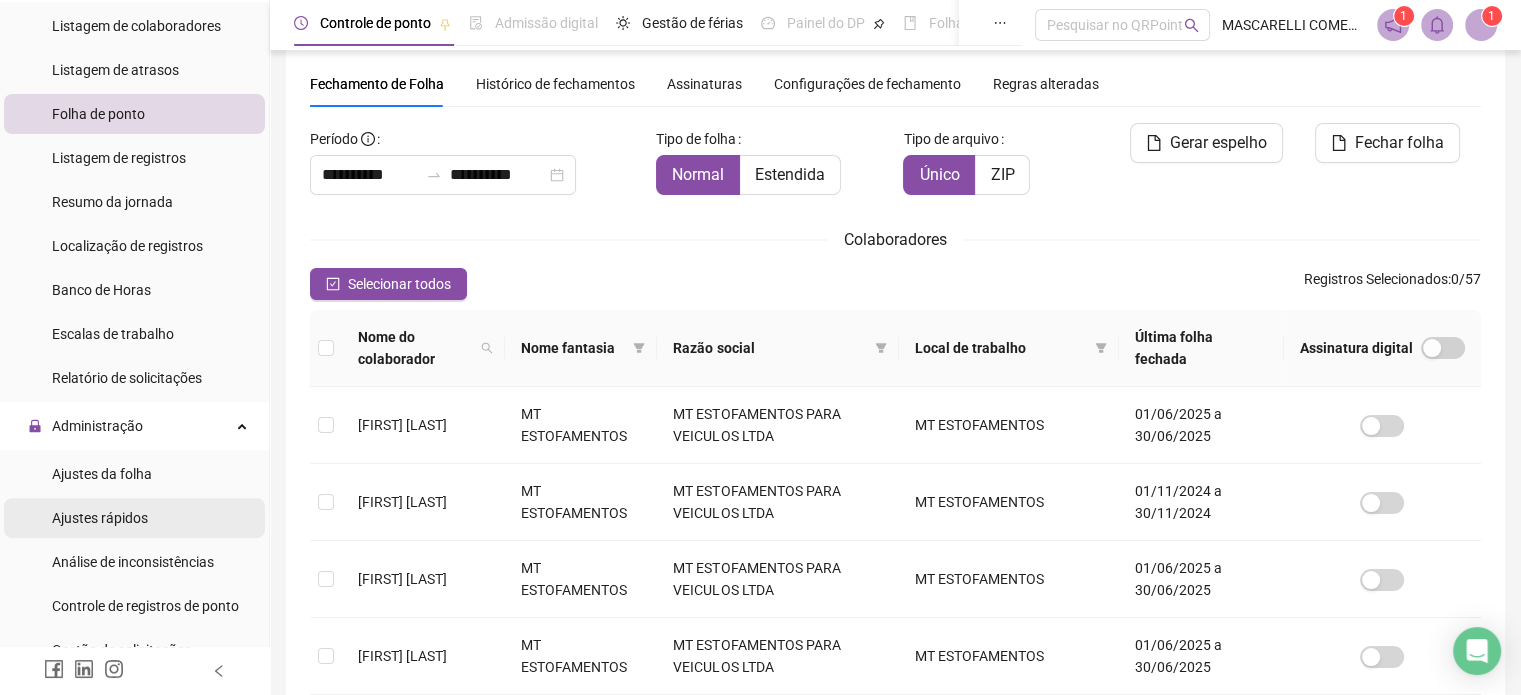 click on "Ajustes rápidos" at bounding box center [100, 518] 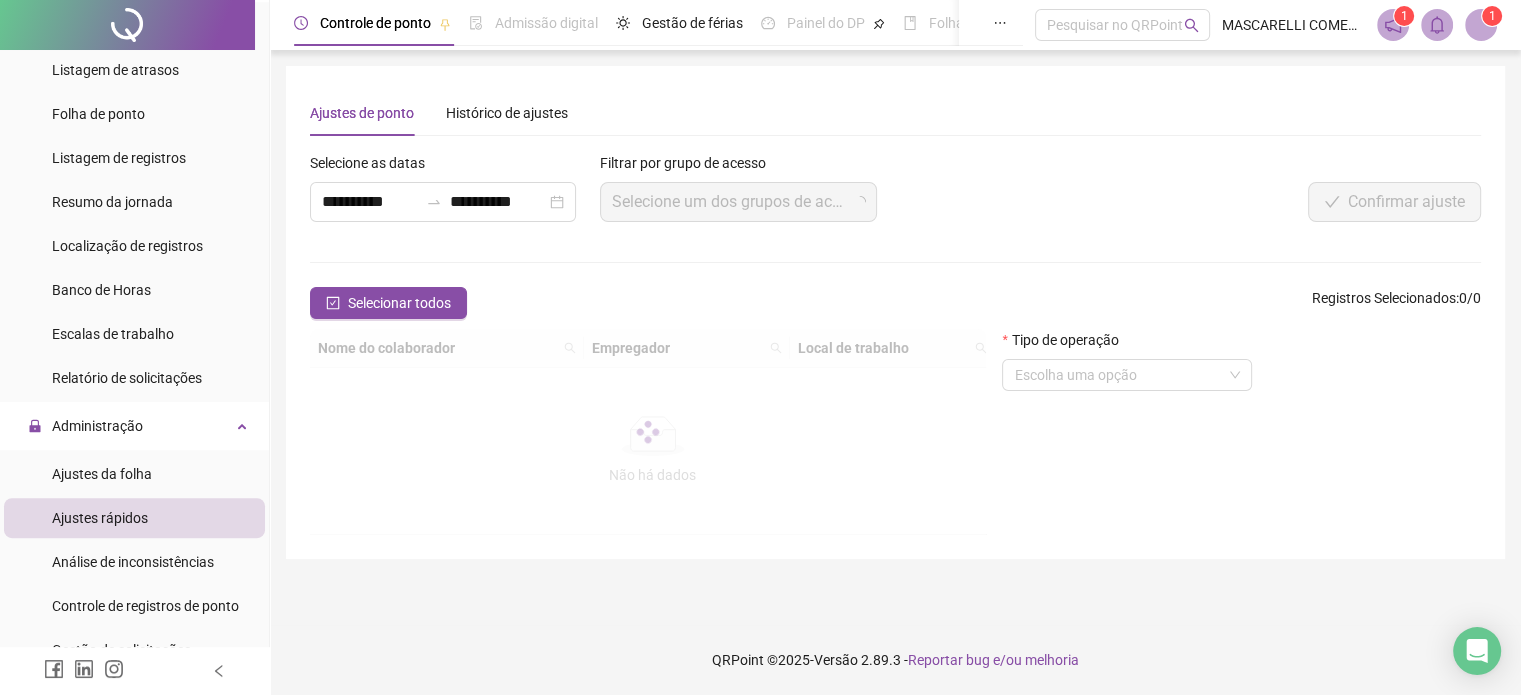 scroll, scrollTop: 0, scrollLeft: 0, axis: both 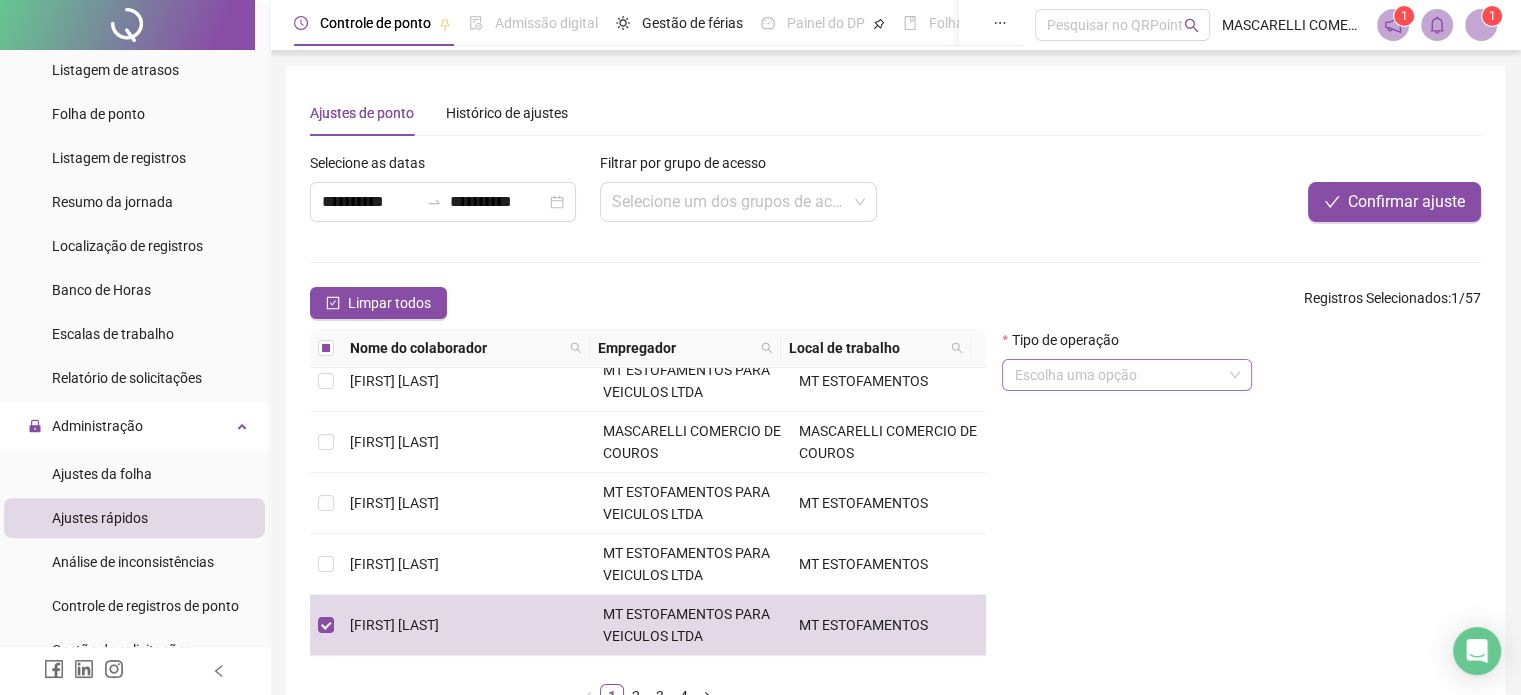 click at bounding box center (1127, 375) 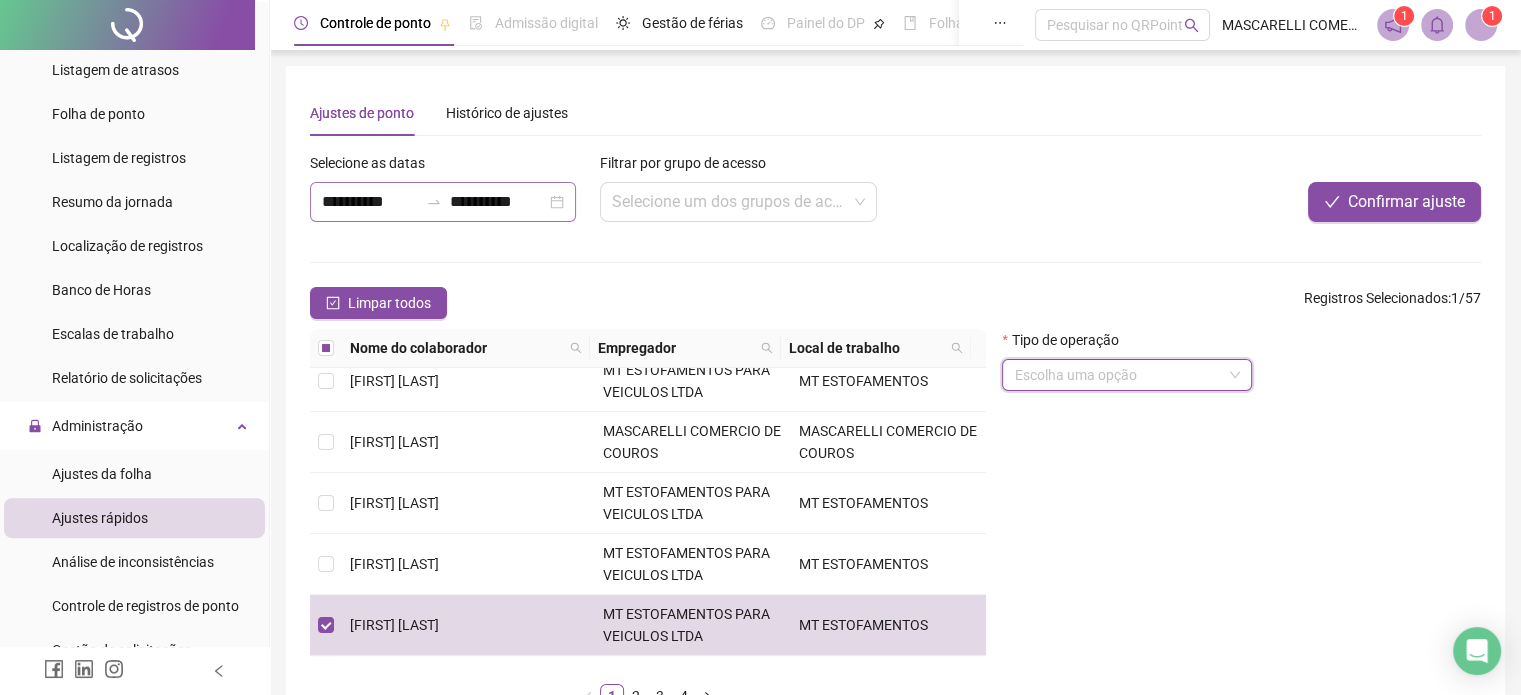 click on "**********" at bounding box center [443, 202] 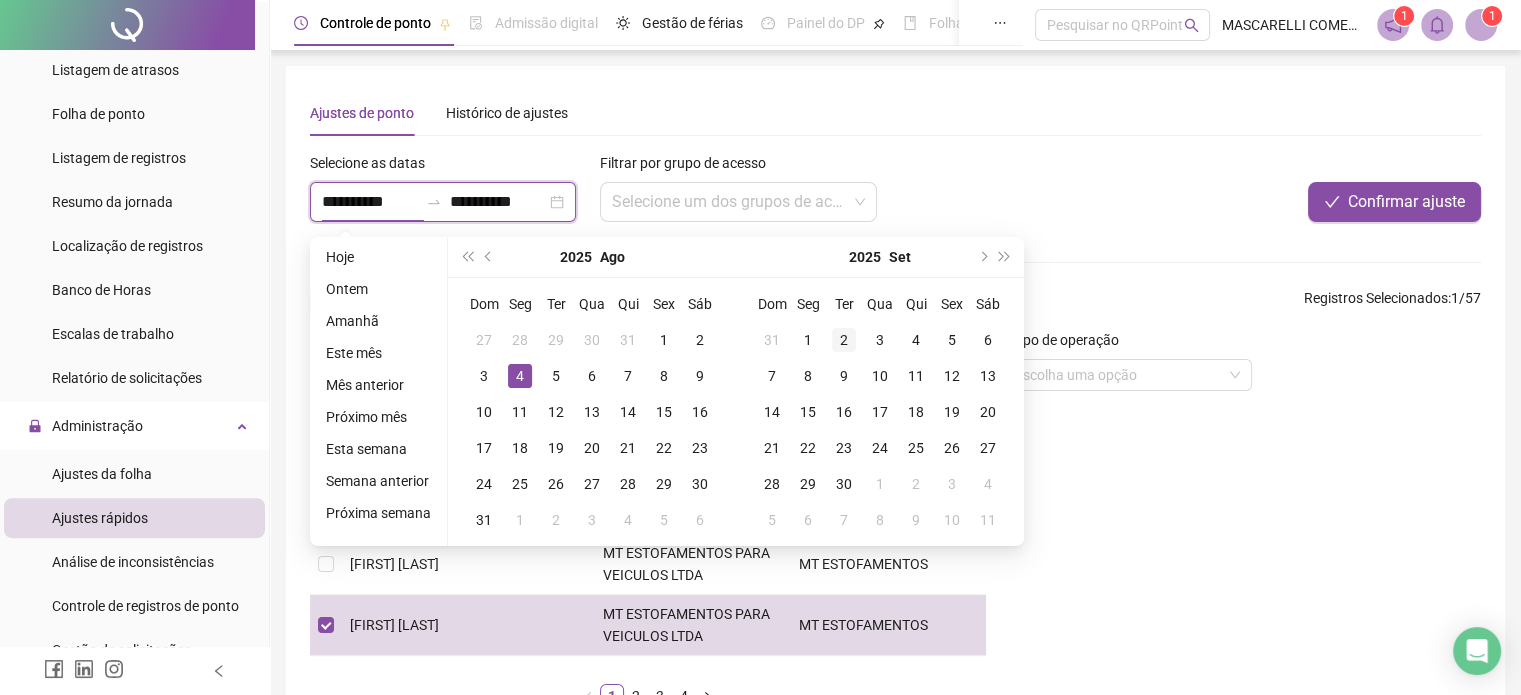 type on "**********" 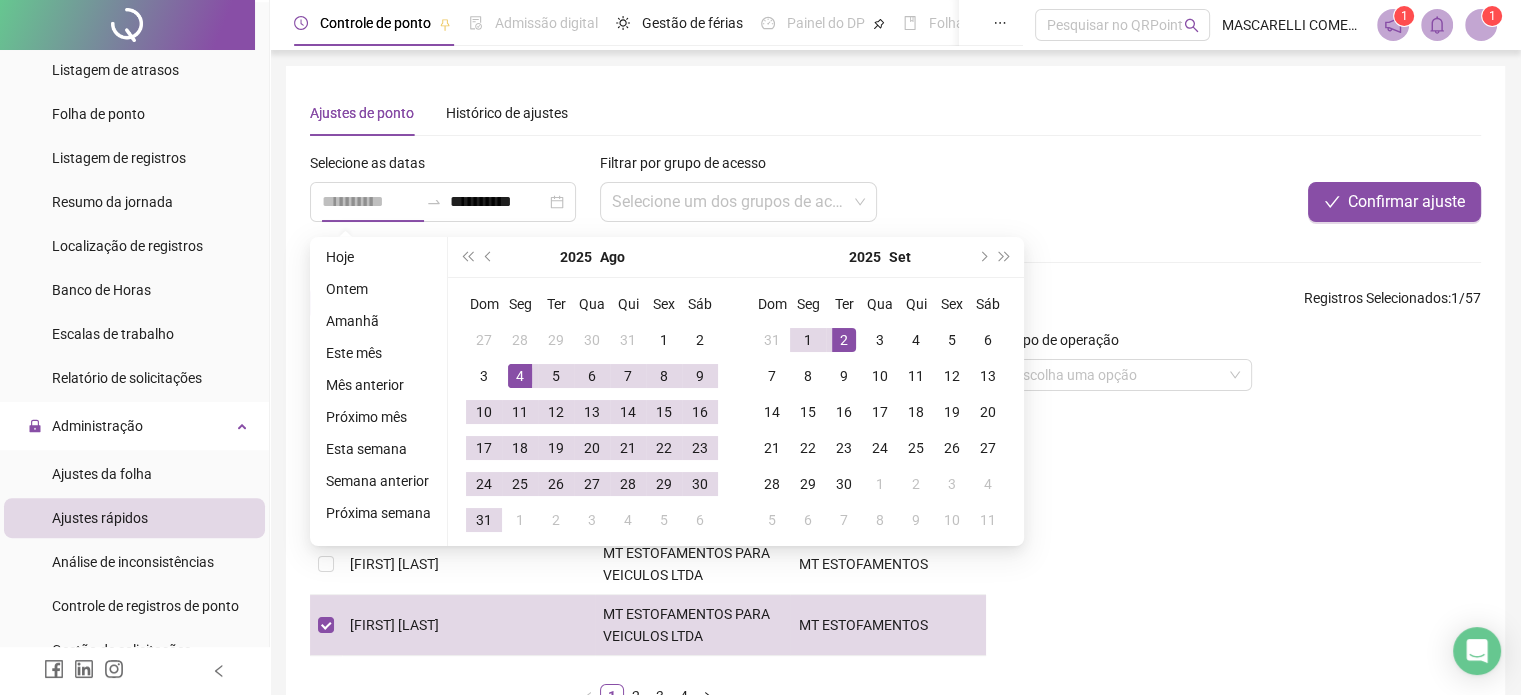 click on "2" at bounding box center (844, 340) 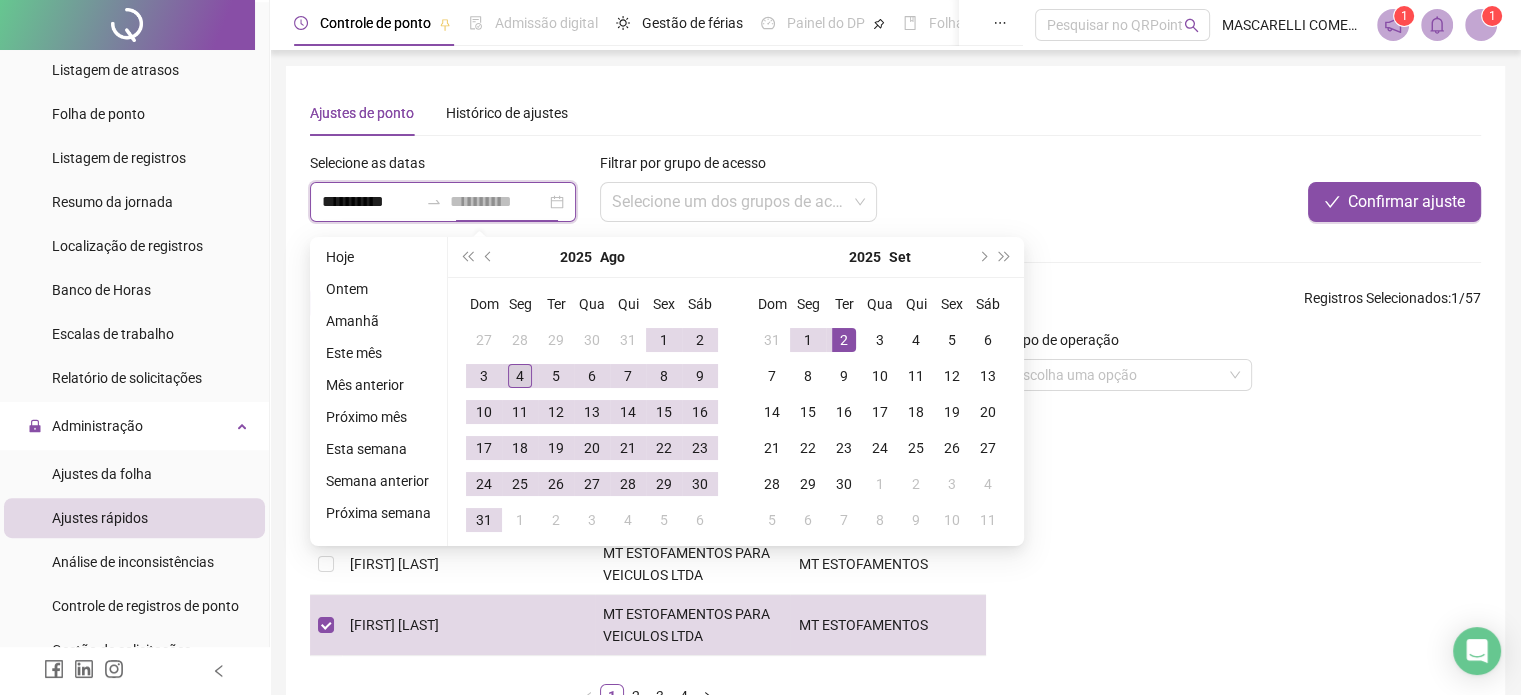 type on "**********" 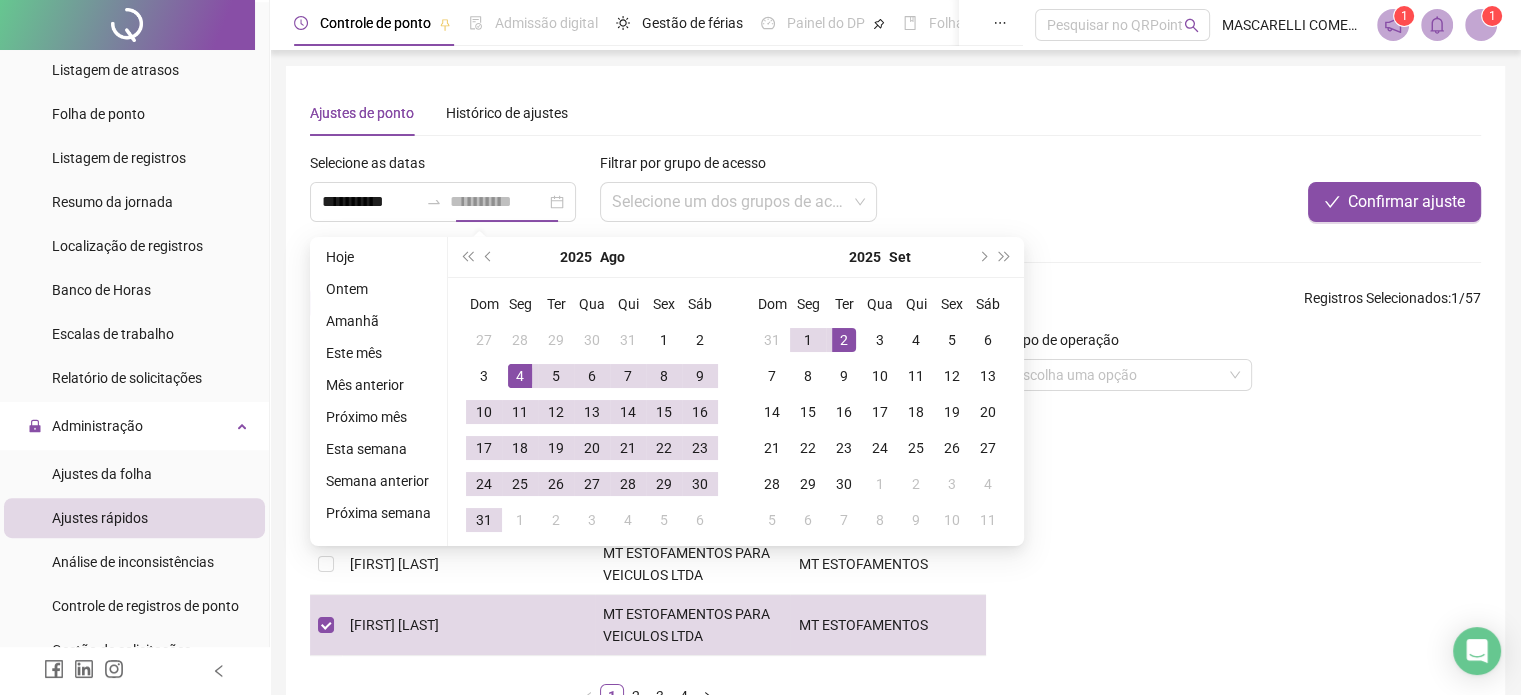 click on "4" at bounding box center (520, 376) 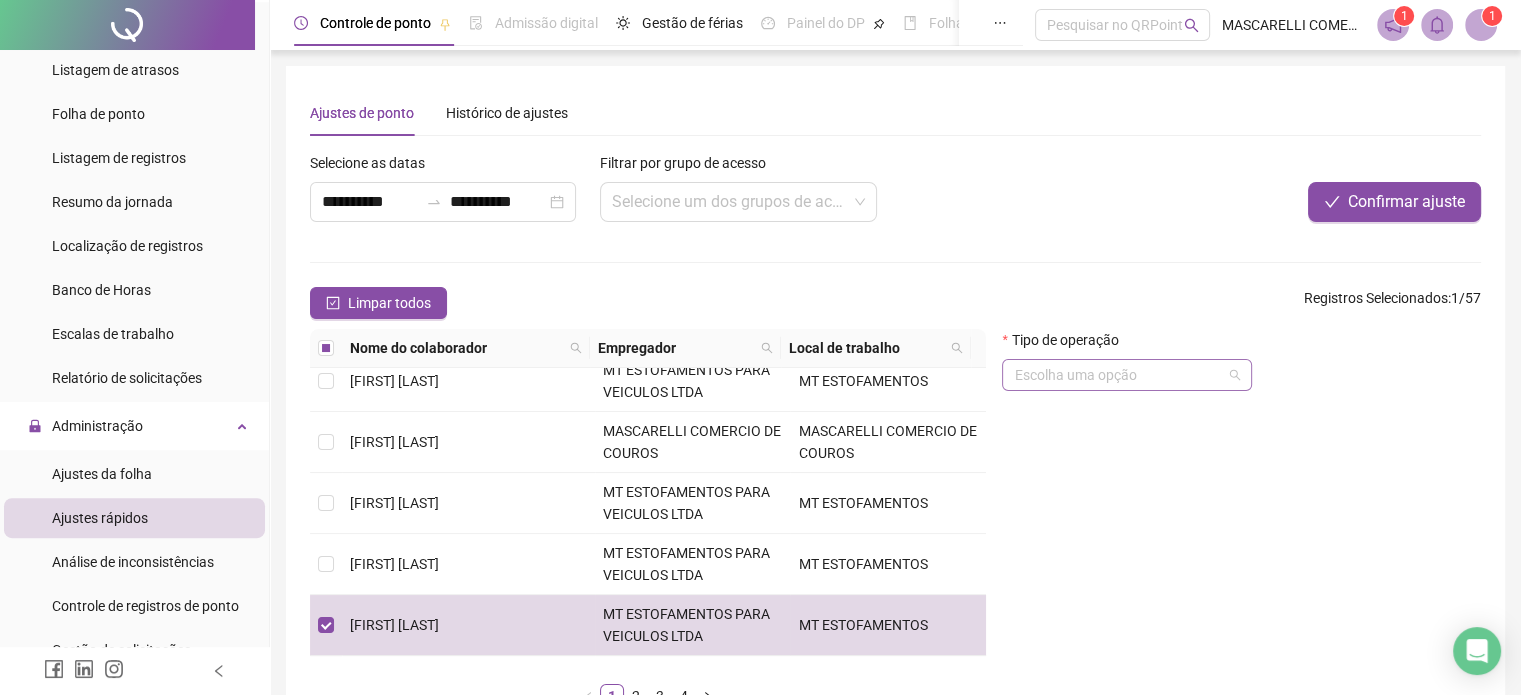 click at bounding box center [1127, 375] 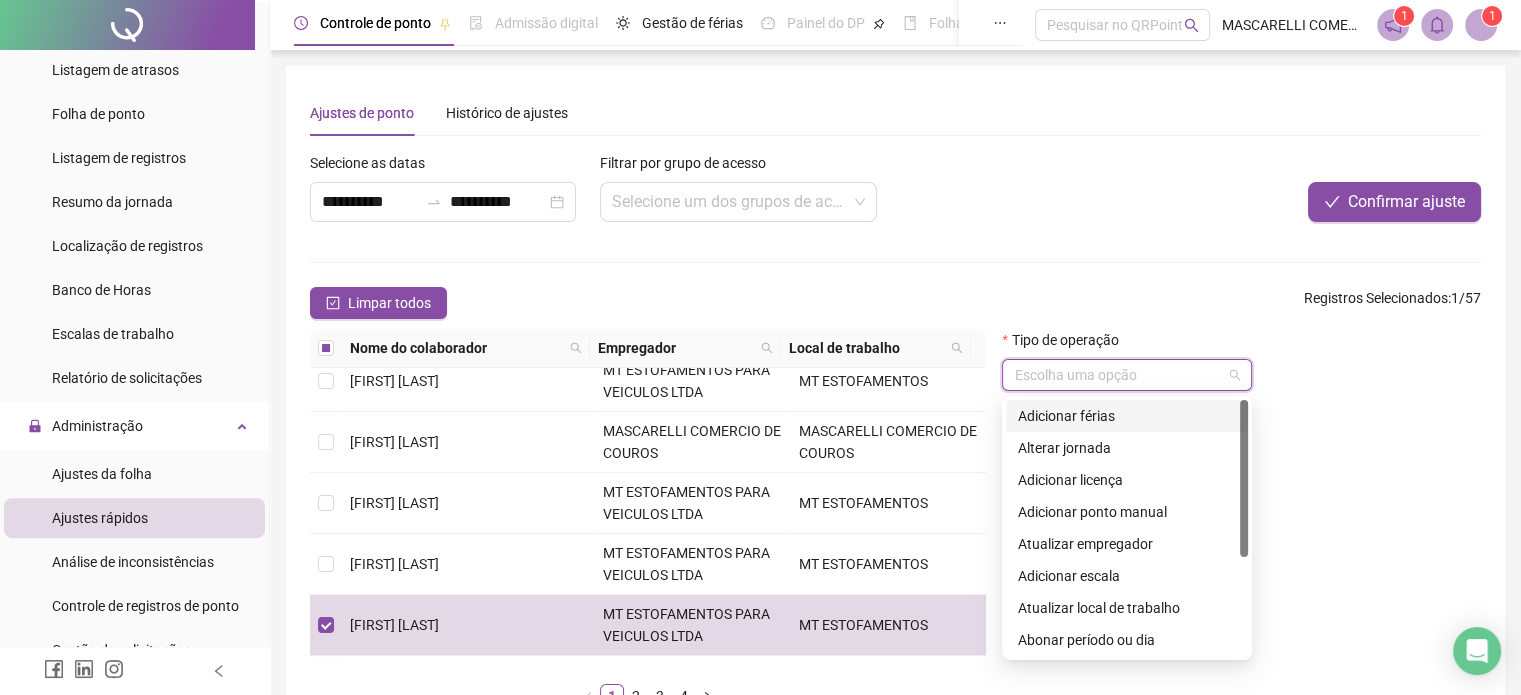 click on "Adicionar férias" at bounding box center (1127, 416) 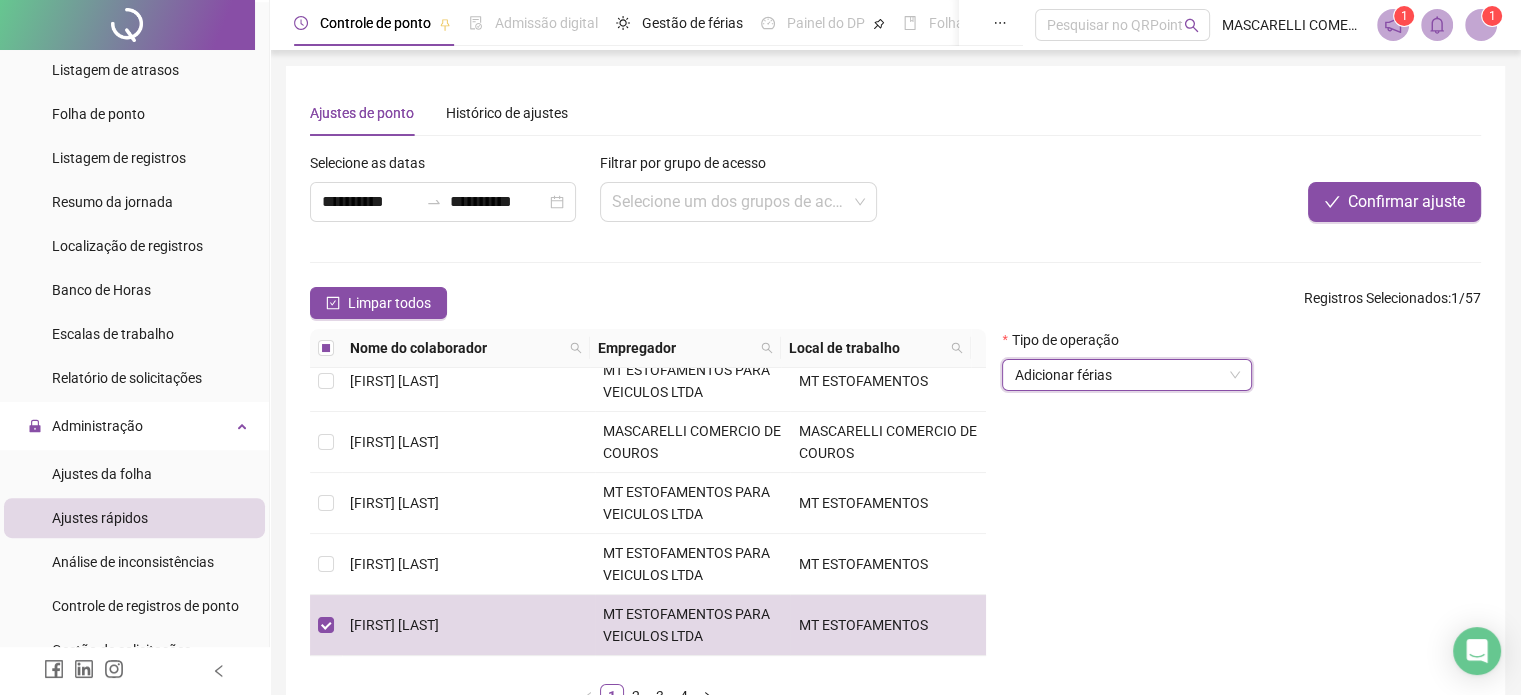 click on "Adicionar férias" at bounding box center (1127, 375) 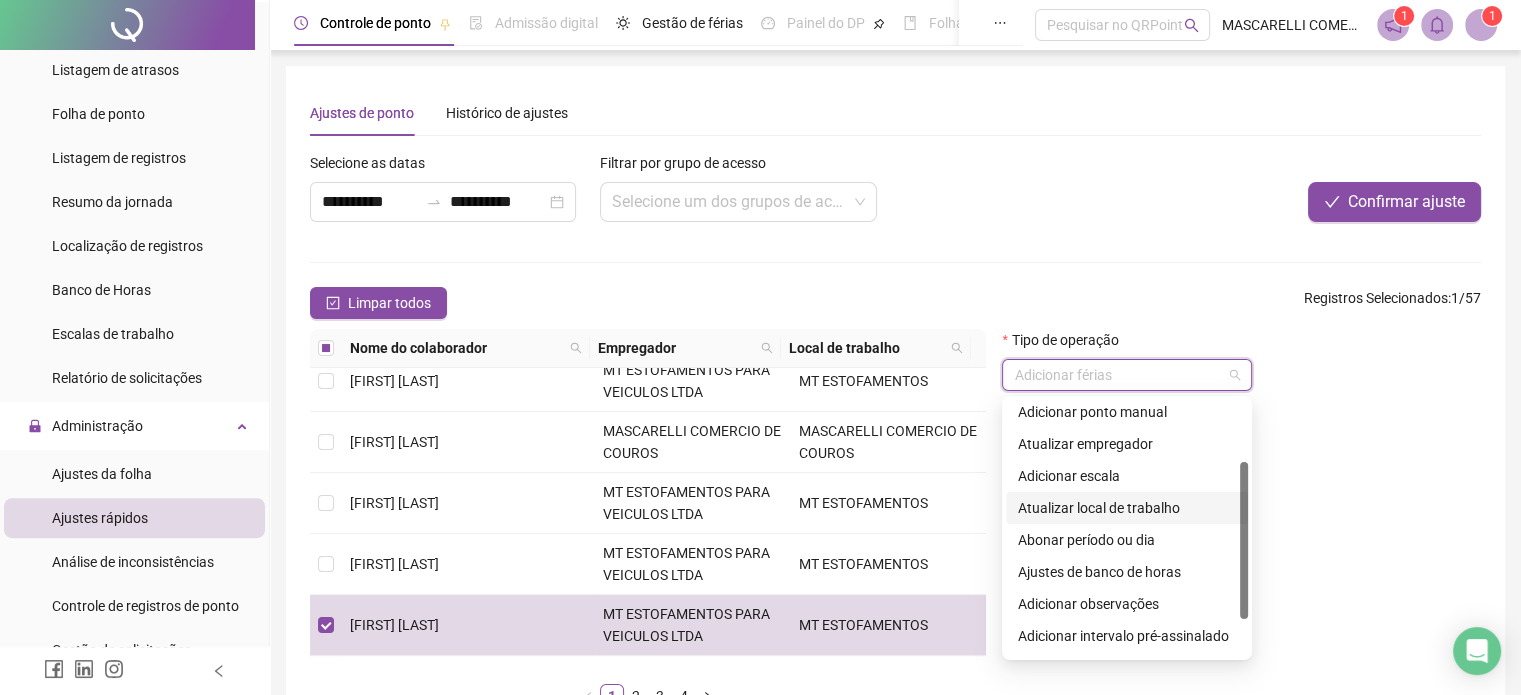 scroll, scrollTop: 160, scrollLeft: 0, axis: vertical 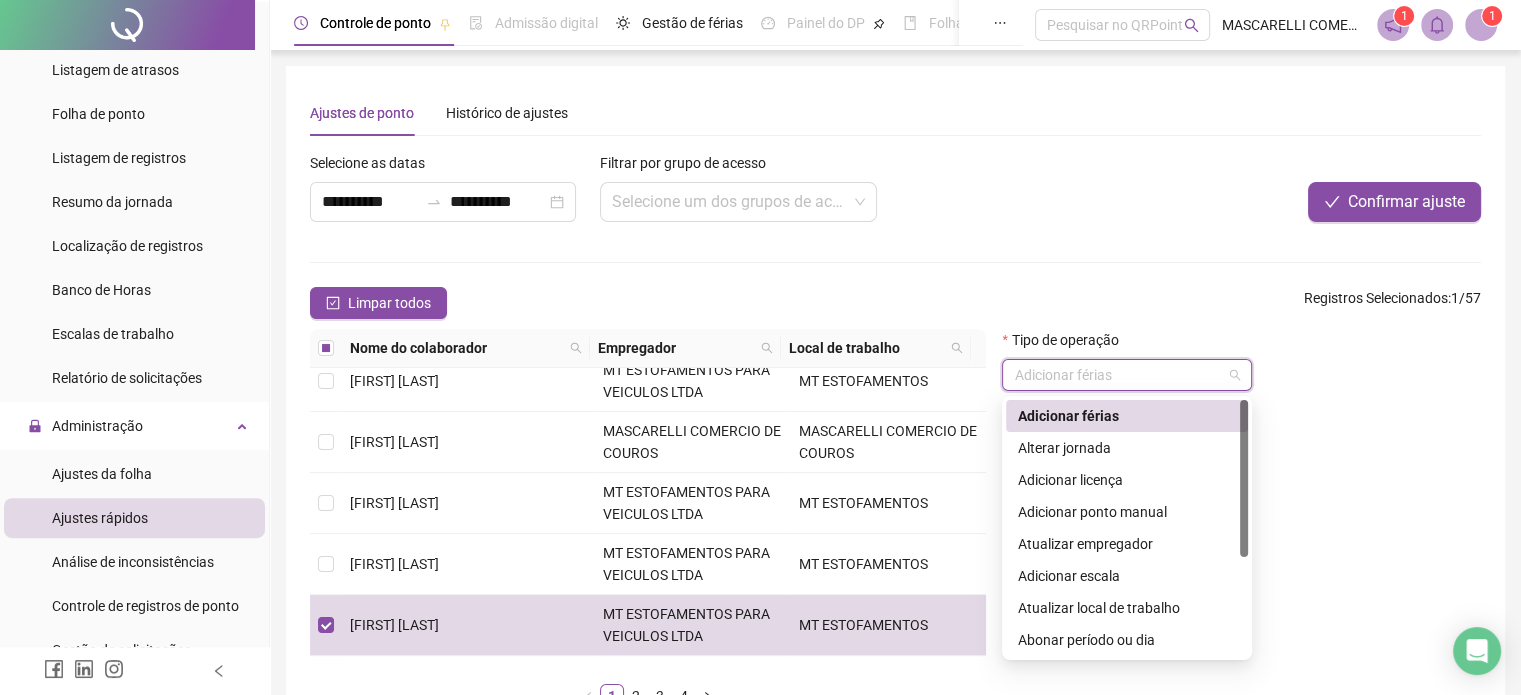 click on "Adicionar férias" at bounding box center [1127, 416] 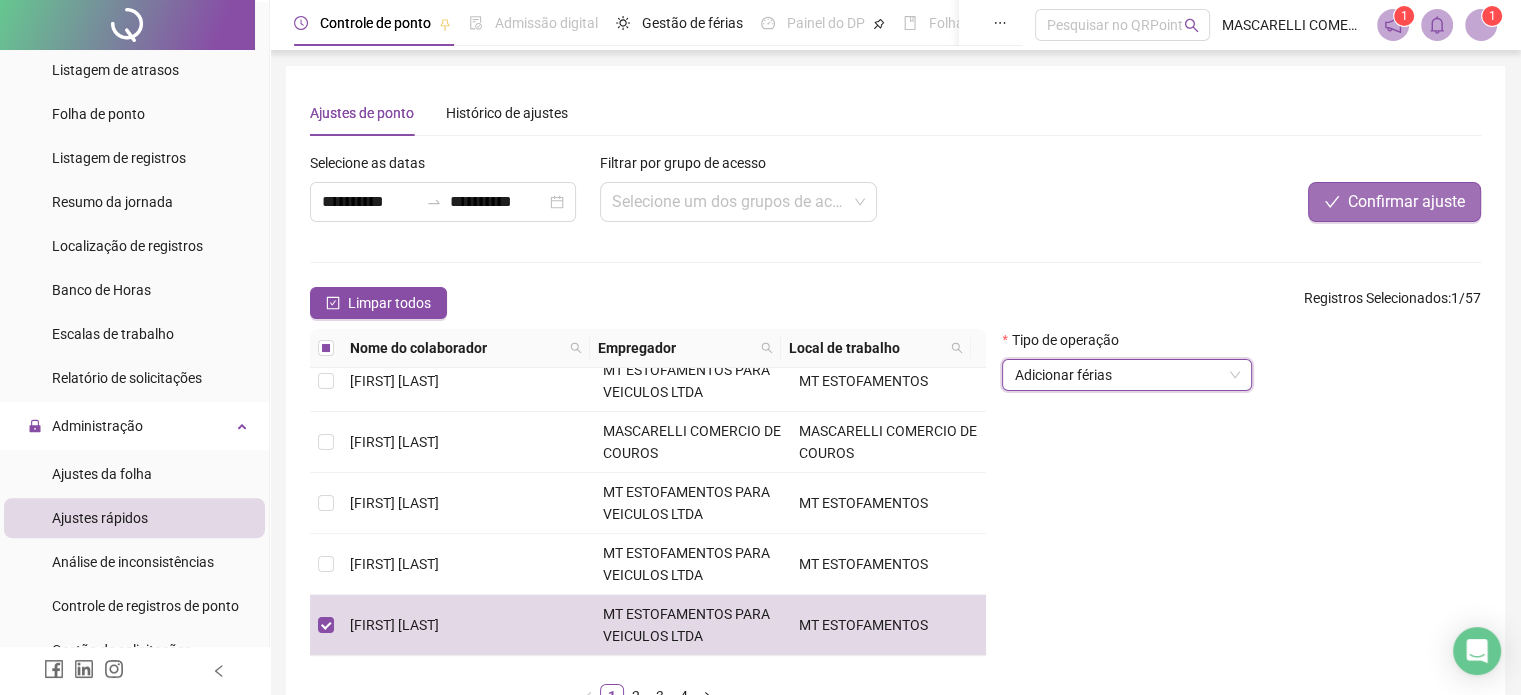 click on "Confirmar ajuste" at bounding box center [1406, 202] 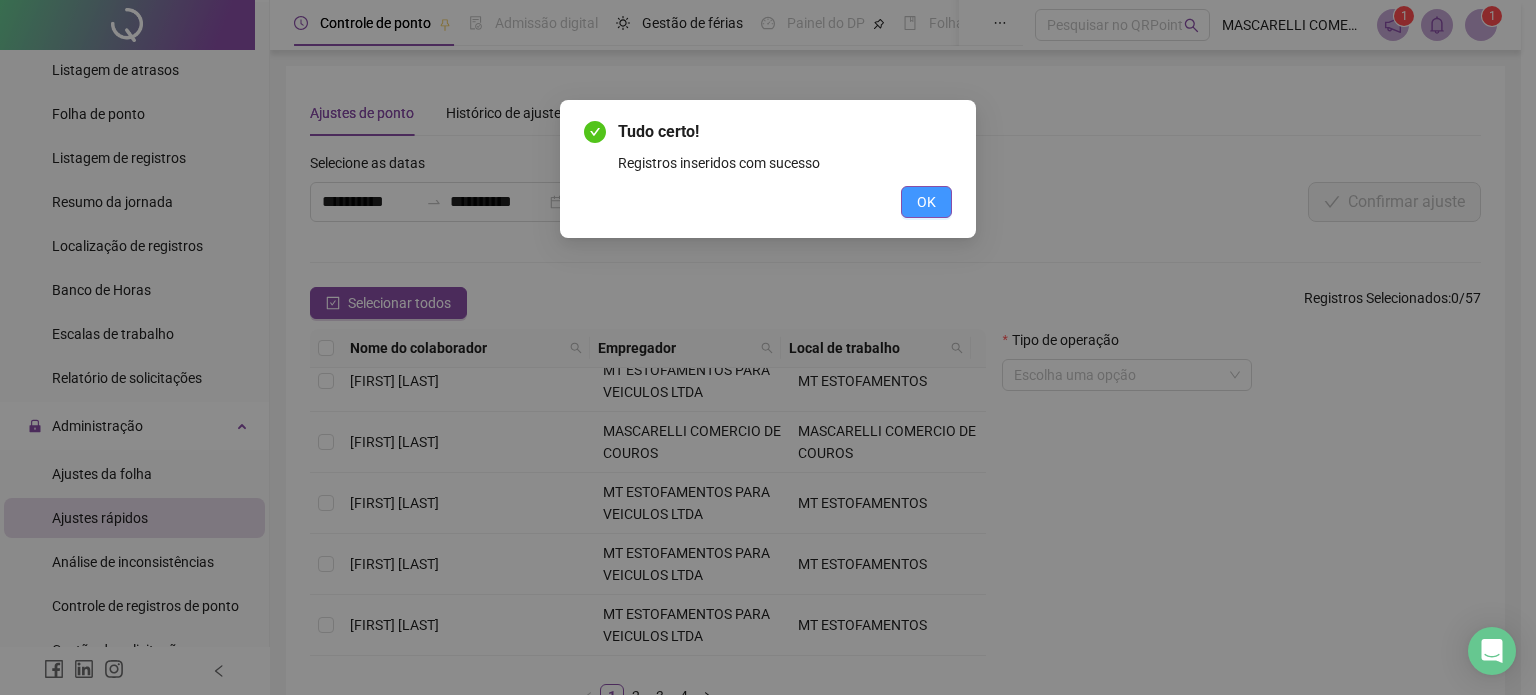 click on "OK" at bounding box center [926, 202] 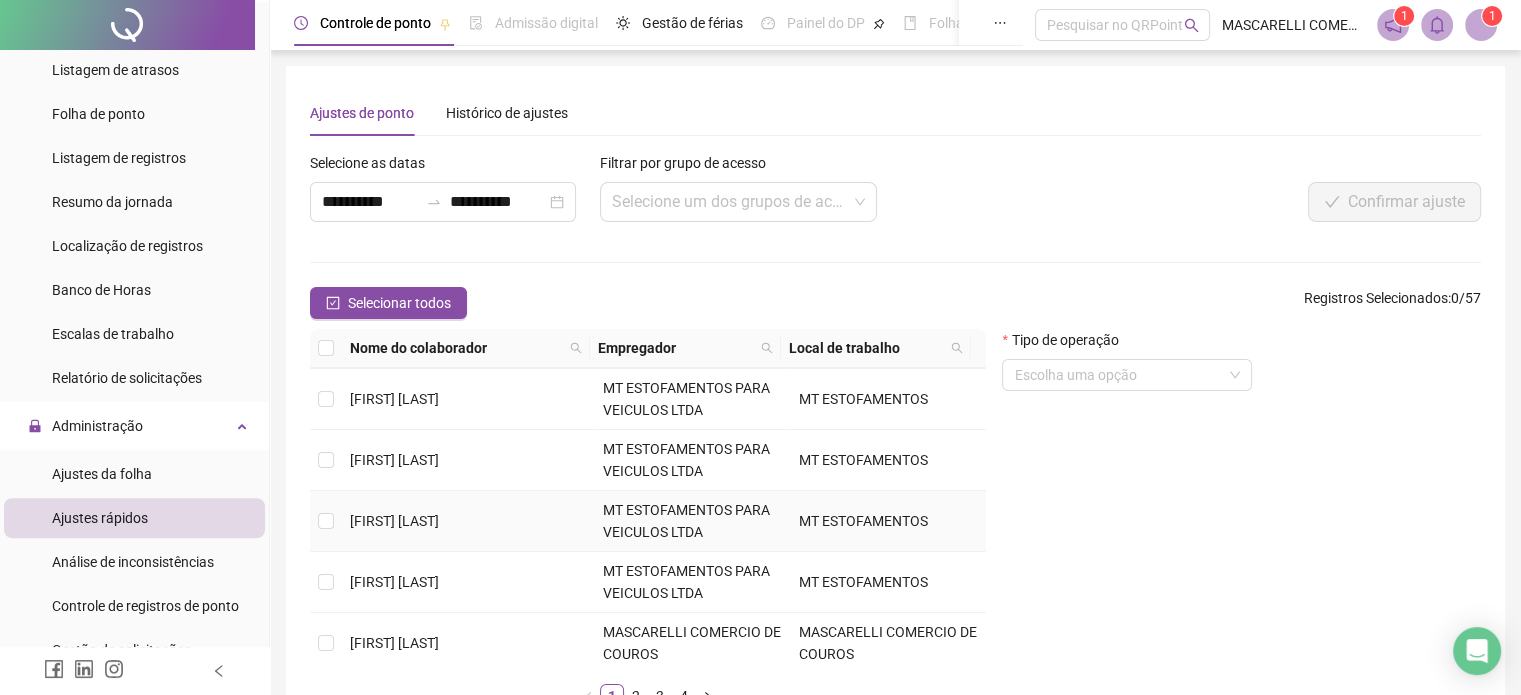 scroll, scrollTop: 612, scrollLeft: 0, axis: vertical 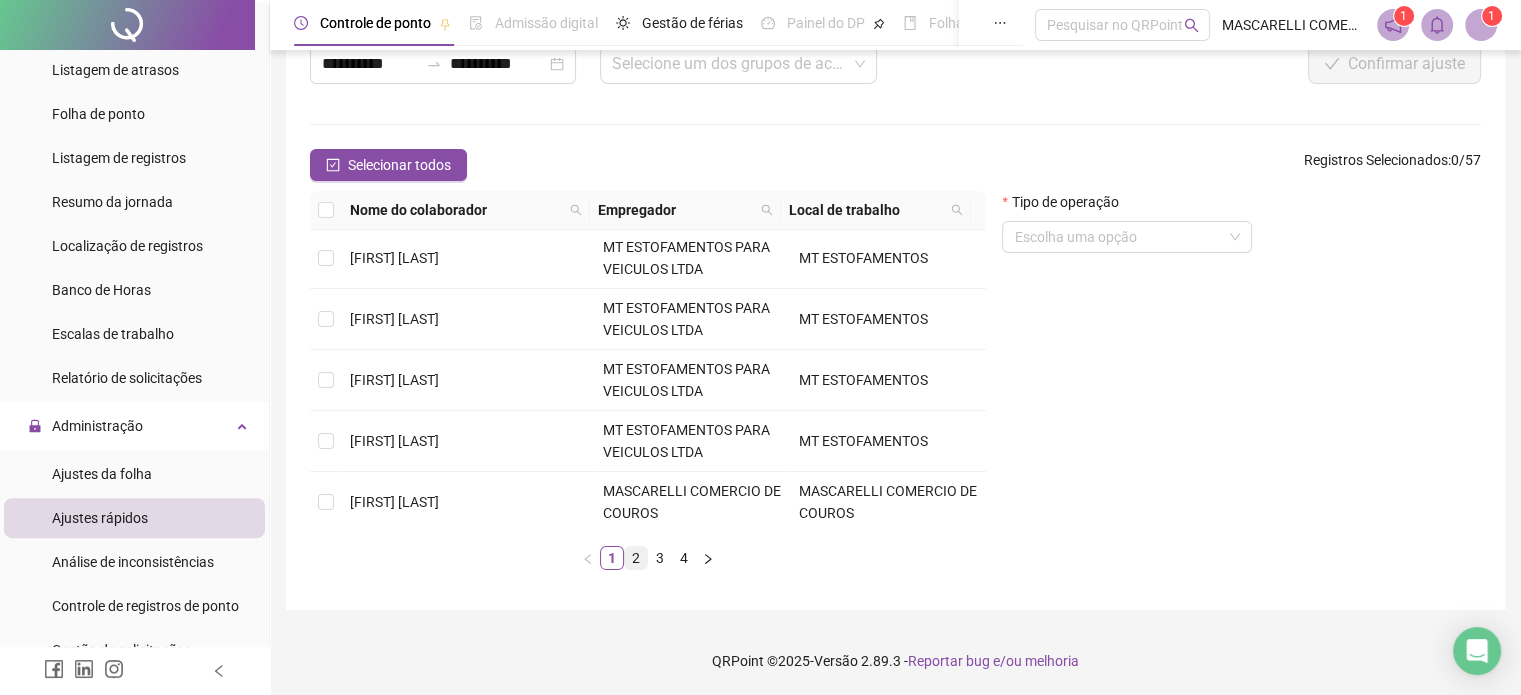 click on "2" at bounding box center (636, 558) 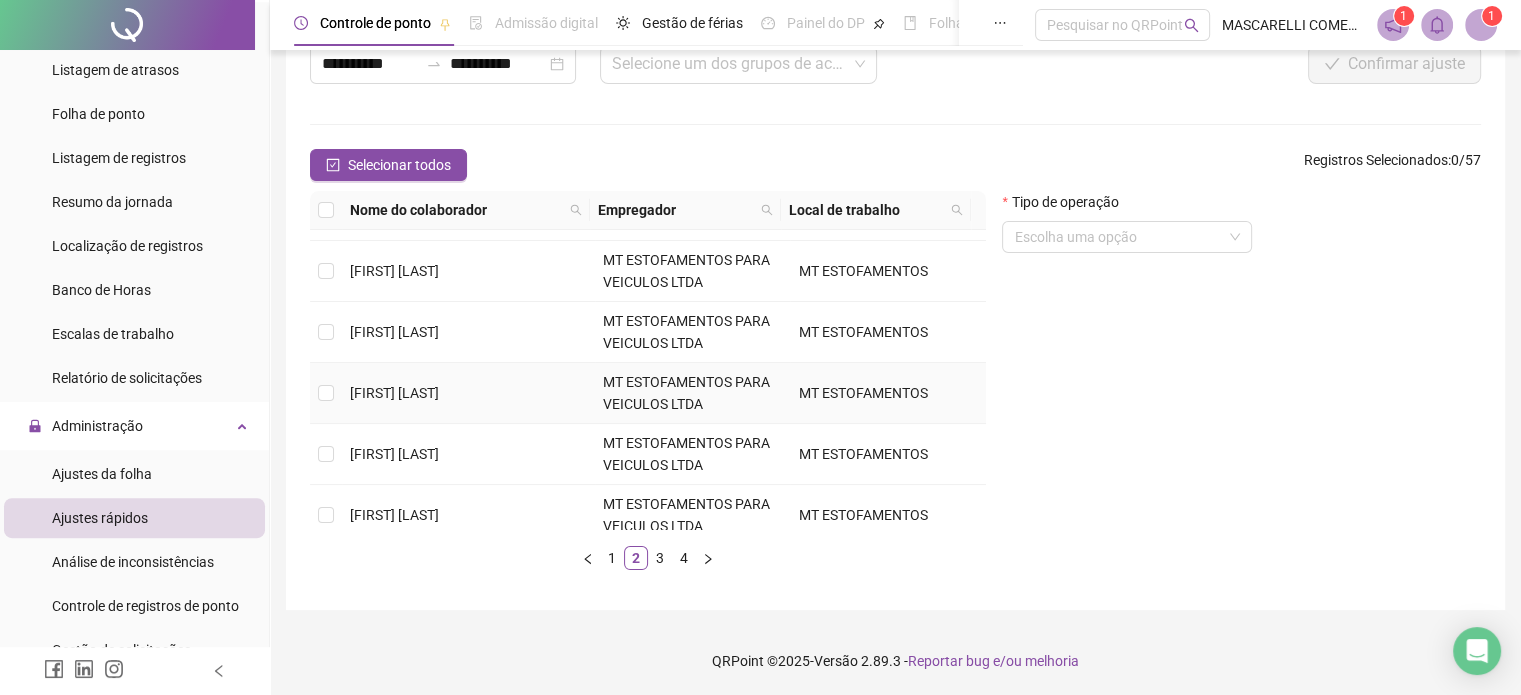 scroll, scrollTop: 400, scrollLeft: 0, axis: vertical 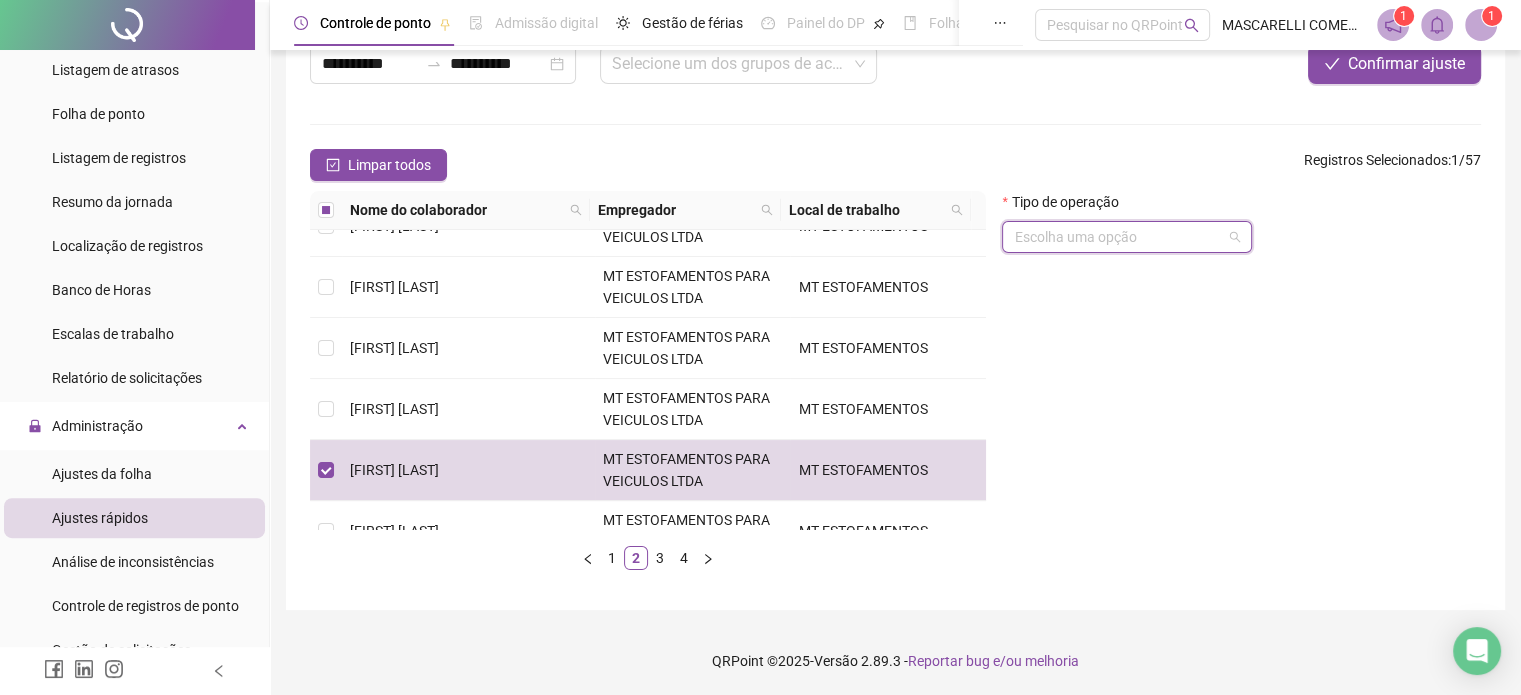 click at bounding box center (1118, 237) 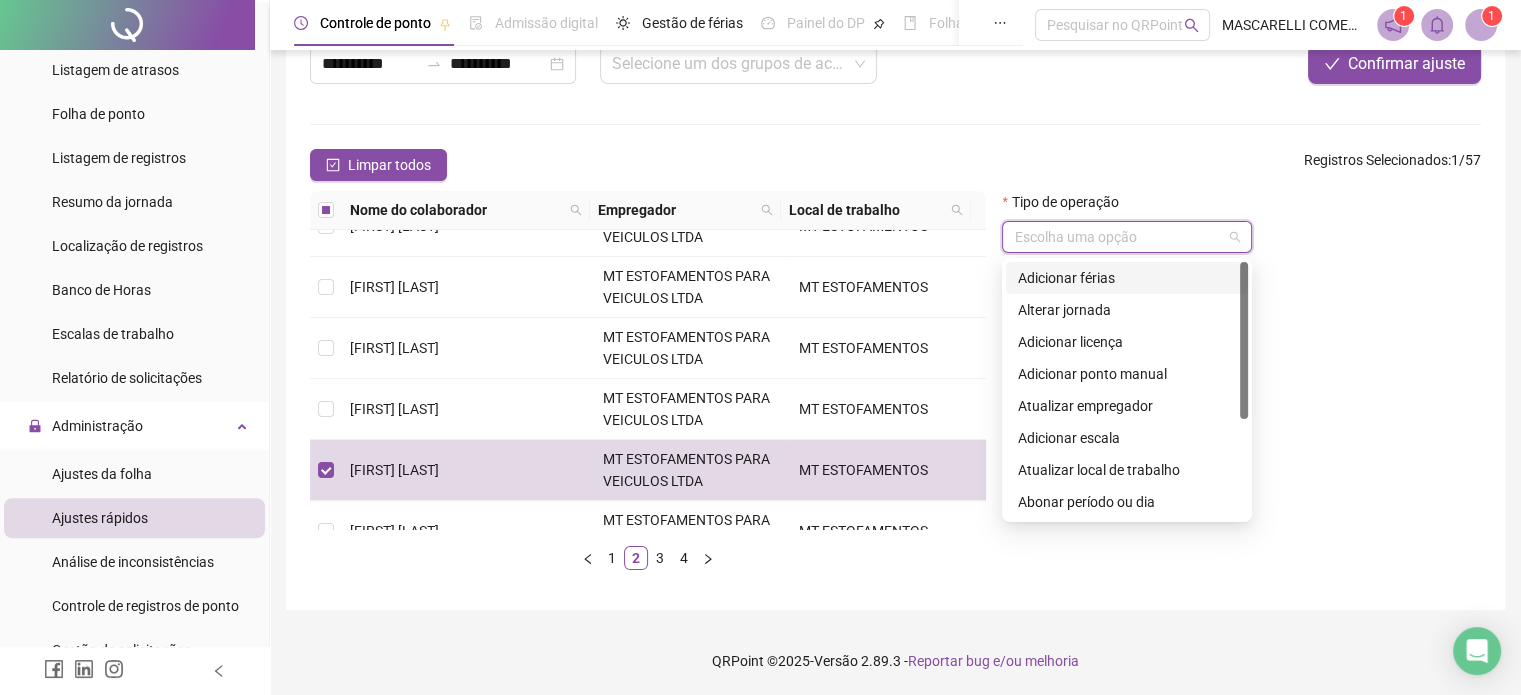 click on "Adicionar férias" at bounding box center (1127, 278) 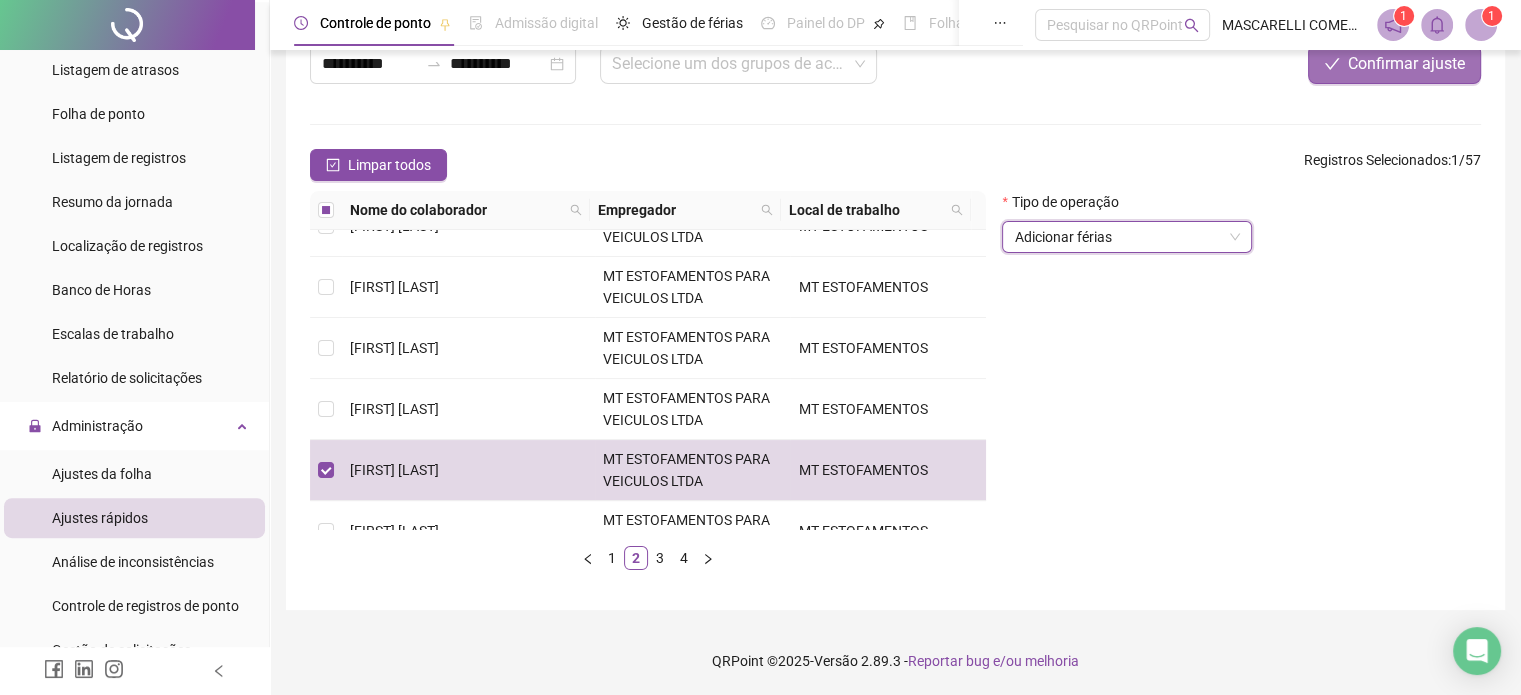 click on "Confirmar ajuste" at bounding box center (1406, 64) 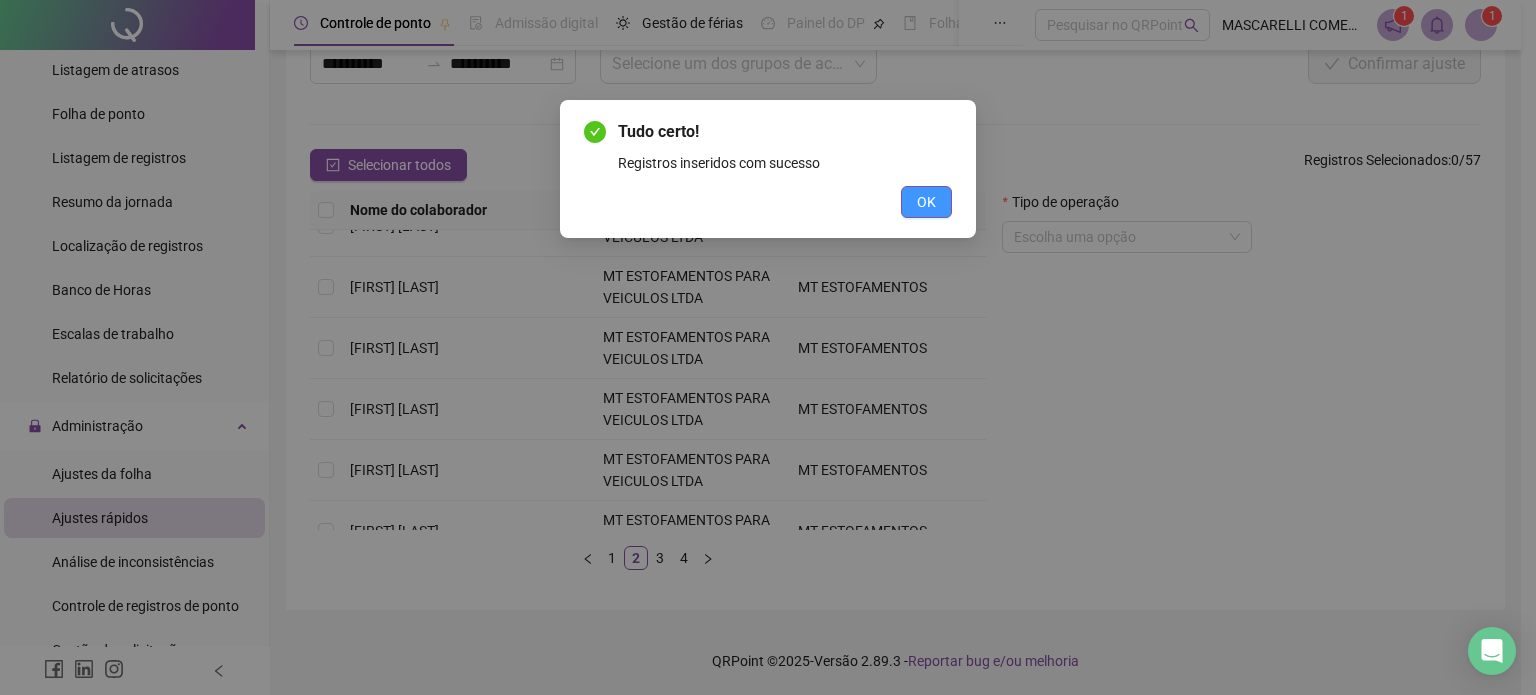 click on "OK" at bounding box center (926, 202) 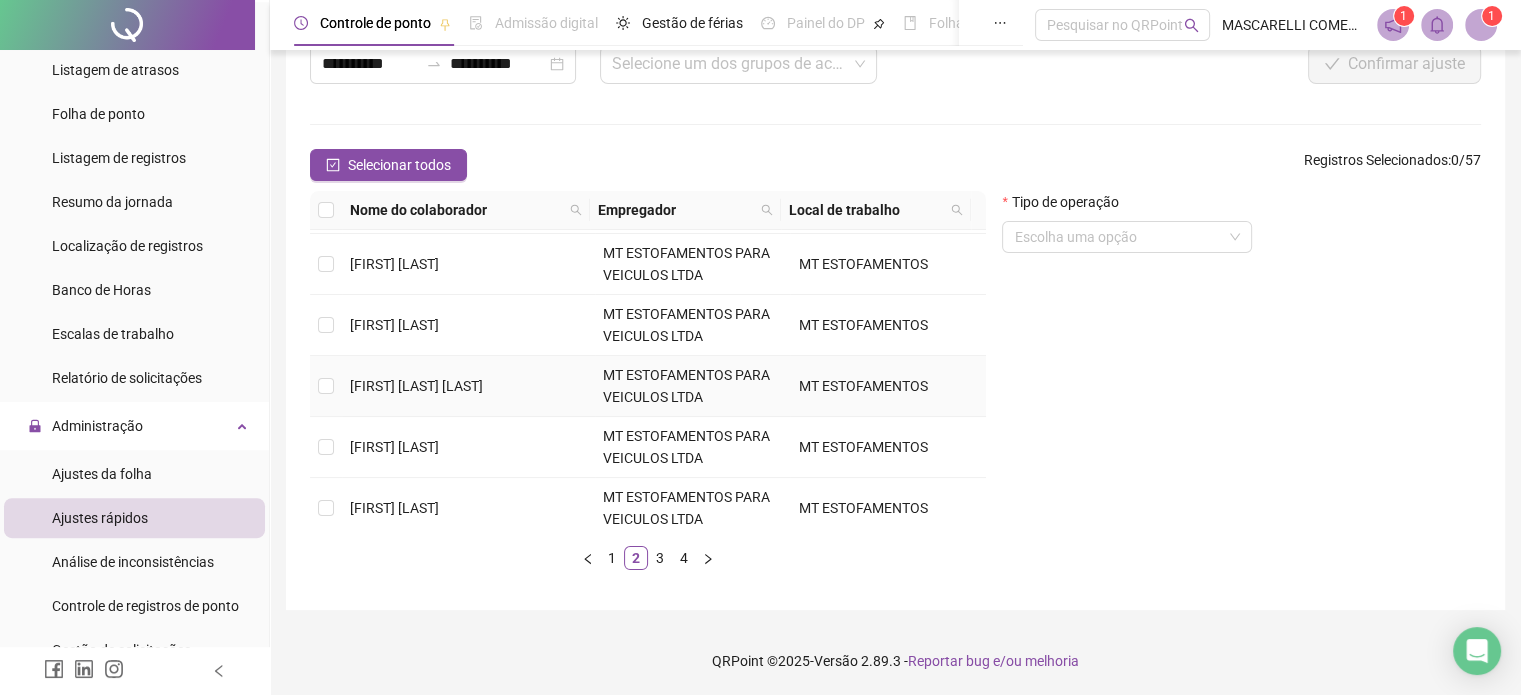 scroll, scrollTop: 612, scrollLeft: 0, axis: vertical 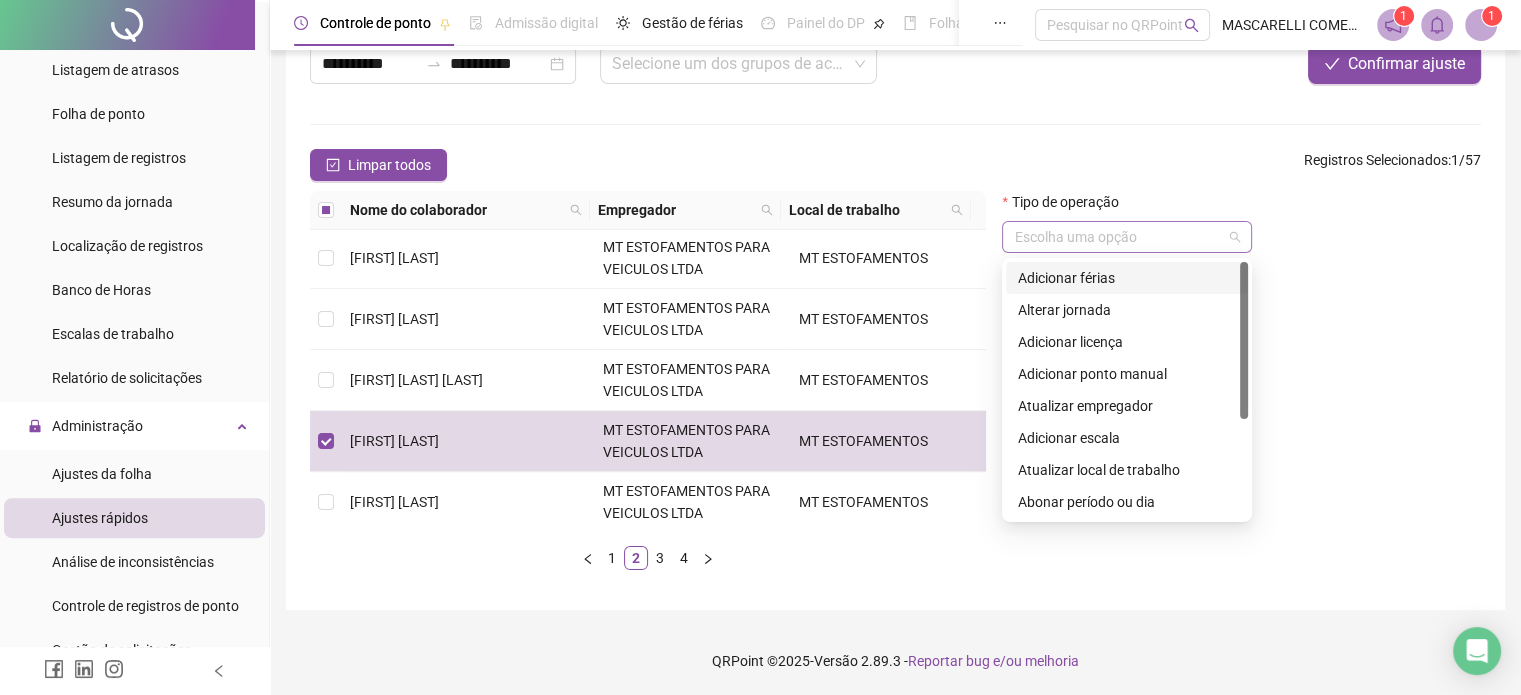 click at bounding box center (1127, 237) 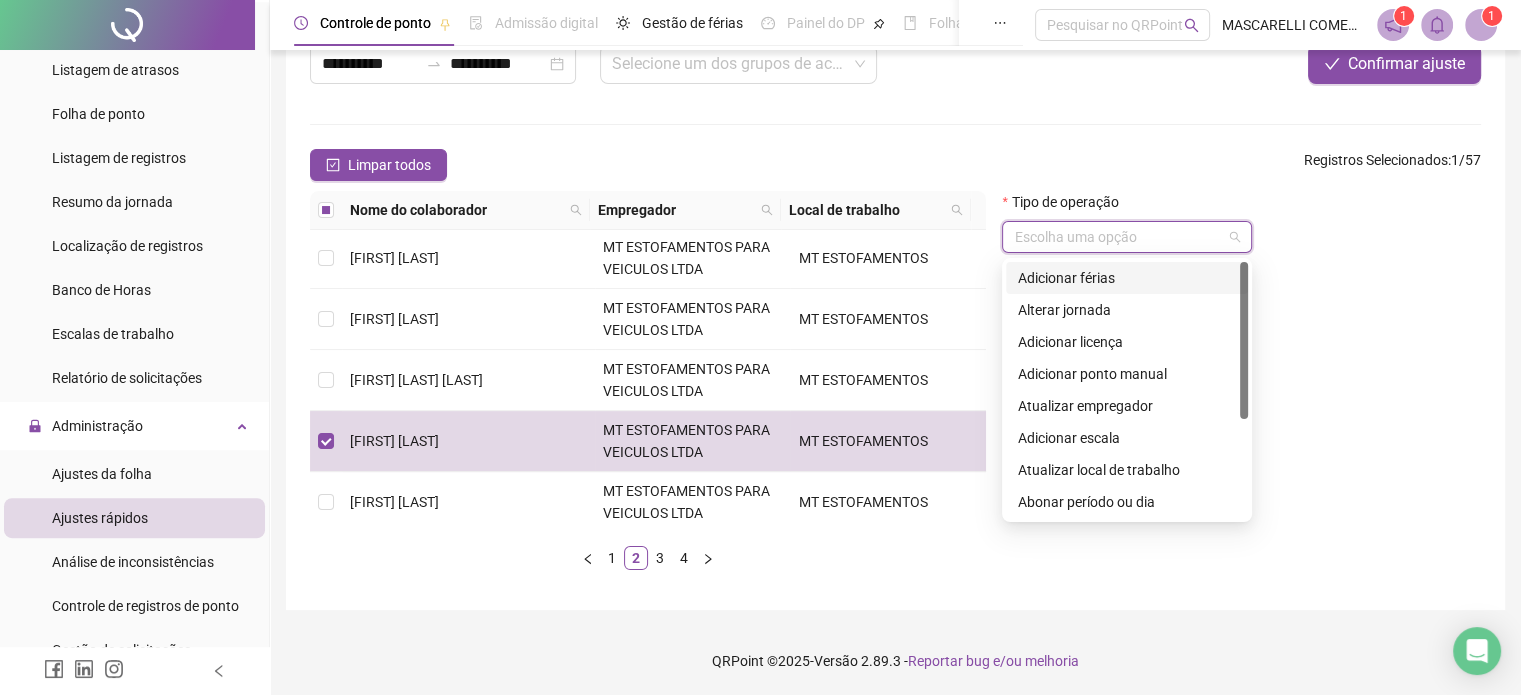 click on "Adicionar férias" at bounding box center [1127, 278] 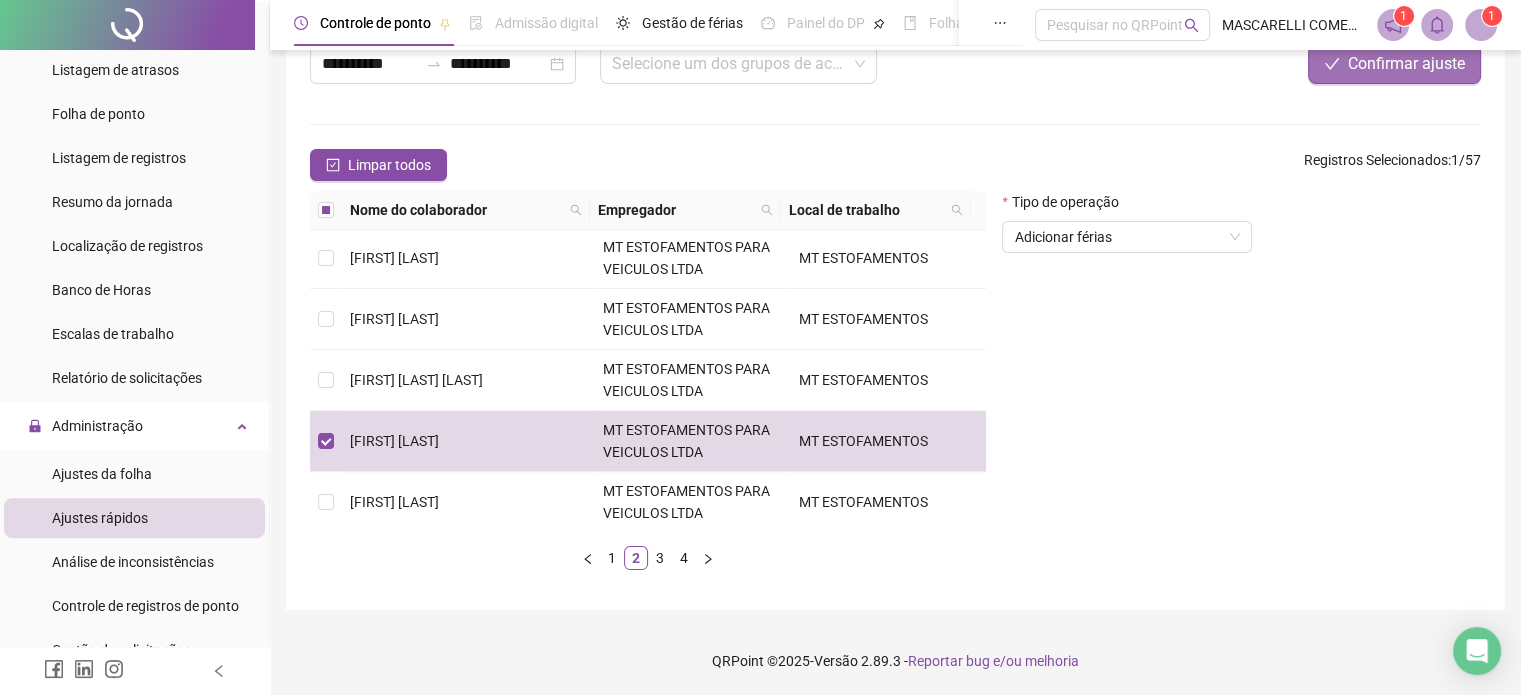 click on "Confirmar ajuste" at bounding box center [1406, 64] 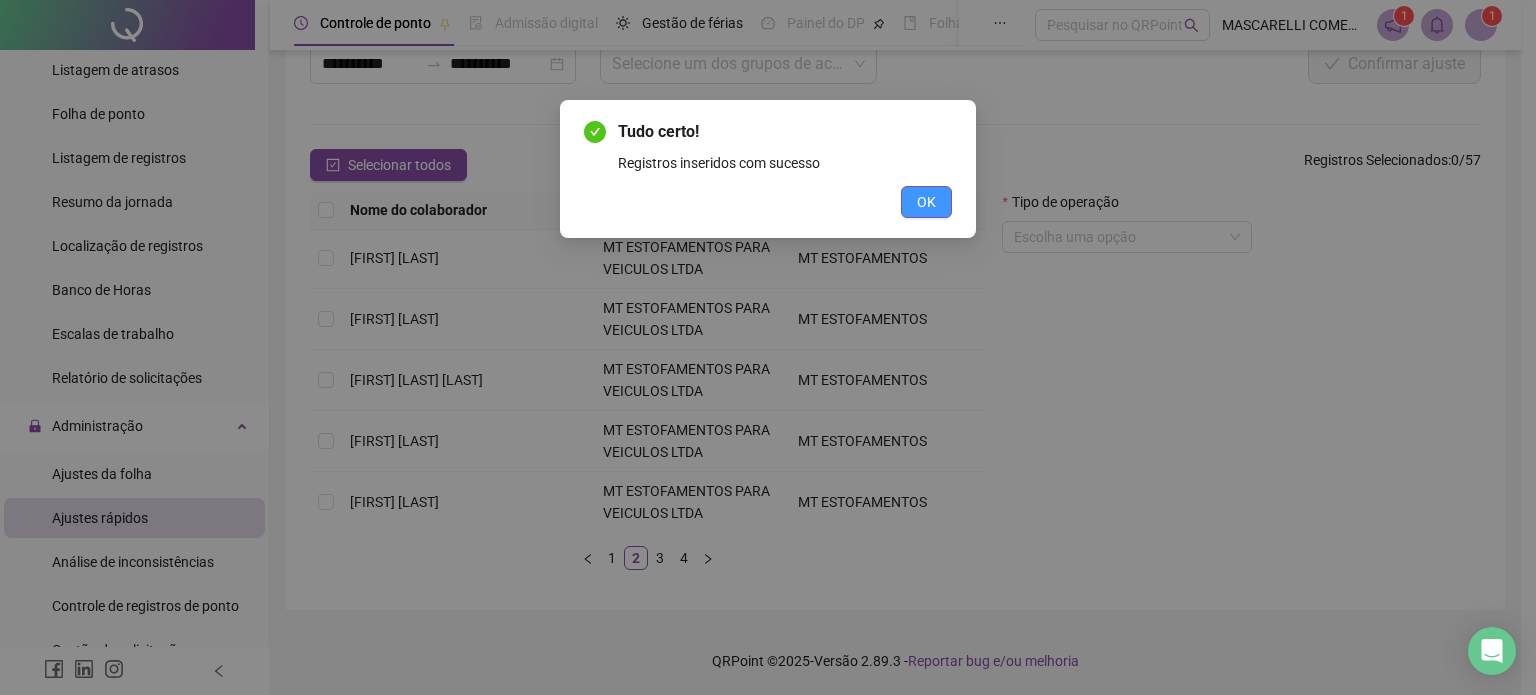 click on "OK" at bounding box center (926, 202) 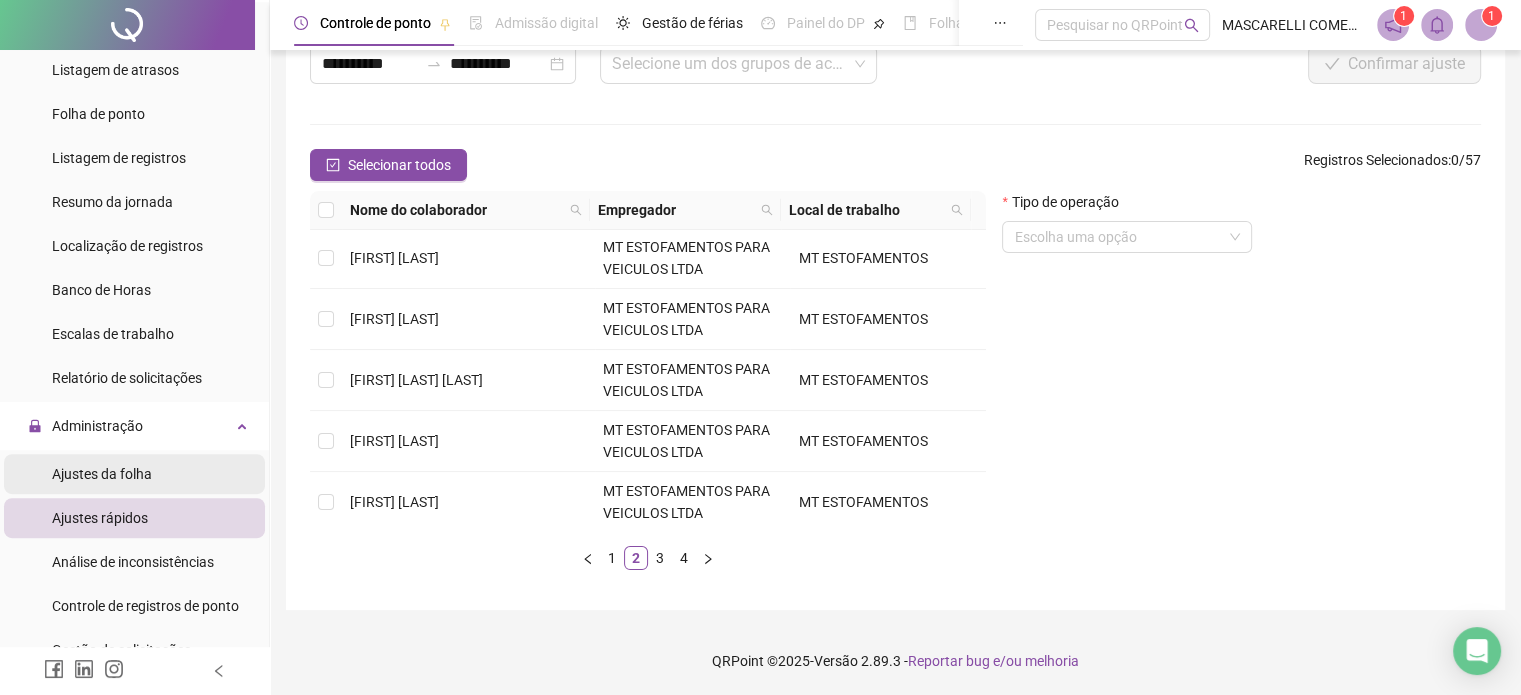 click on "Ajustes da folha" at bounding box center [102, 474] 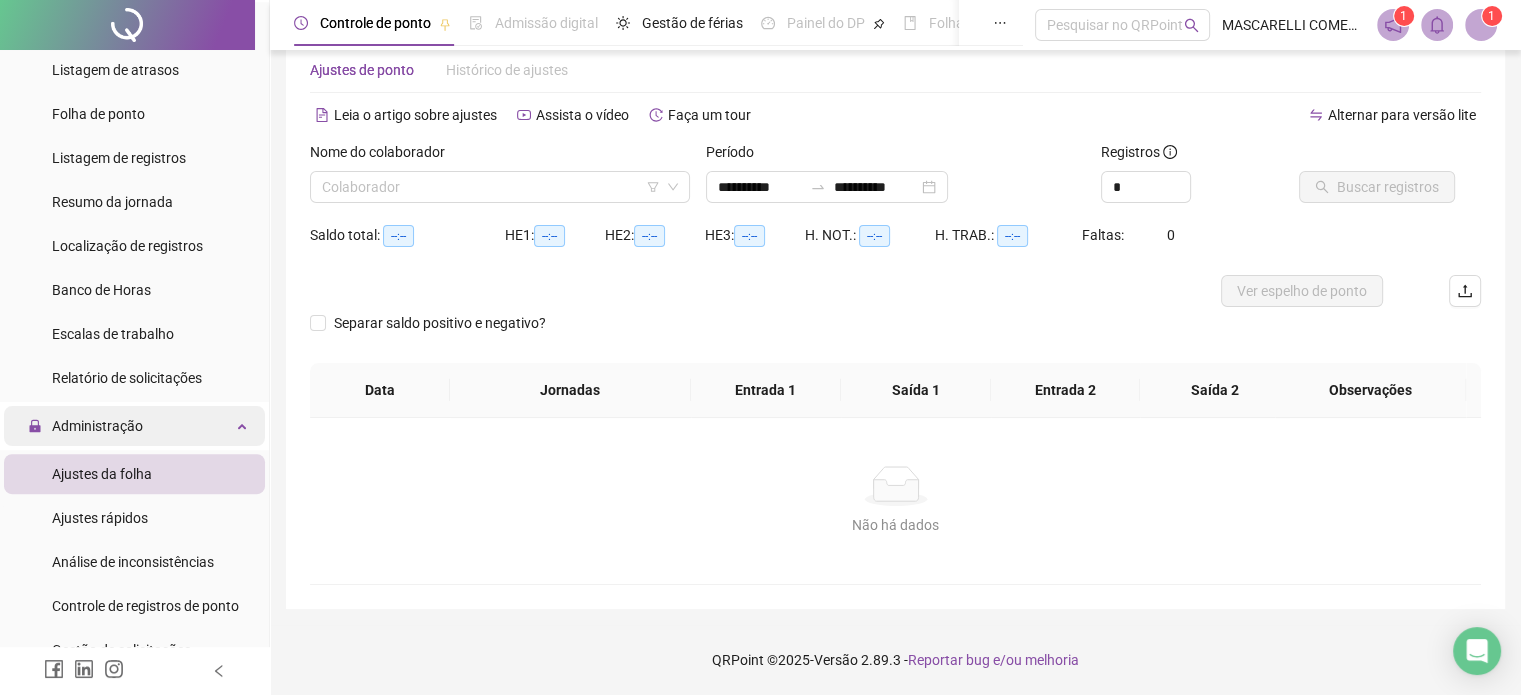 scroll, scrollTop: 42, scrollLeft: 0, axis: vertical 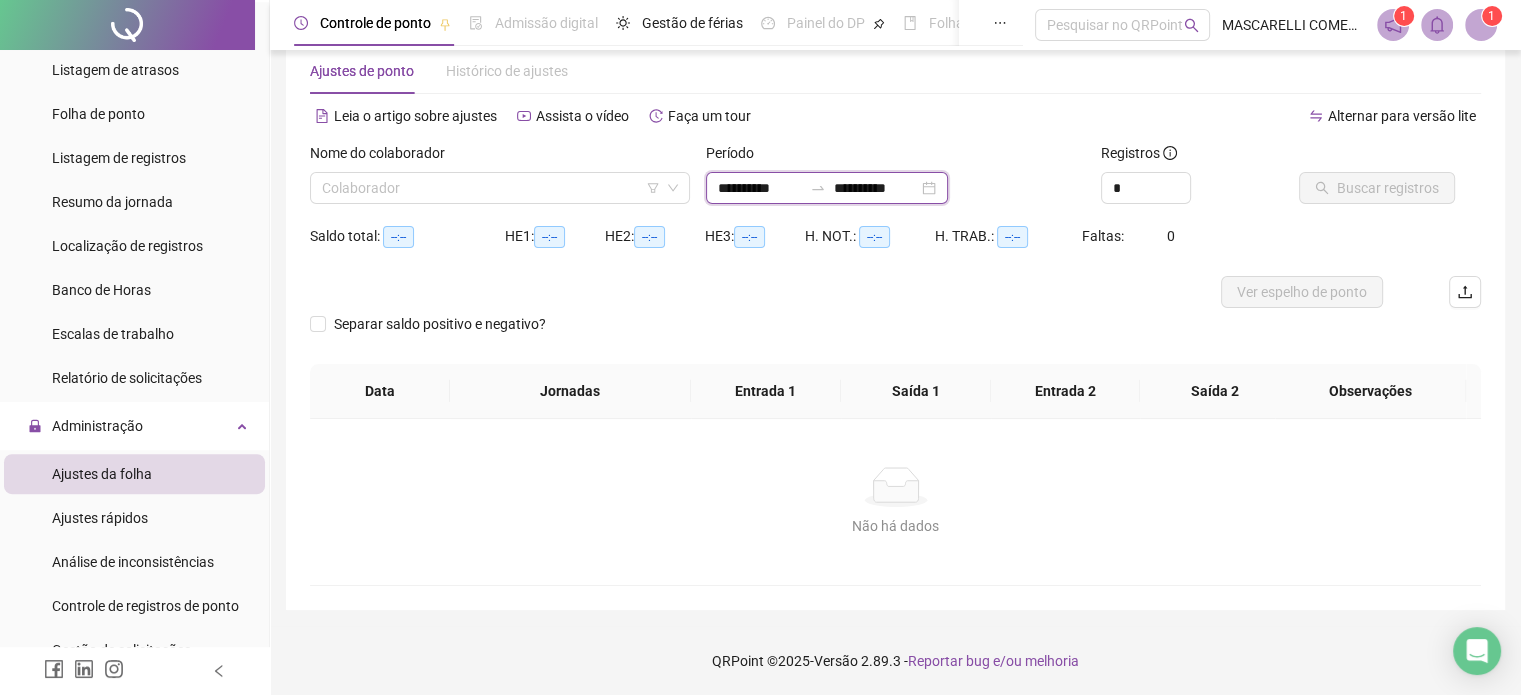 click on "**********" at bounding box center [760, 188] 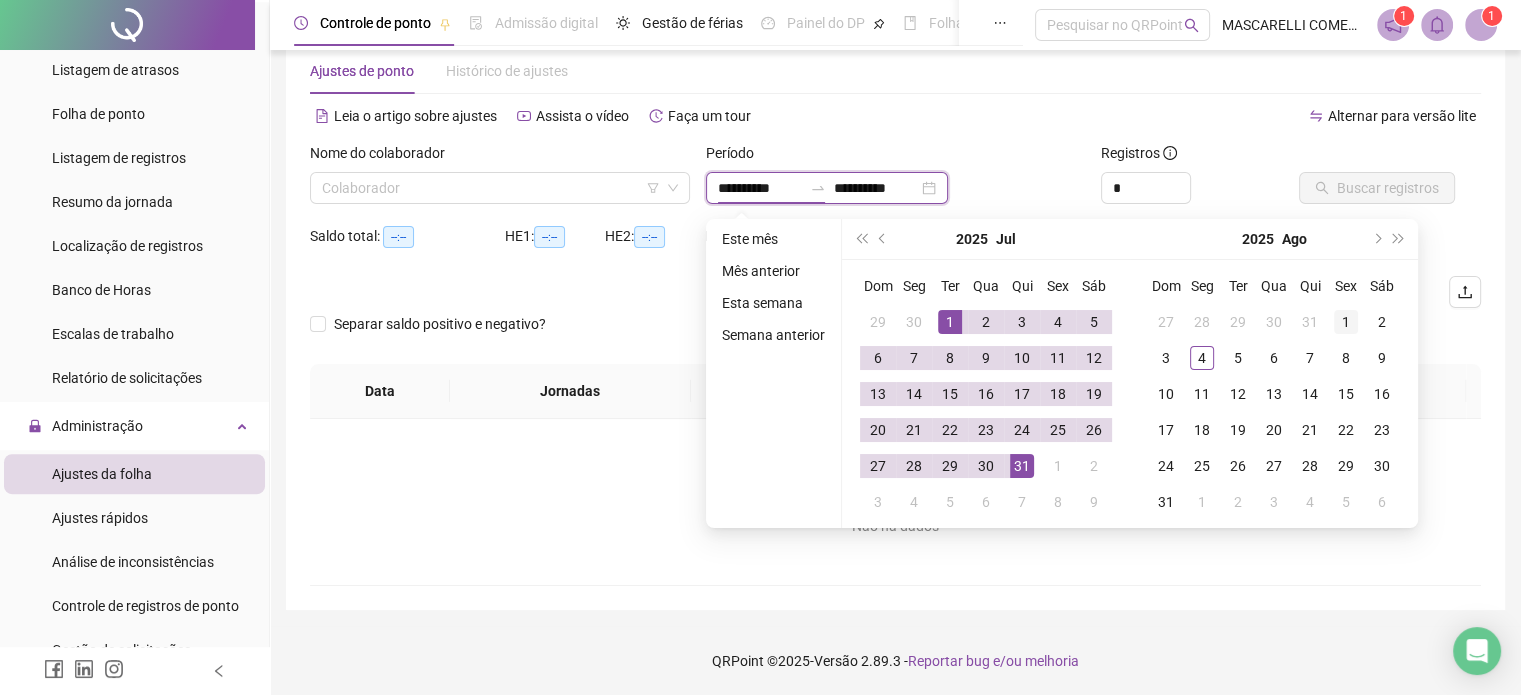 type on "**********" 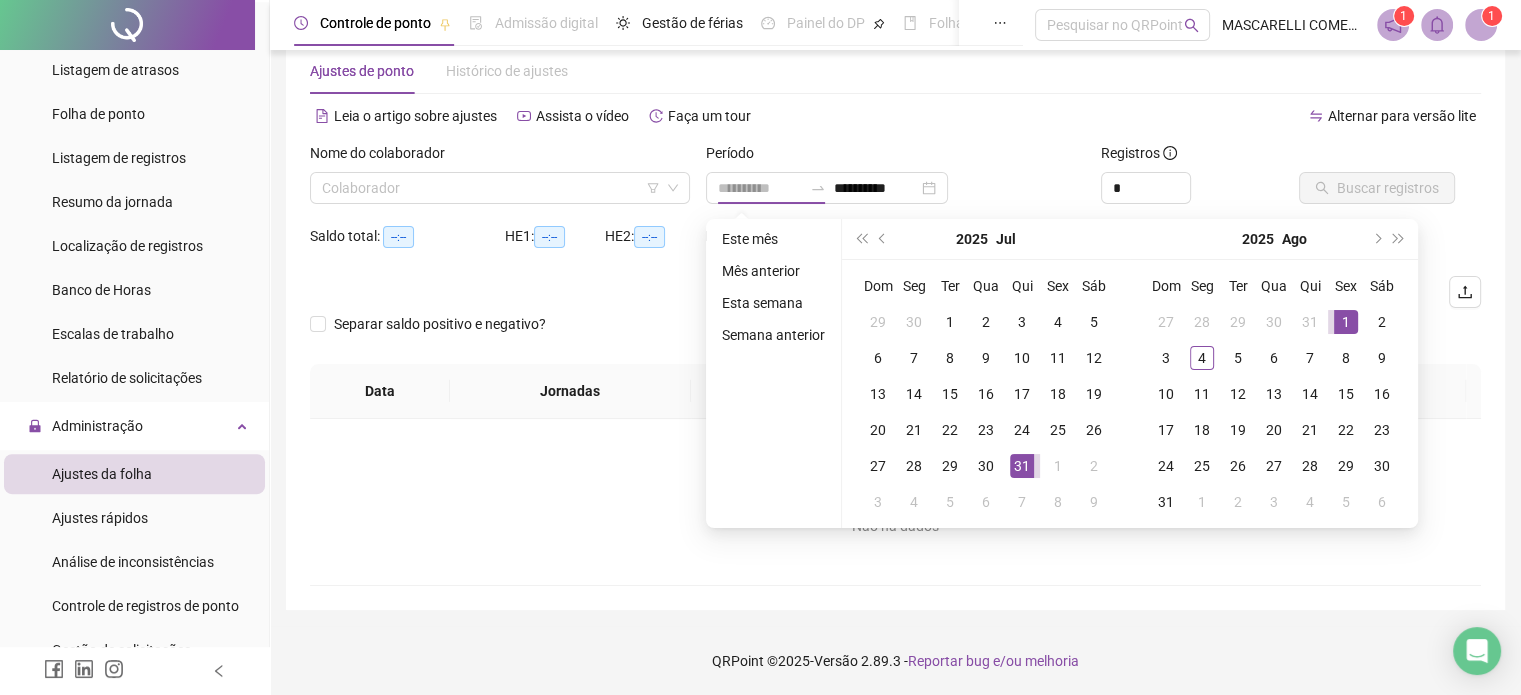 click on "1" at bounding box center (1346, 322) 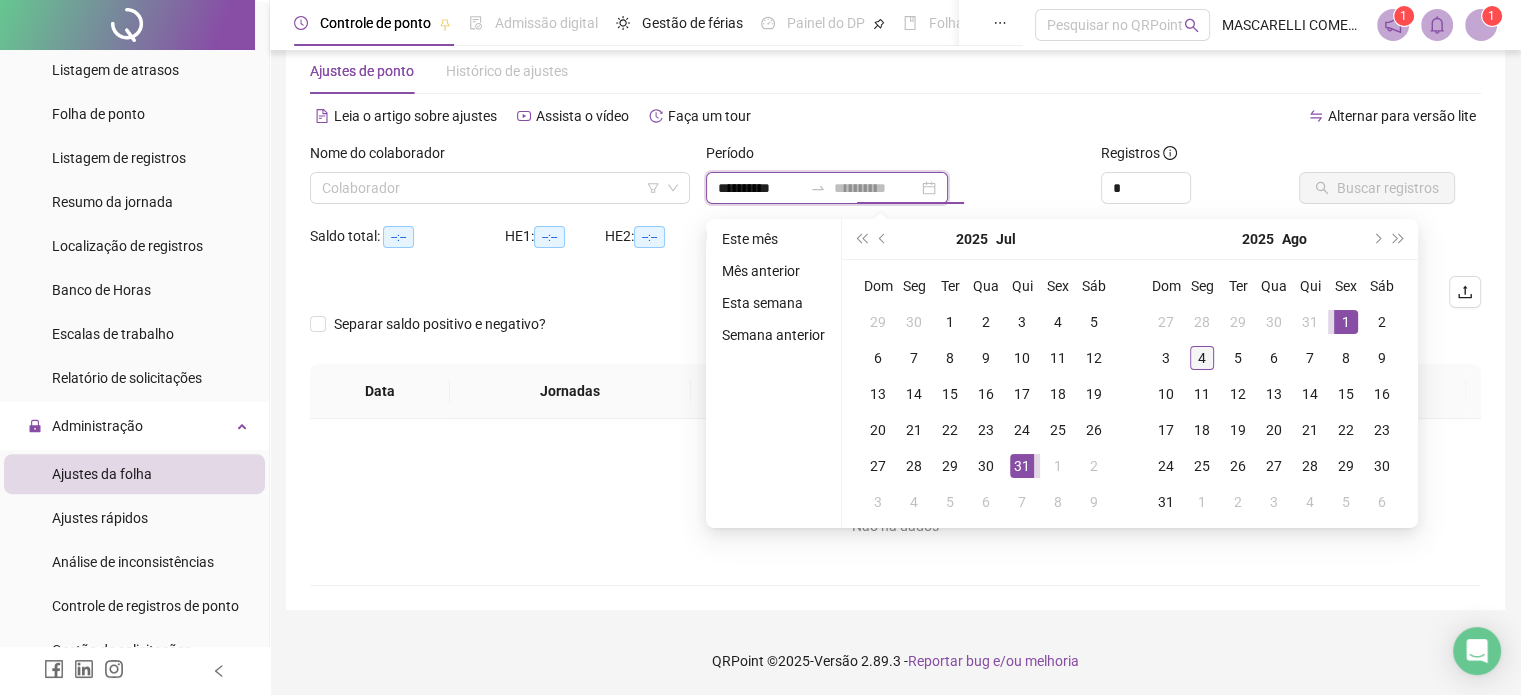 type on "**********" 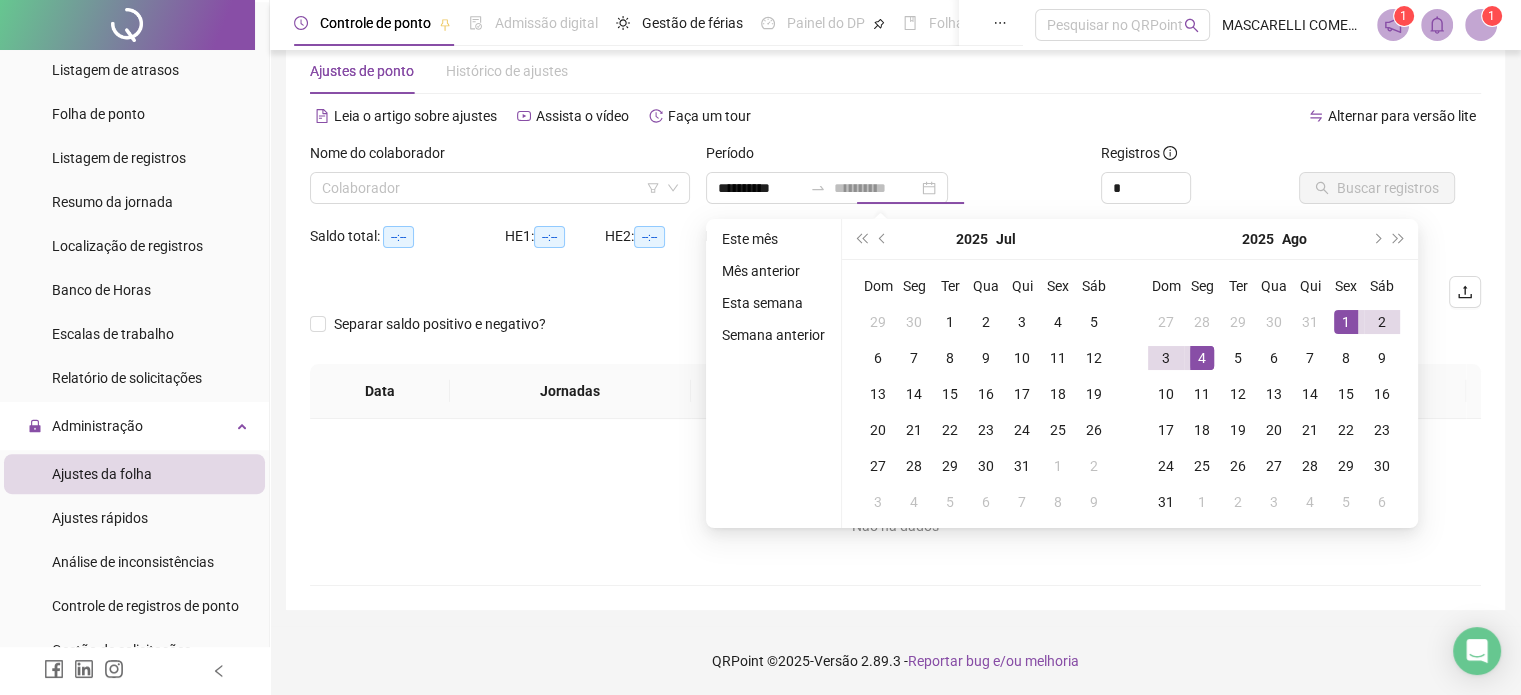 drag, startPoint x: 1191, startPoint y: 351, endPoint x: 1189, endPoint y: 338, distance: 13.152946 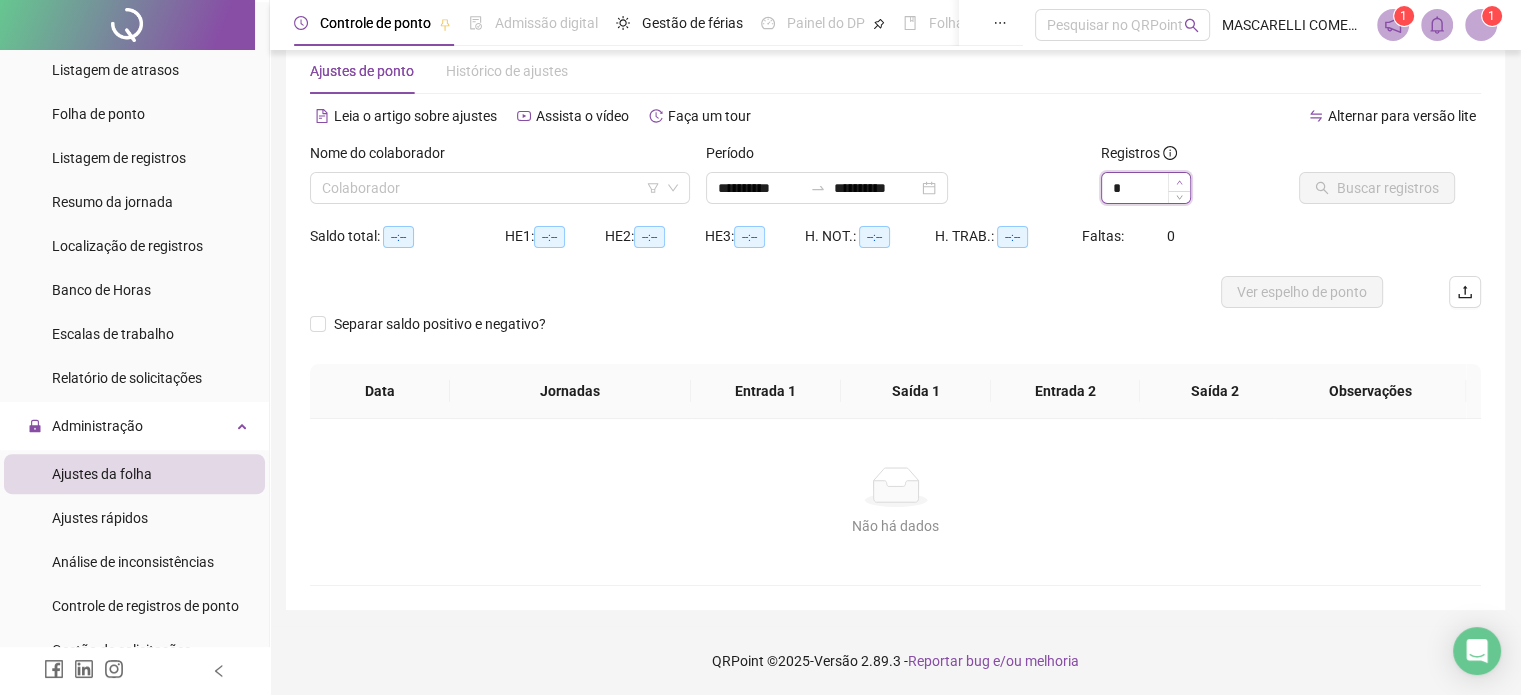 type on "*" 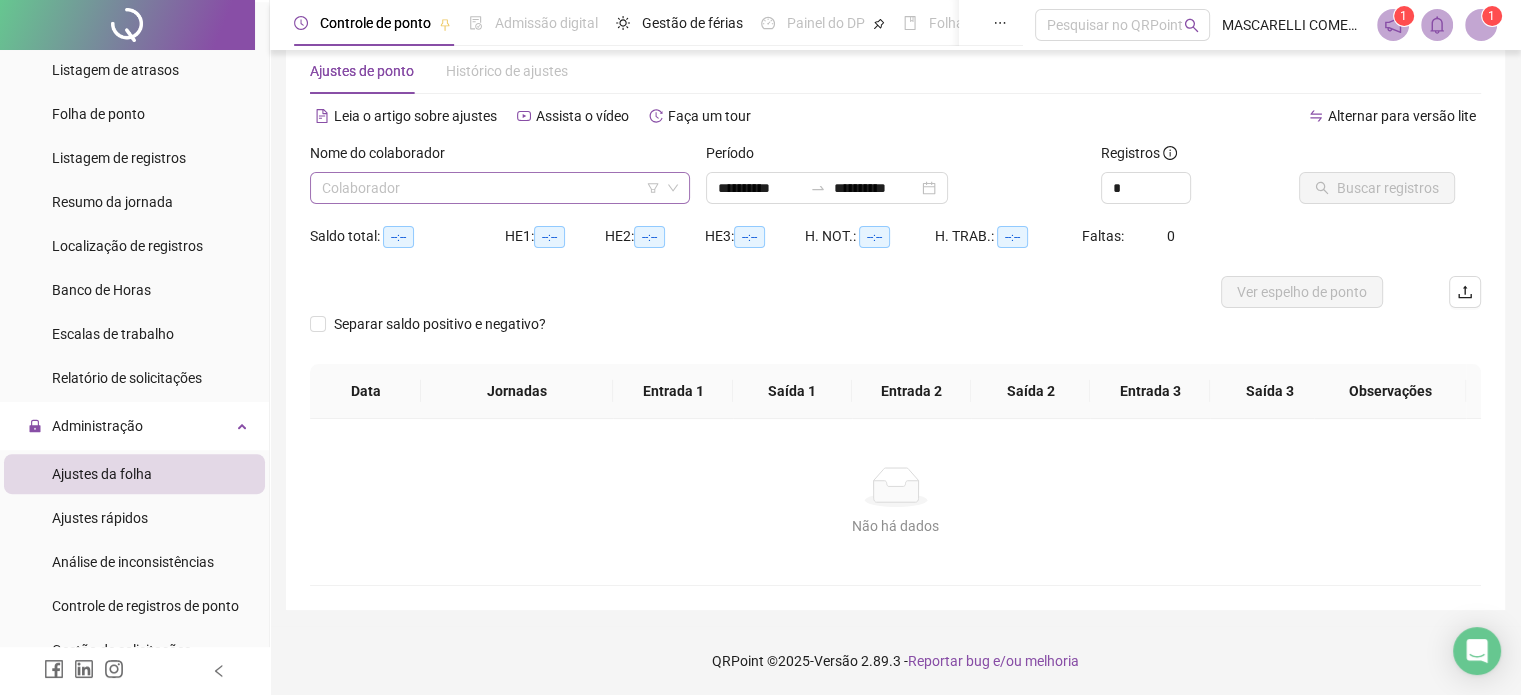 click at bounding box center (491, 188) 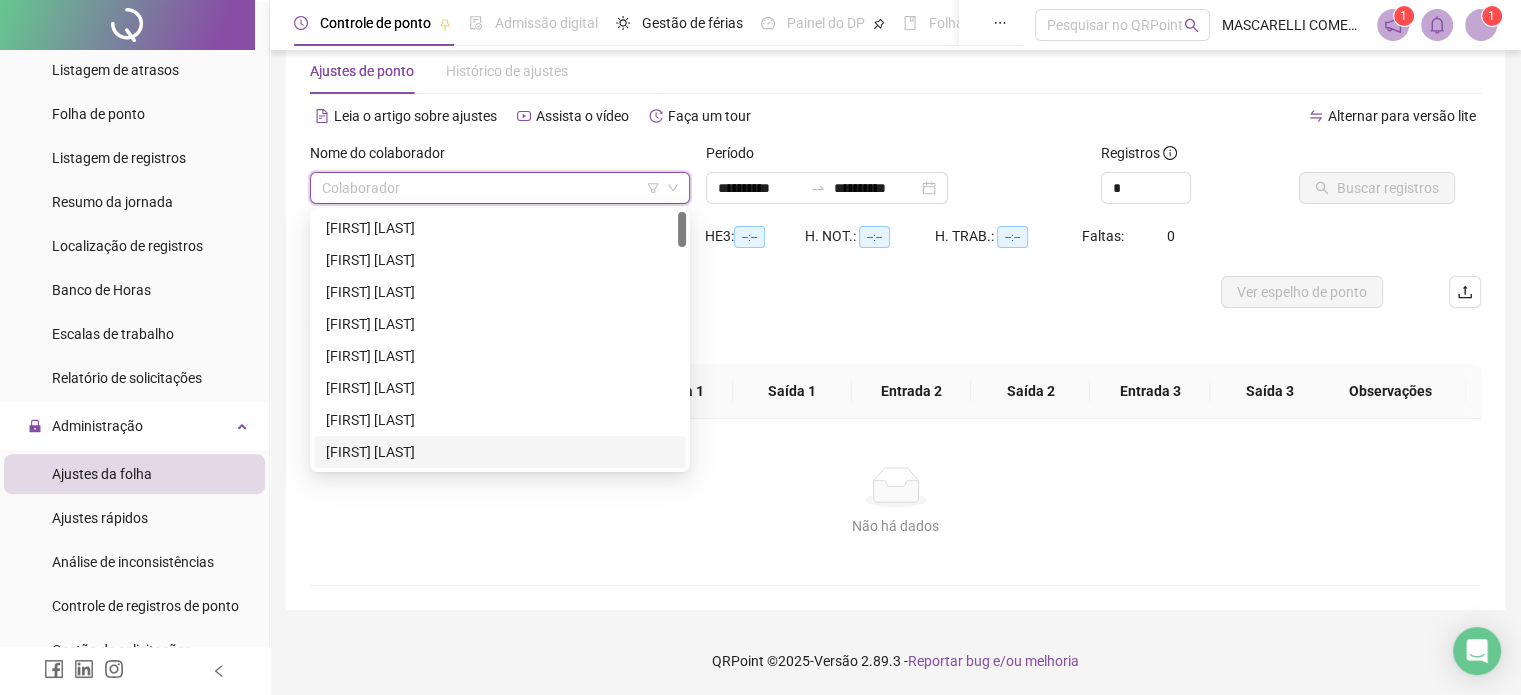 drag, startPoint x: 387, startPoint y: 444, endPoint x: 424, endPoint y: 433, distance: 38.600517 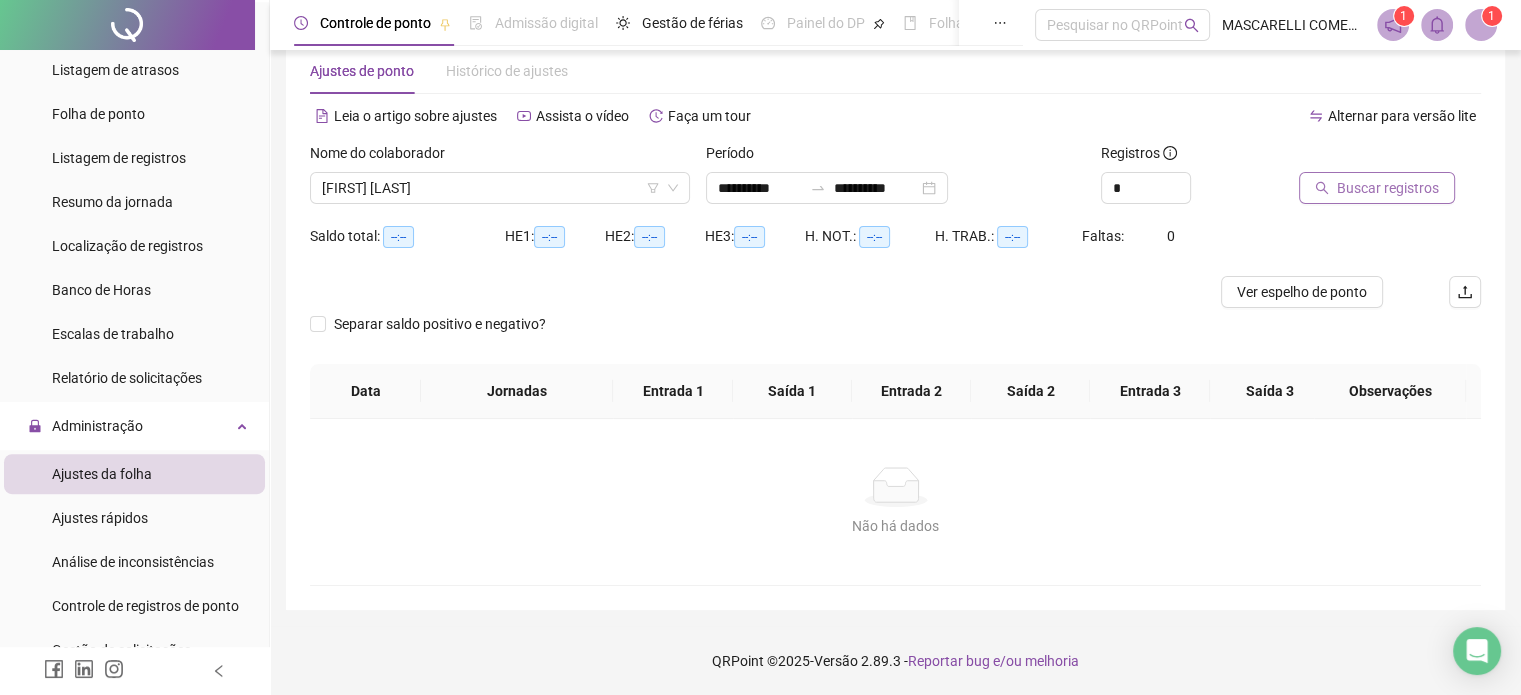 click on "Buscar registros" at bounding box center (1388, 188) 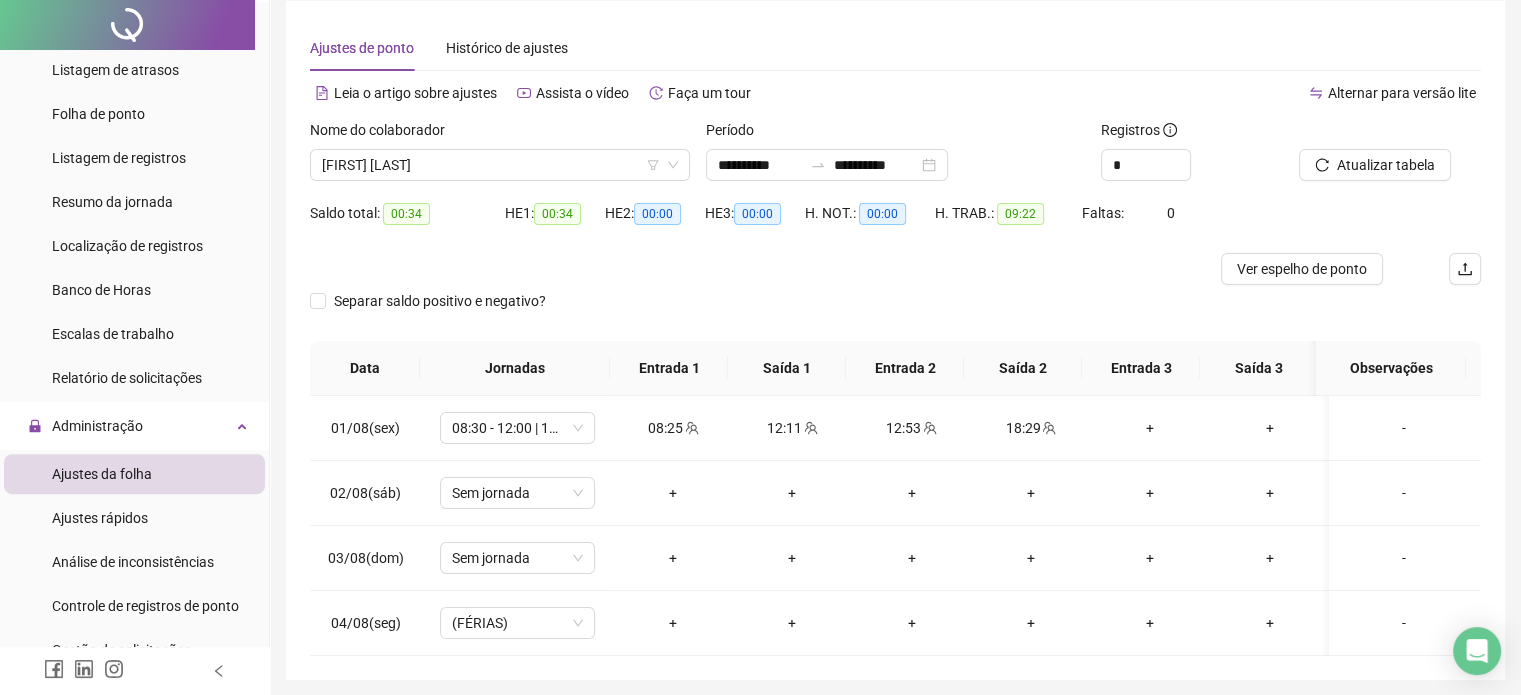 scroll, scrollTop: 0, scrollLeft: 0, axis: both 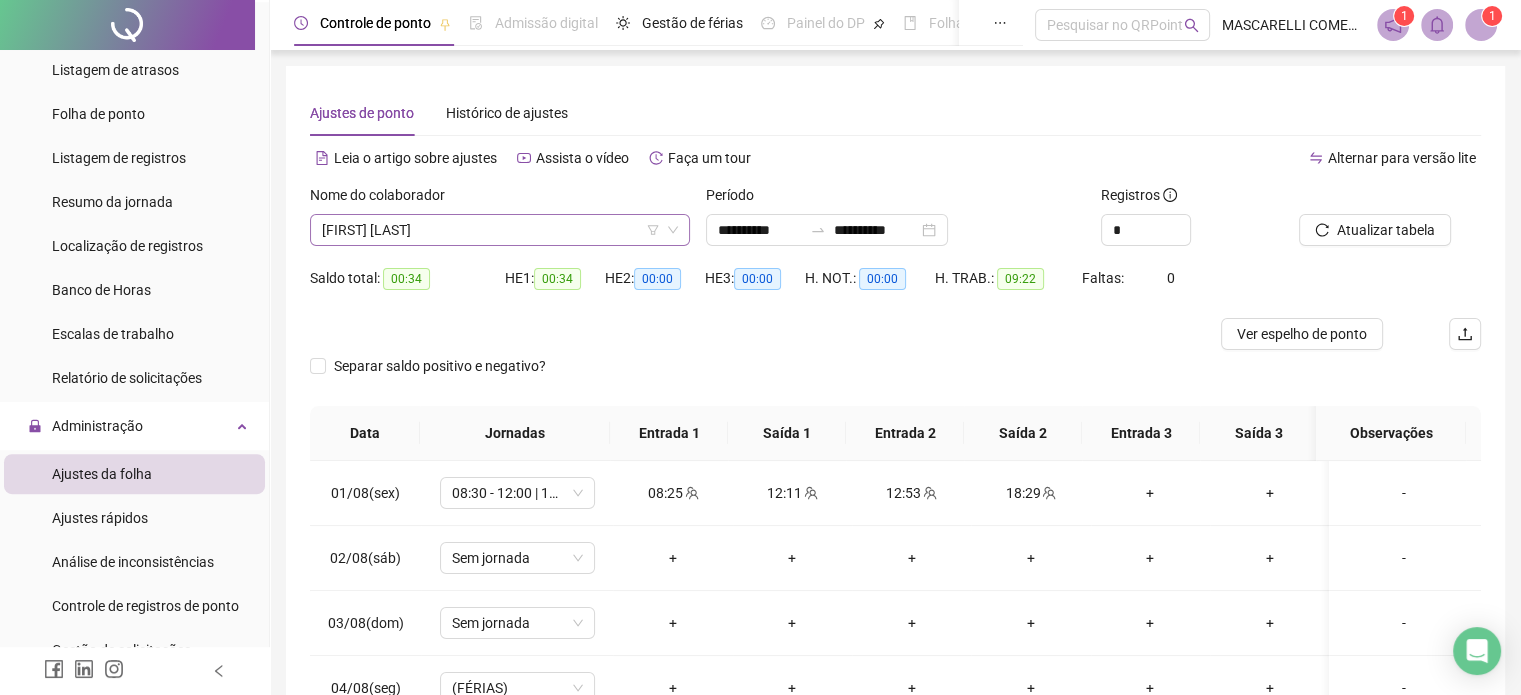 click on "[FIRST] [LAST]" at bounding box center (500, 230) 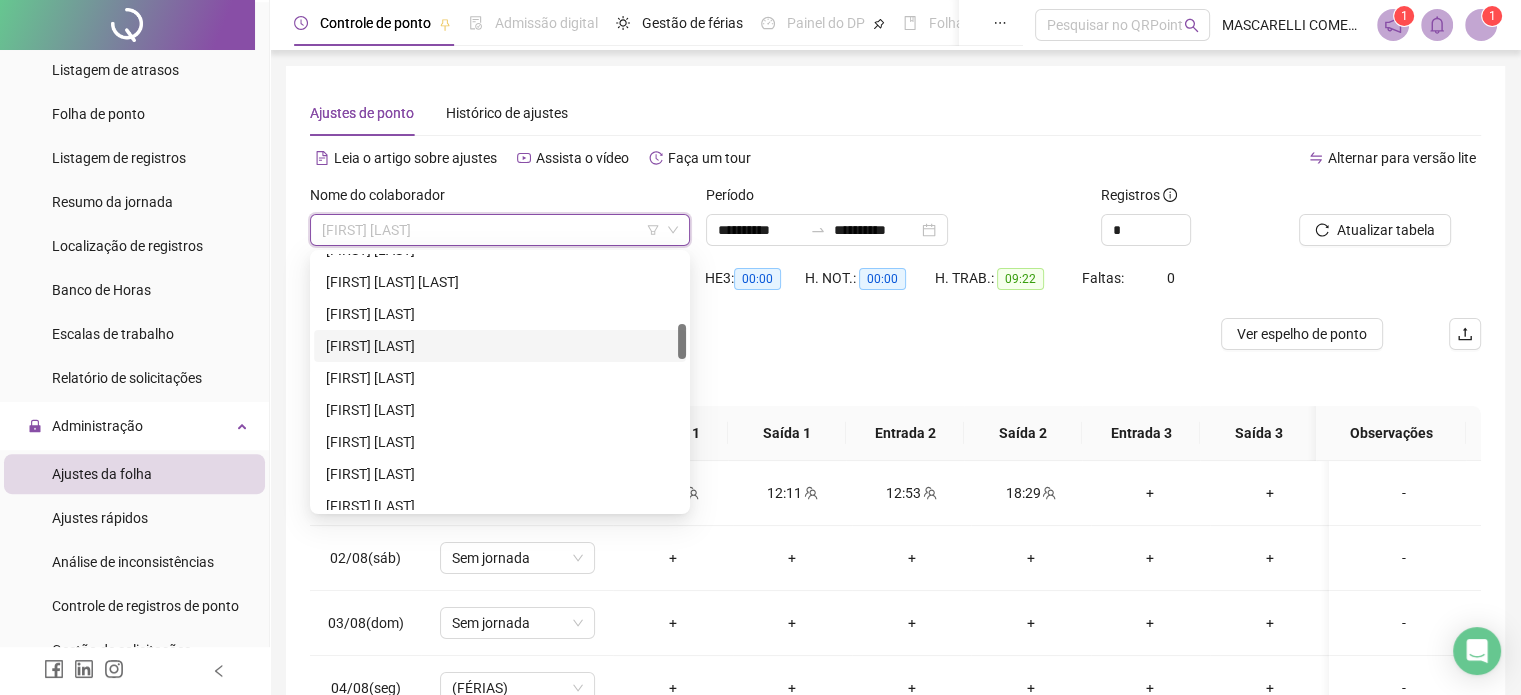 scroll, scrollTop: 600, scrollLeft: 0, axis: vertical 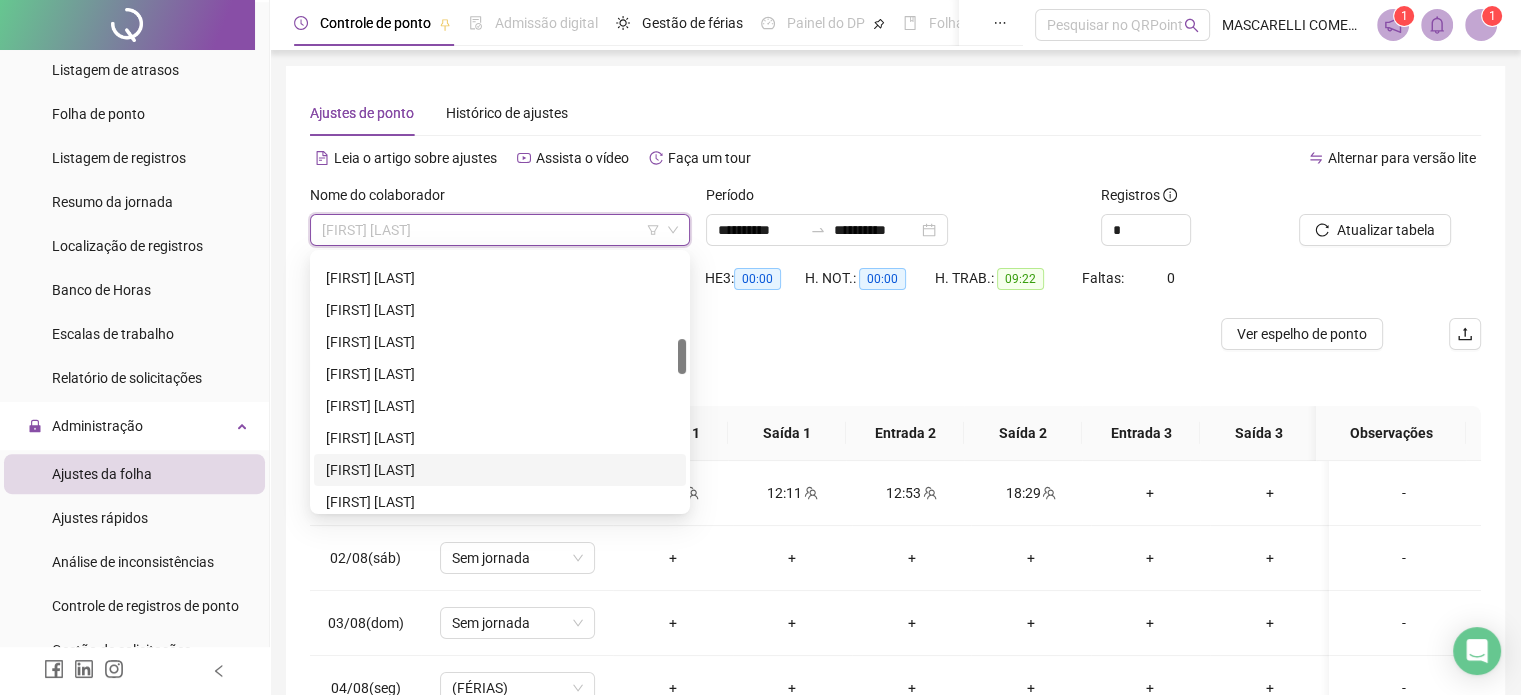 click on "[FIRST] [LAST]" at bounding box center (500, 470) 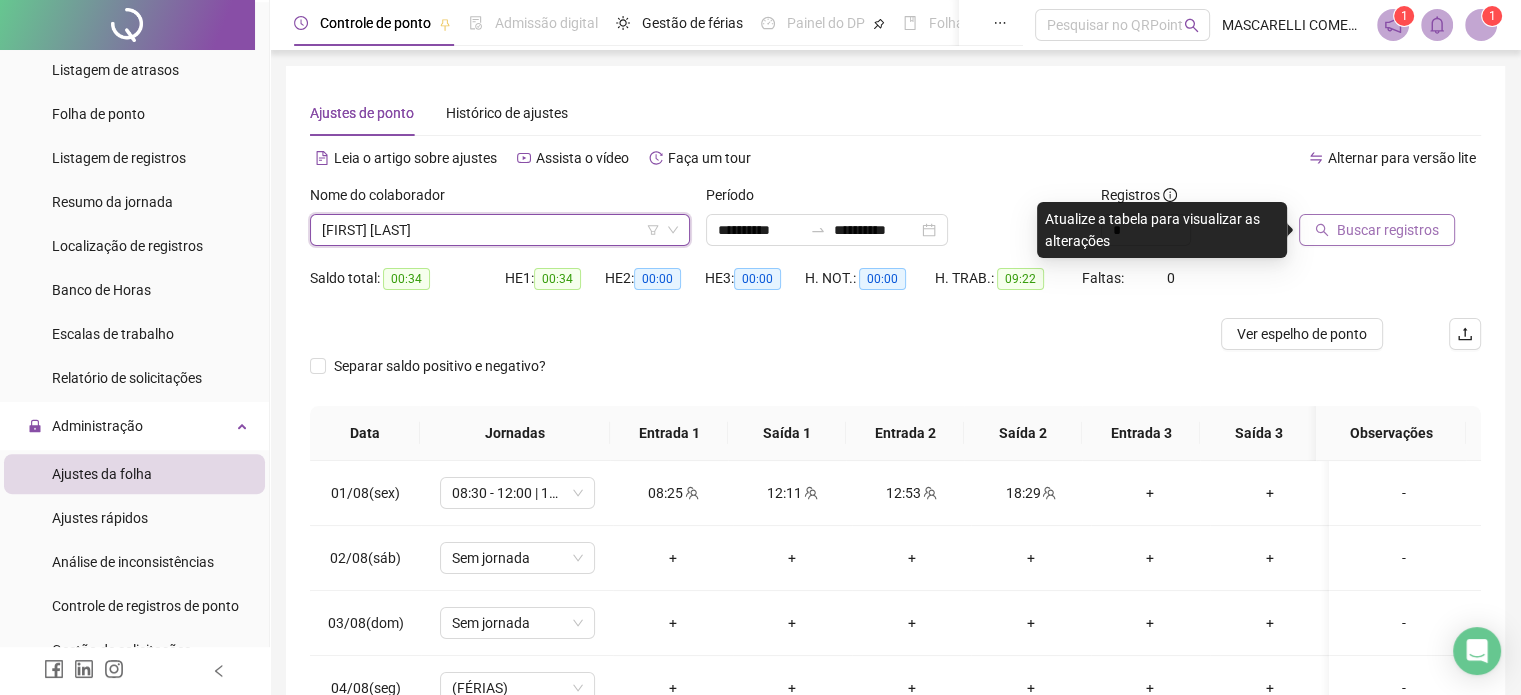 click on "Buscar registros" at bounding box center (1388, 230) 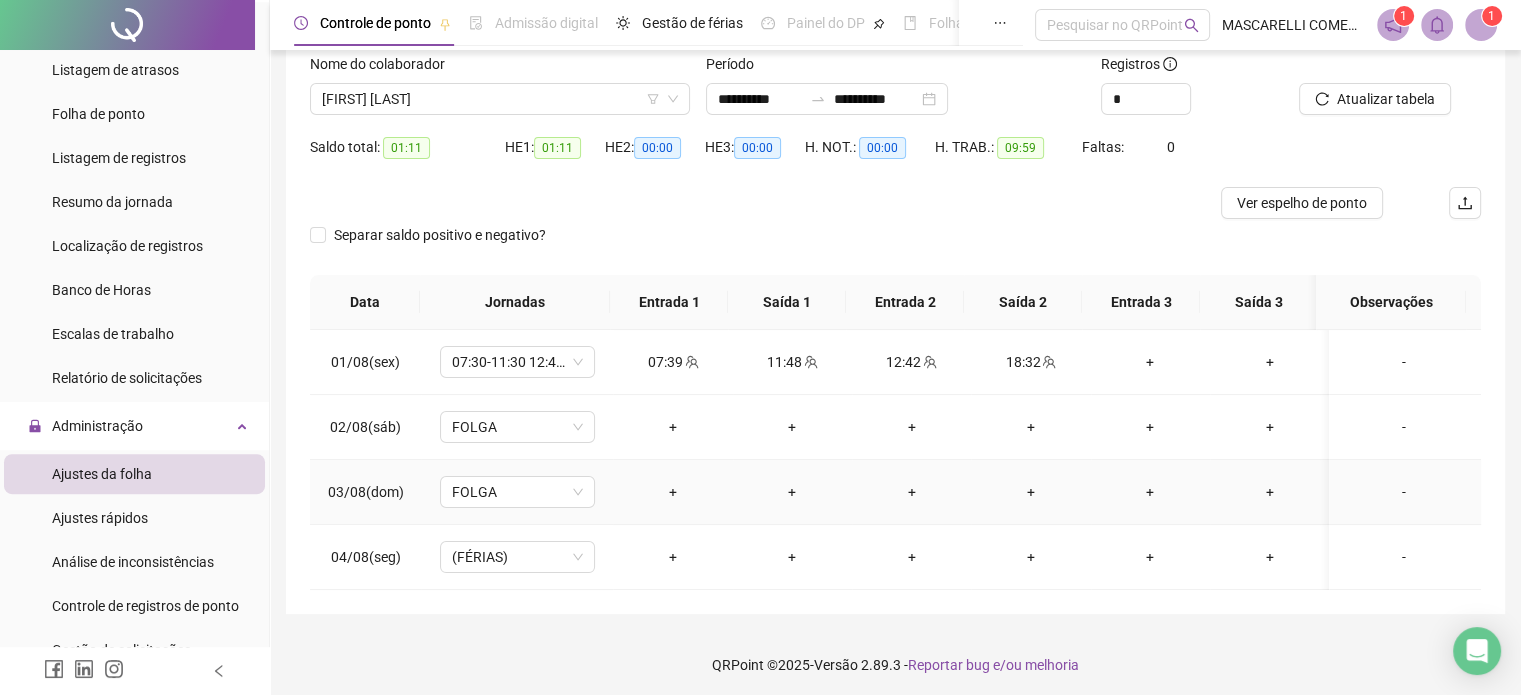 scroll, scrollTop: 135, scrollLeft: 0, axis: vertical 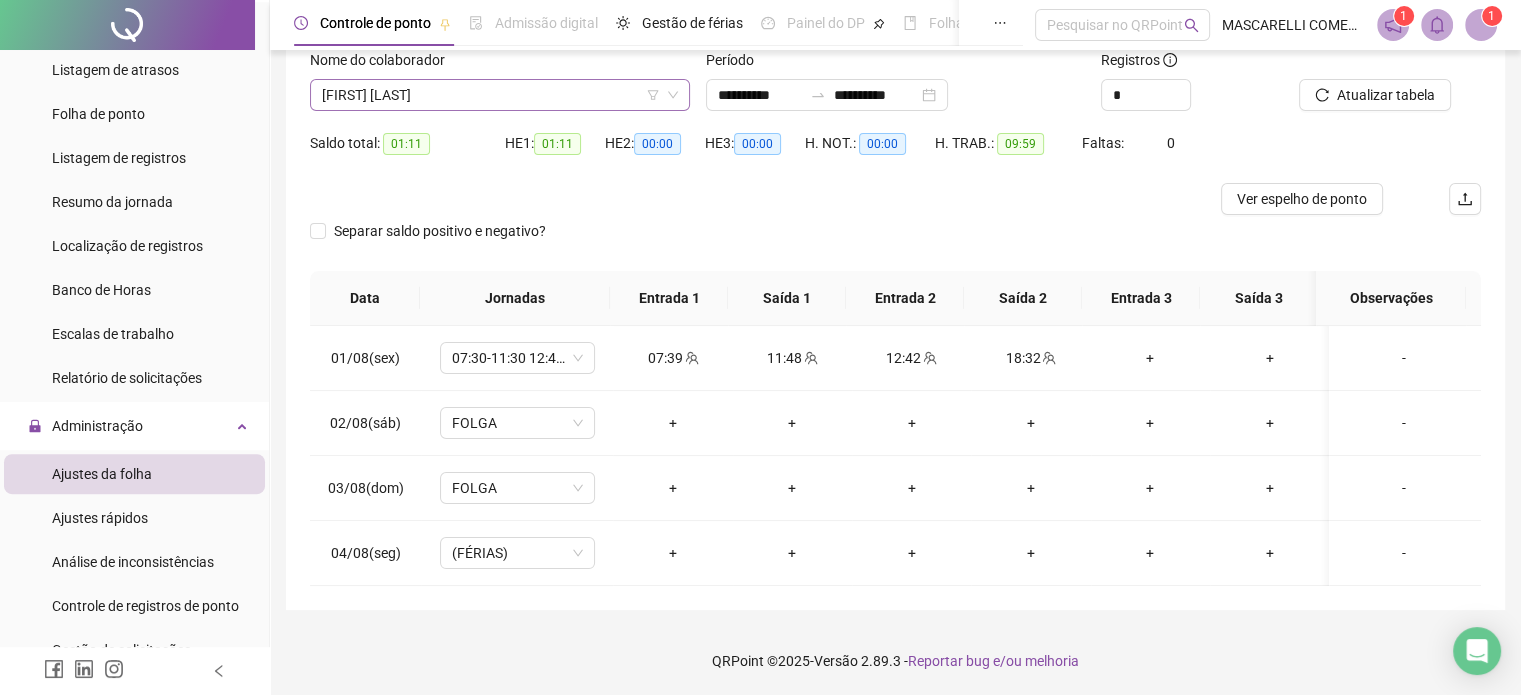 click on "[FIRST] [LAST]" at bounding box center (500, 95) 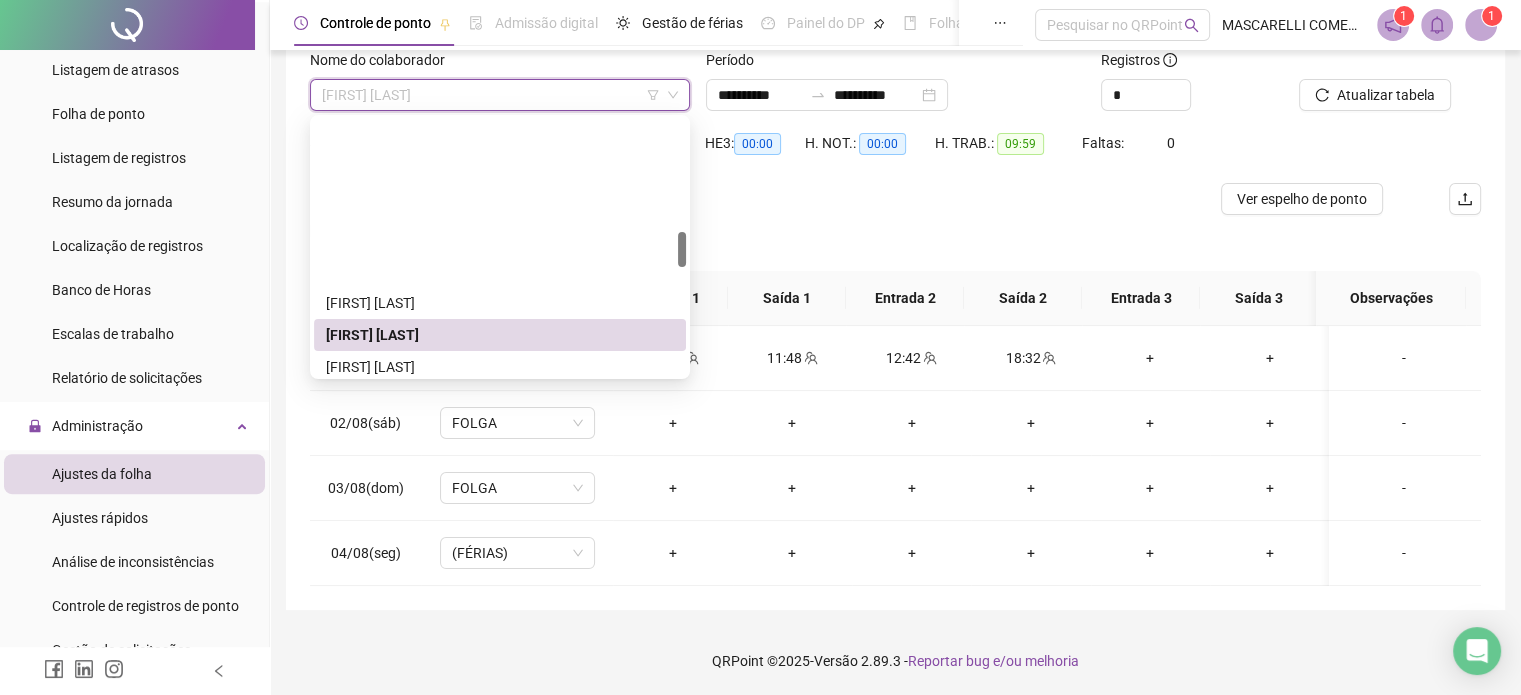 scroll, scrollTop: 900, scrollLeft: 0, axis: vertical 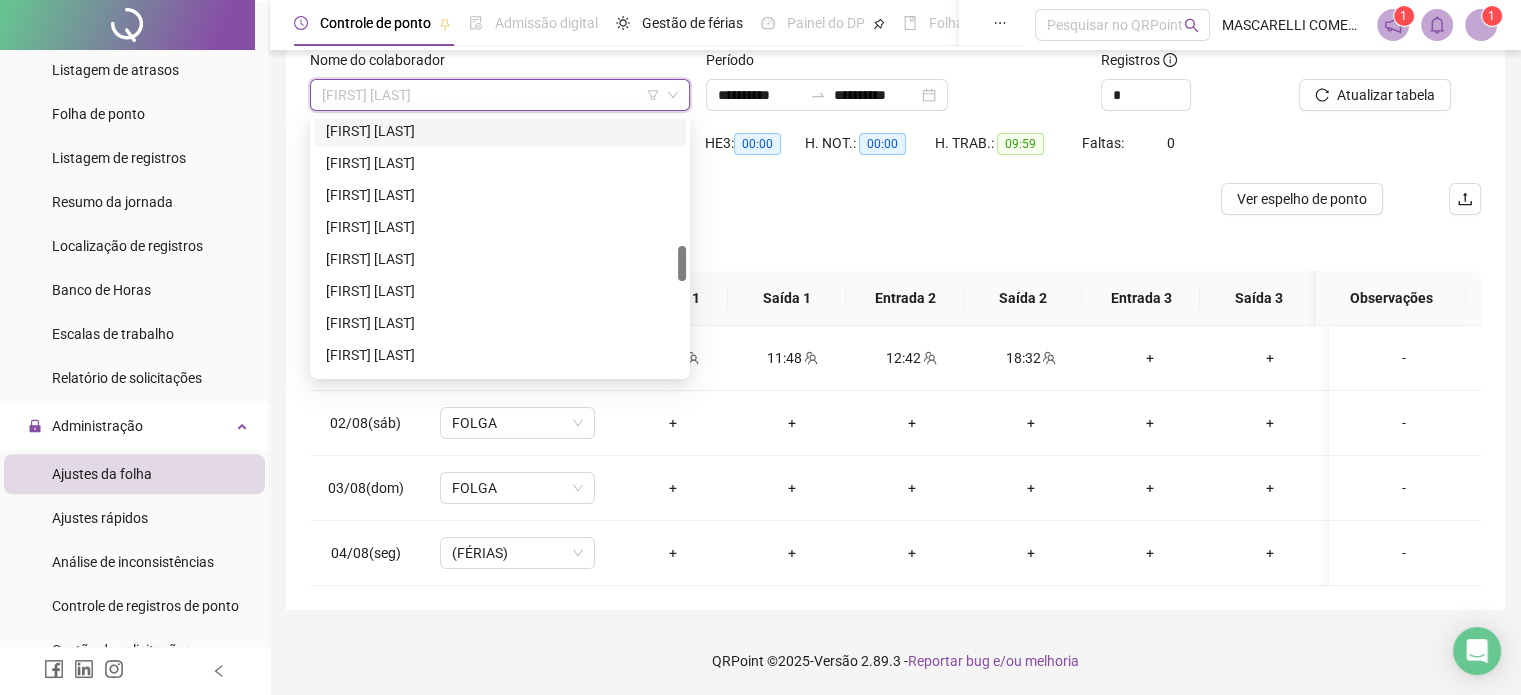 click on "[FIRST] [LAST]" at bounding box center [500, 131] 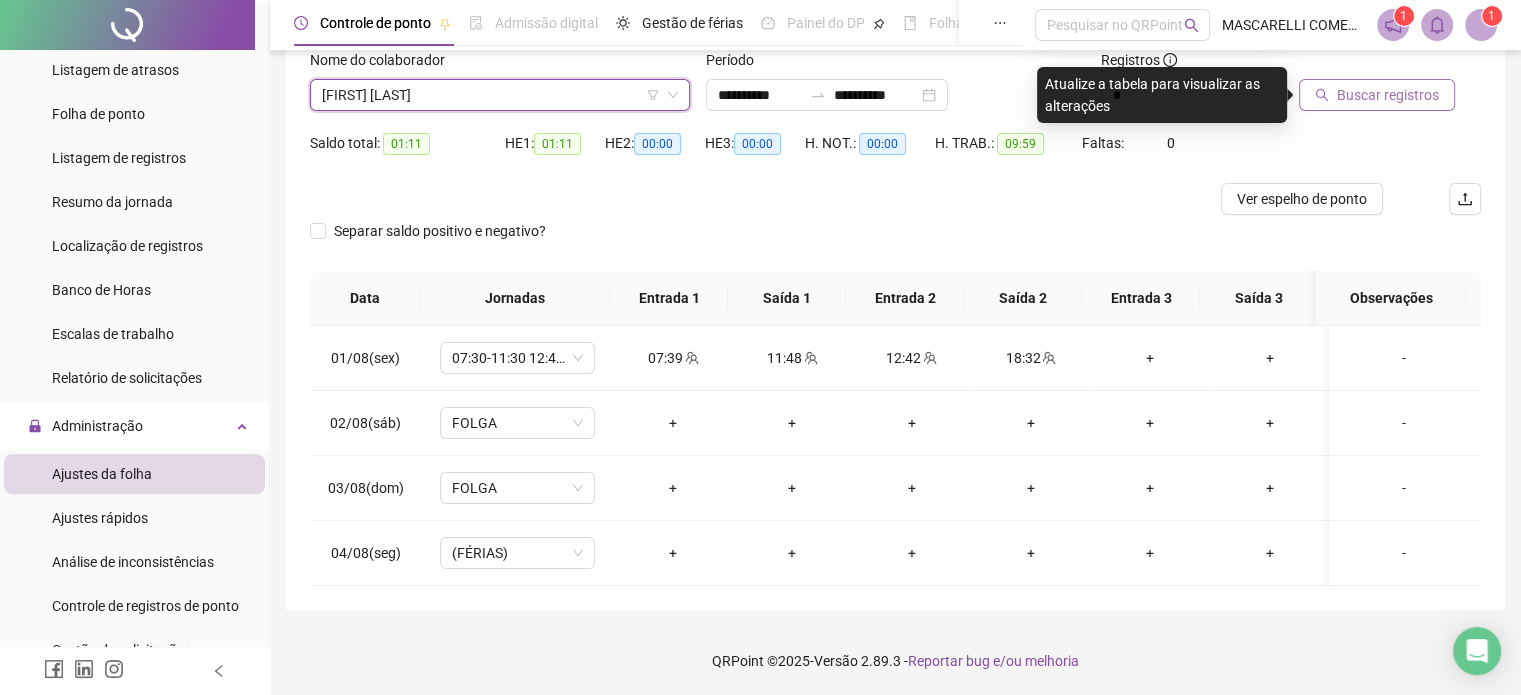 click on "Buscar registros" at bounding box center (1388, 95) 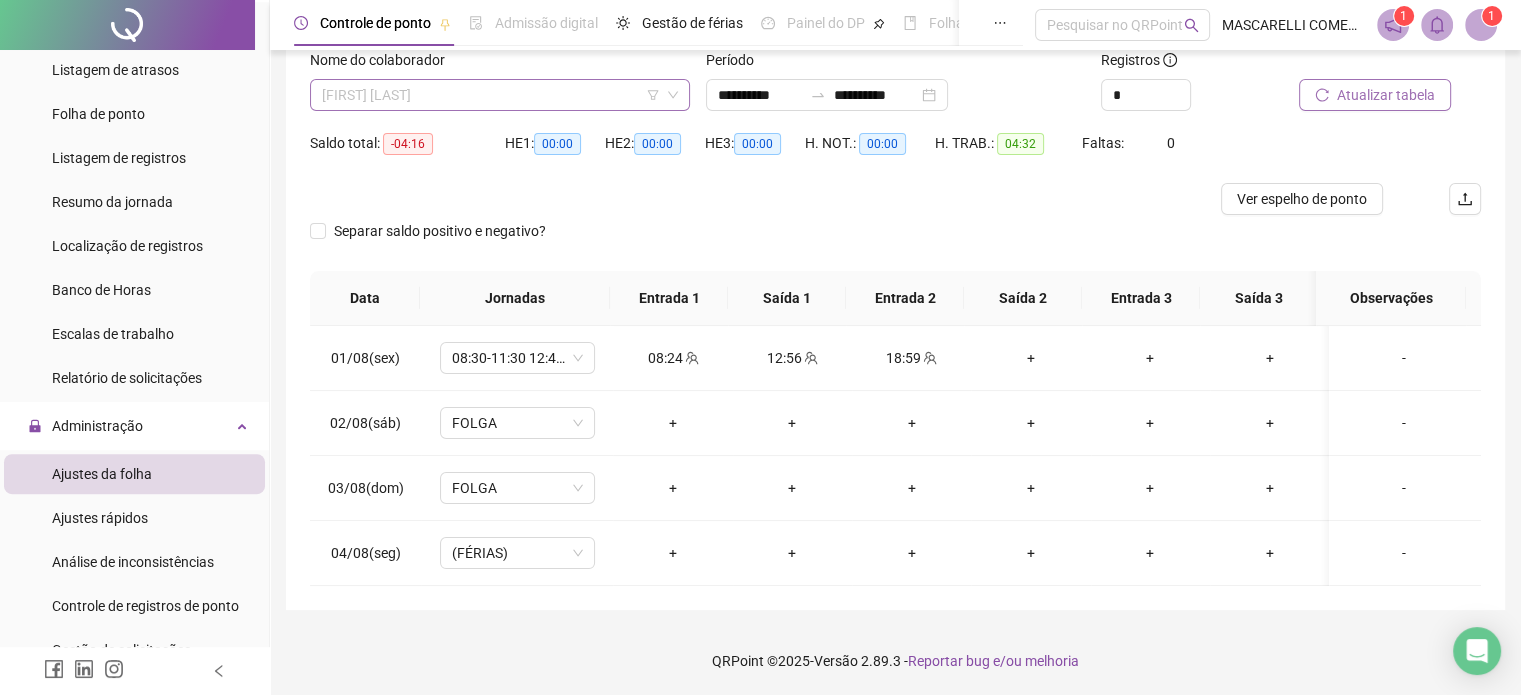 click on "[FIRST] [LAST]" at bounding box center (500, 95) 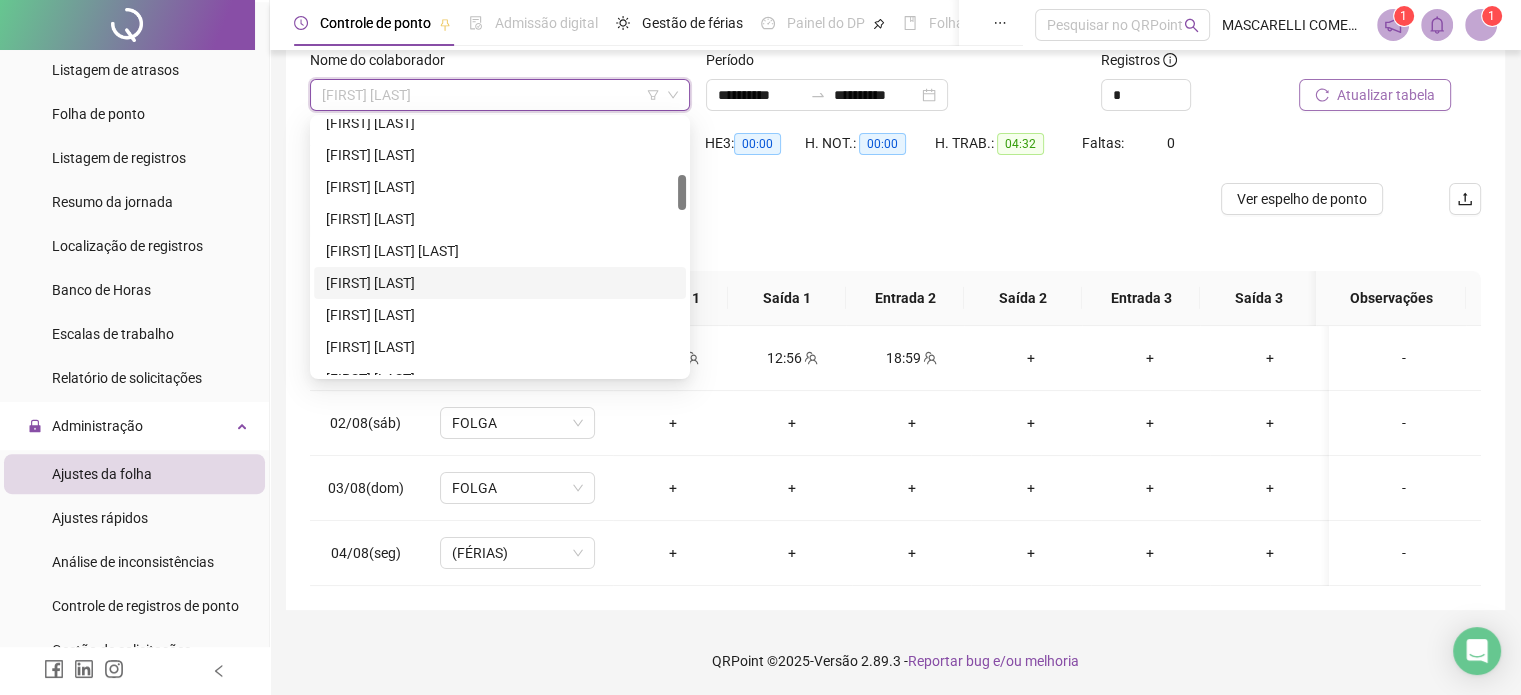 scroll, scrollTop: 0, scrollLeft: 0, axis: both 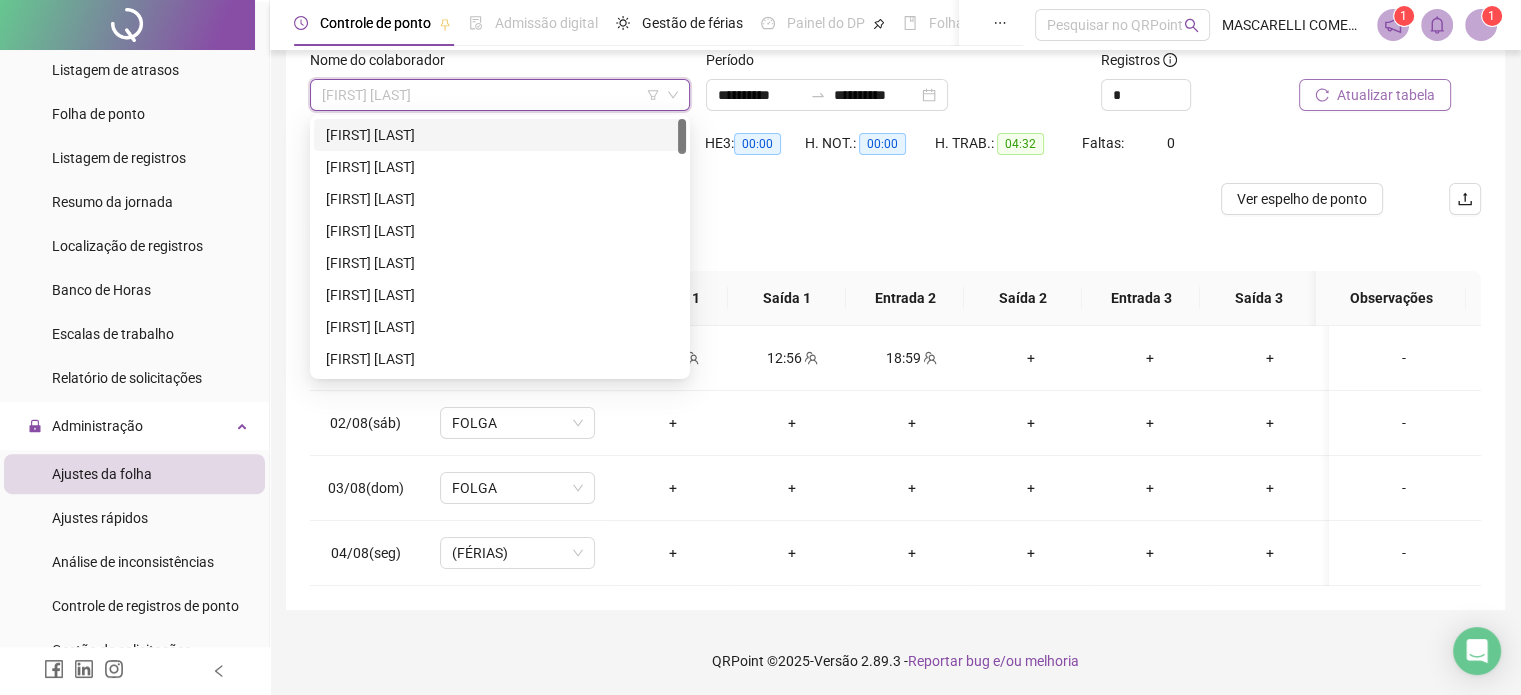 click on "[FIRST] [LAST]" at bounding box center (500, 135) 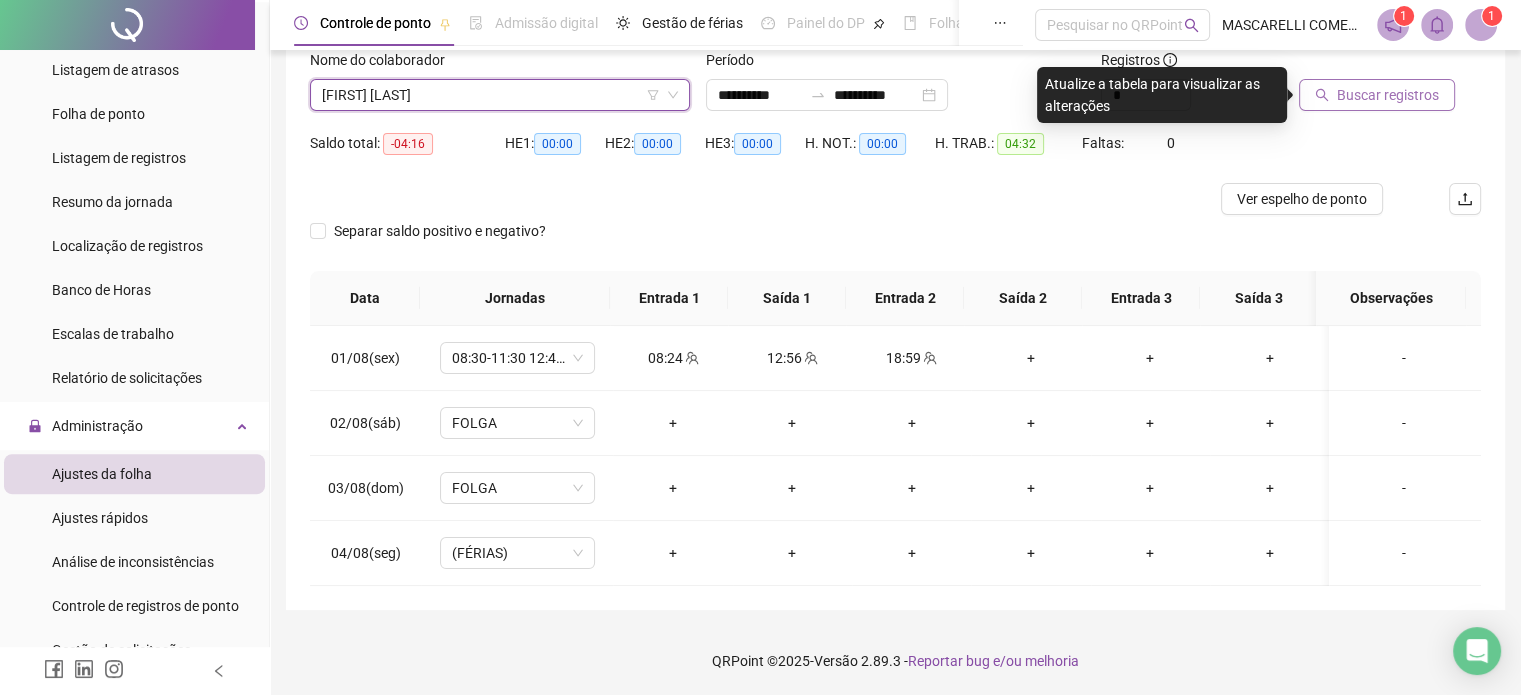 click on "Buscar registros" at bounding box center (1388, 95) 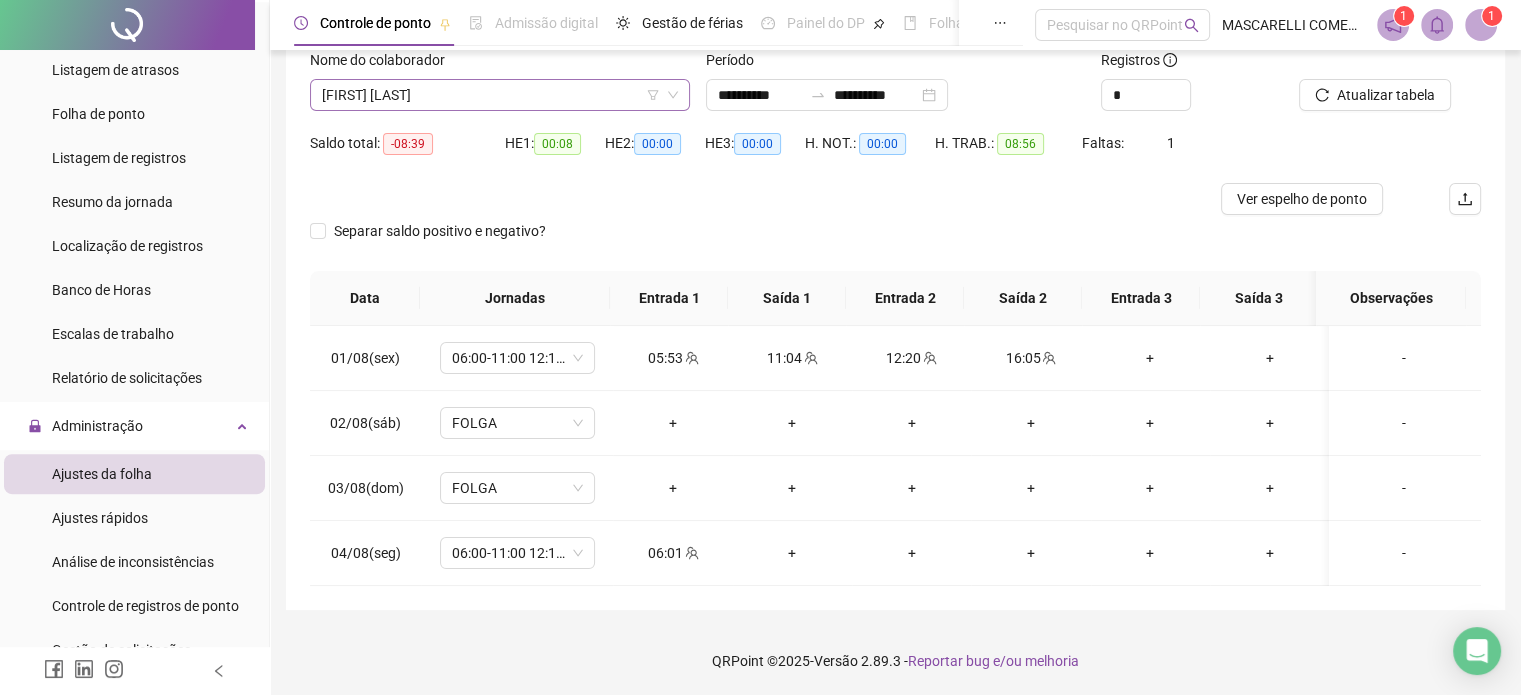 click on "[FIRST] [LAST]" at bounding box center (500, 95) 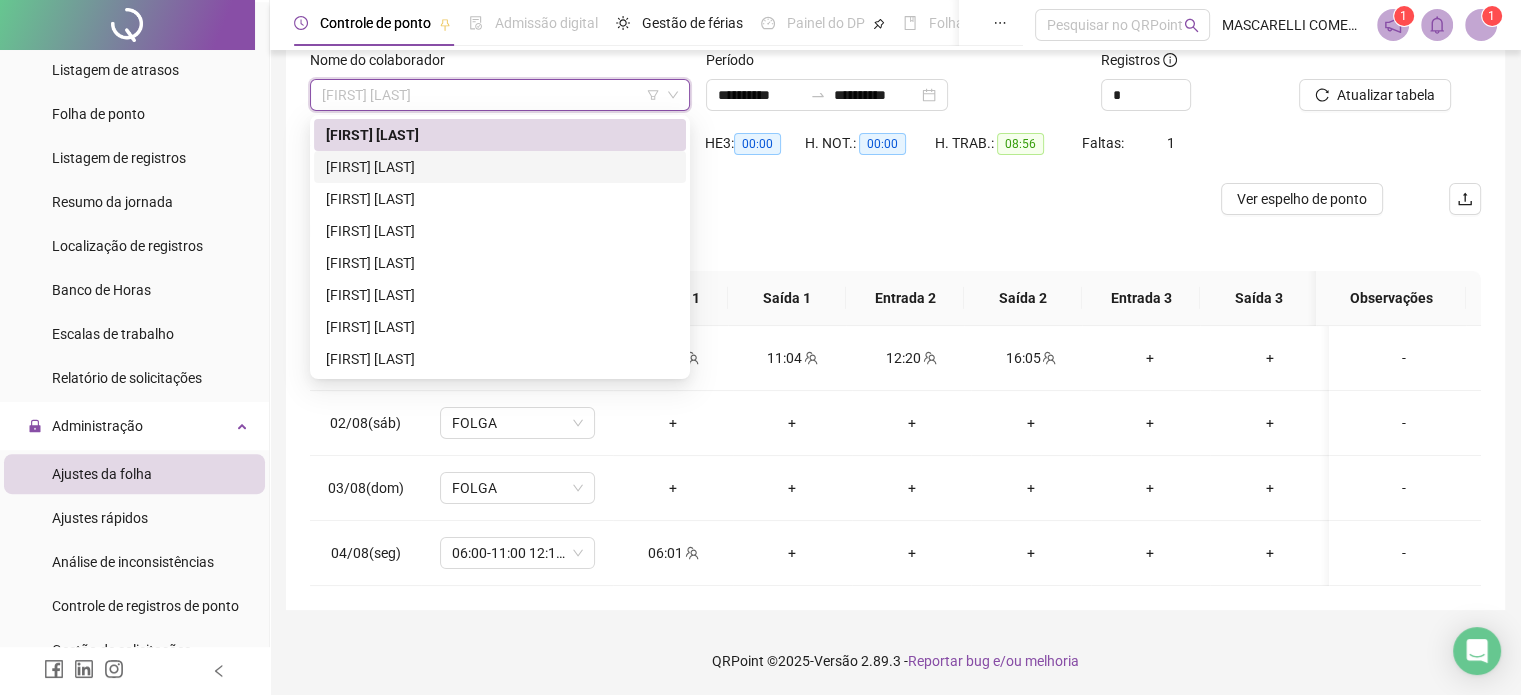 click on "[FIRST] [LAST]" at bounding box center [500, 167] 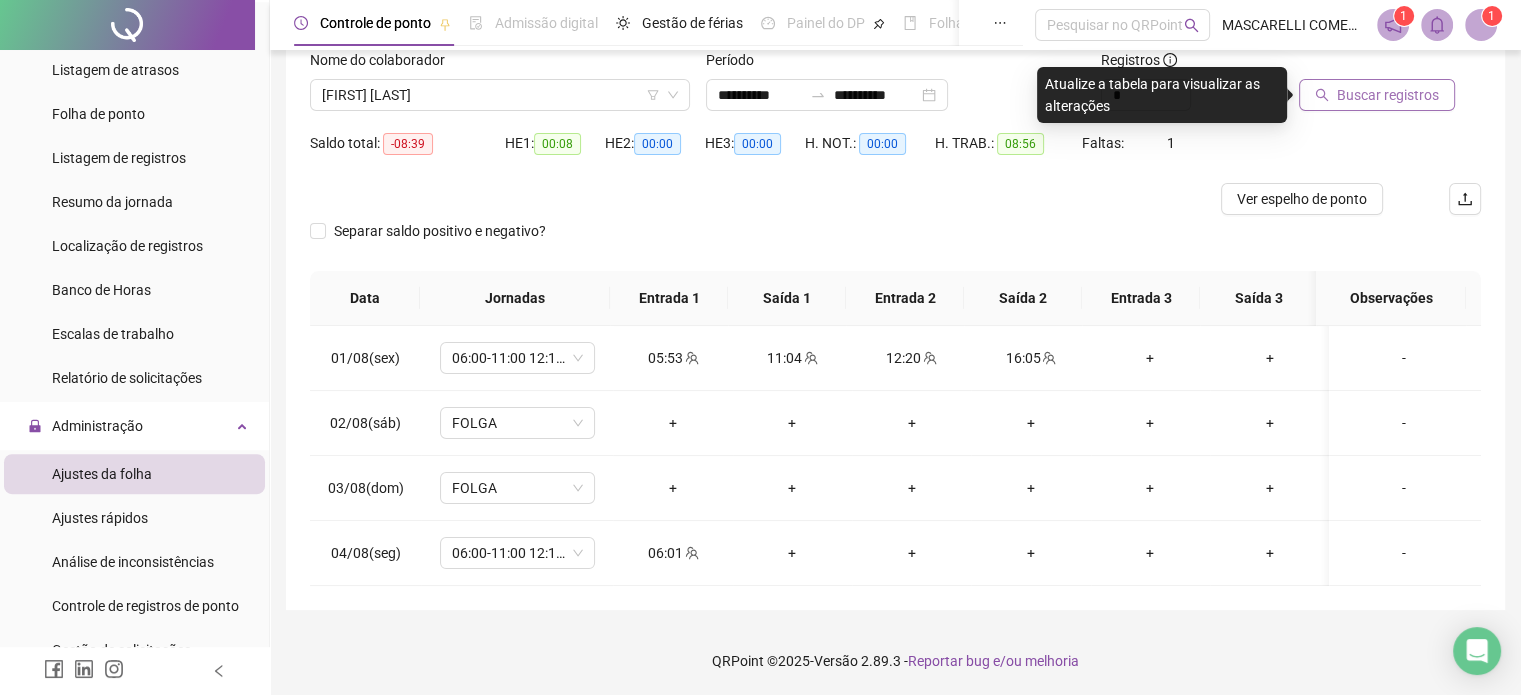 click on "Buscar registros" at bounding box center (1388, 95) 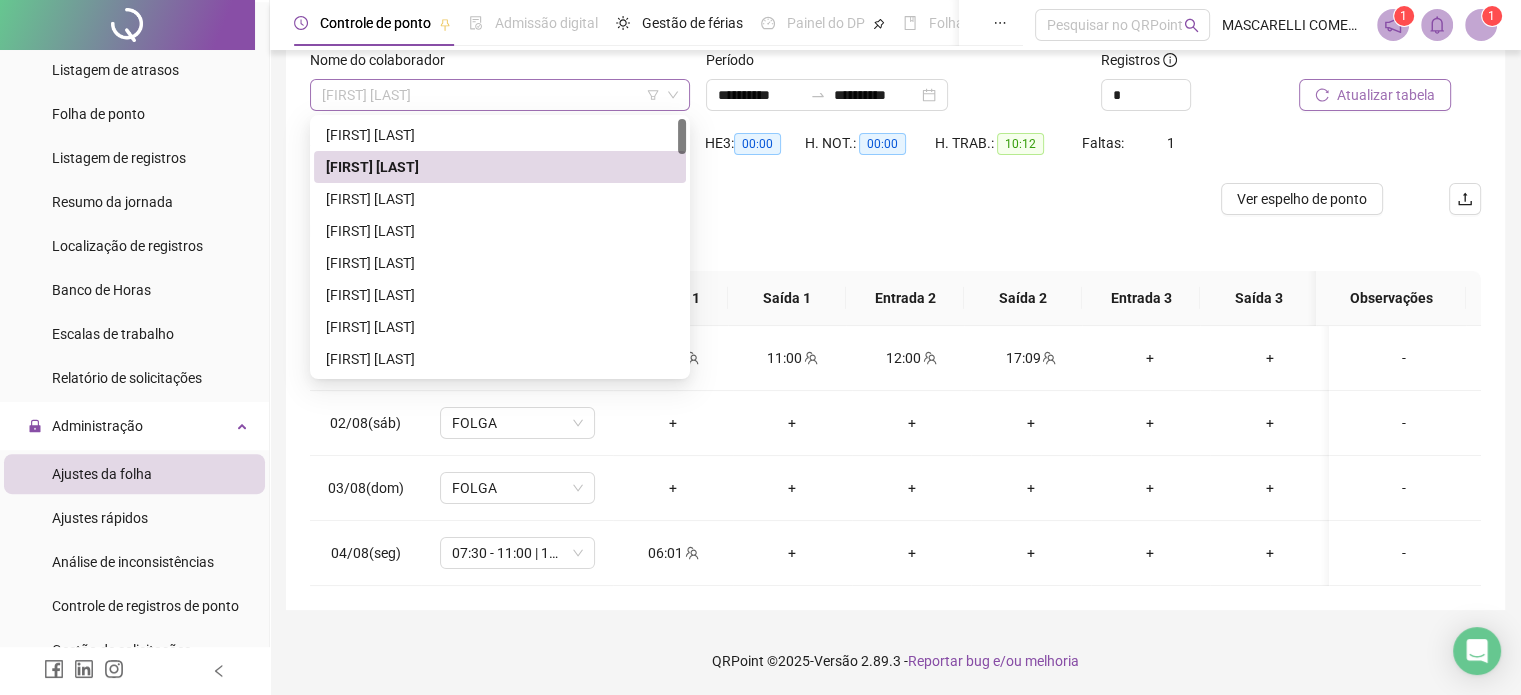 click on "[FIRST] [LAST]" at bounding box center (500, 95) 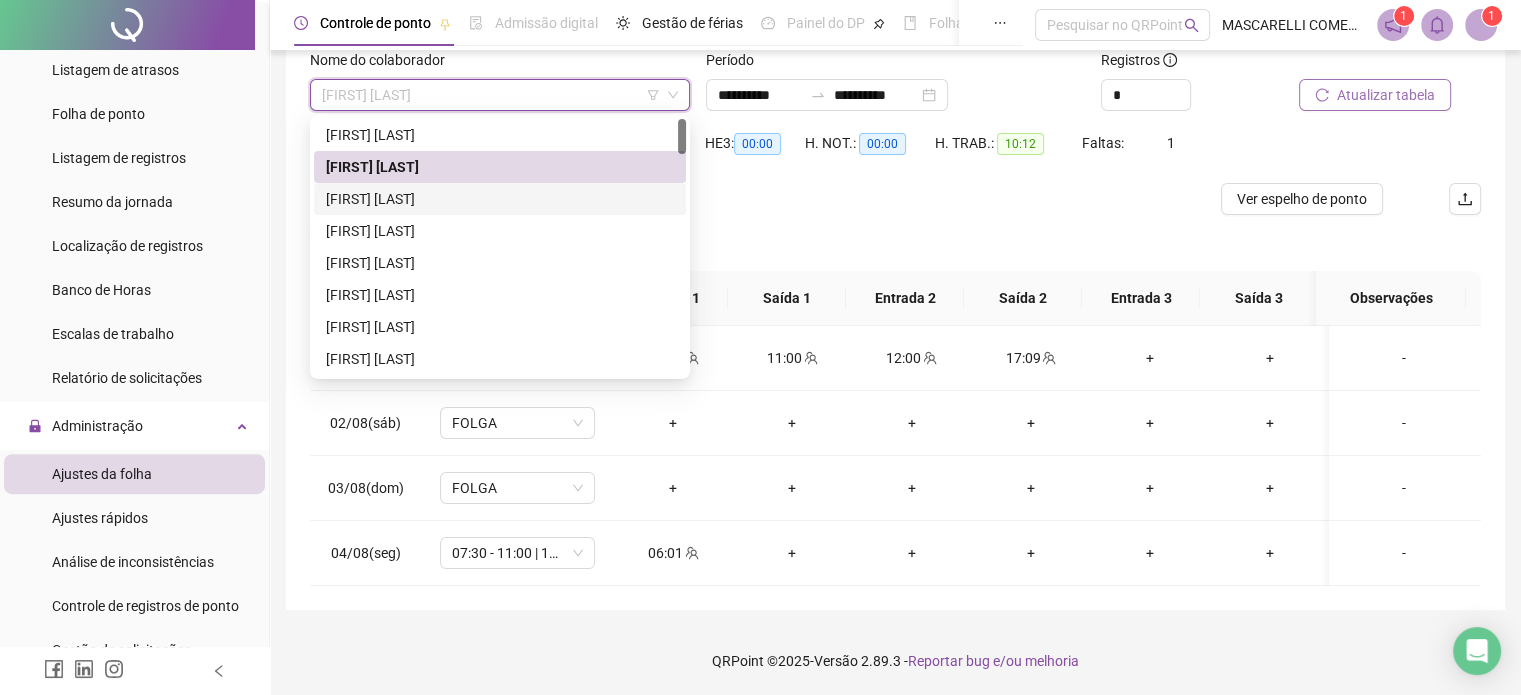 click on "[FIRST] [LAST]" at bounding box center [500, 199] 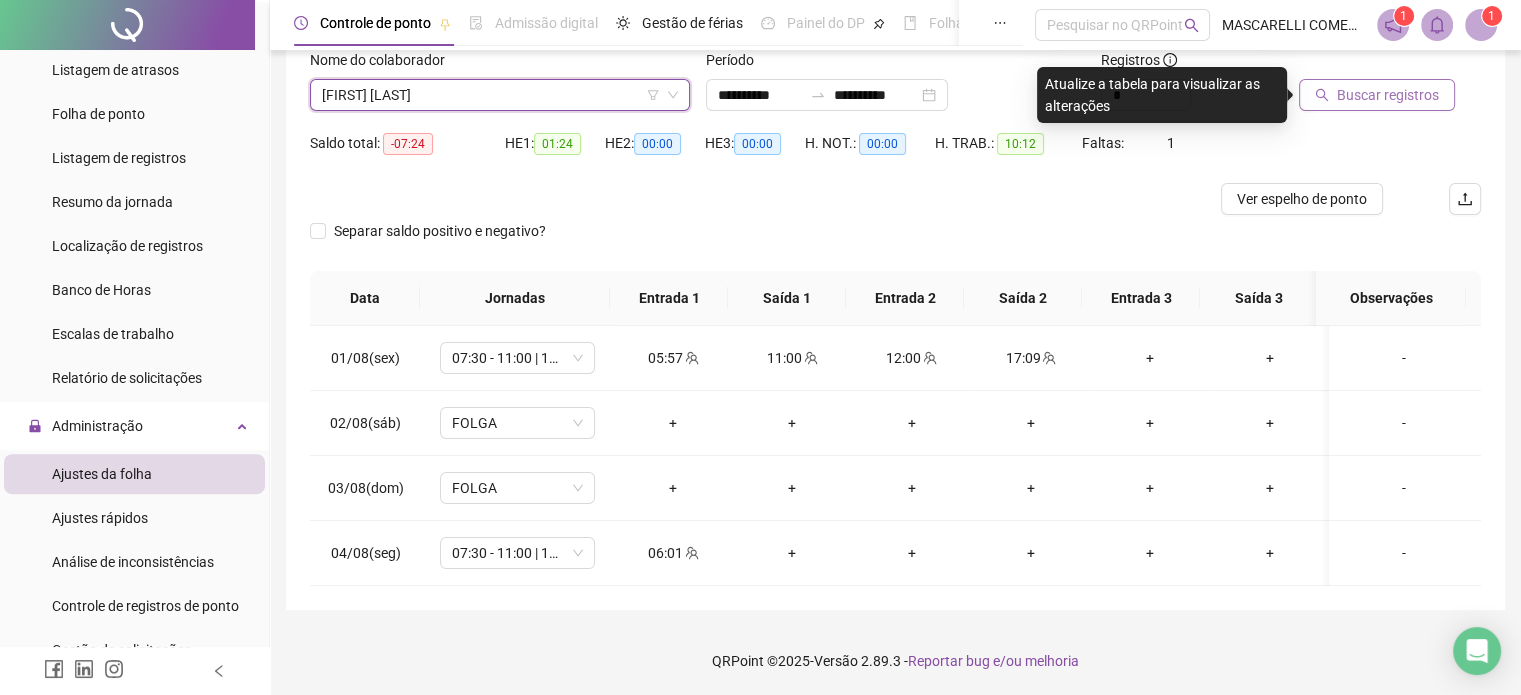 click 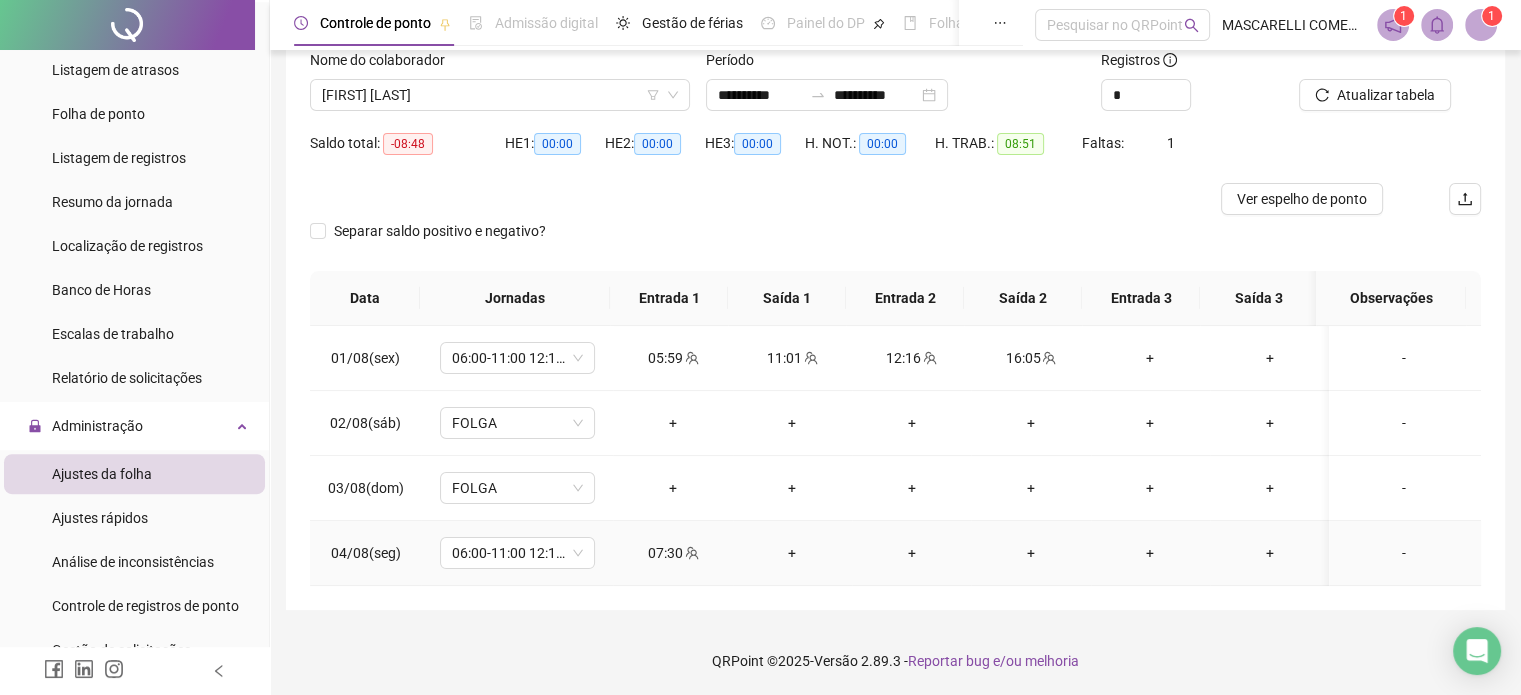 click on "-" at bounding box center [1404, 553] 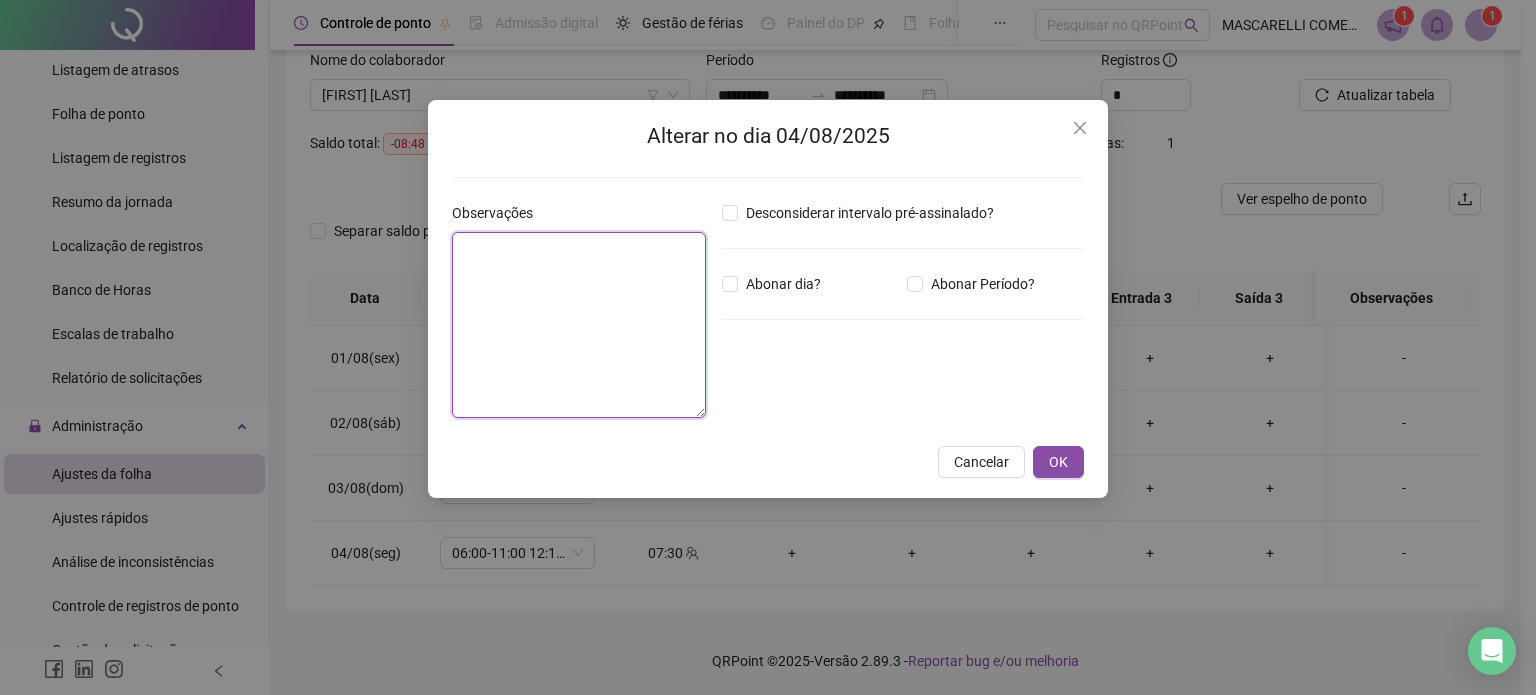 click at bounding box center [579, 325] 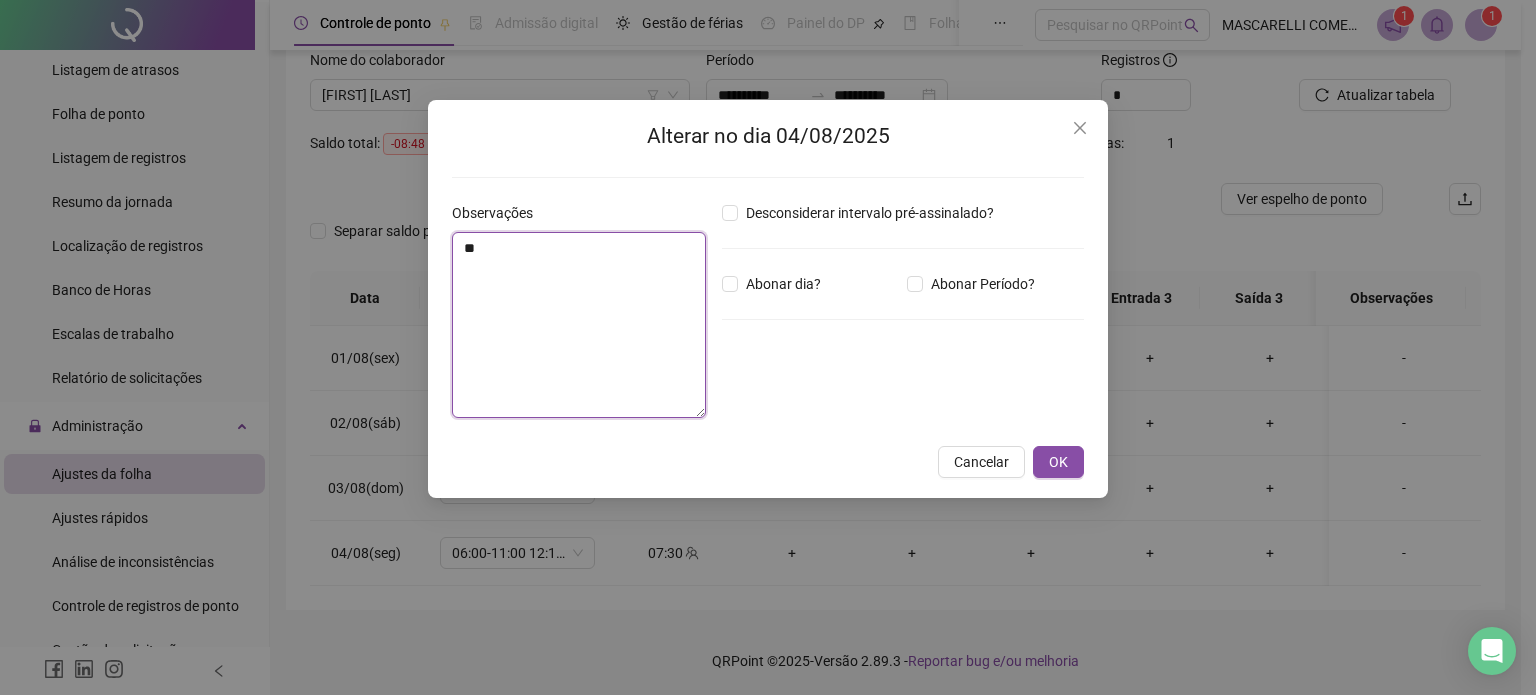 type on "*" 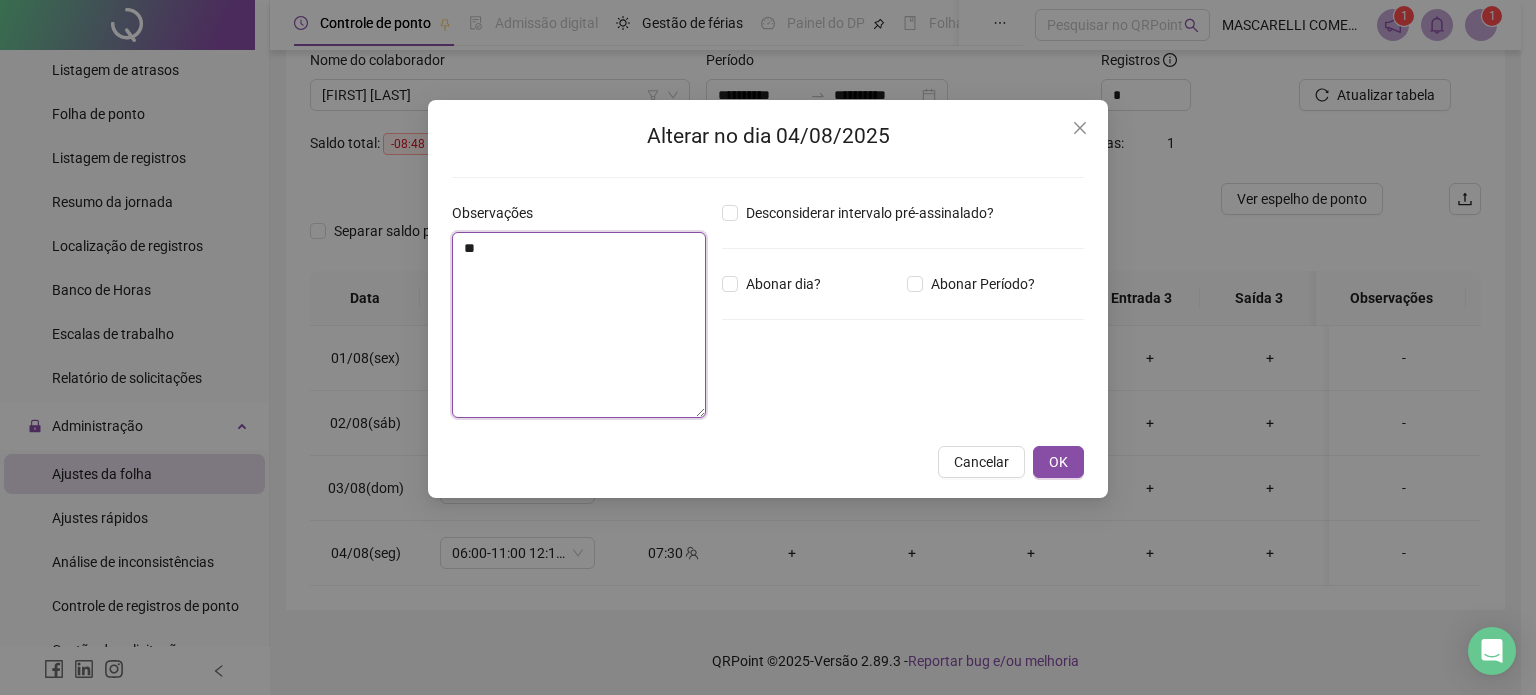 type on "*" 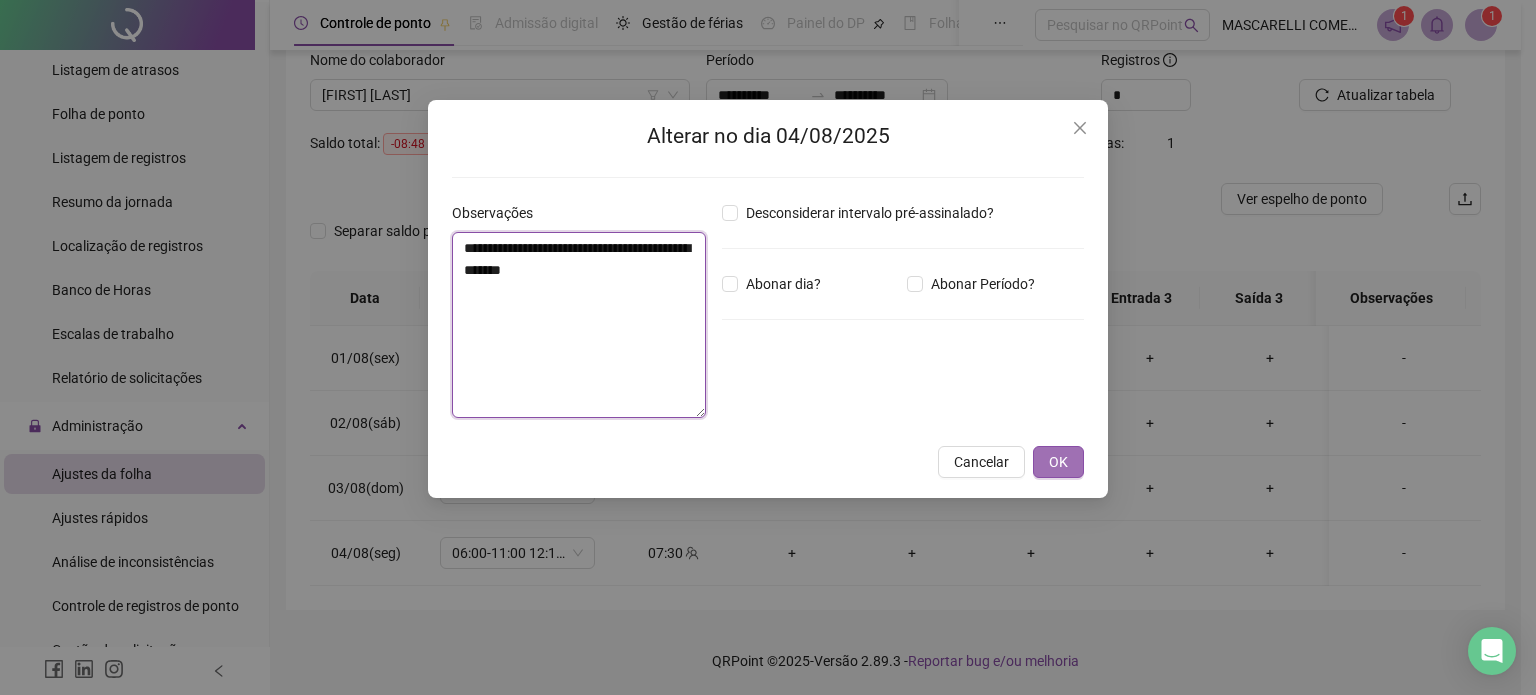 type on "**********" 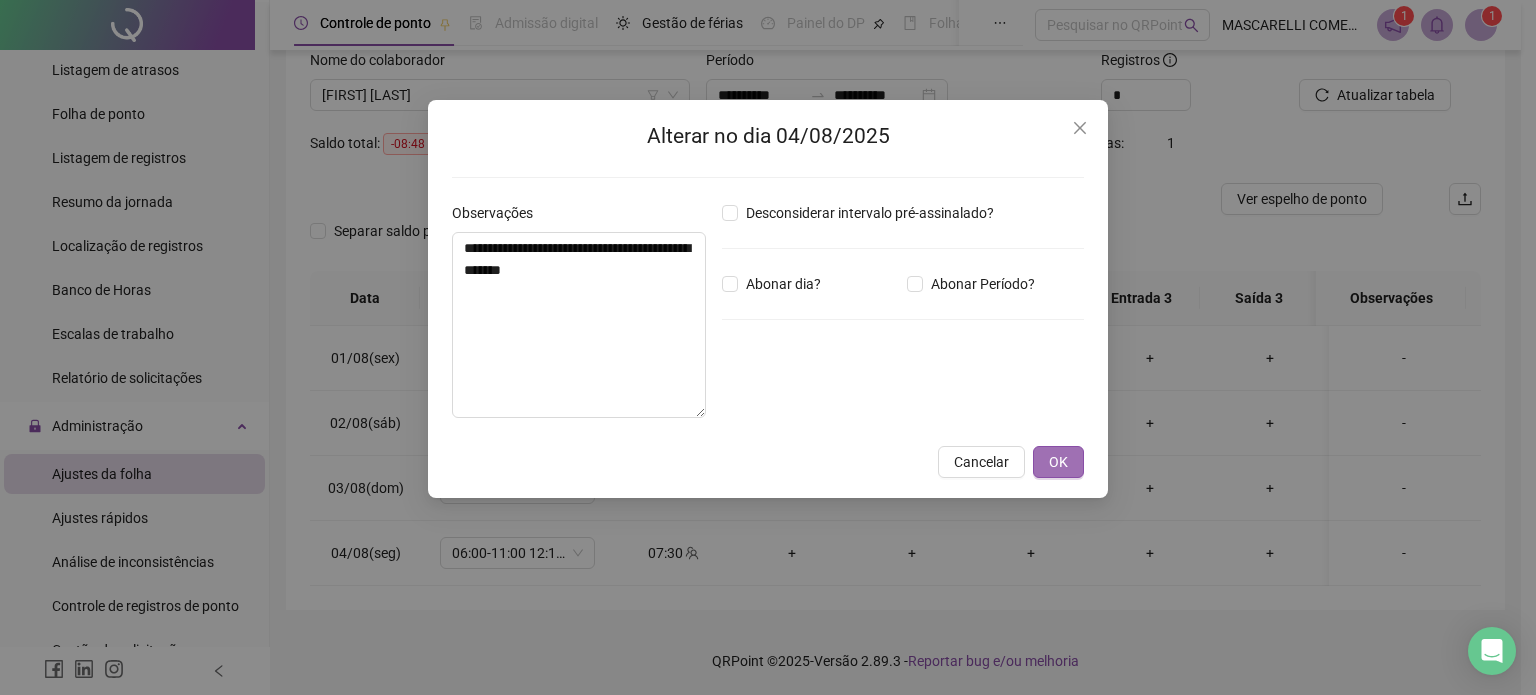 click on "OK" at bounding box center (1058, 462) 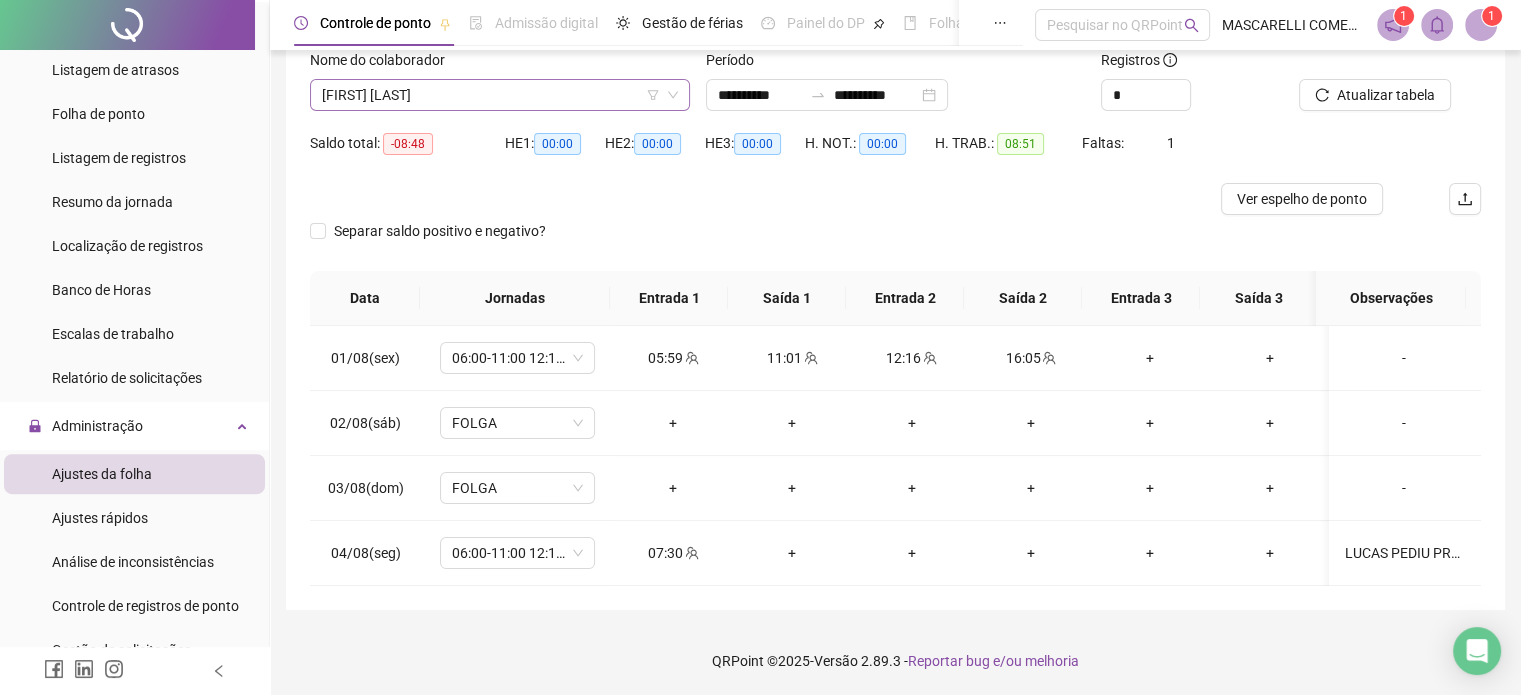click on "[FIRST] [LAST]" at bounding box center [500, 95] 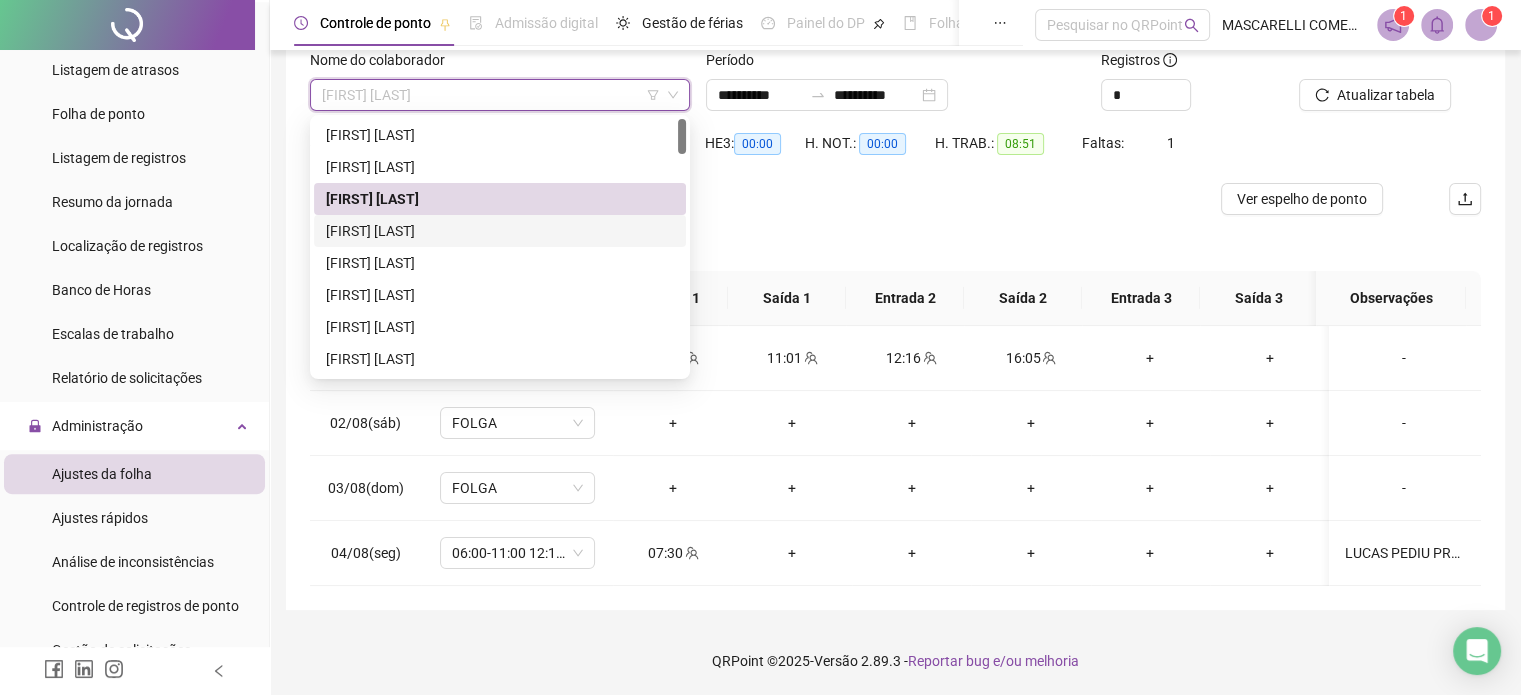 click on "[FIRST] [LAST]" at bounding box center [500, 231] 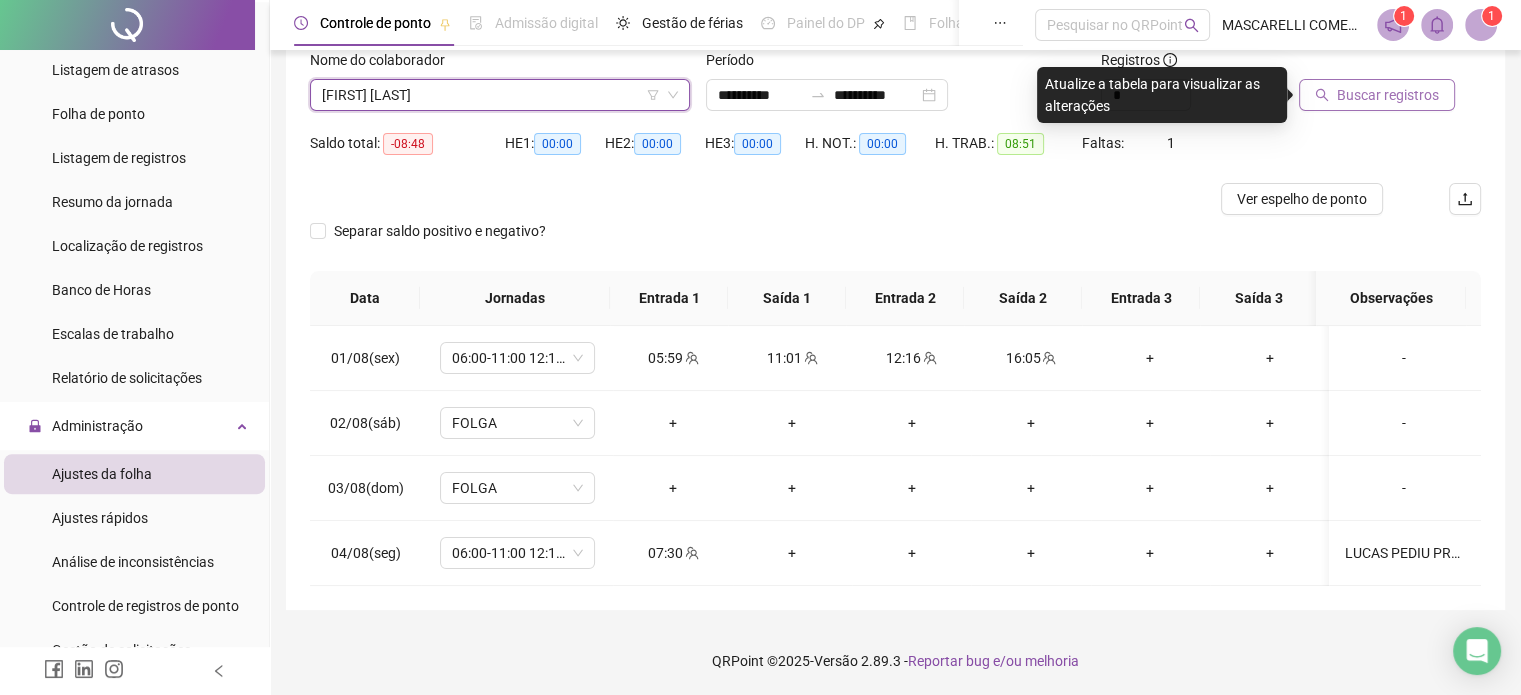 click on "Buscar registros" at bounding box center (1388, 95) 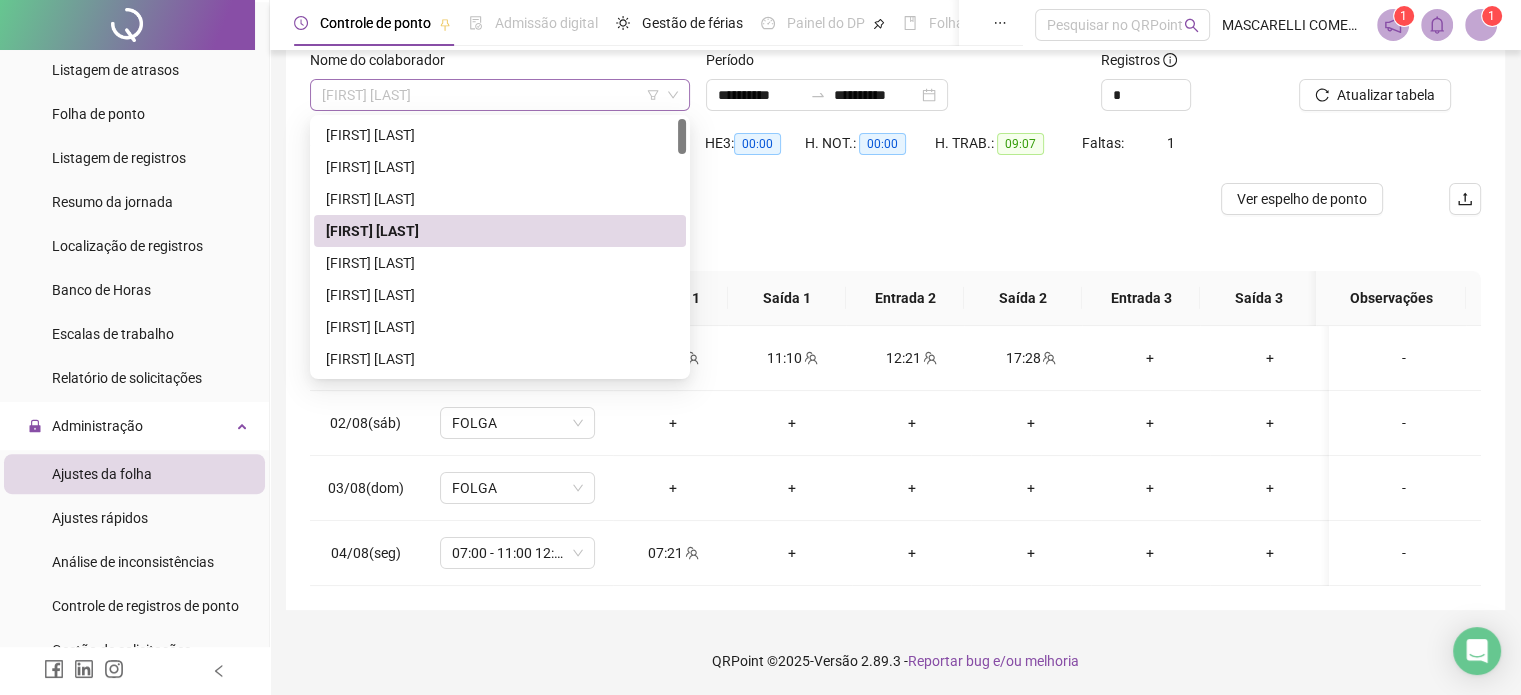click on "[FIRST] [LAST]" at bounding box center [500, 95] 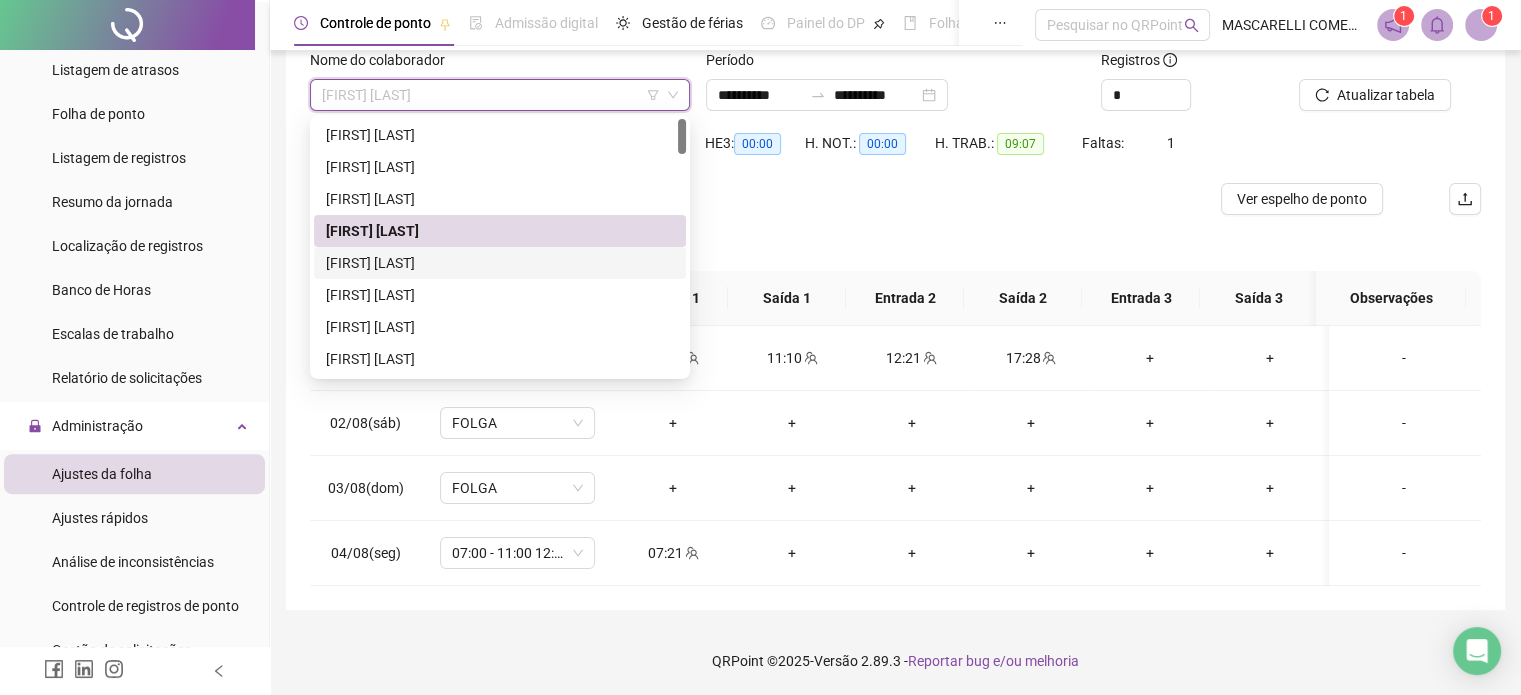 drag, startPoint x: 412, startPoint y: 259, endPoint x: 453, endPoint y: 263, distance: 41.19466 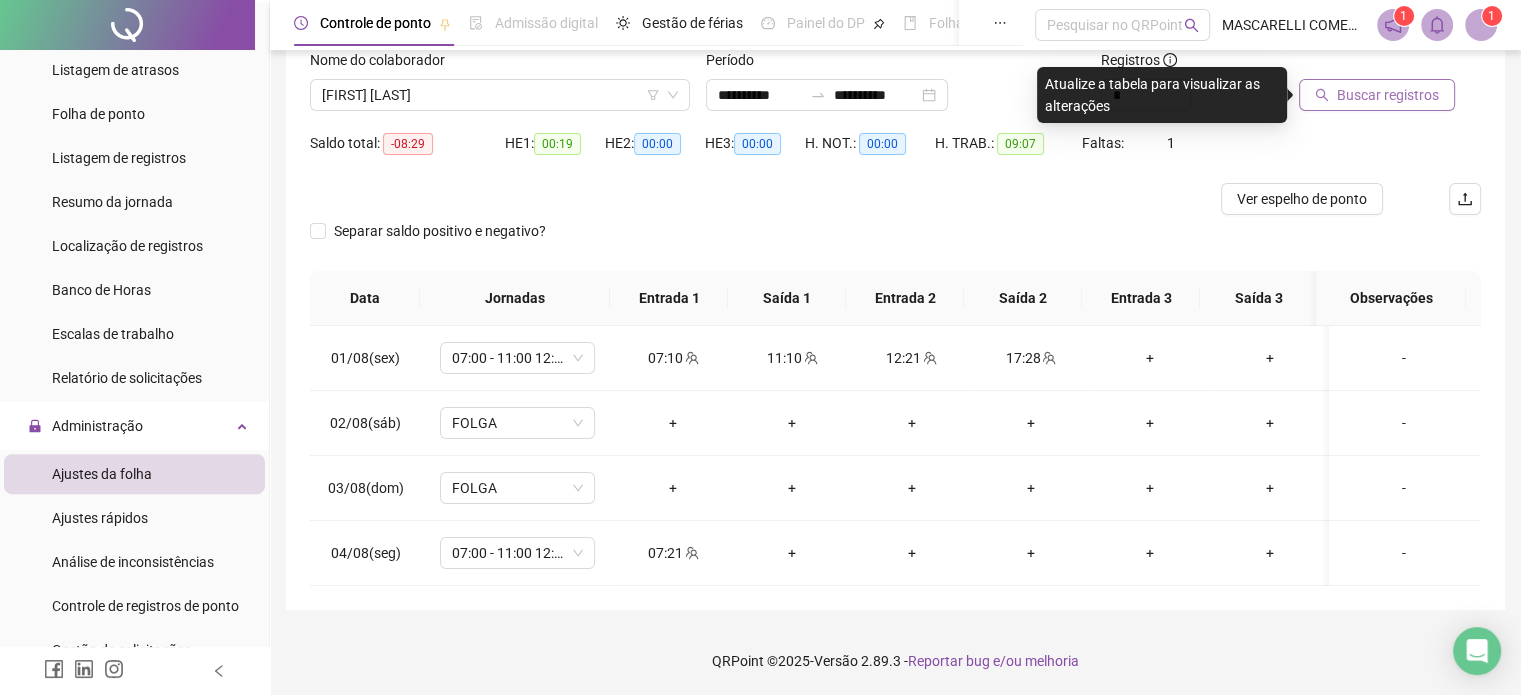 click on "Buscar registros" at bounding box center [1388, 95] 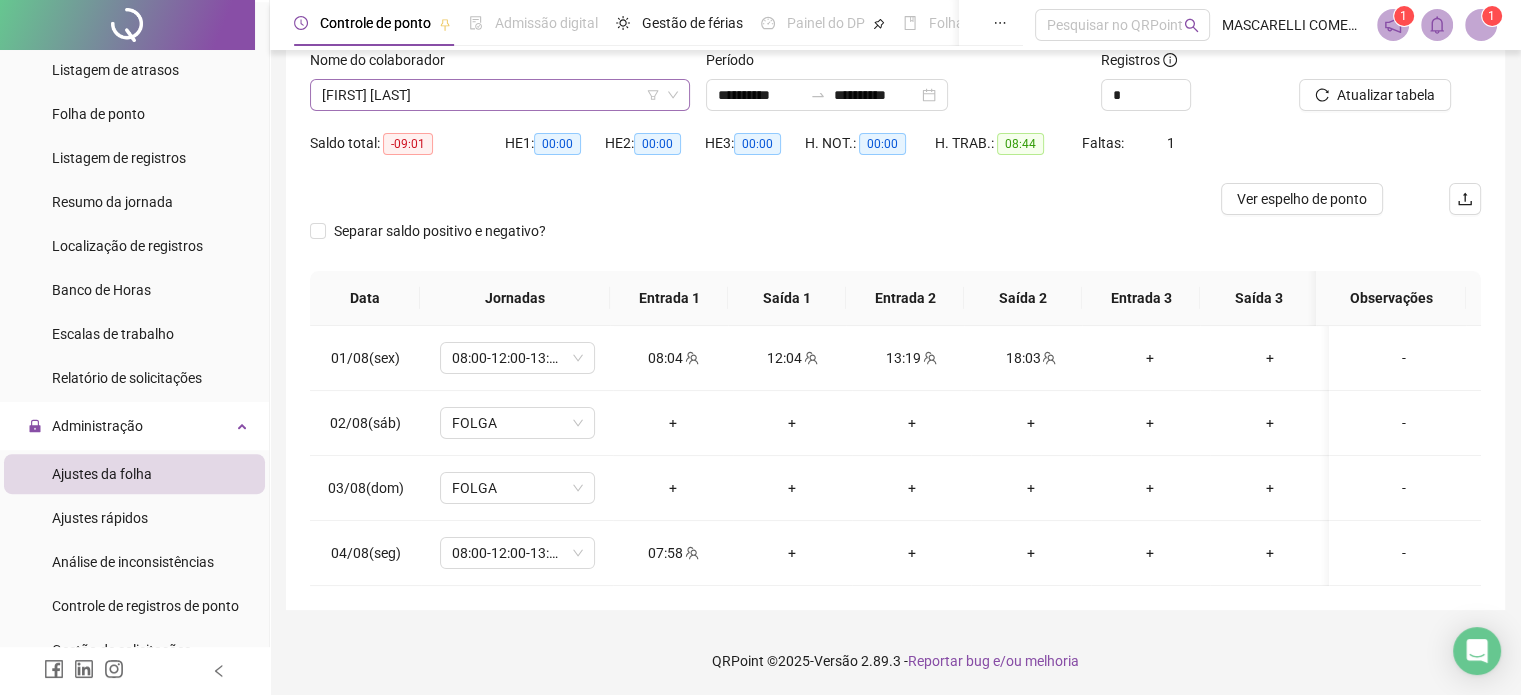 click on "[FIRST] [LAST]" at bounding box center [500, 95] 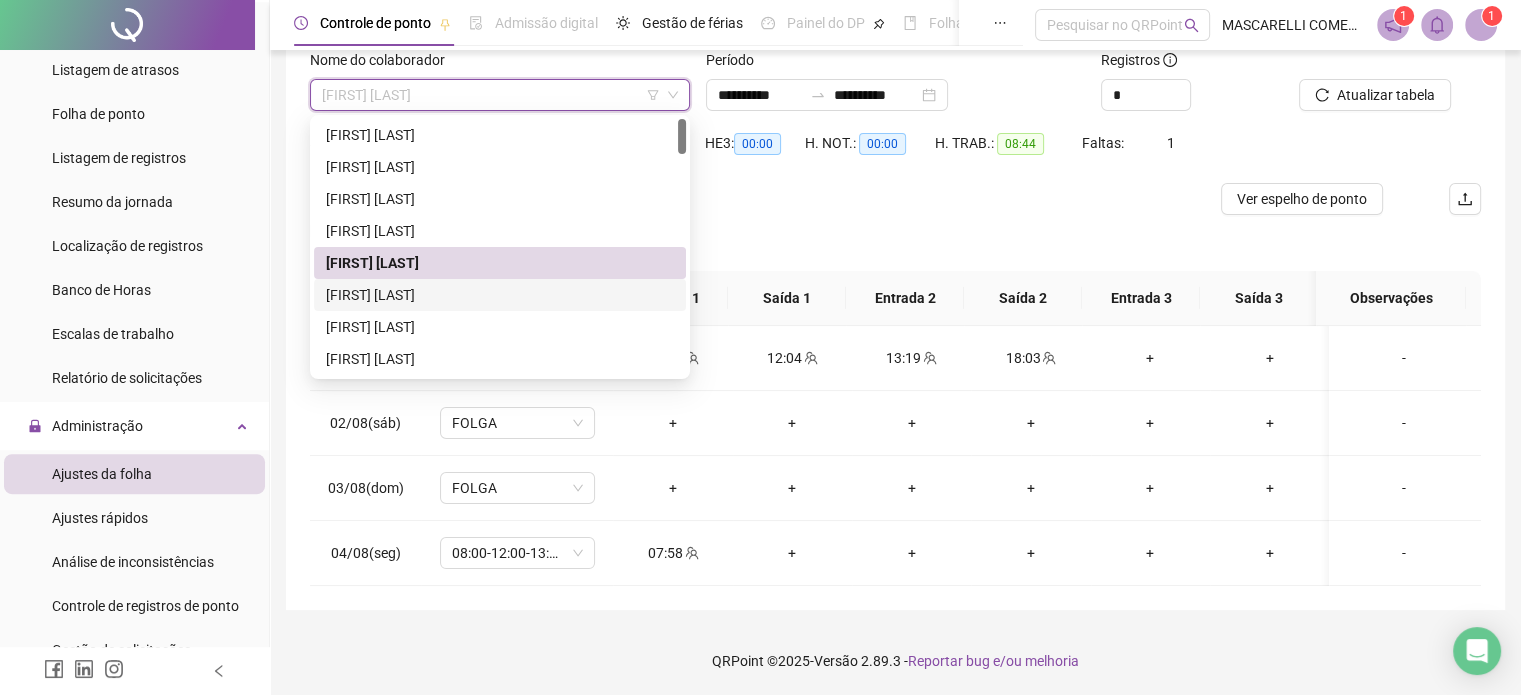 click on "[FIRST] [LAST]" at bounding box center [500, 295] 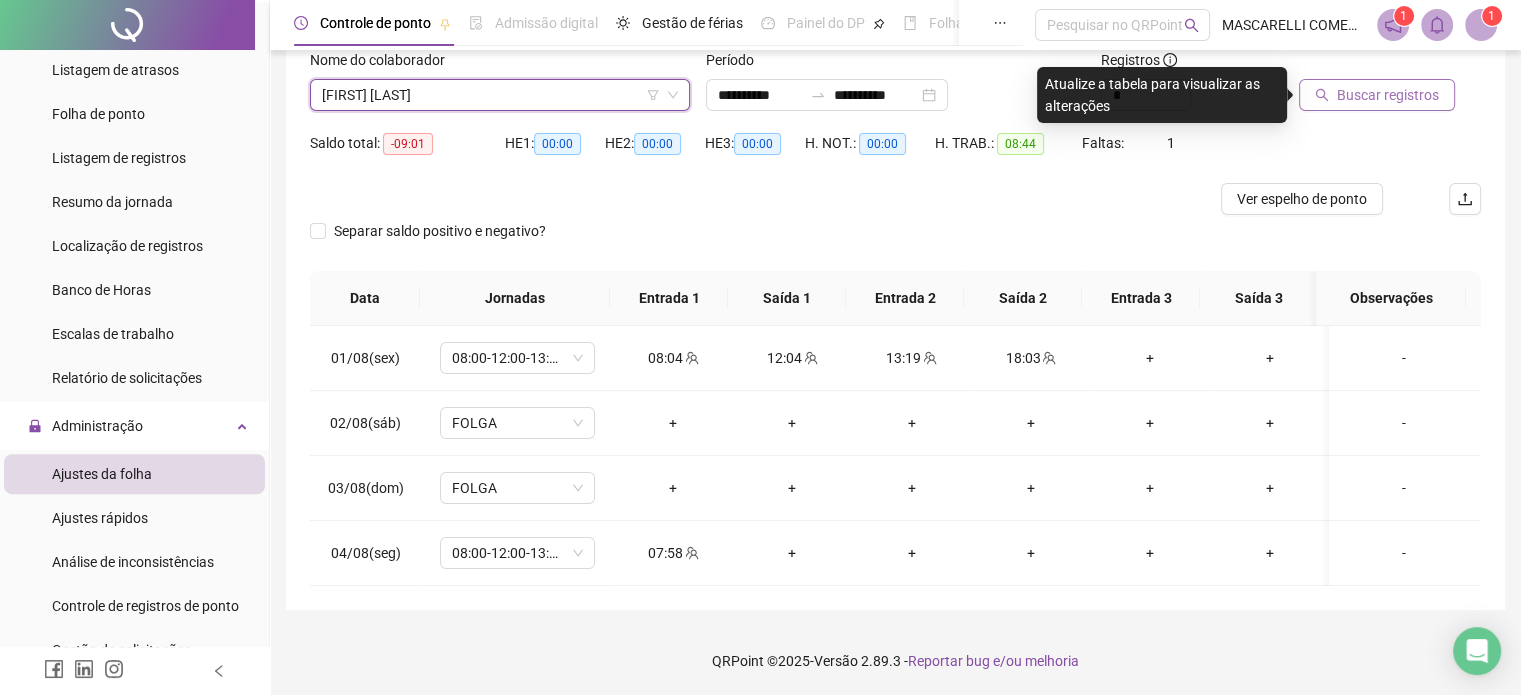 click on "Buscar registros" at bounding box center [1388, 95] 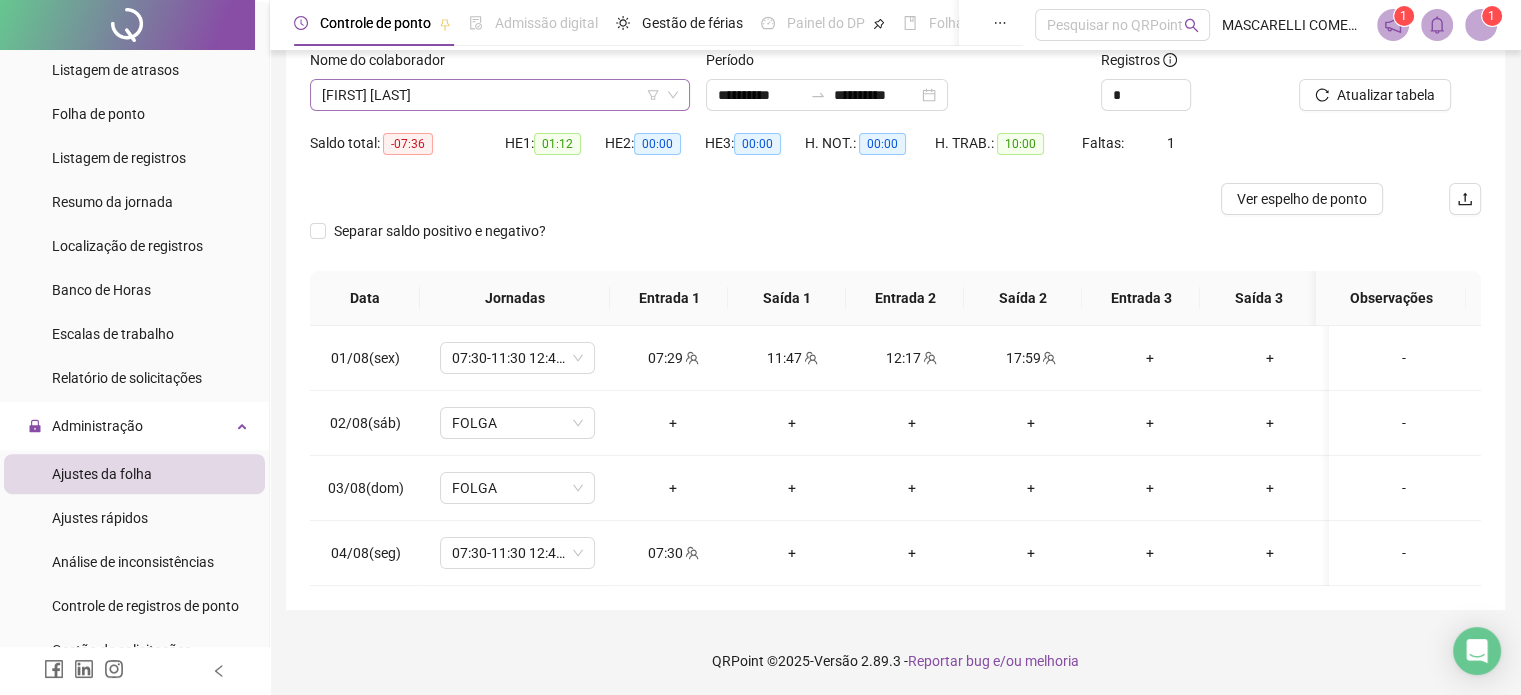 click on "[FIRST] [LAST]" at bounding box center (500, 95) 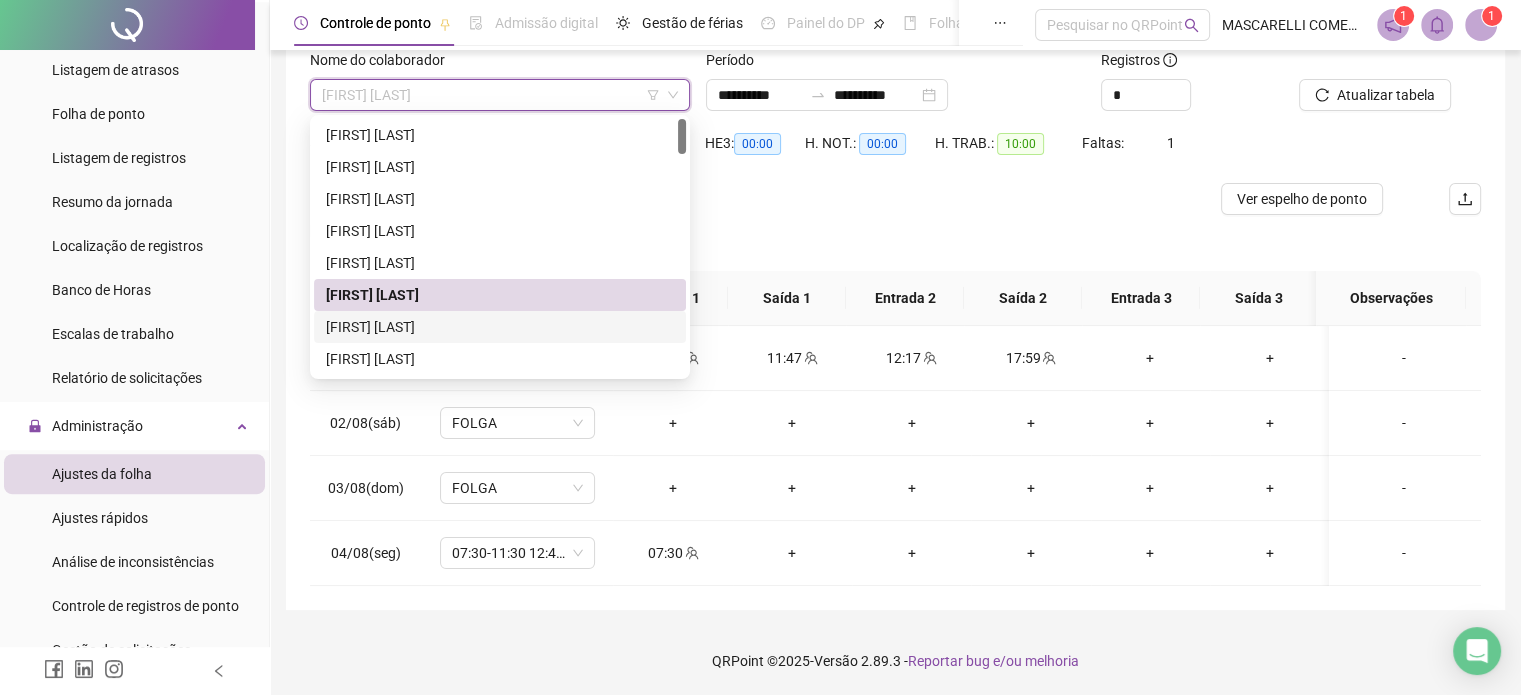 click on "[FIRST] [LAST]" at bounding box center (500, 327) 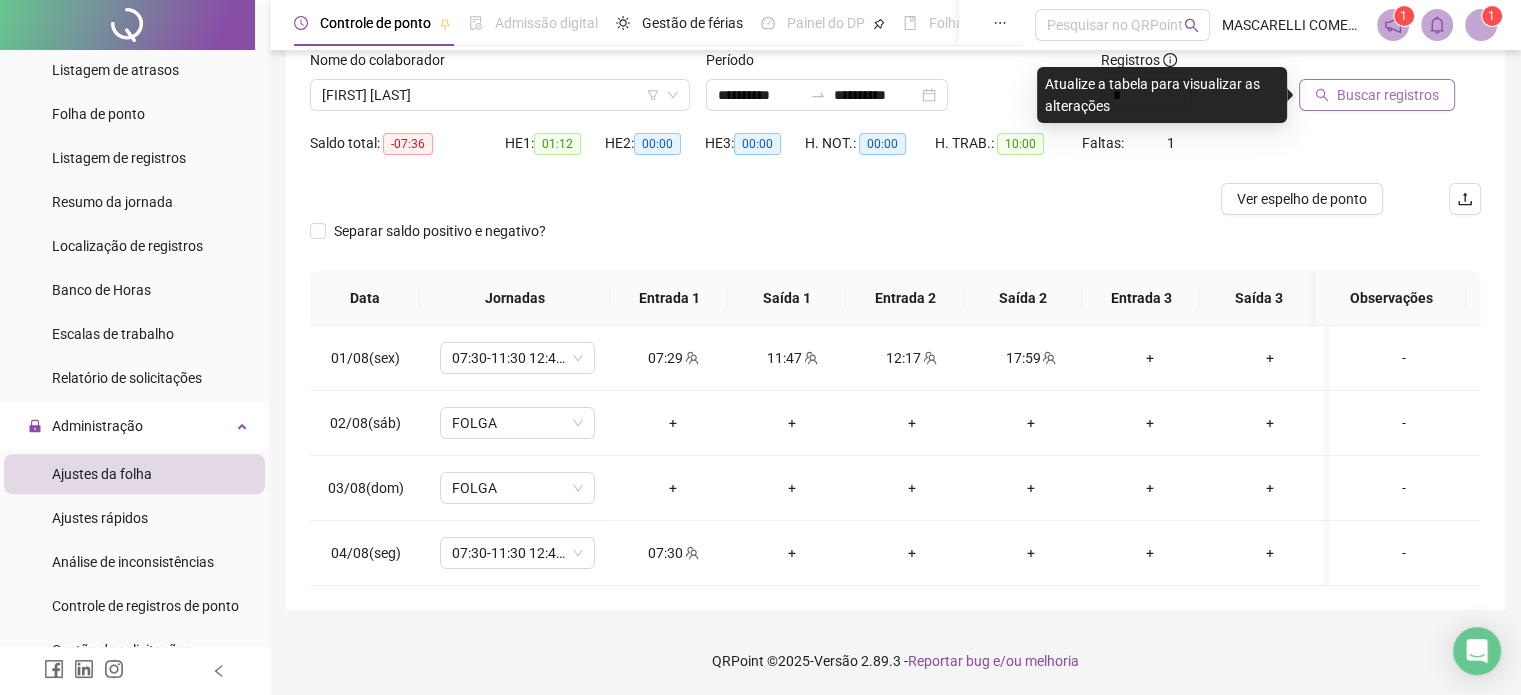 click on "Buscar registros" at bounding box center [1388, 95] 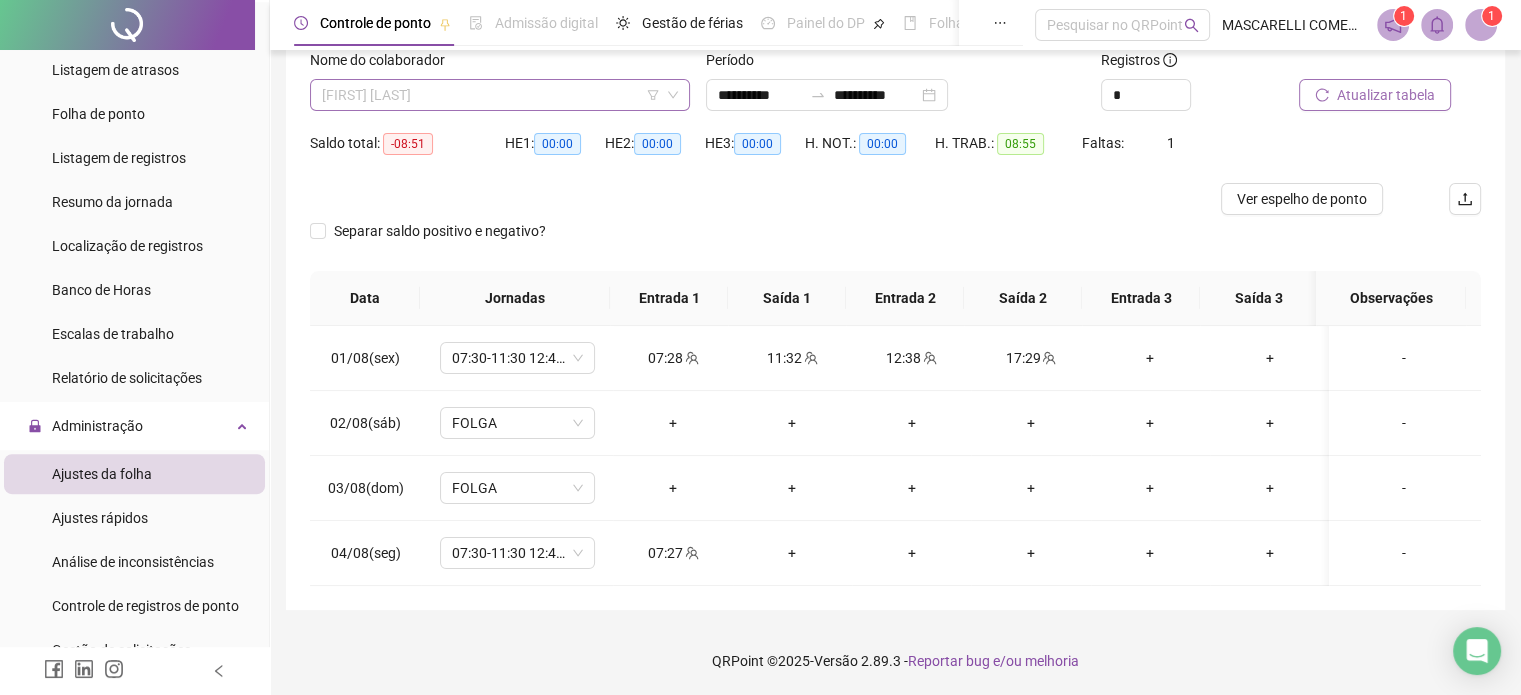 click on "[FIRST] [LAST]" at bounding box center [500, 95] 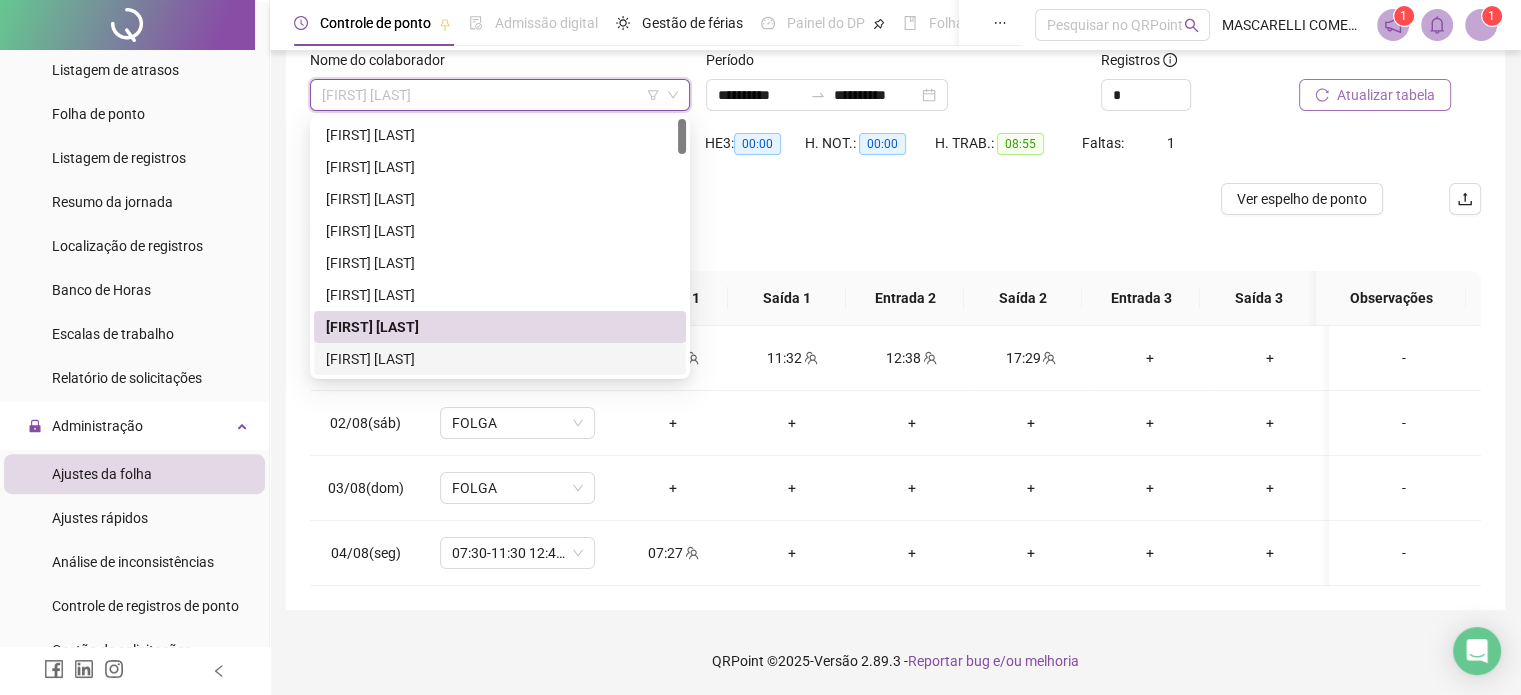 click on "[FIRST] [LAST]" at bounding box center [500, 359] 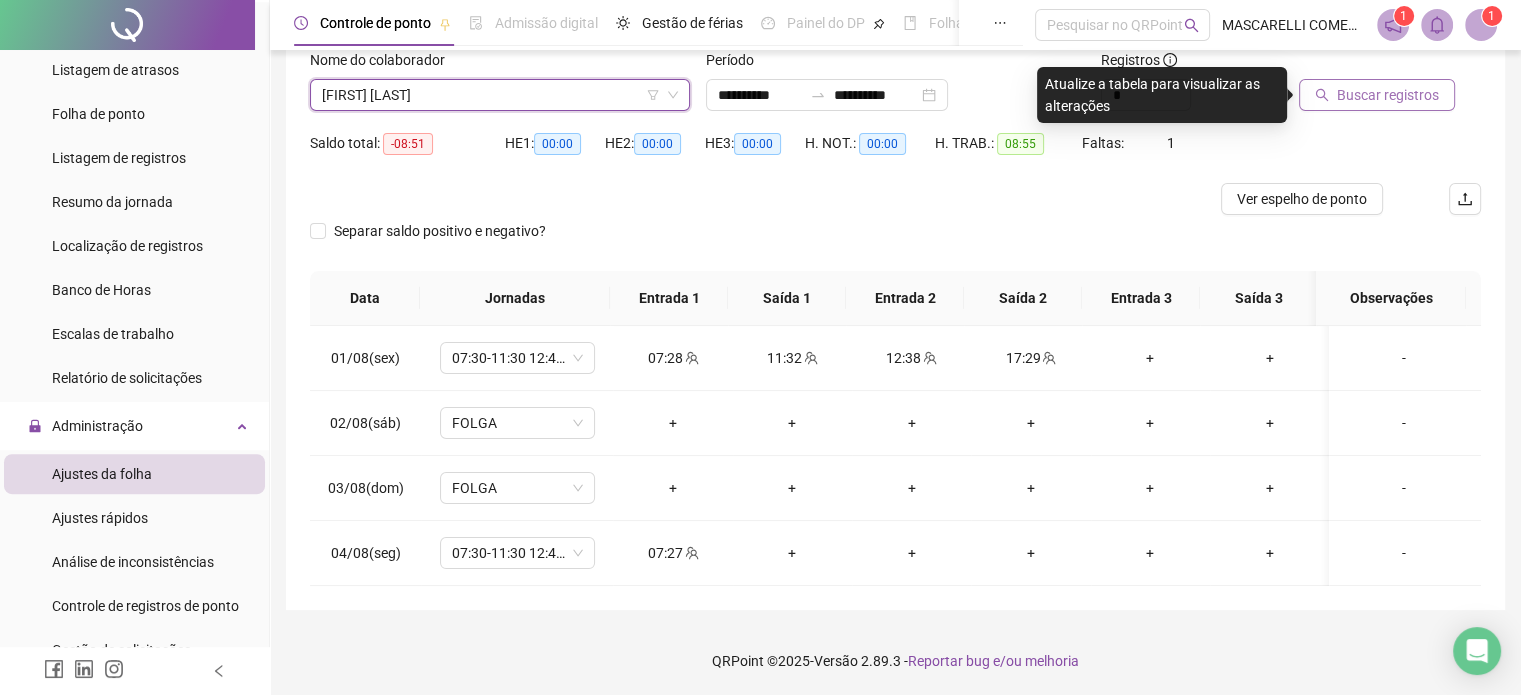 click on "Buscar registros" at bounding box center (1388, 95) 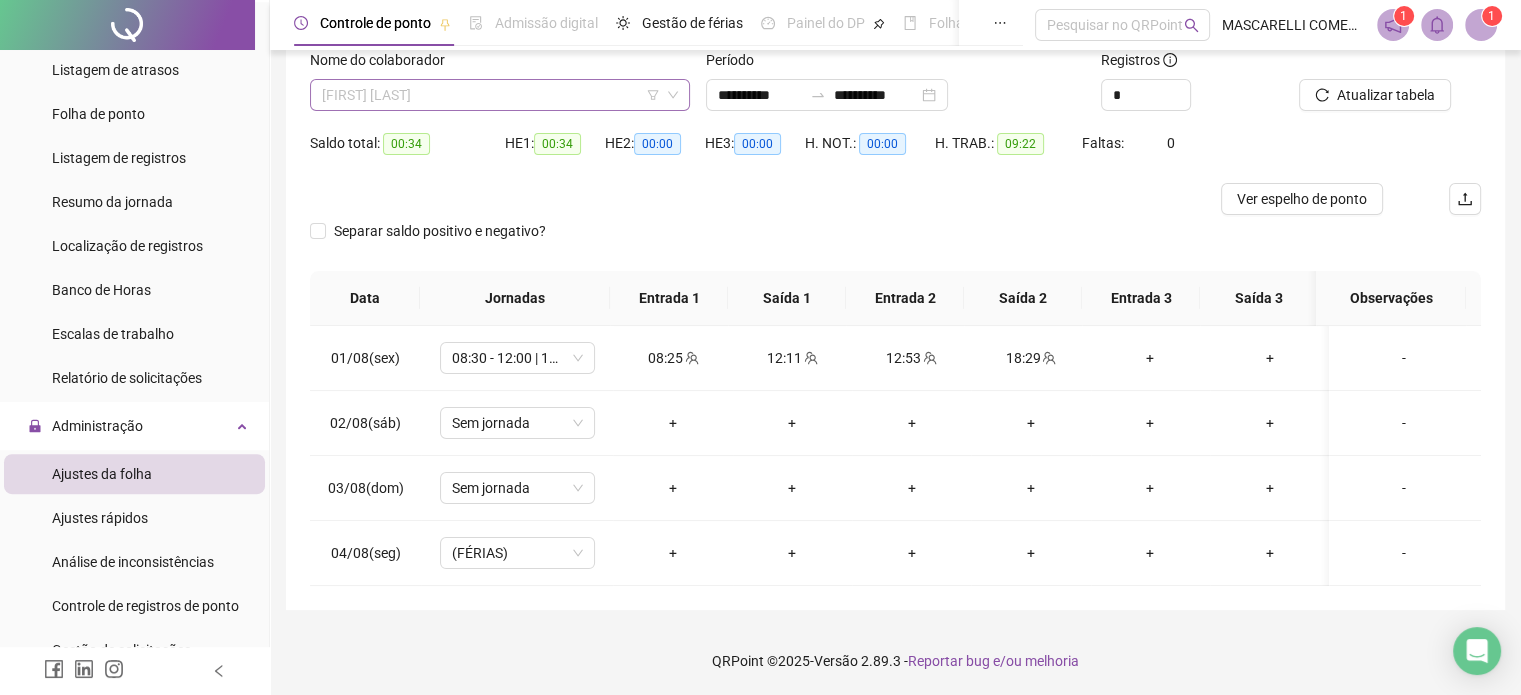 click on "[FIRST] [LAST]" at bounding box center [500, 95] 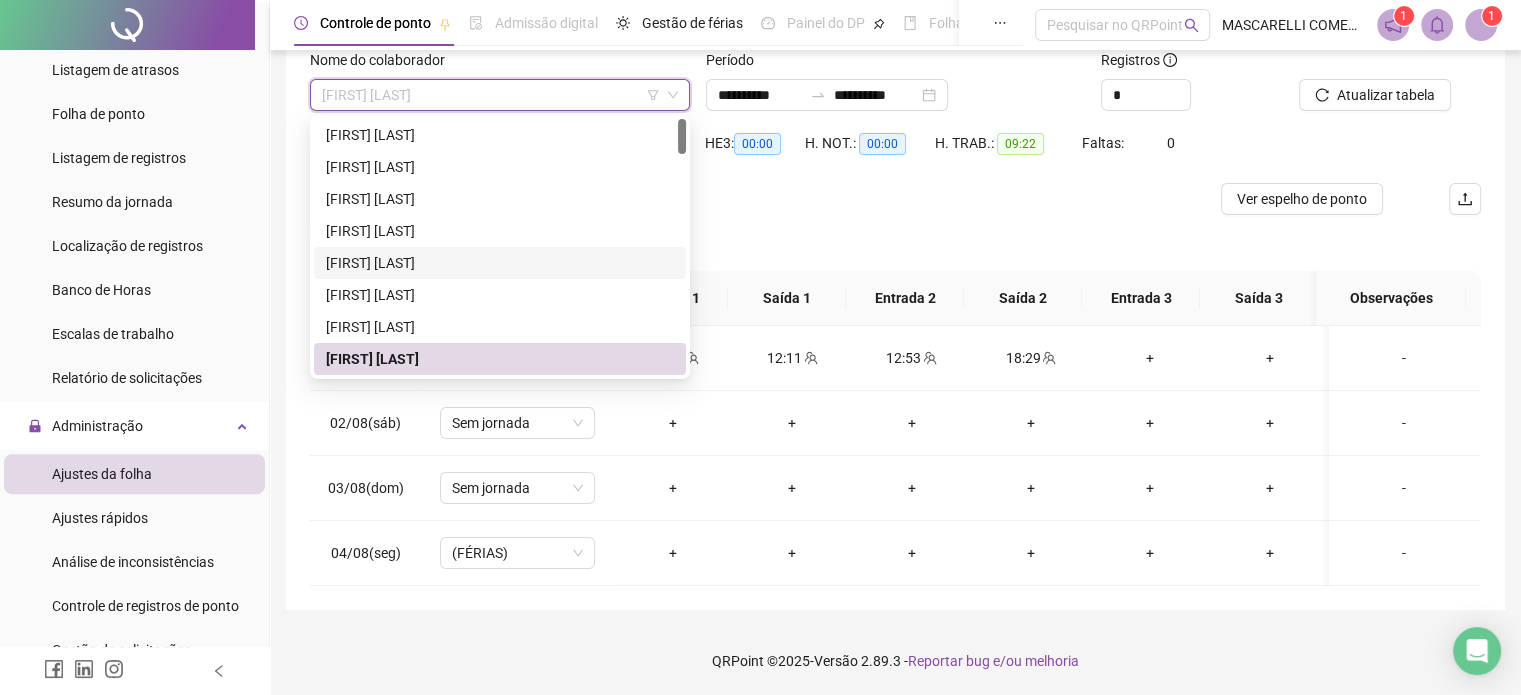 scroll, scrollTop: 100, scrollLeft: 0, axis: vertical 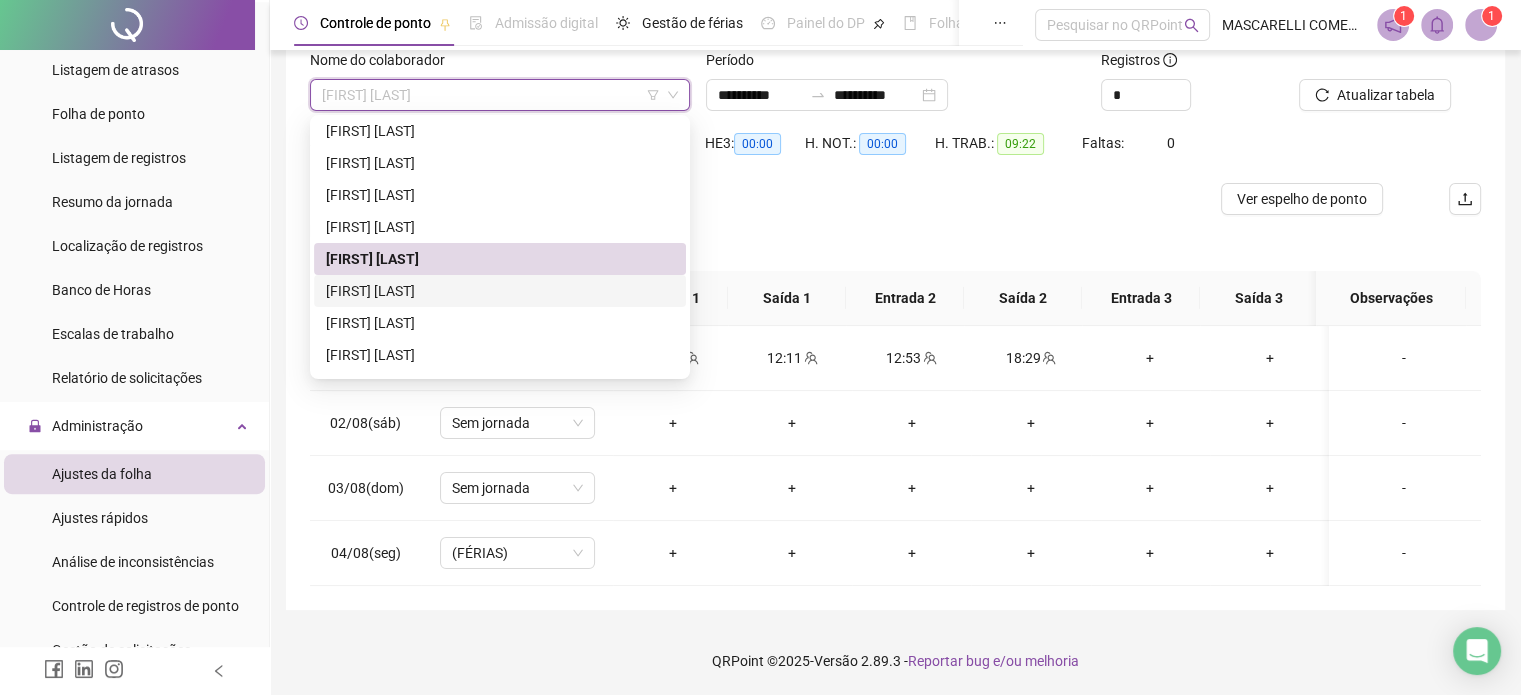 click on "[FIRST] [LAST]" at bounding box center [500, 291] 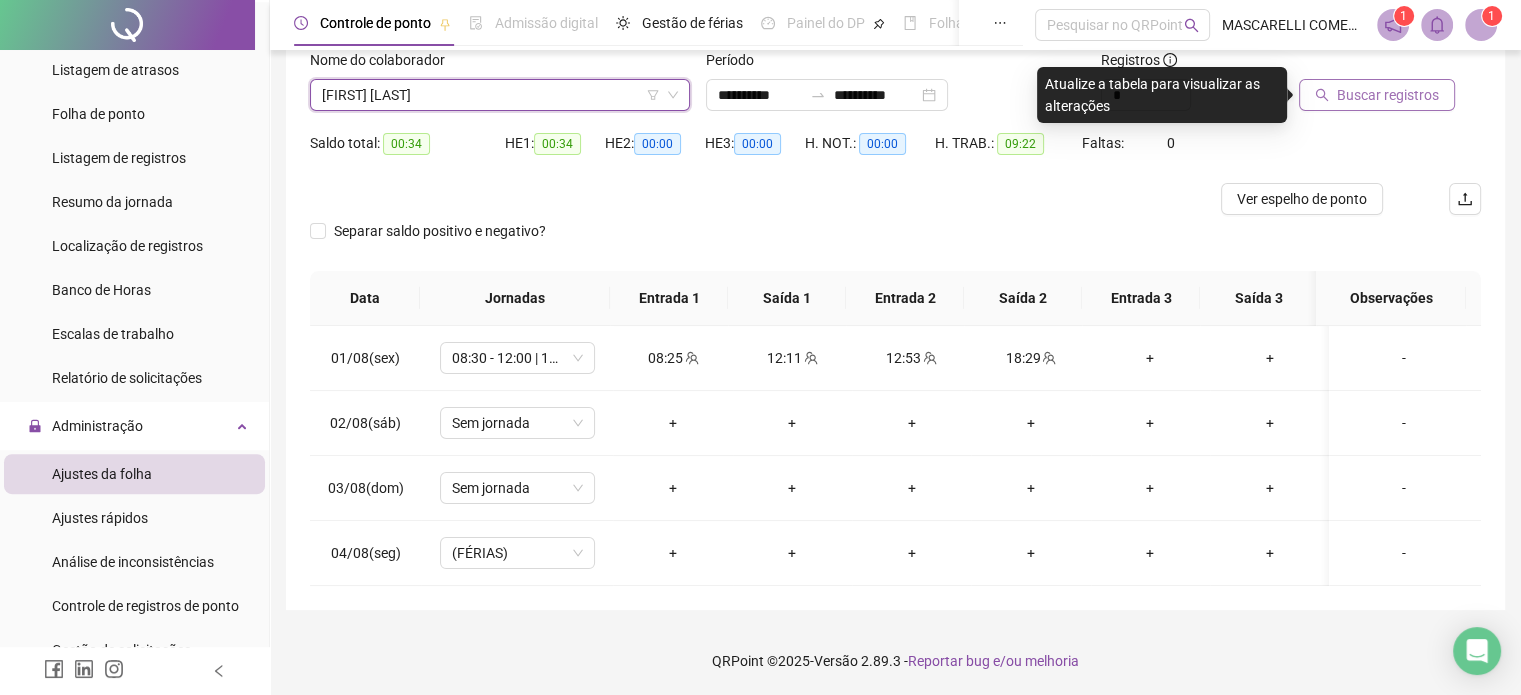 click on "Buscar registros" at bounding box center [1388, 95] 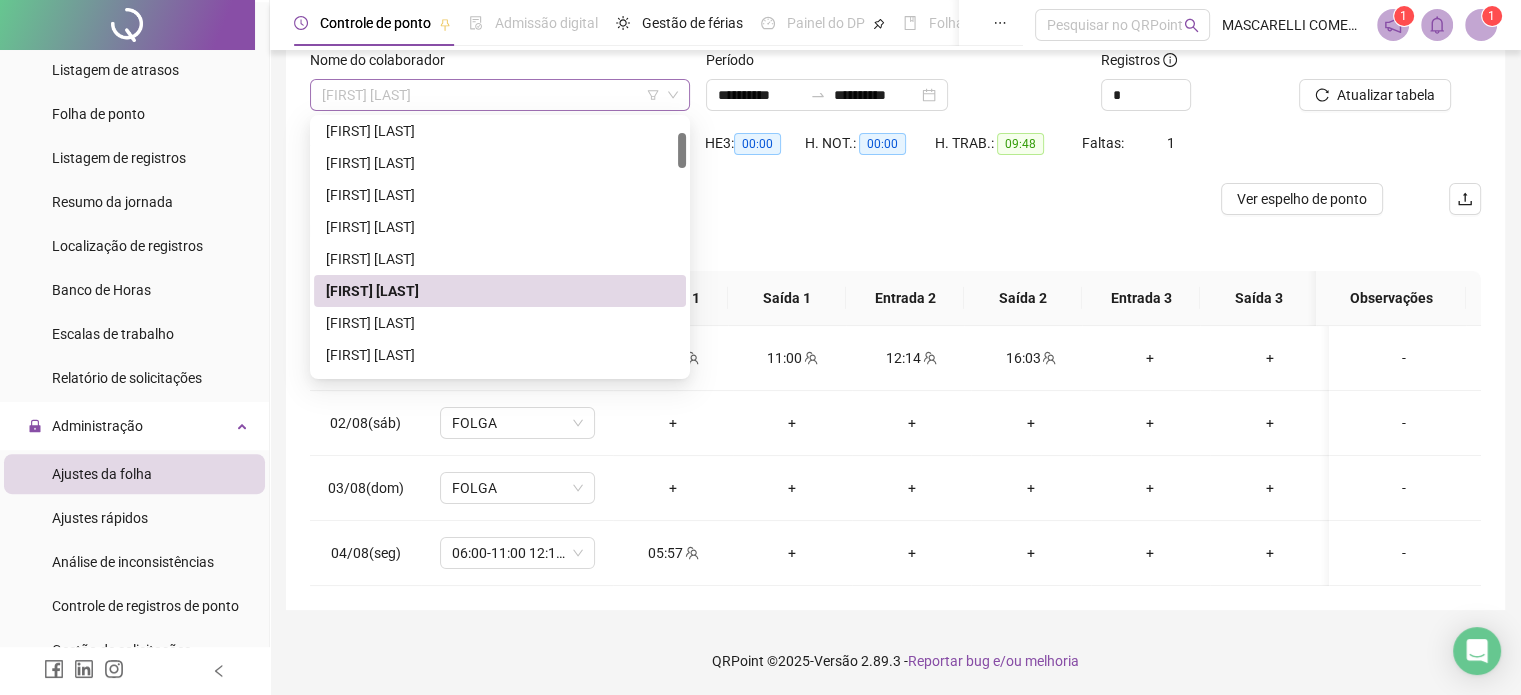 click on "[FIRST] [LAST]" at bounding box center (500, 95) 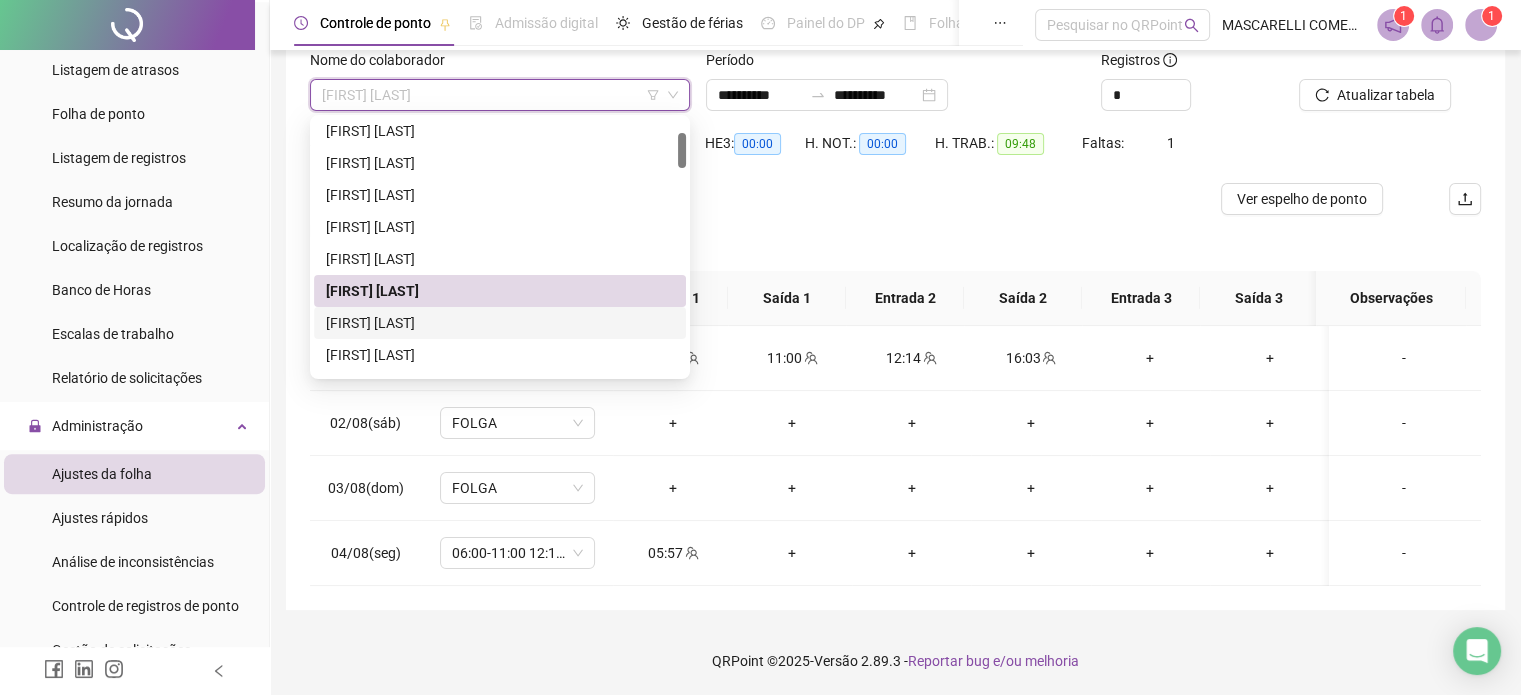 click on "[FIRST] [LAST]" at bounding box center [500, 323] 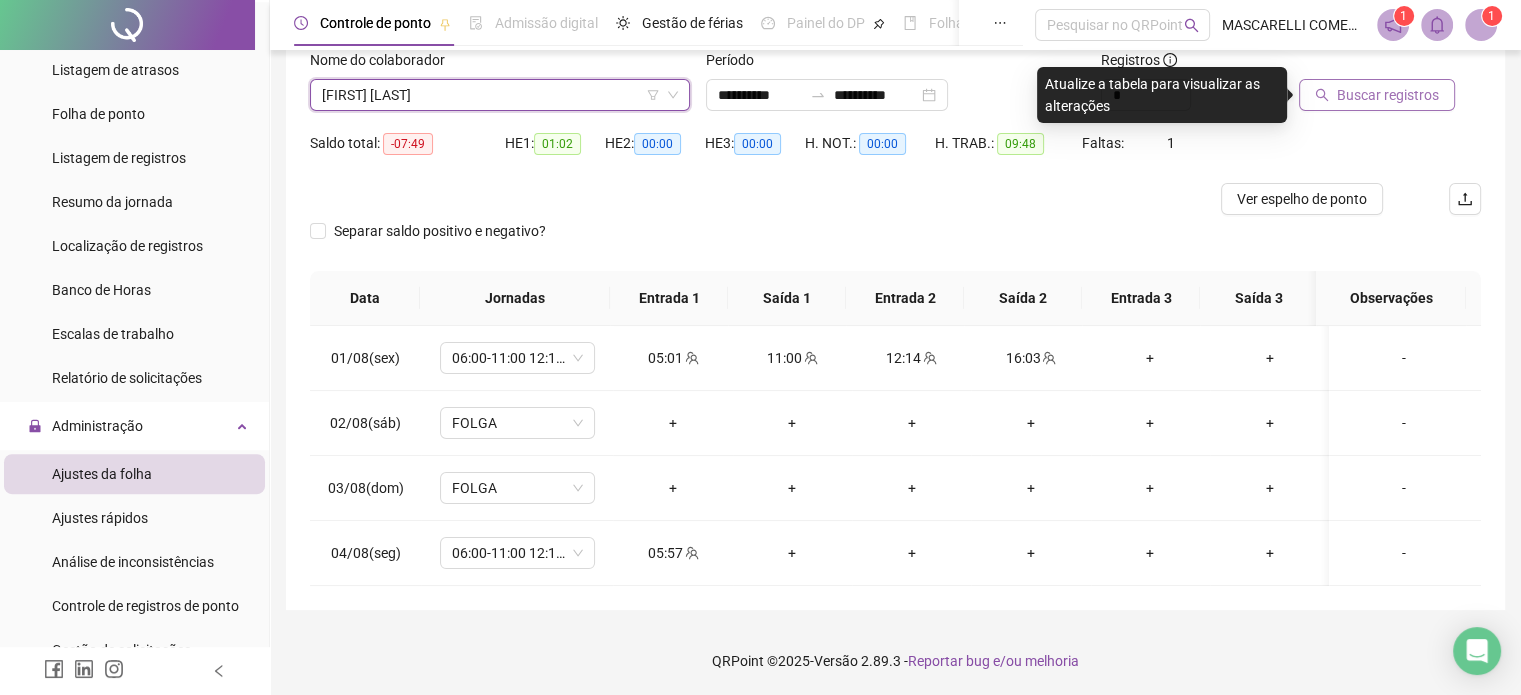 click on "Buscar registros" at bounding box center [1377, 95] 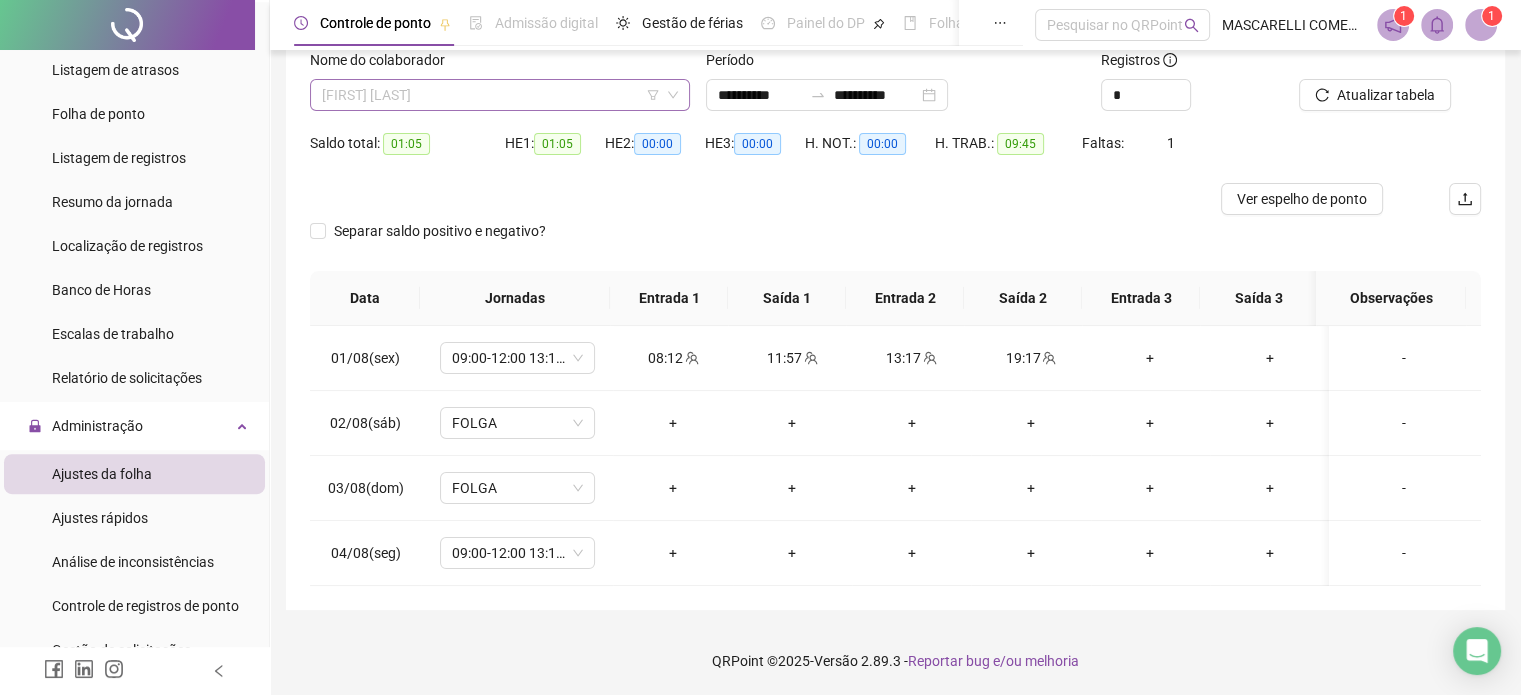 click on "[FIRST] [LAST]" at bounding box center [500, 95] 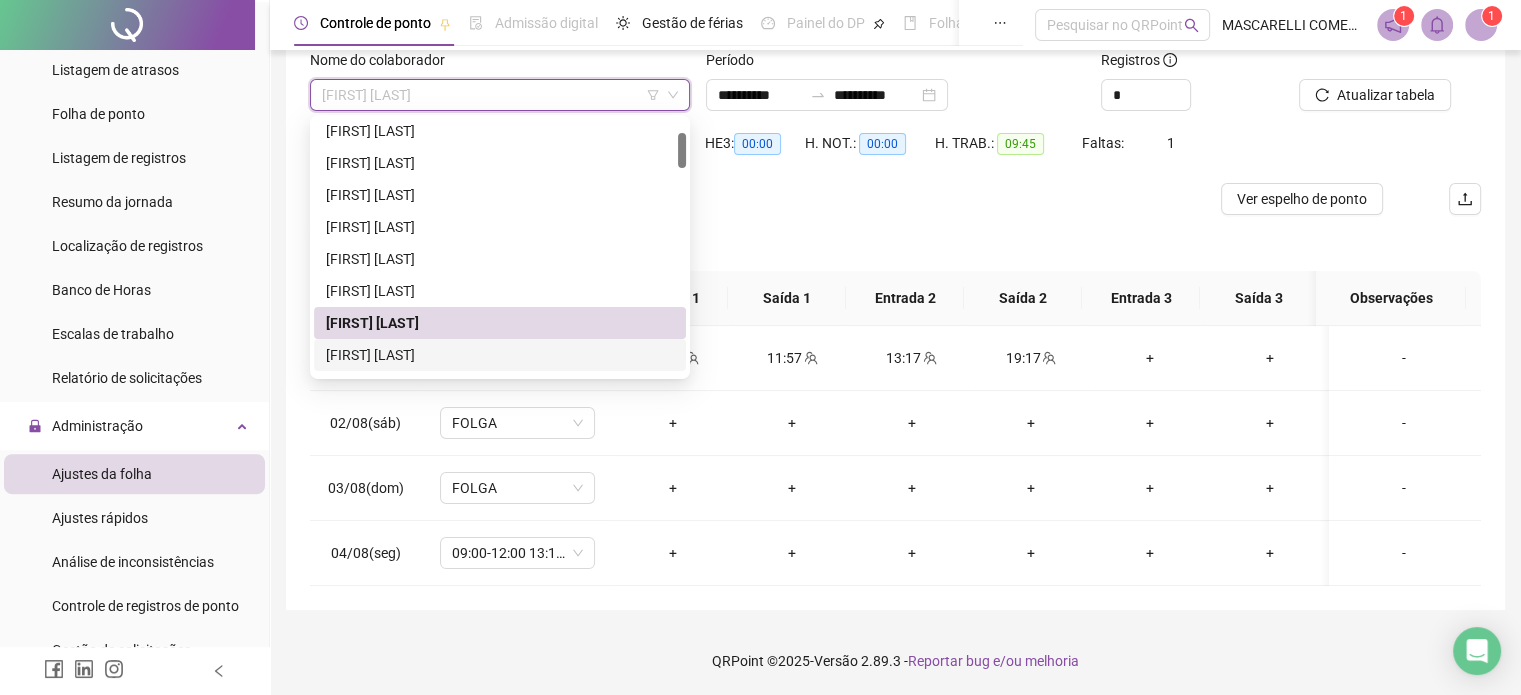 click on "[FIRST] [LAST]" at bounding box center (500, 355) 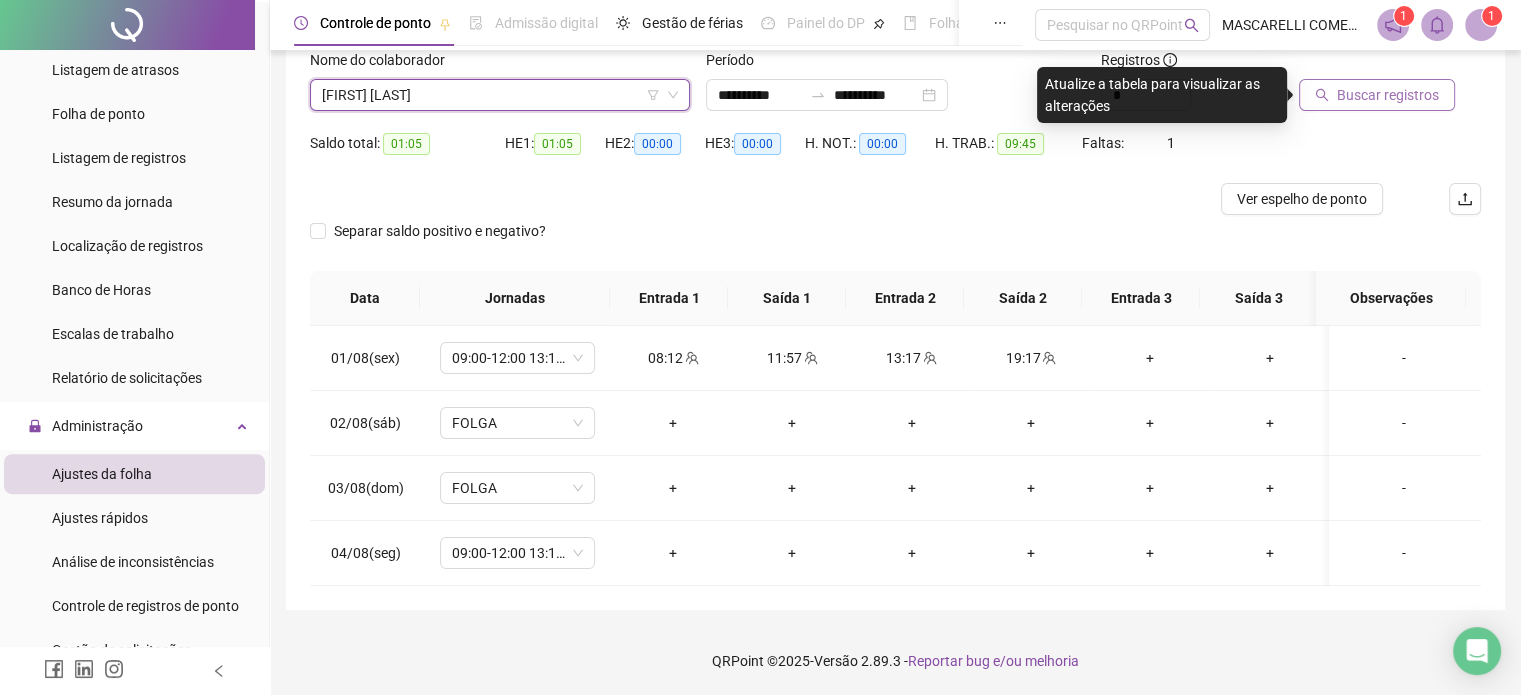 click on "Buscar registros" at bounding box center [1388, 95] 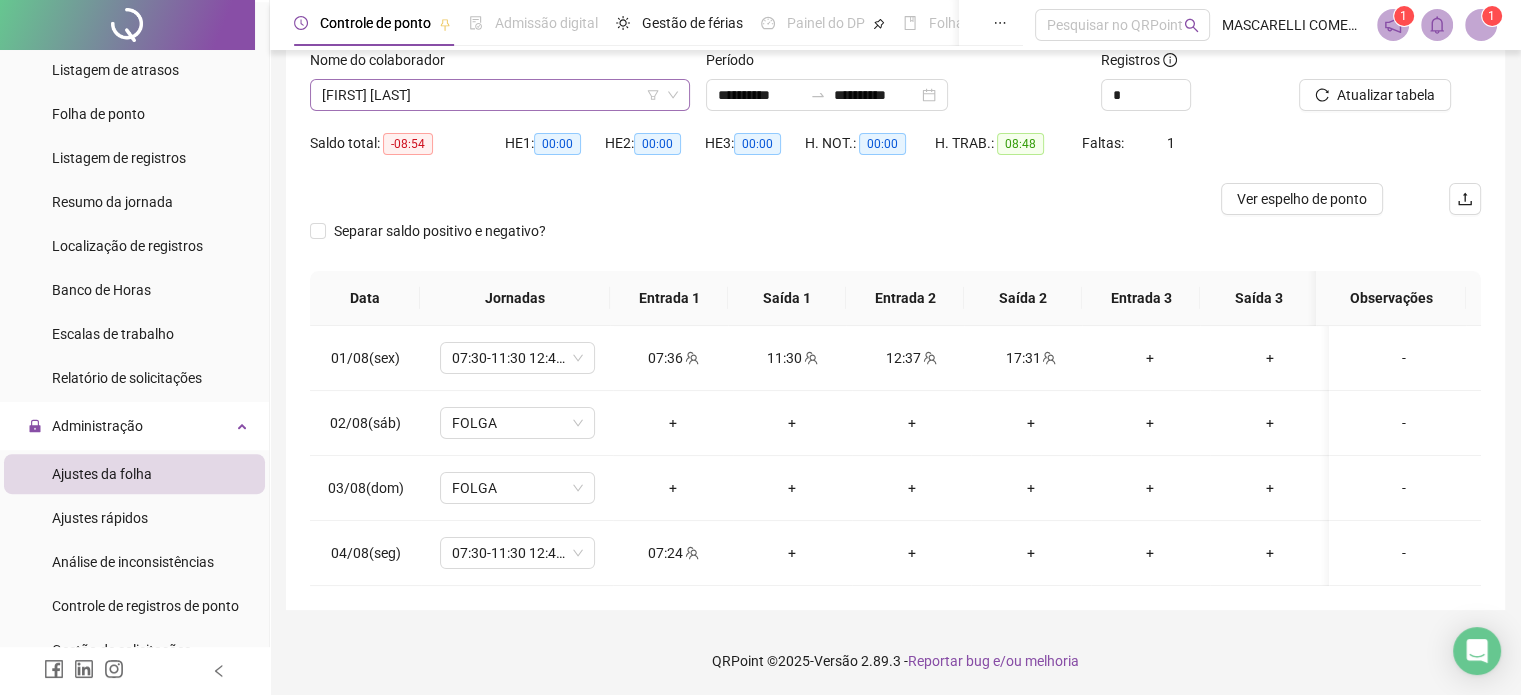 click on "[FIRST] [LAST]" at bounding box center (500, 95) 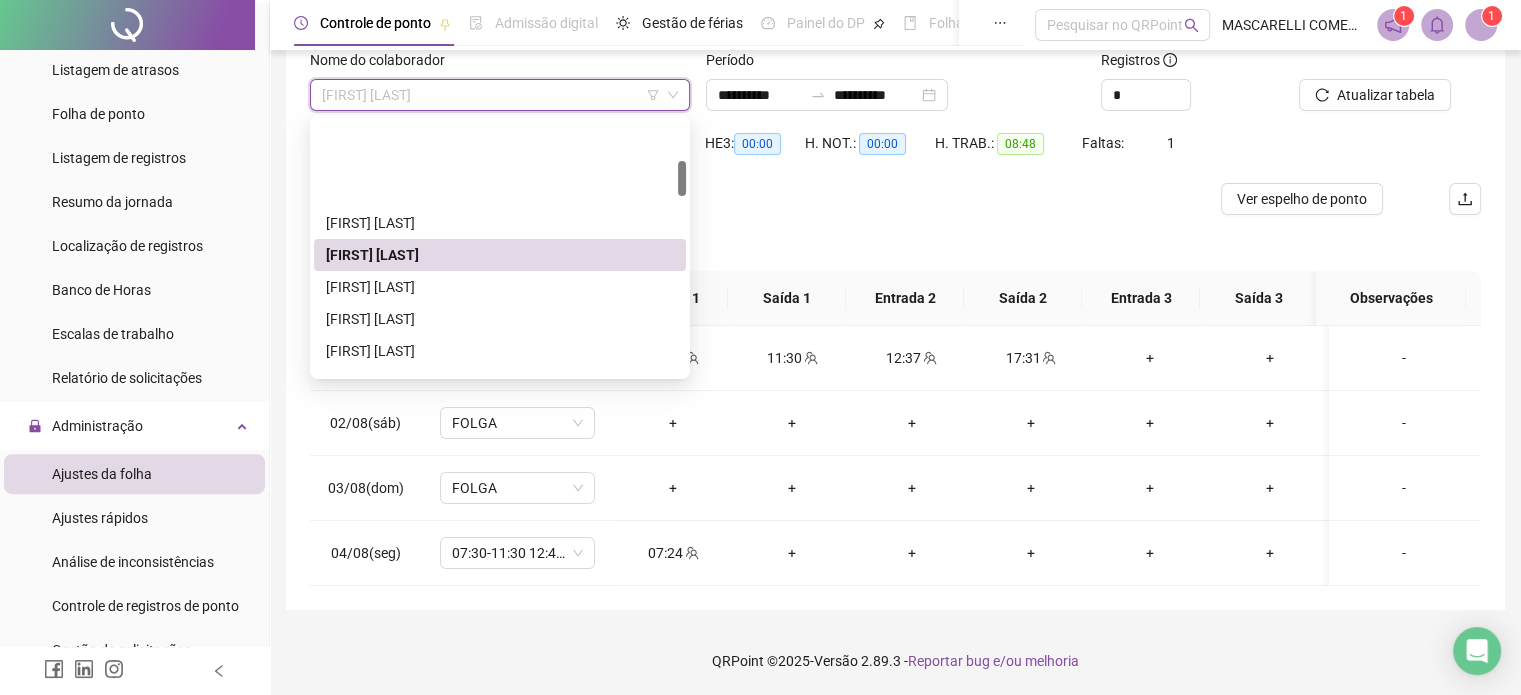 scroll, scrollTop: 300, scrollLeft: 0, axis: vertical 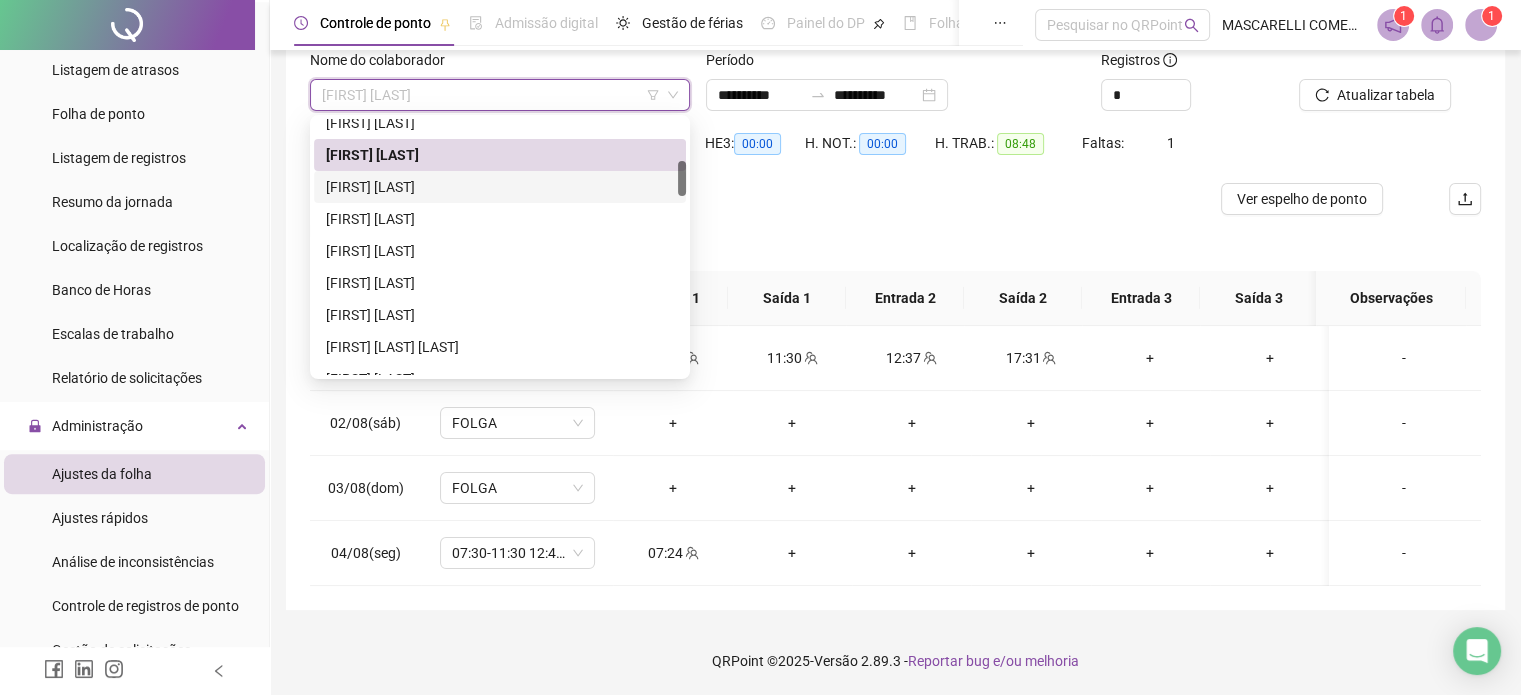 click on "[FIRST] [LAST]" at bounding box center (500, 187) 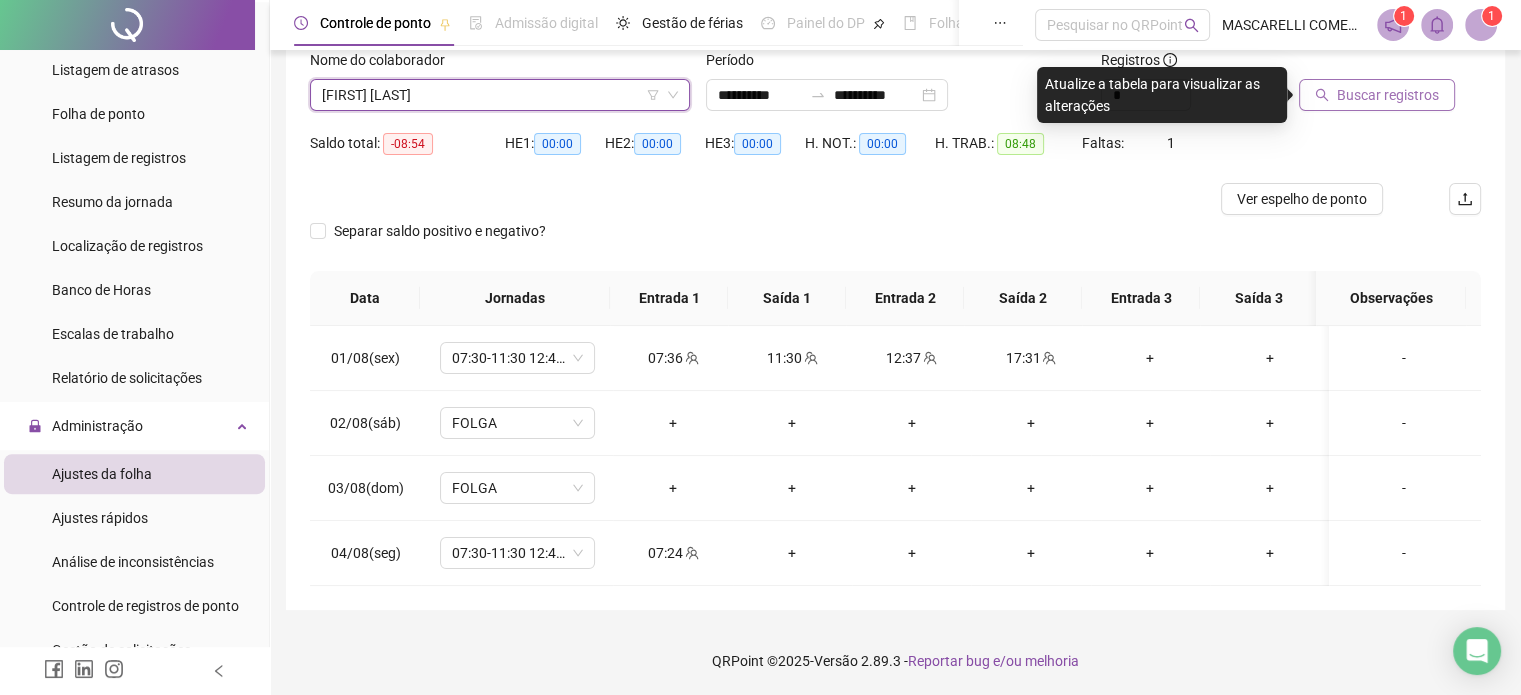 click on "Buscar registros" at bounding box center [1388, 95] 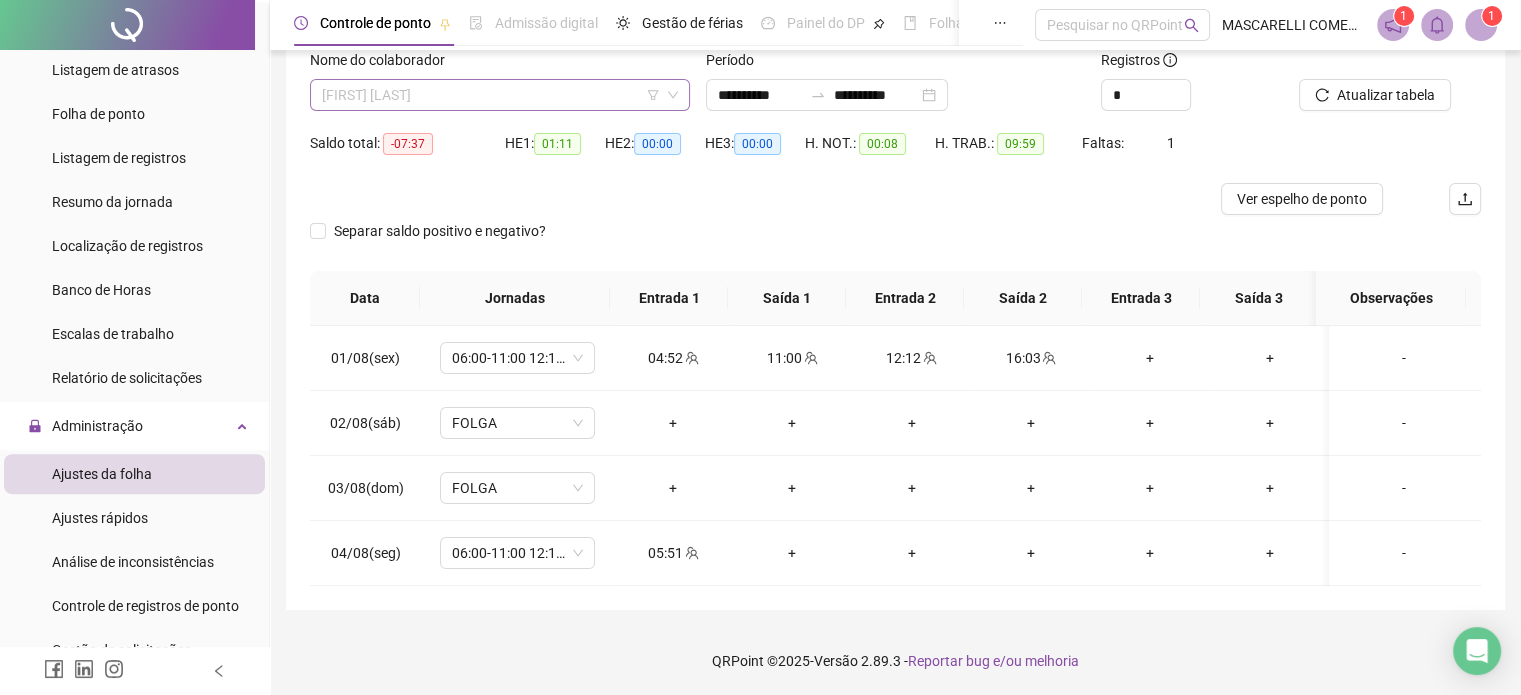 click on "[FIRST] [LAST]" at bounding box center [500, 95] 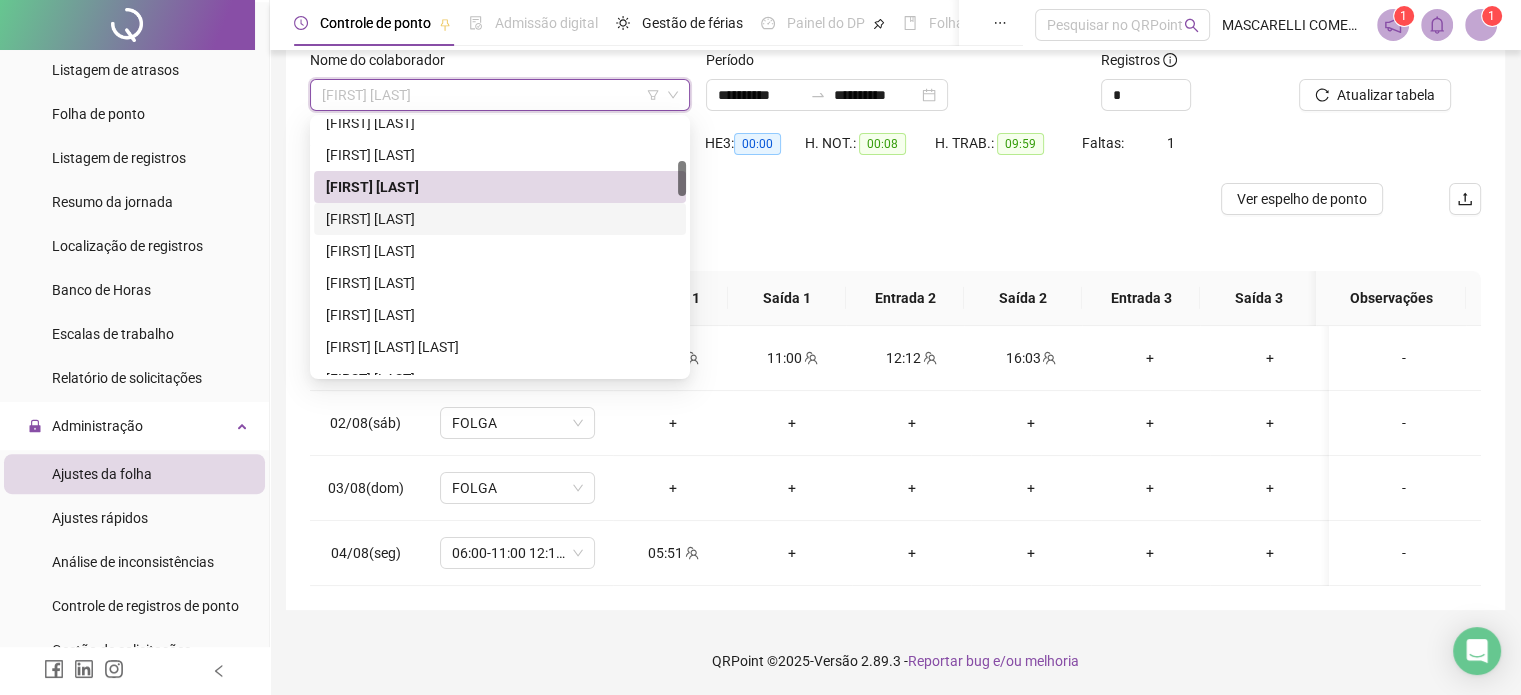 click on "[FIRST] [LAST]" at bounding box center (500, 219) 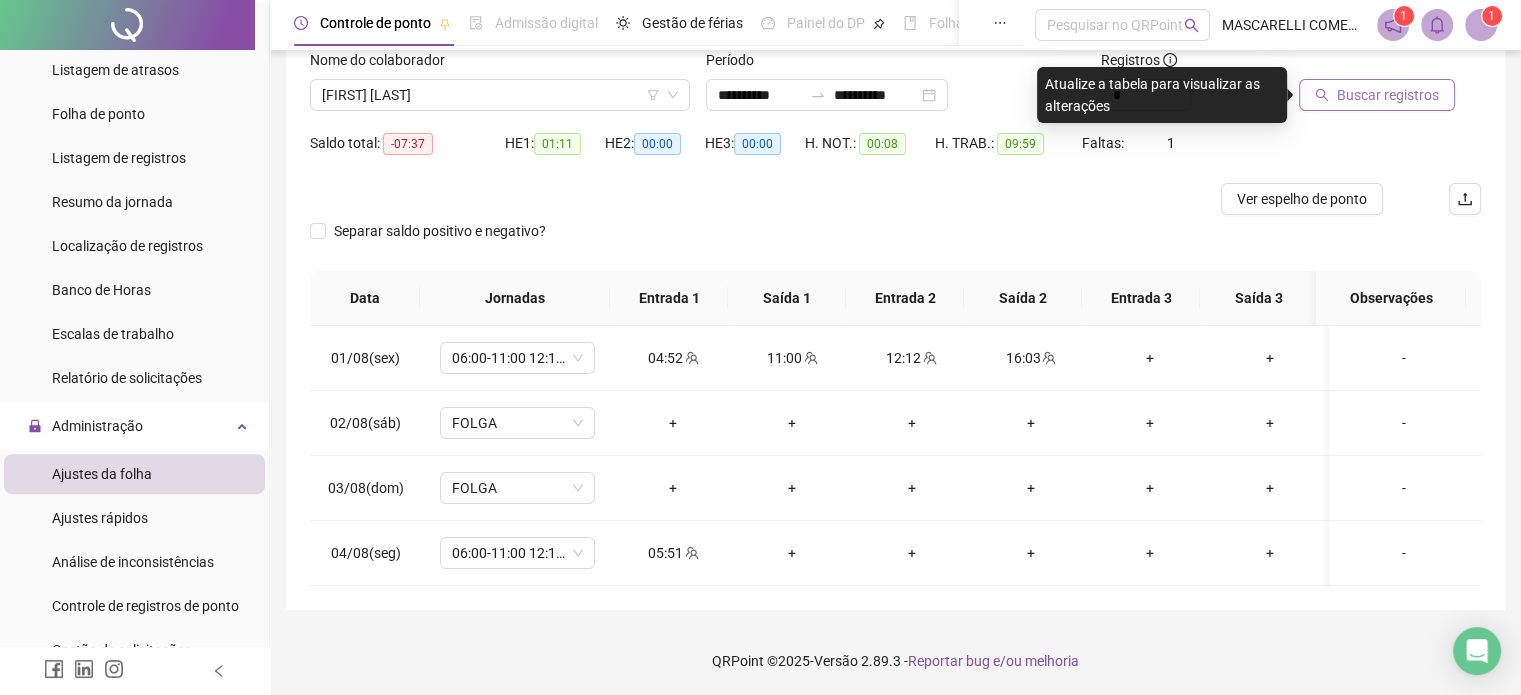 click on "Buscar registros" at bounding box center (1388, 95) 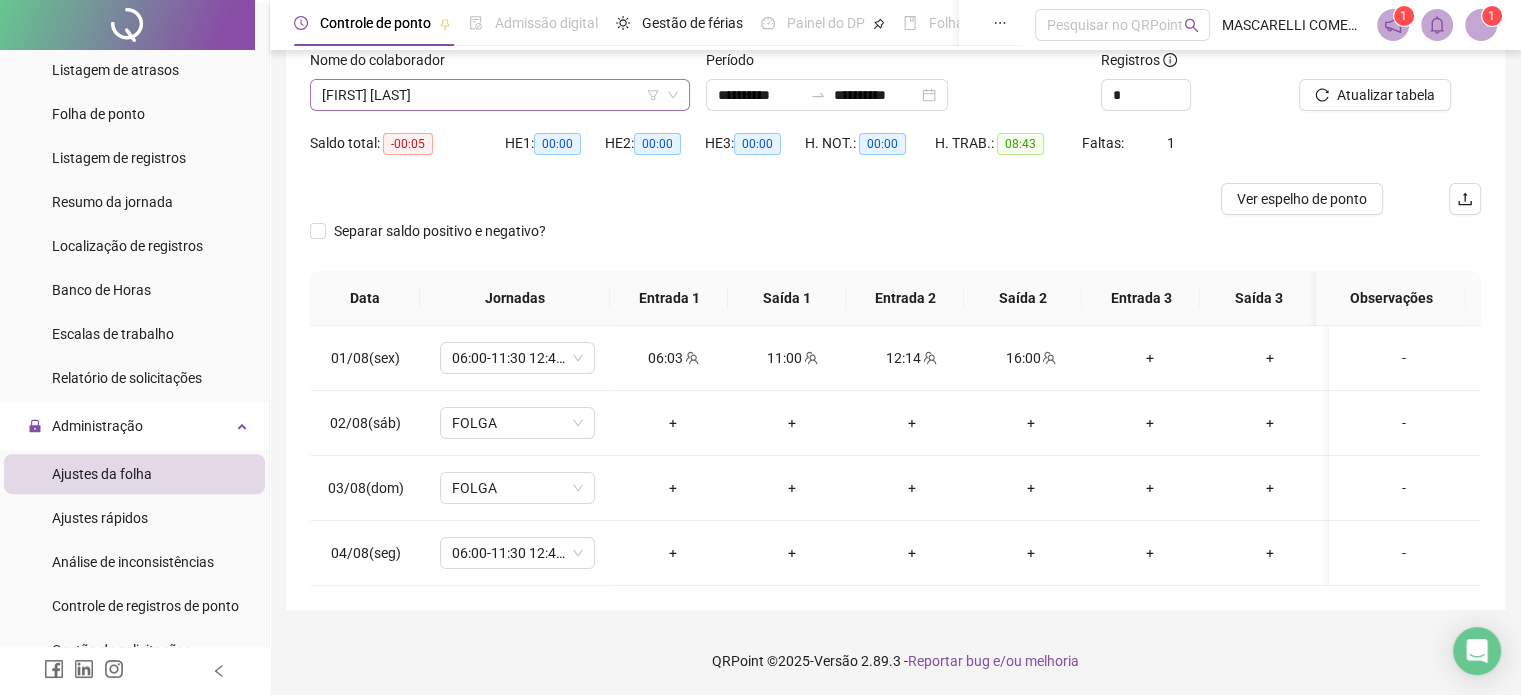 click on "[FIRST] [LAST]" at bounding box center [500, 95] 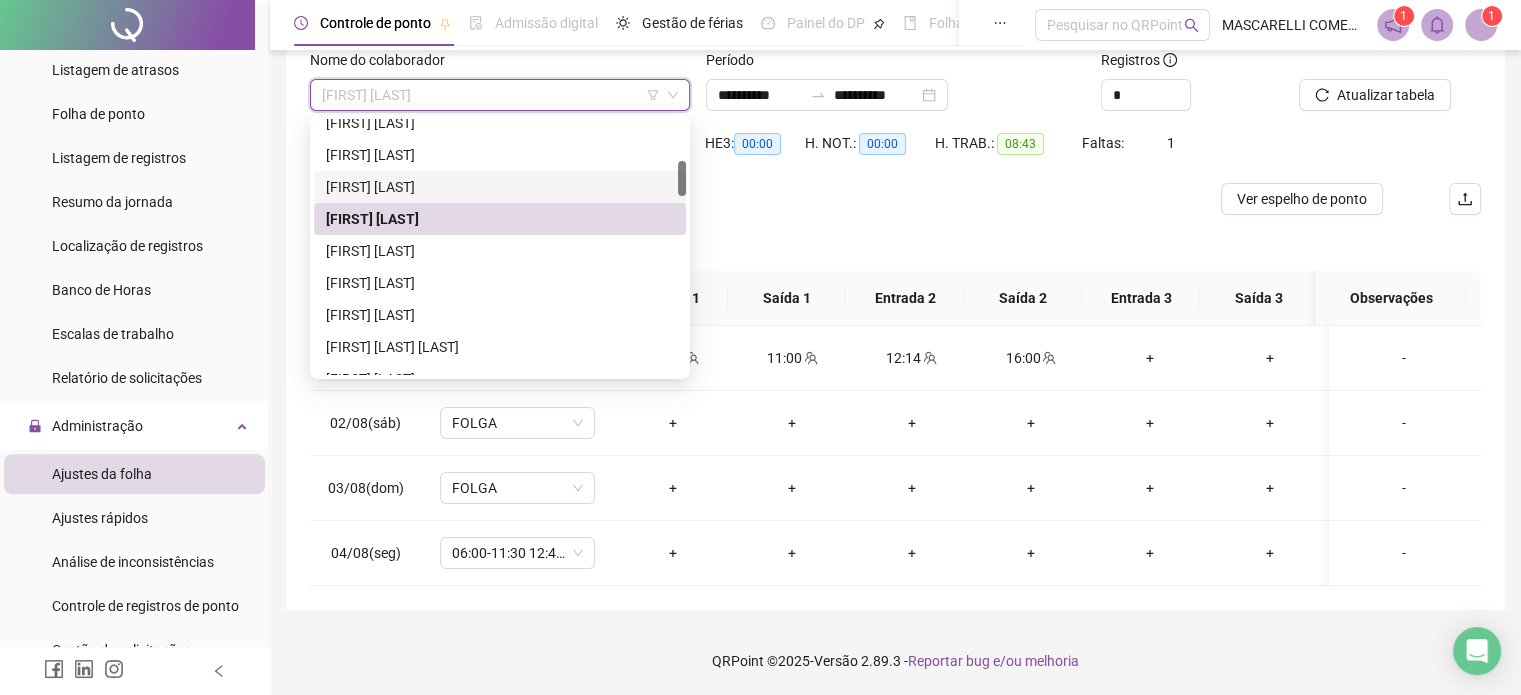 click on "[FIRST] [LAST]" at bounding box center [500, 187] 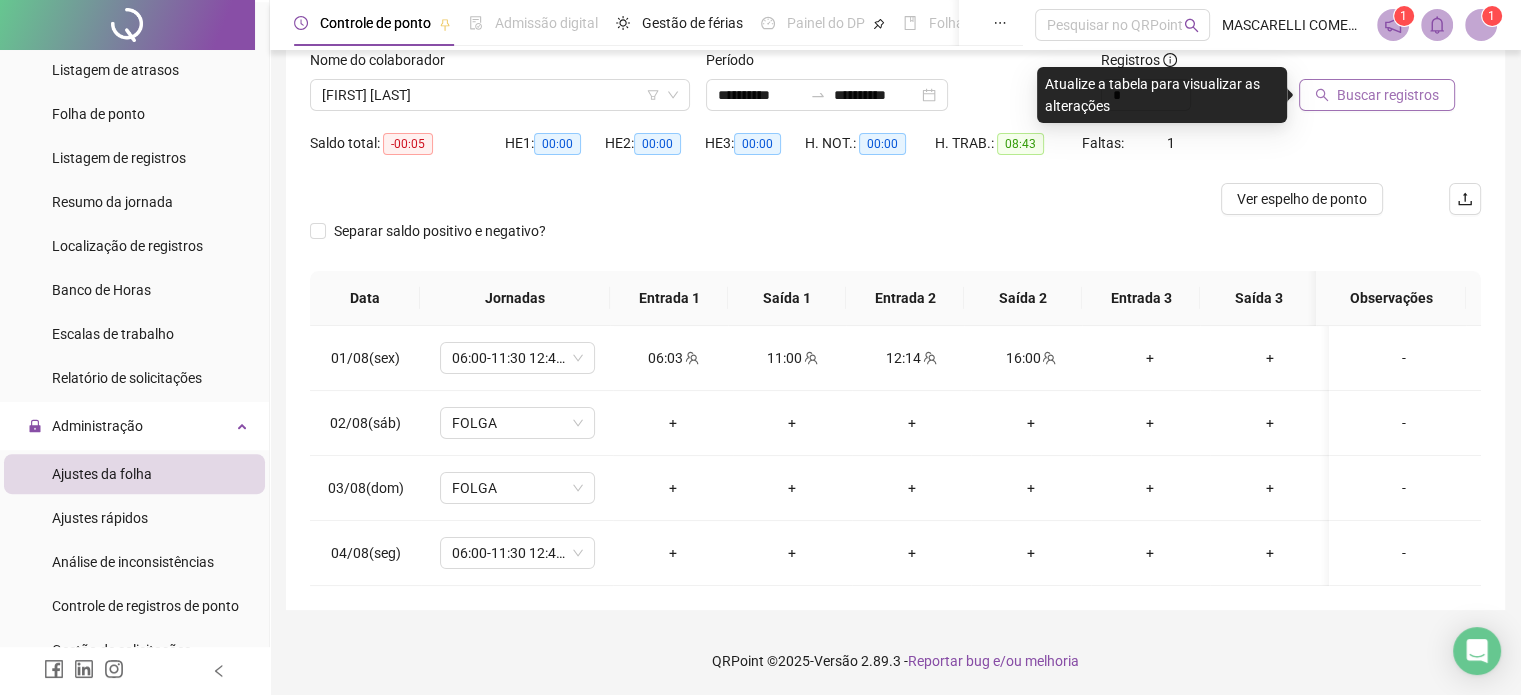click on "Buscar registros" at bounding box center [1377, 95] 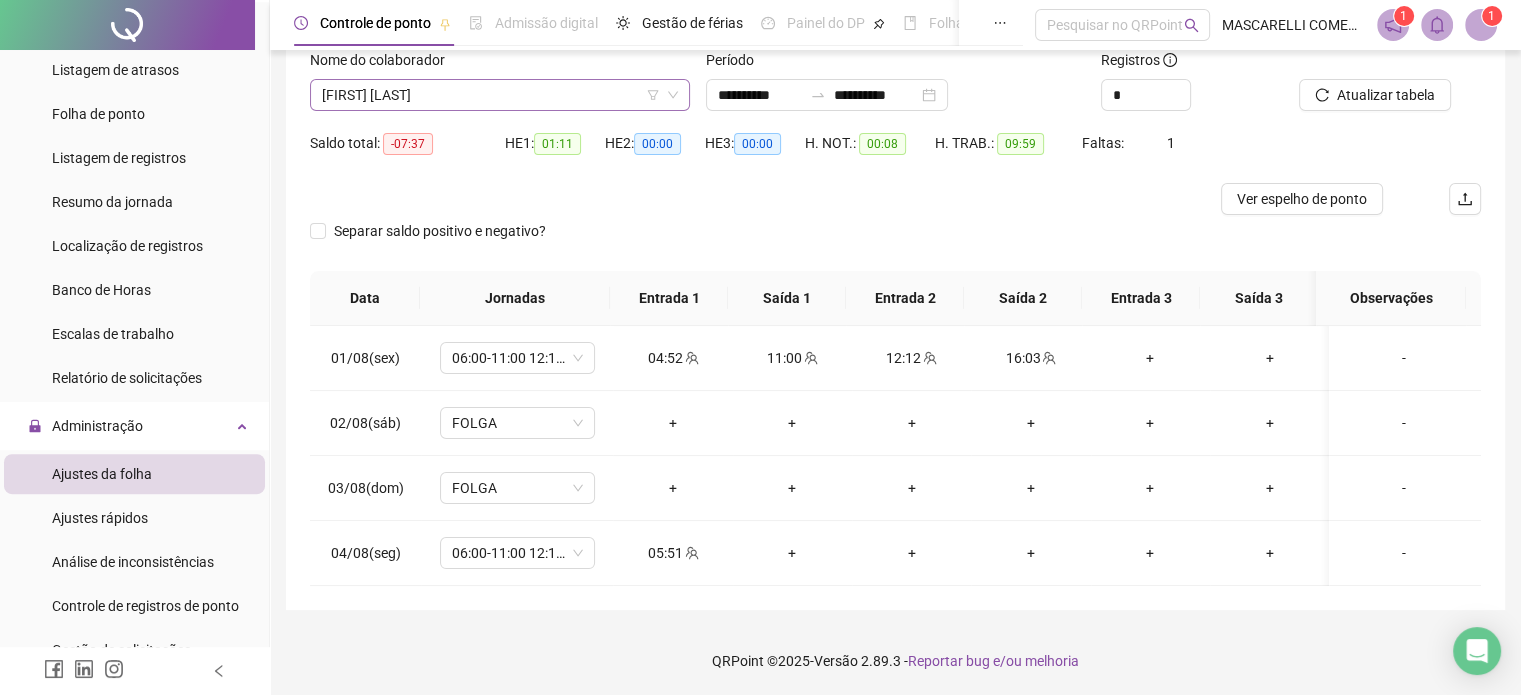 click on "[FIRST] [LAST]" at bounding box center [500, 95] 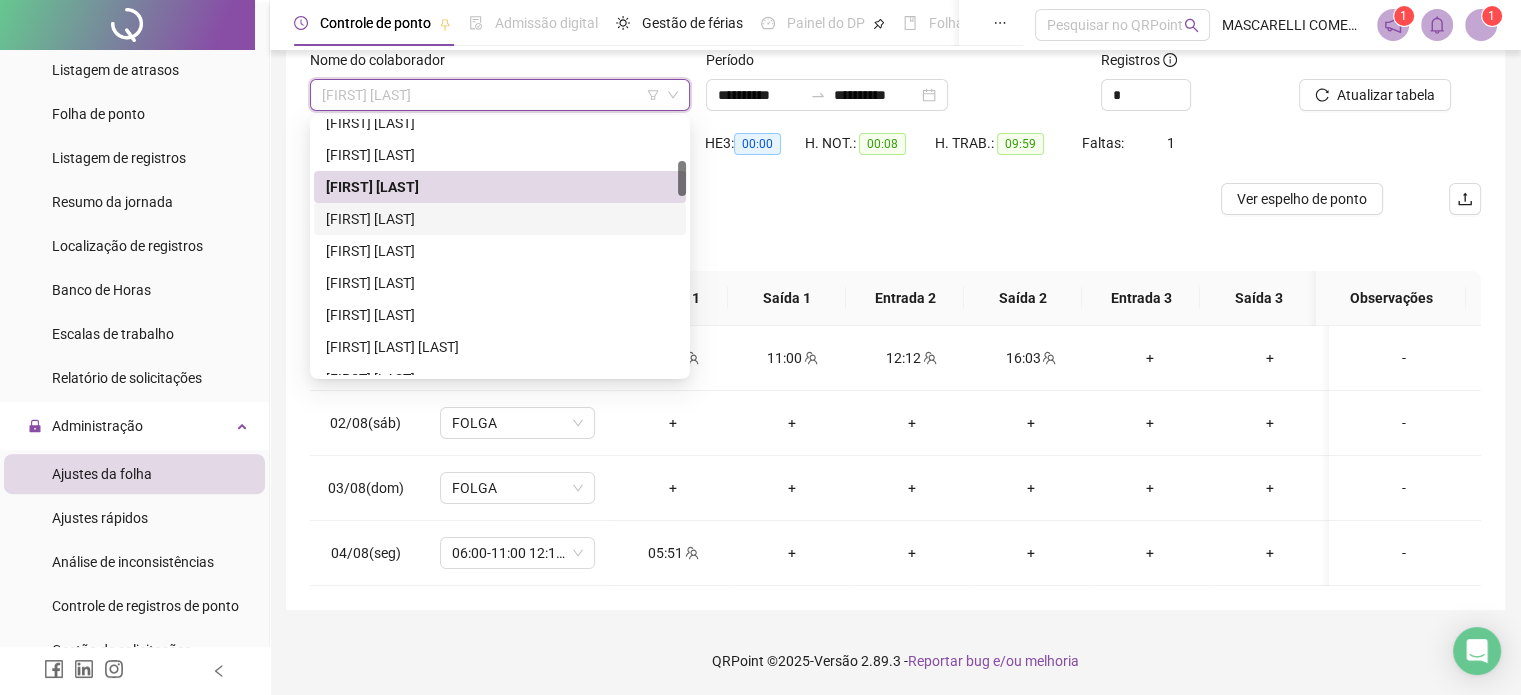 click on "[FIRST] [LAST]" at bounding box center [500, 219] 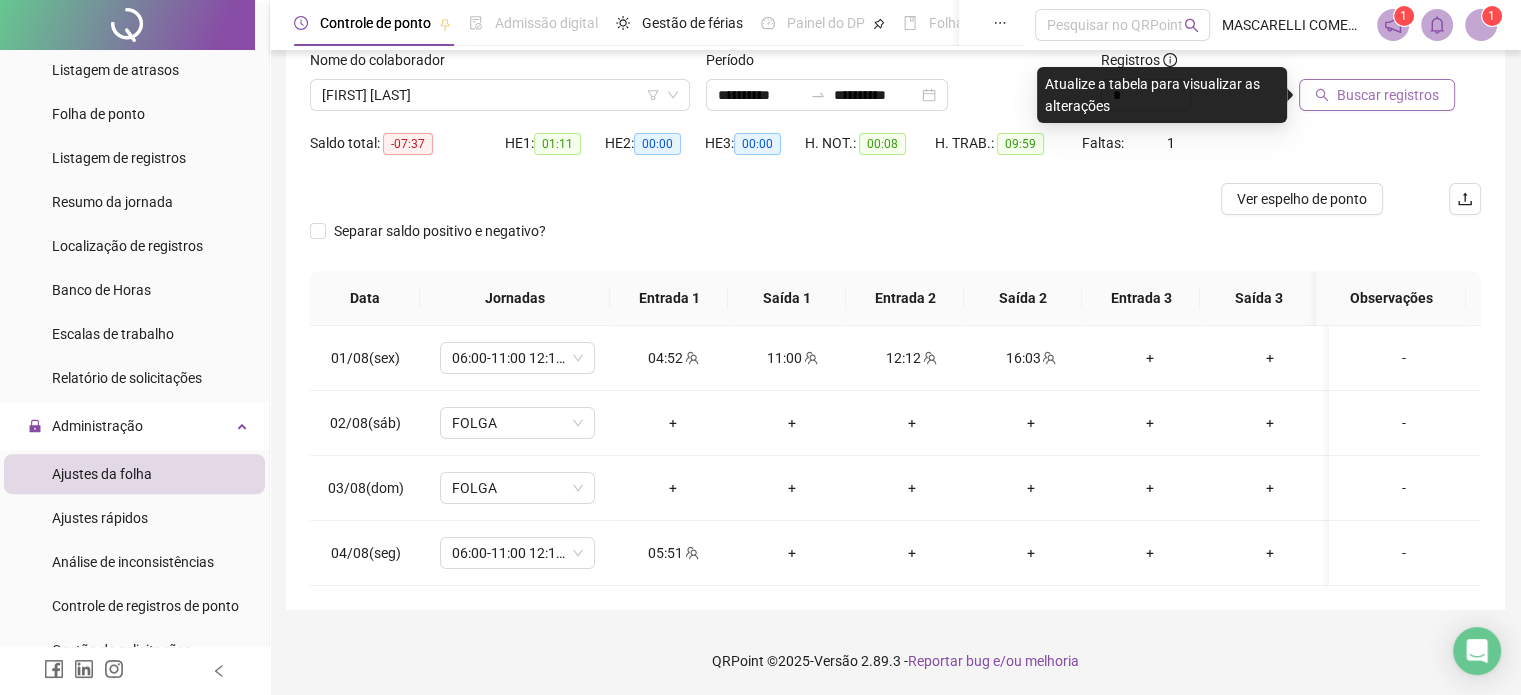 click on "Buscar registros" at bounding box center [1377, 95] 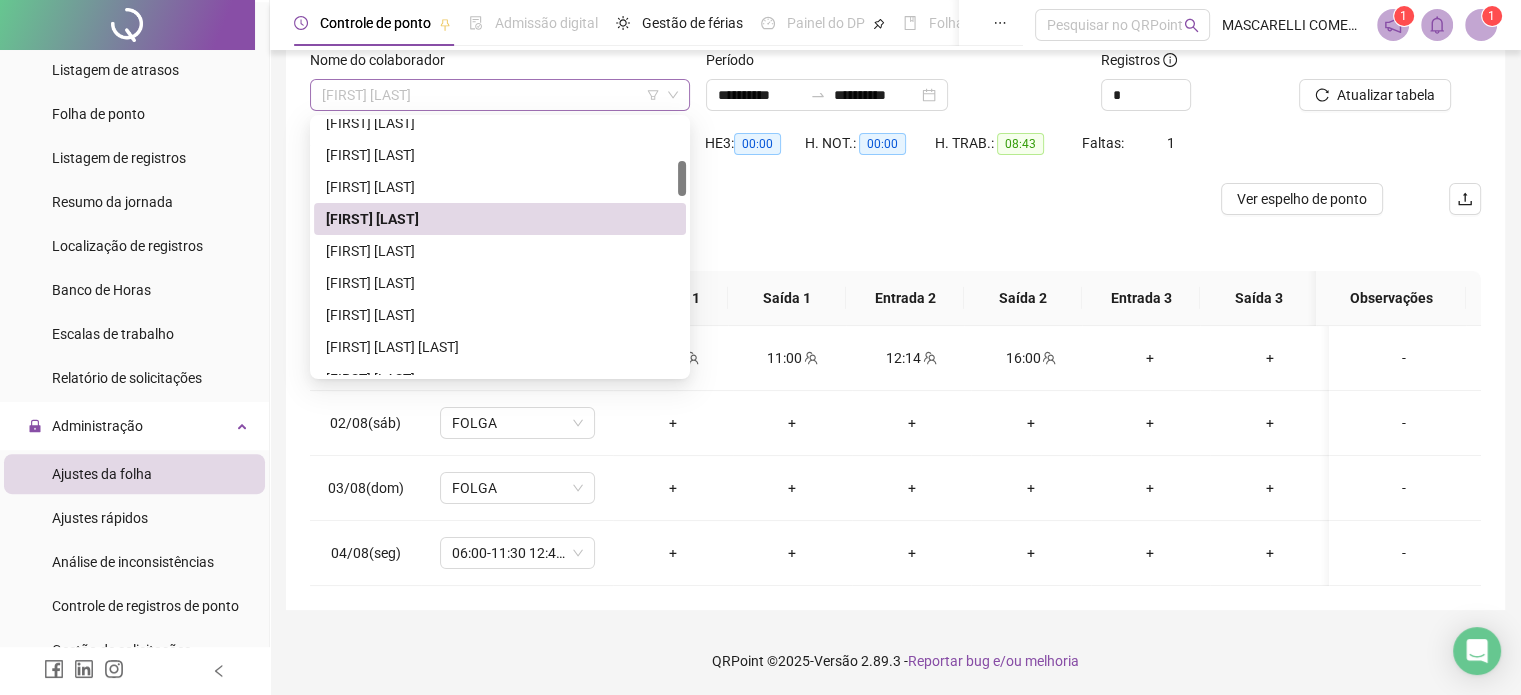 click on "[FIRST] [LAST]" at bounding box center [500, 95] 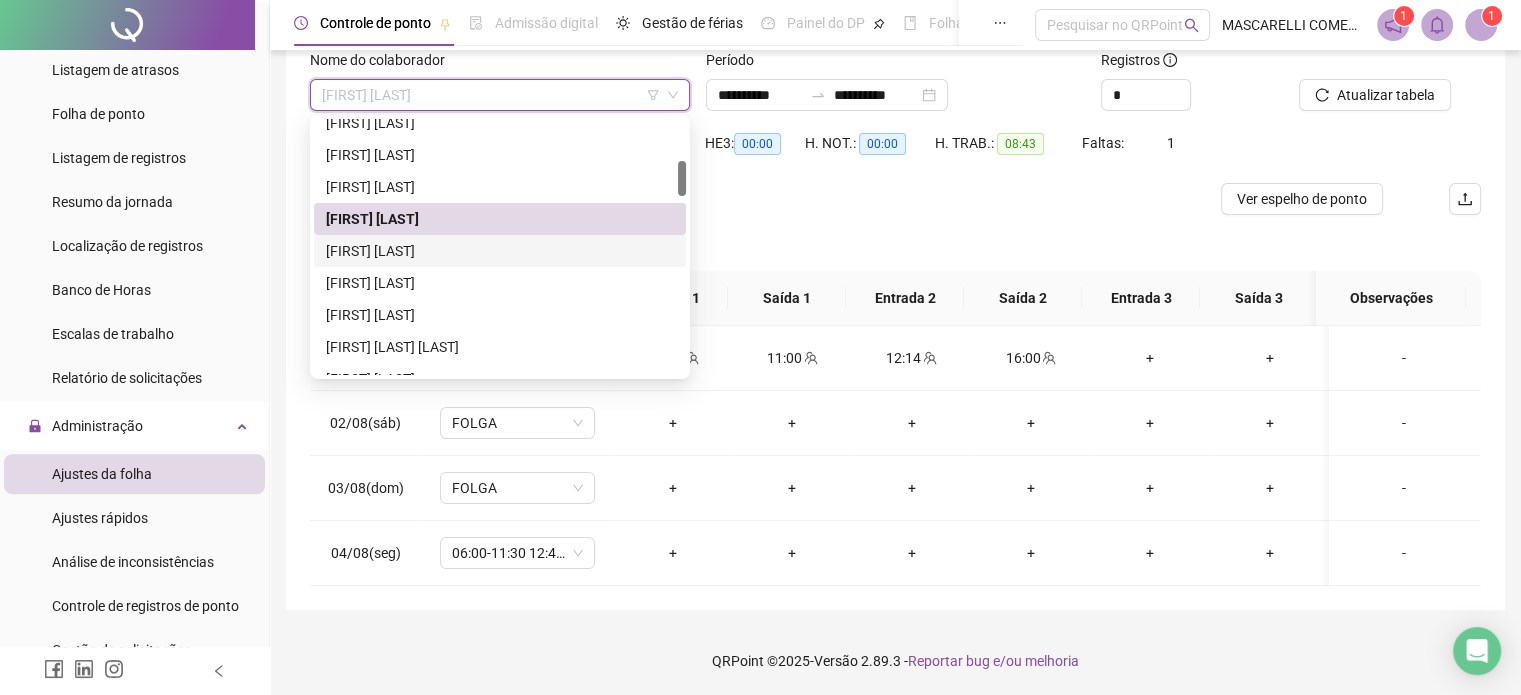 click on "[FIRST] [LAST]" at bounding box center (500, 251) 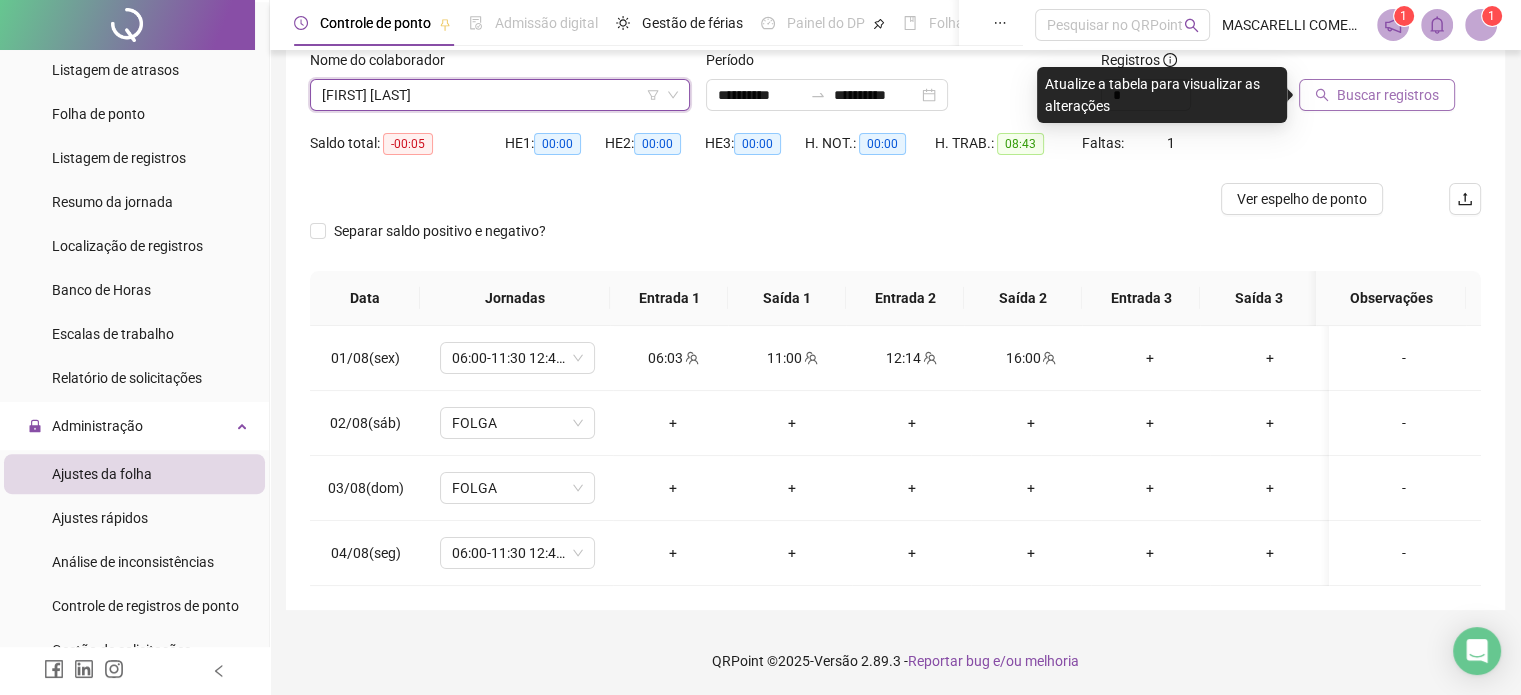 click on "Buscar registros" at bounding box center [1388, 95] 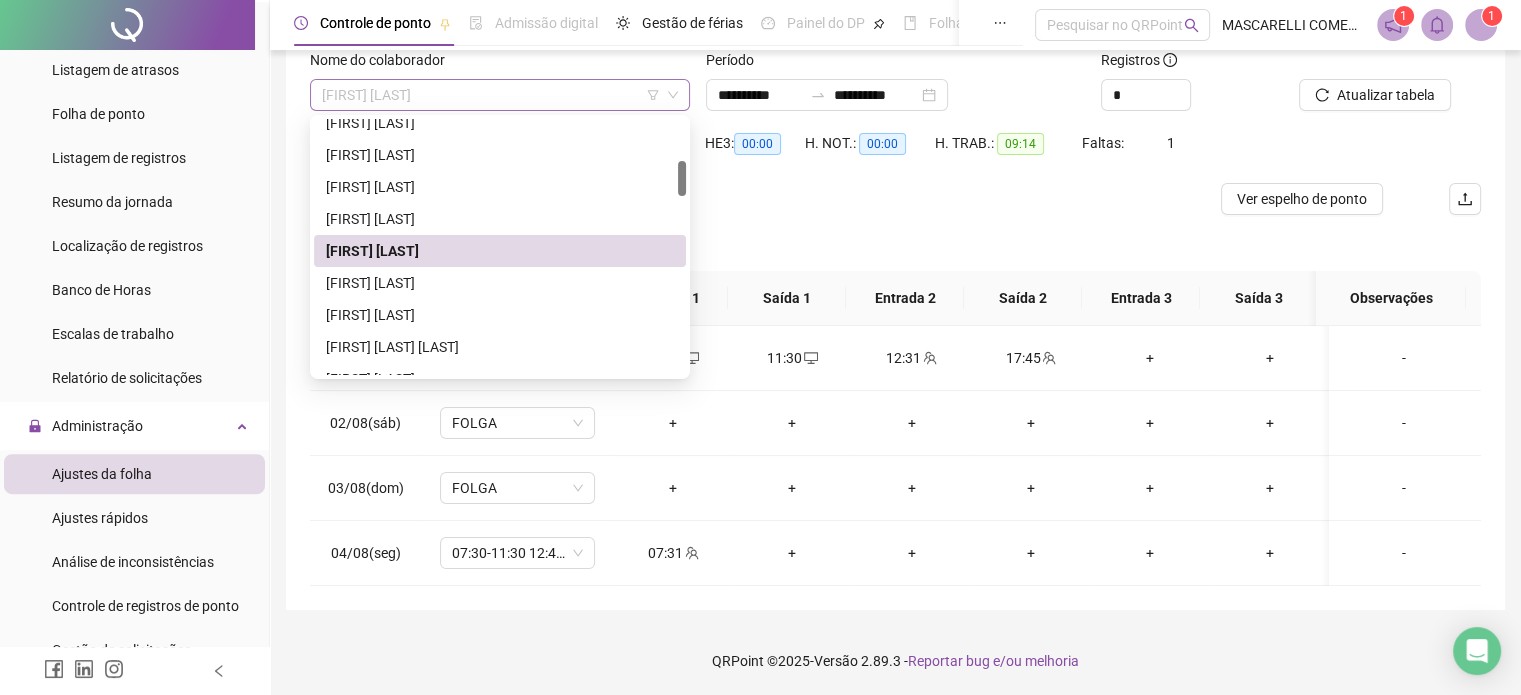 click on "[FIRST] [LAST]" at bounding box center [500, 95] 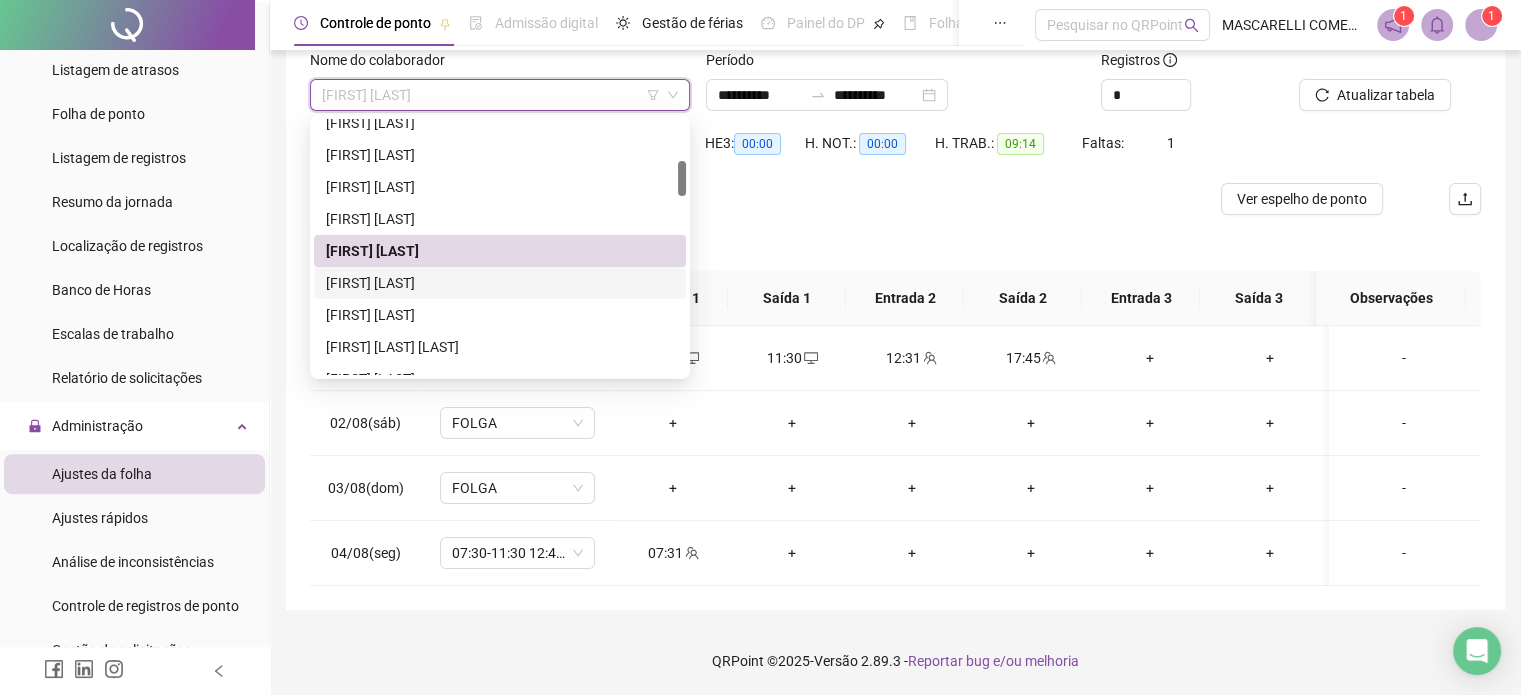 click on "[FIRST] [LAST]" at bounding box center (500, 283) 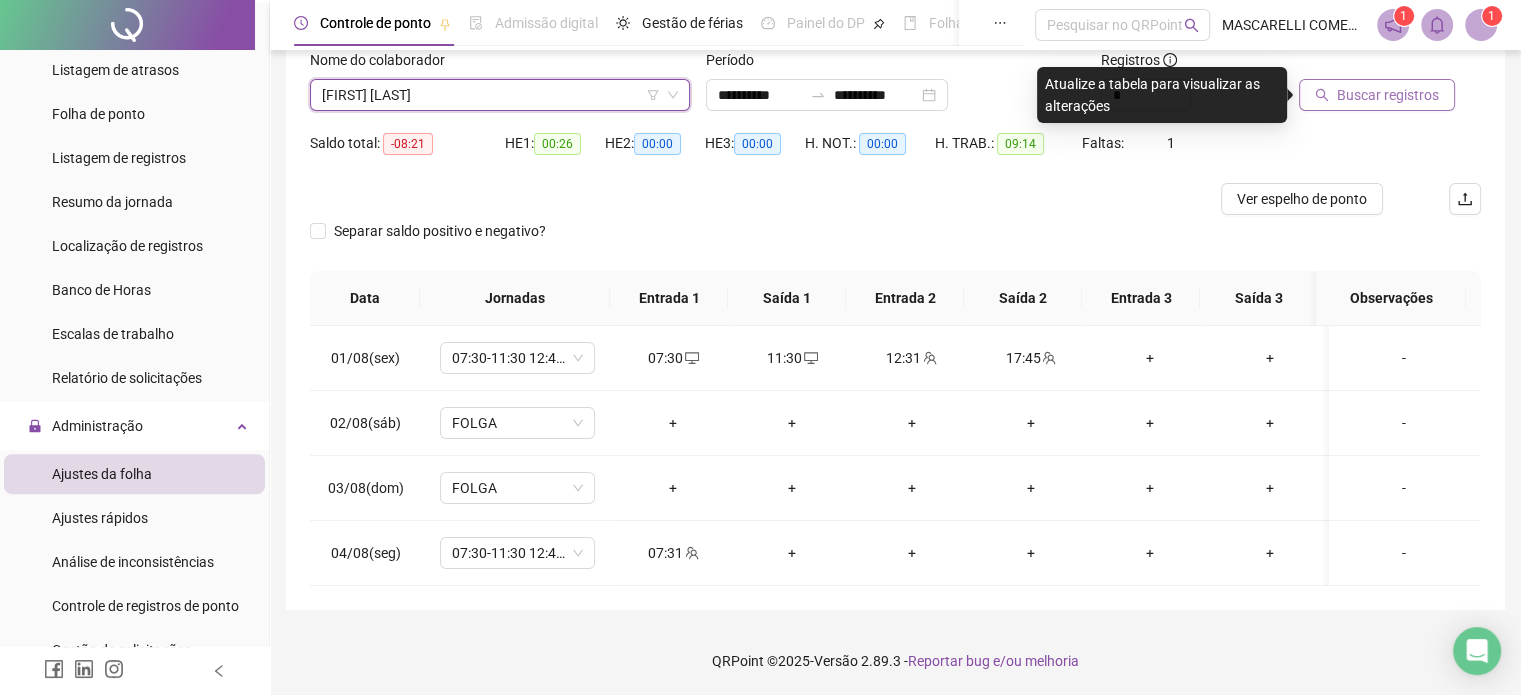 click on "Buscar registros" at bounding box center (1388, 95) 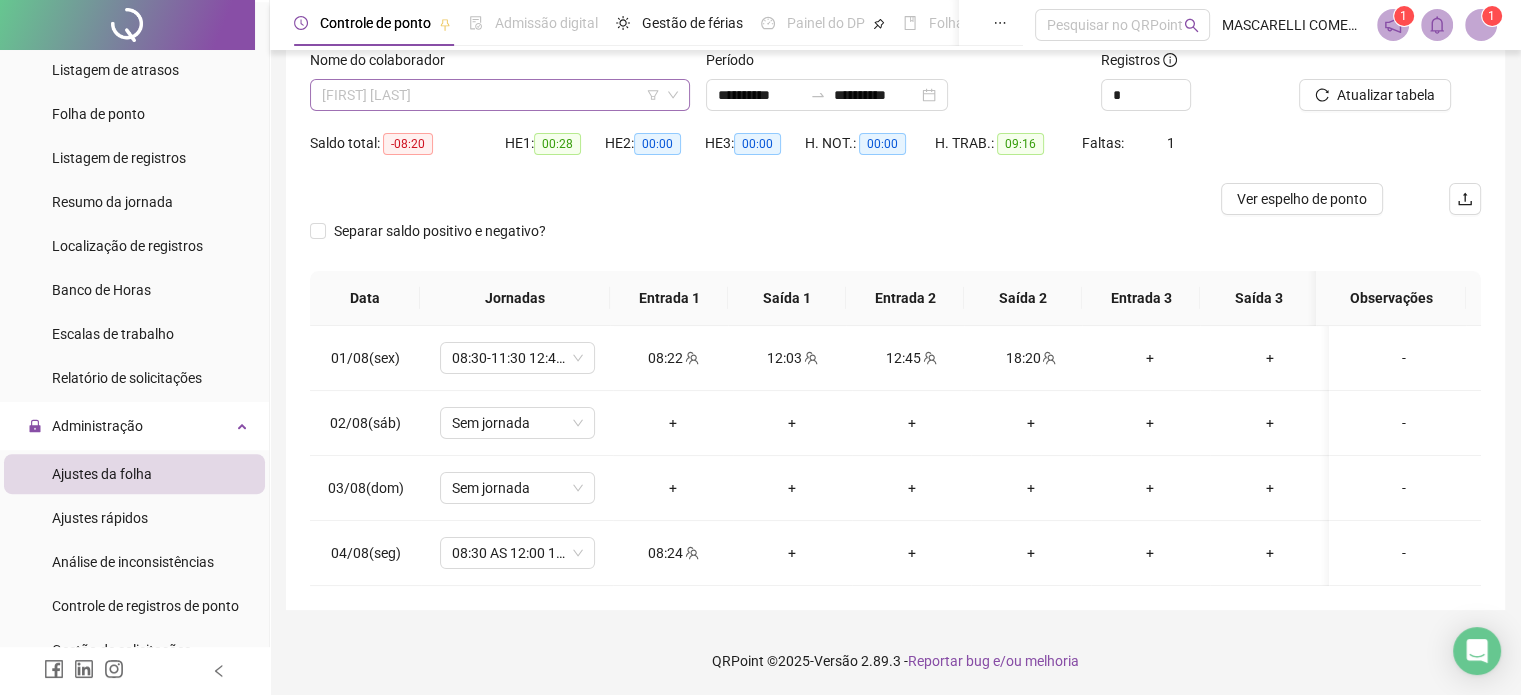 click on "[FIRST] [LAST]" at bounding box center [500, 95] 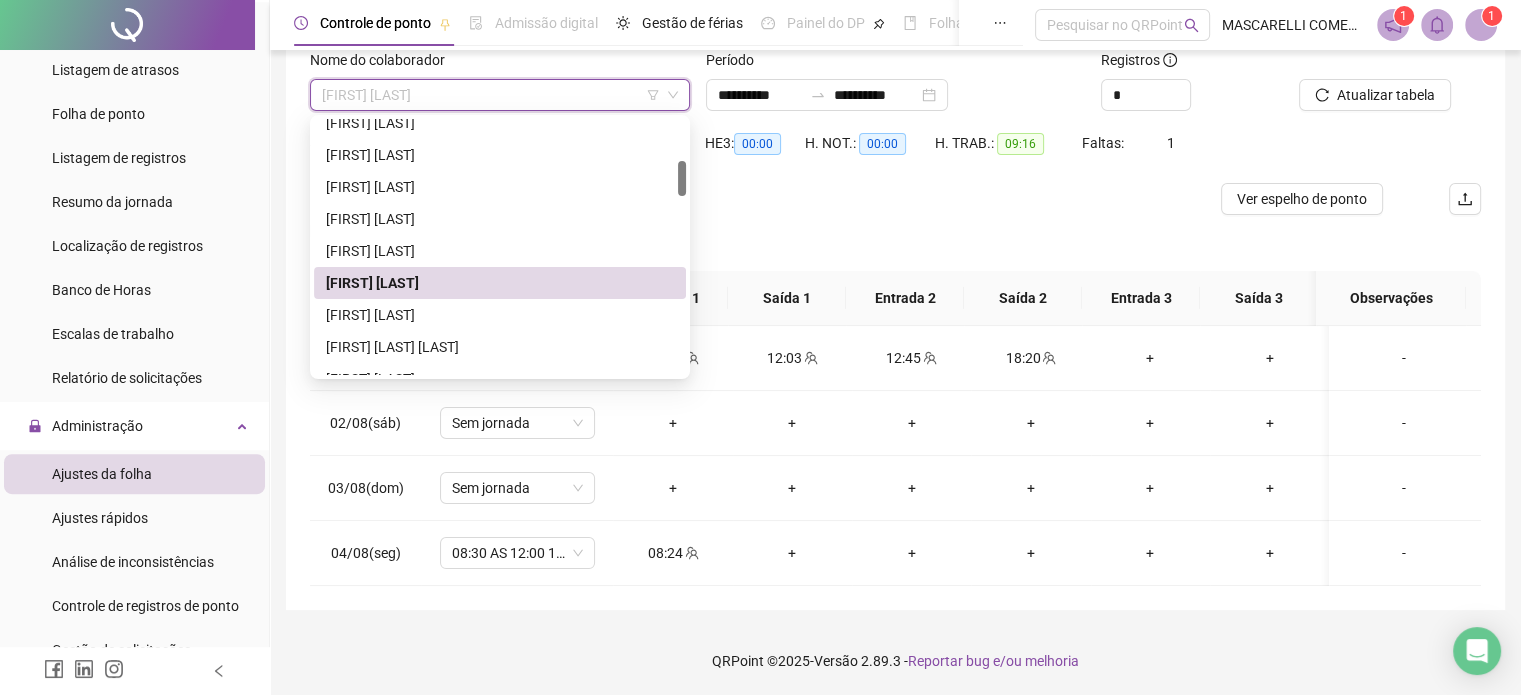 click on "[FIRST] [LAST]" at bounding box center (500, 283) 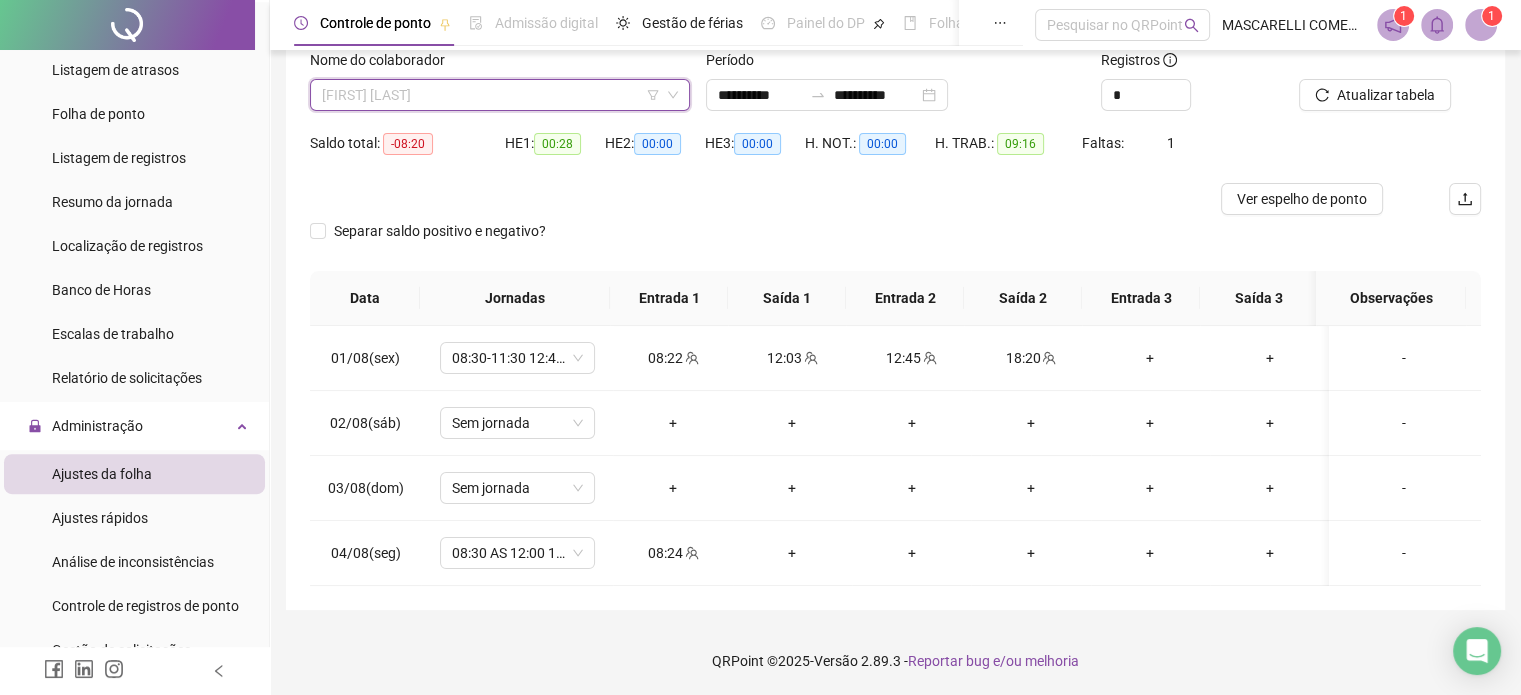 click on "[FIRST] [LAST]" at bounding box center (500, 95) 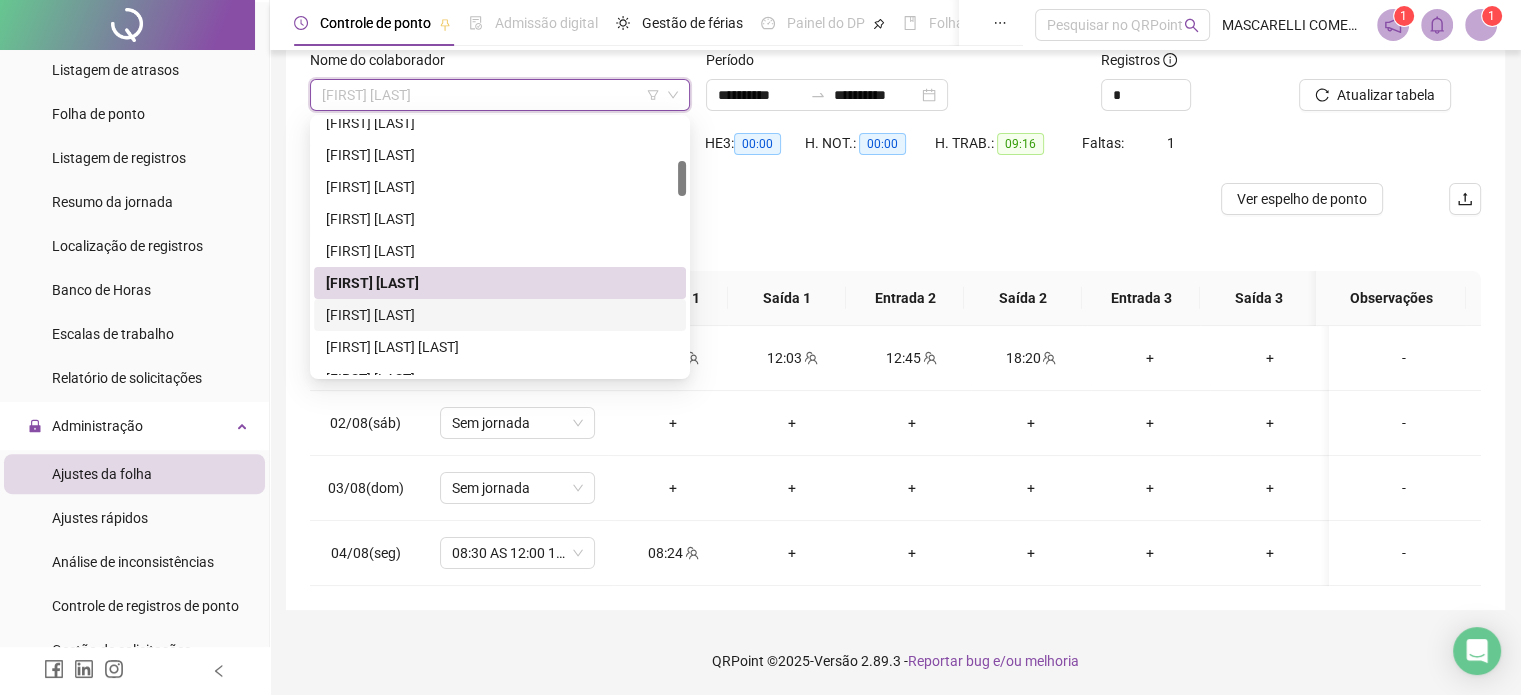 click on "[FIRST] [LAST]" at bounding box center (500, 315) 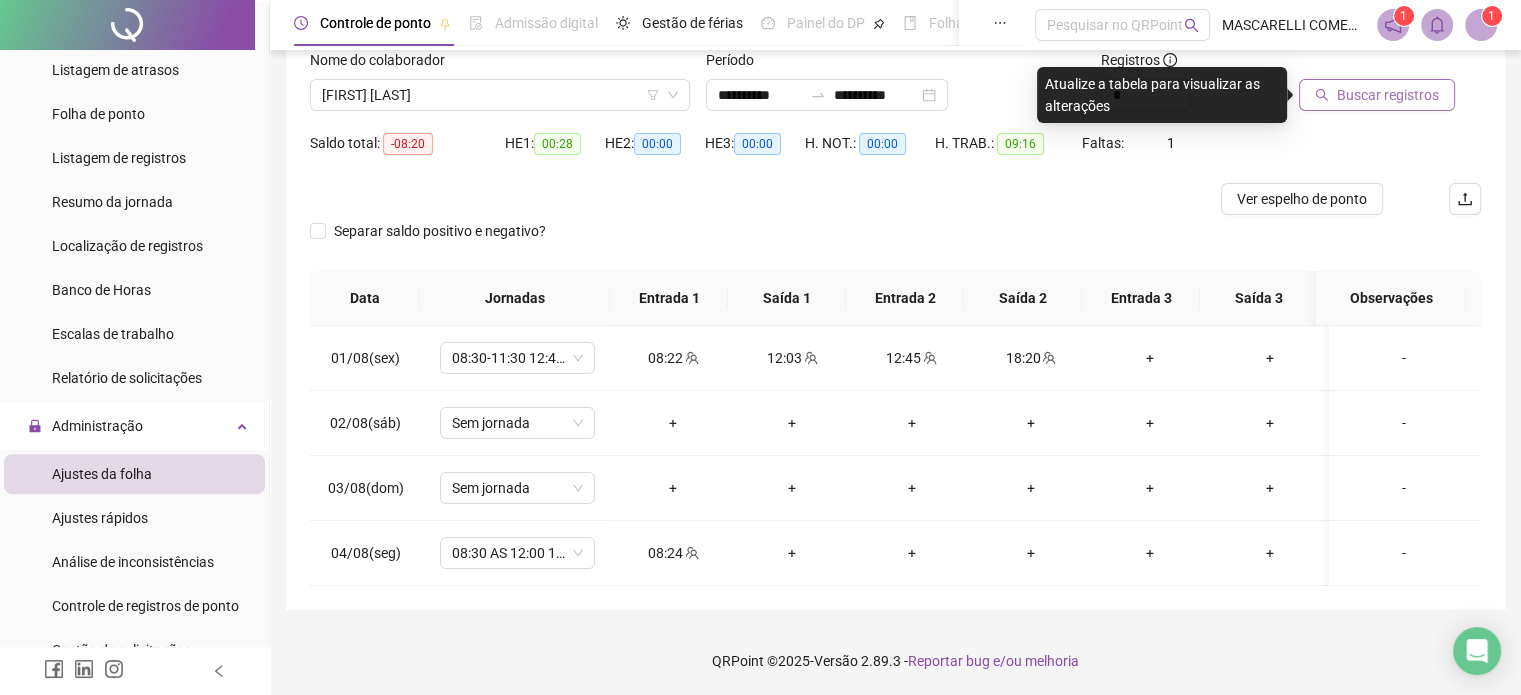 click on "Buscar registros" at bounding box center [1388, 95] 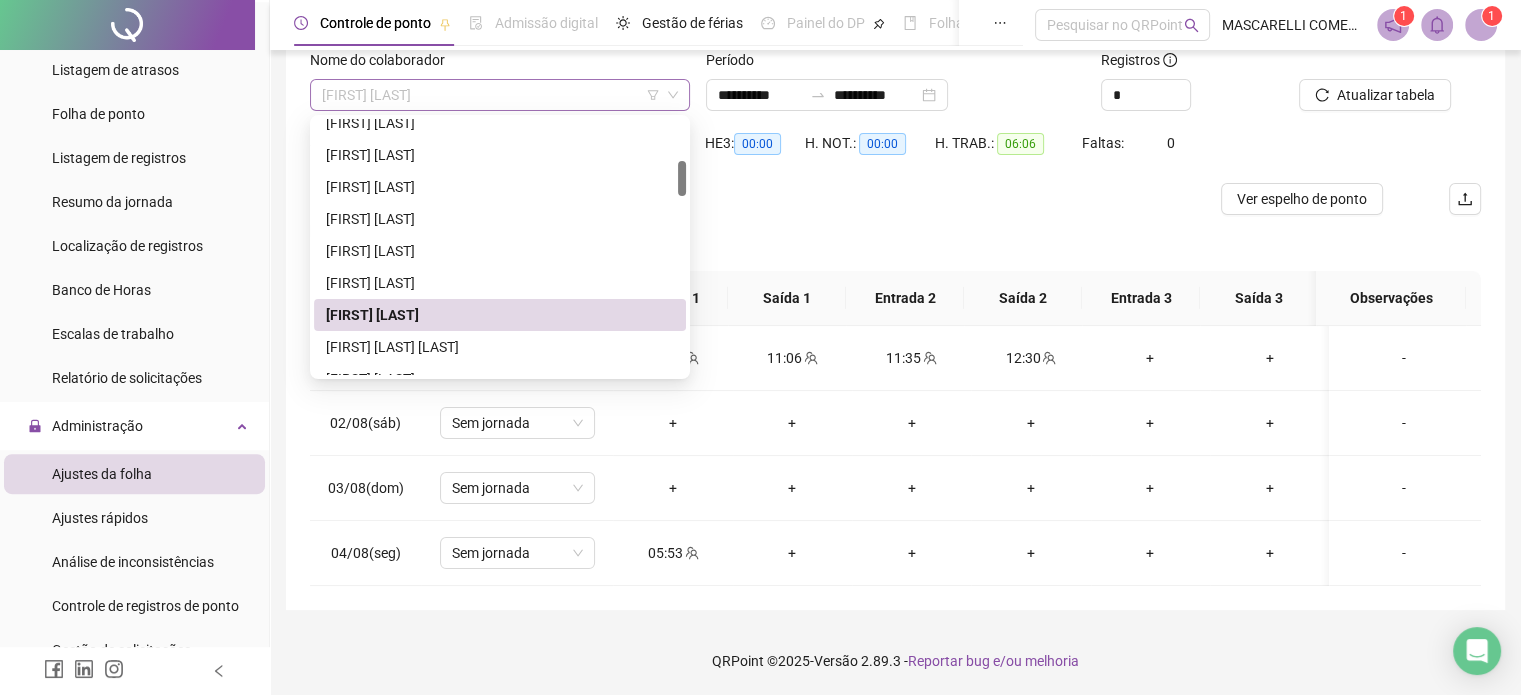 click on "[FIRST] [LAST]" at bounding box center [500, 95] 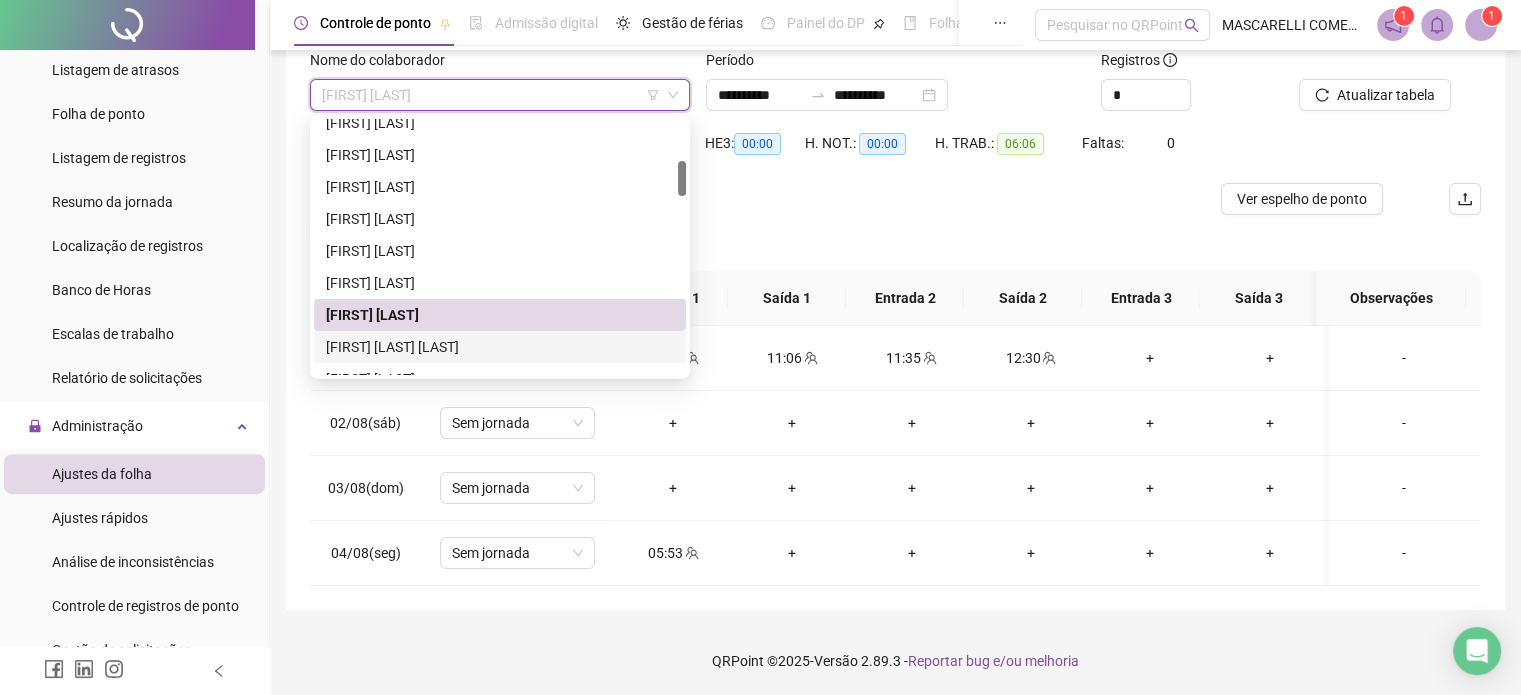click on "[FIRST] [LAST] [LAST]" at bounding box center (500, 347) 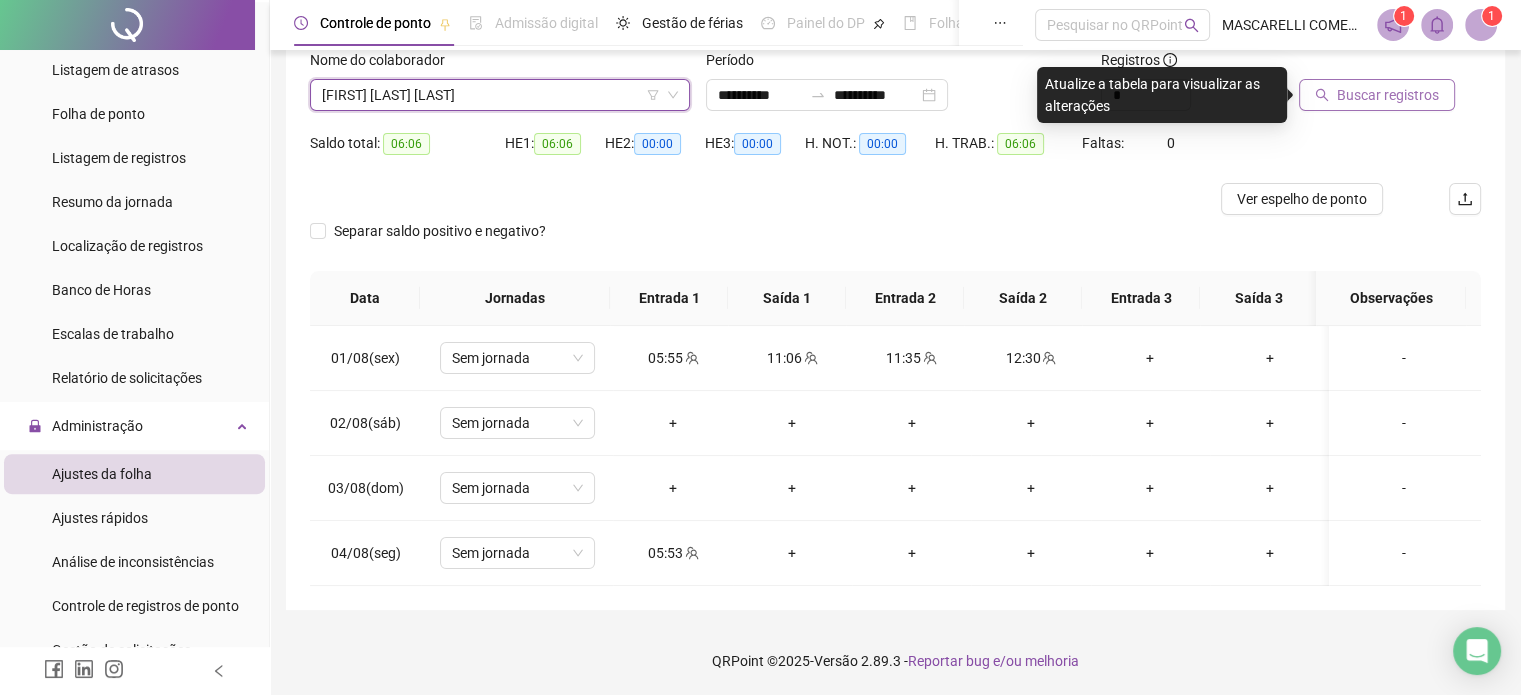 click on "Buscar registros" at bounding box center [1388, 95] 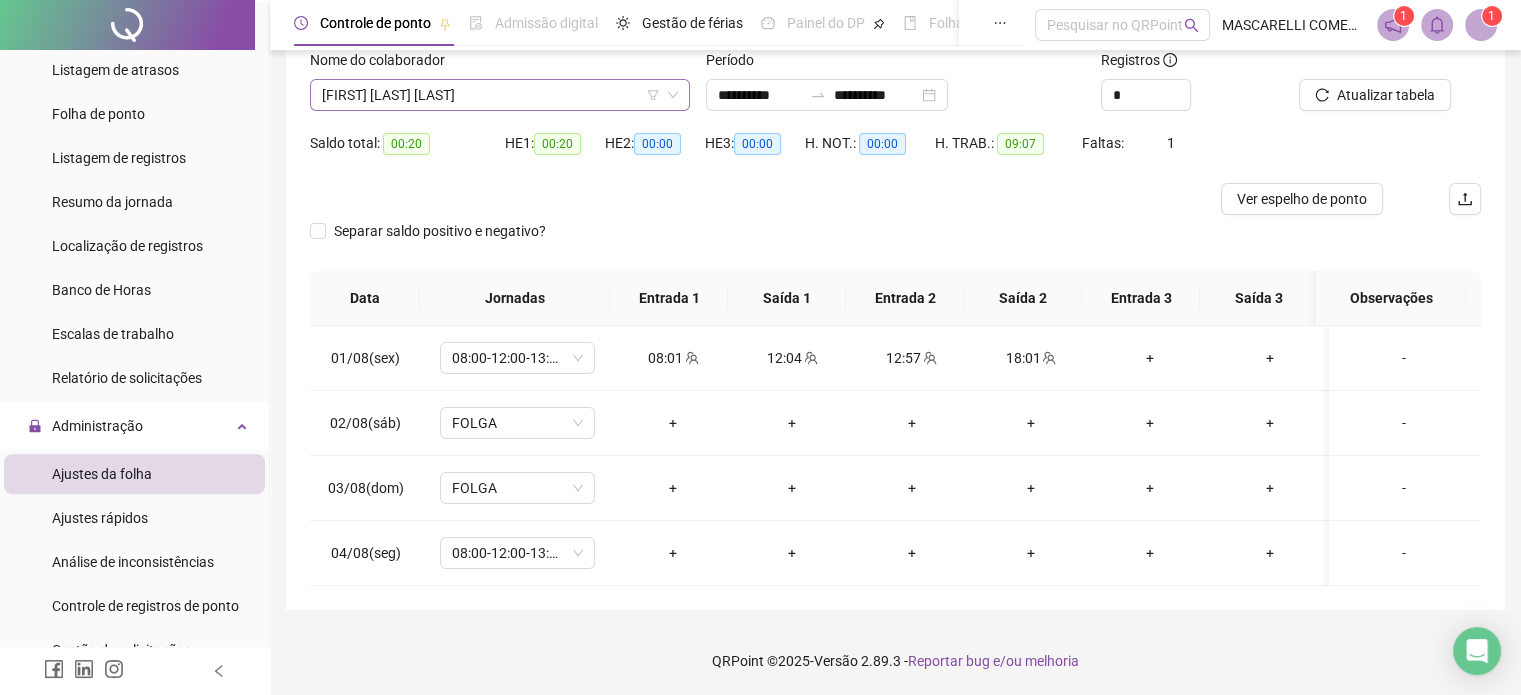 click on "[FIRST] [LAST] [LAST]" at bounding box center (500, 95) 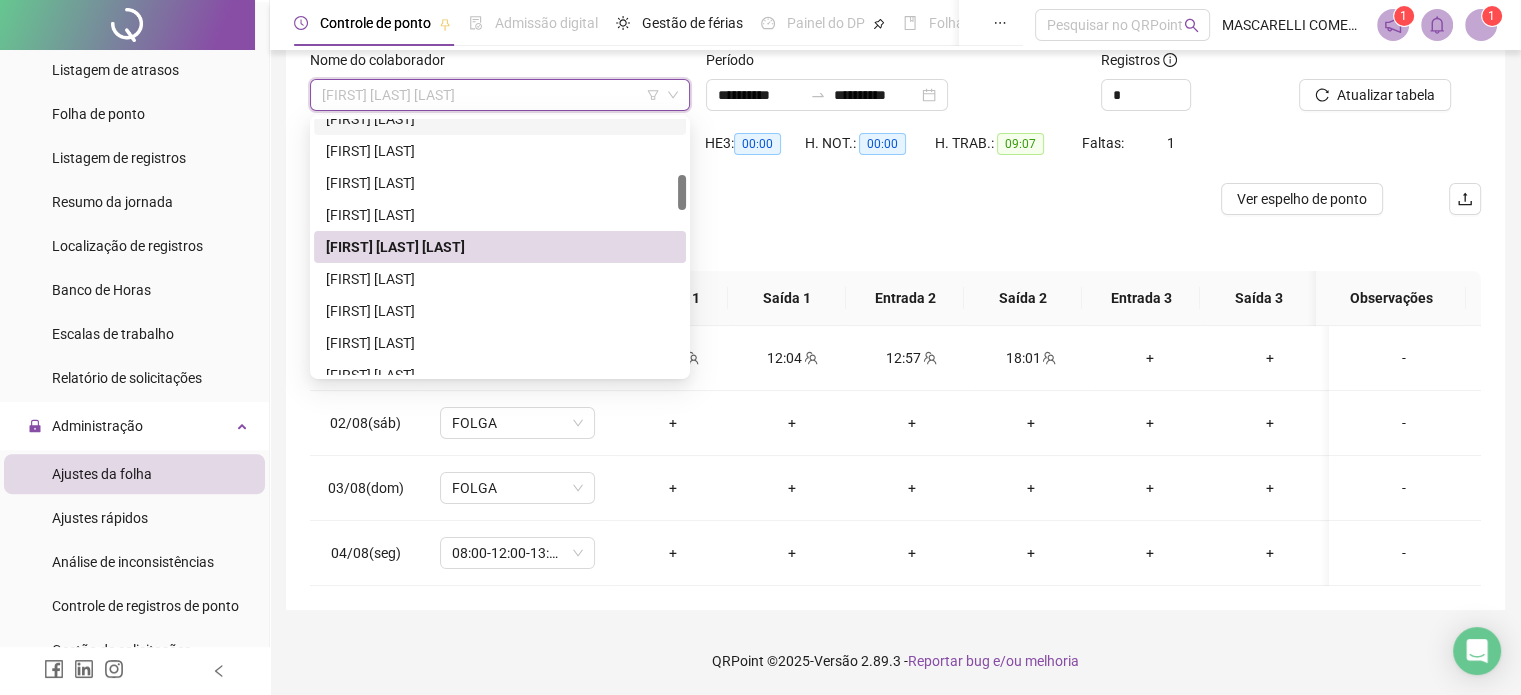 scroll, scrollTop: 500, scrollLeft: 0, axis: vertical 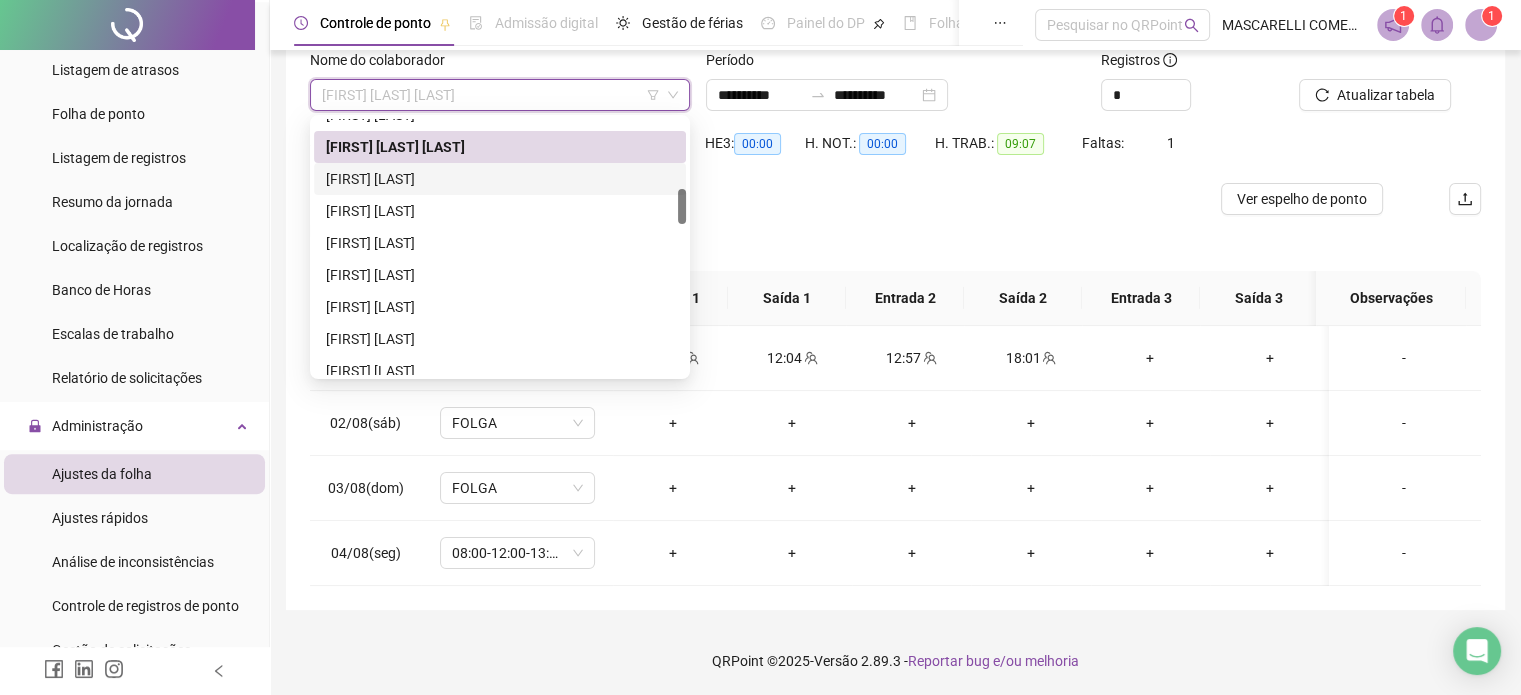 click on "[FIRST] [LAST]" at bounding box center [500, 179] 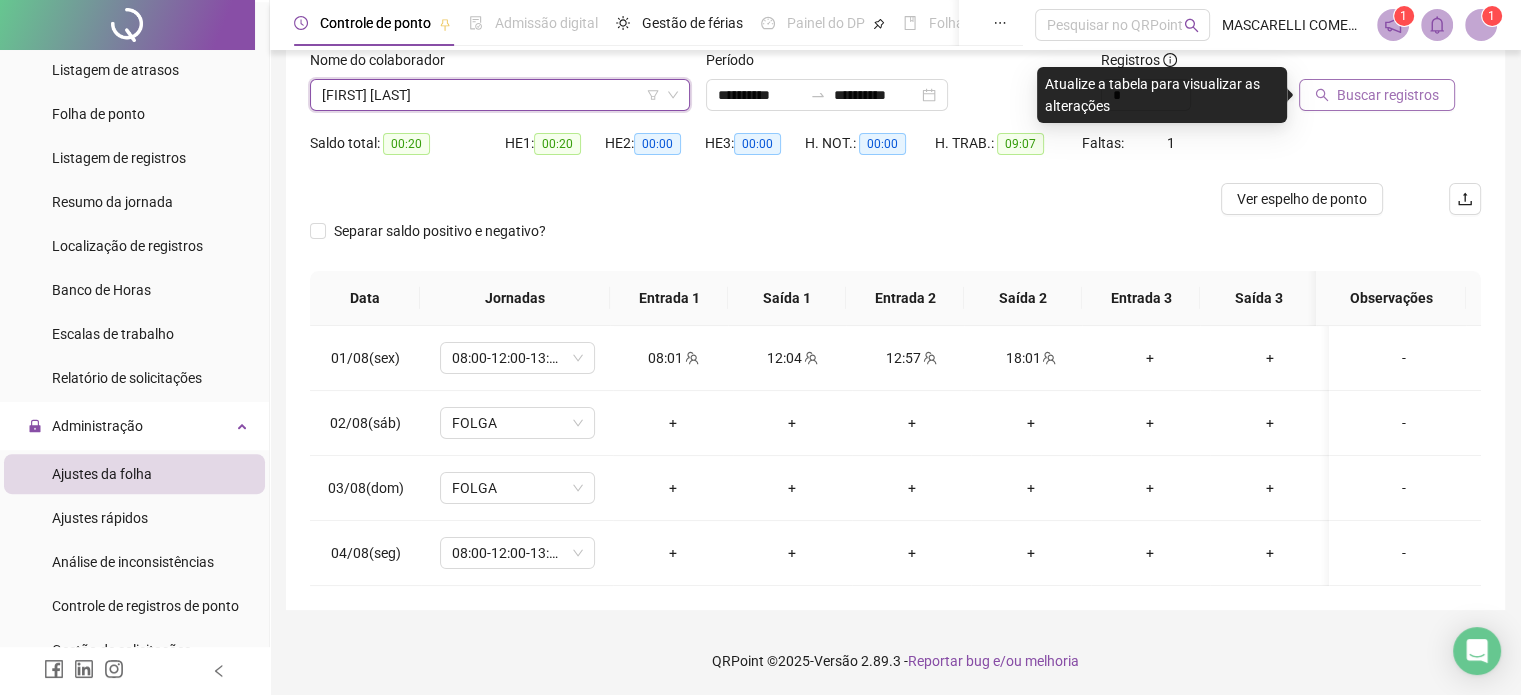 click on "Buscar registros" at bounding box center [1388, 95] 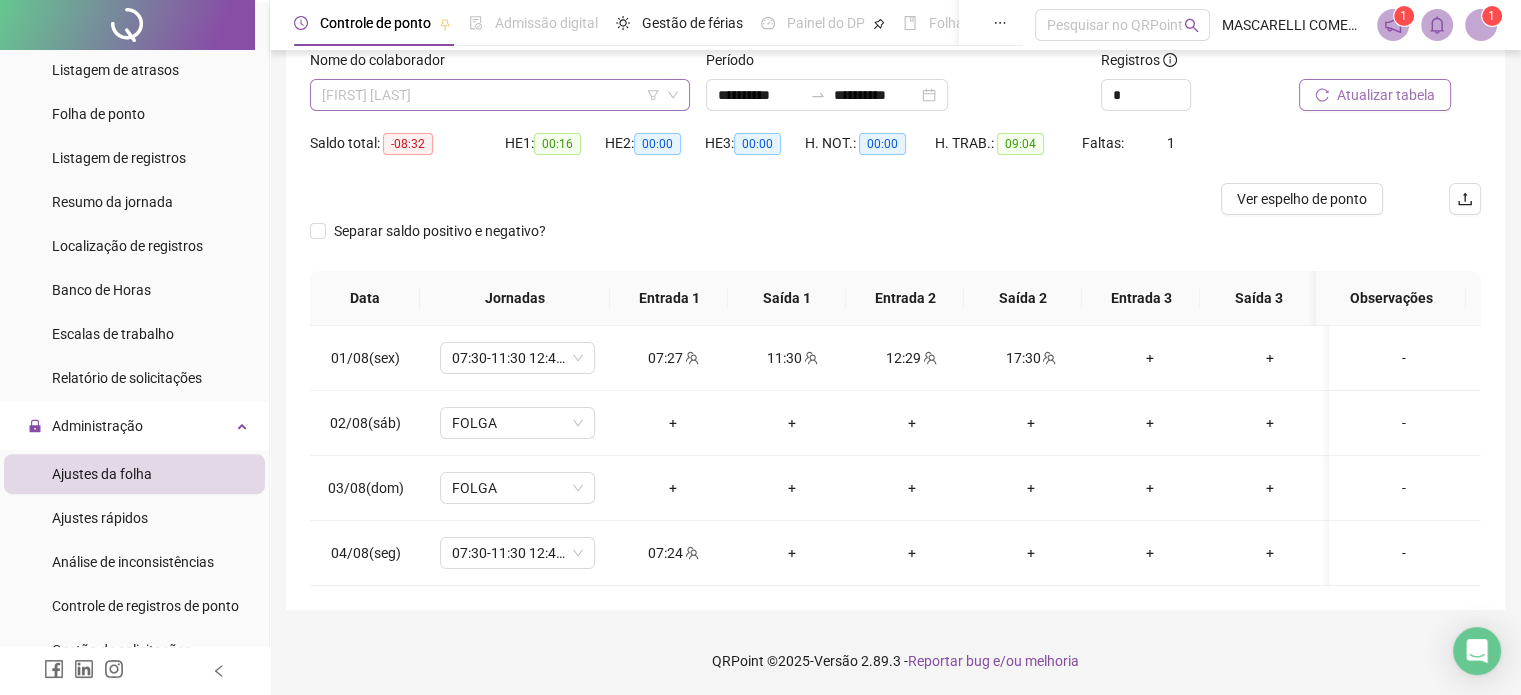click on "[FIRST] [LAST]" at bounding box center [500, 95] 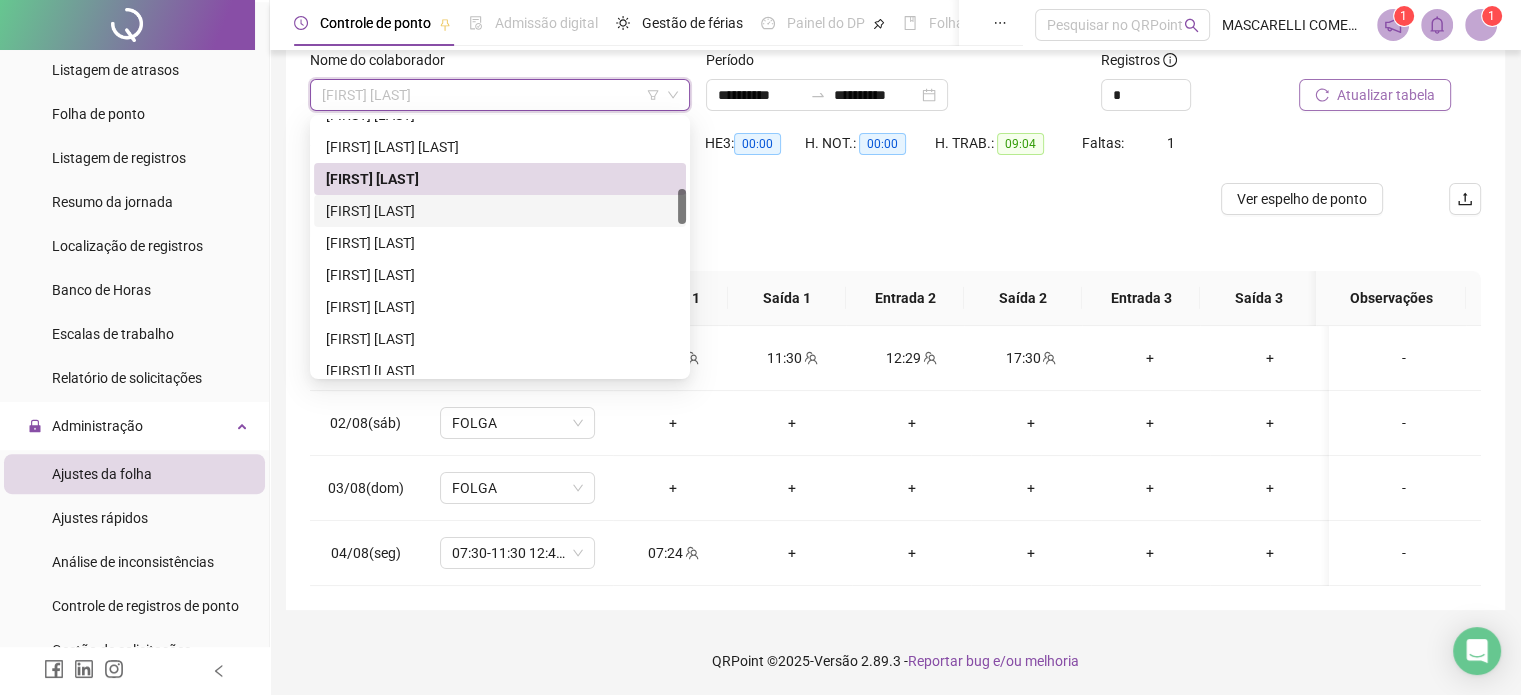click on "[FIRST] [LAST]" at bounding box center [500, 211] 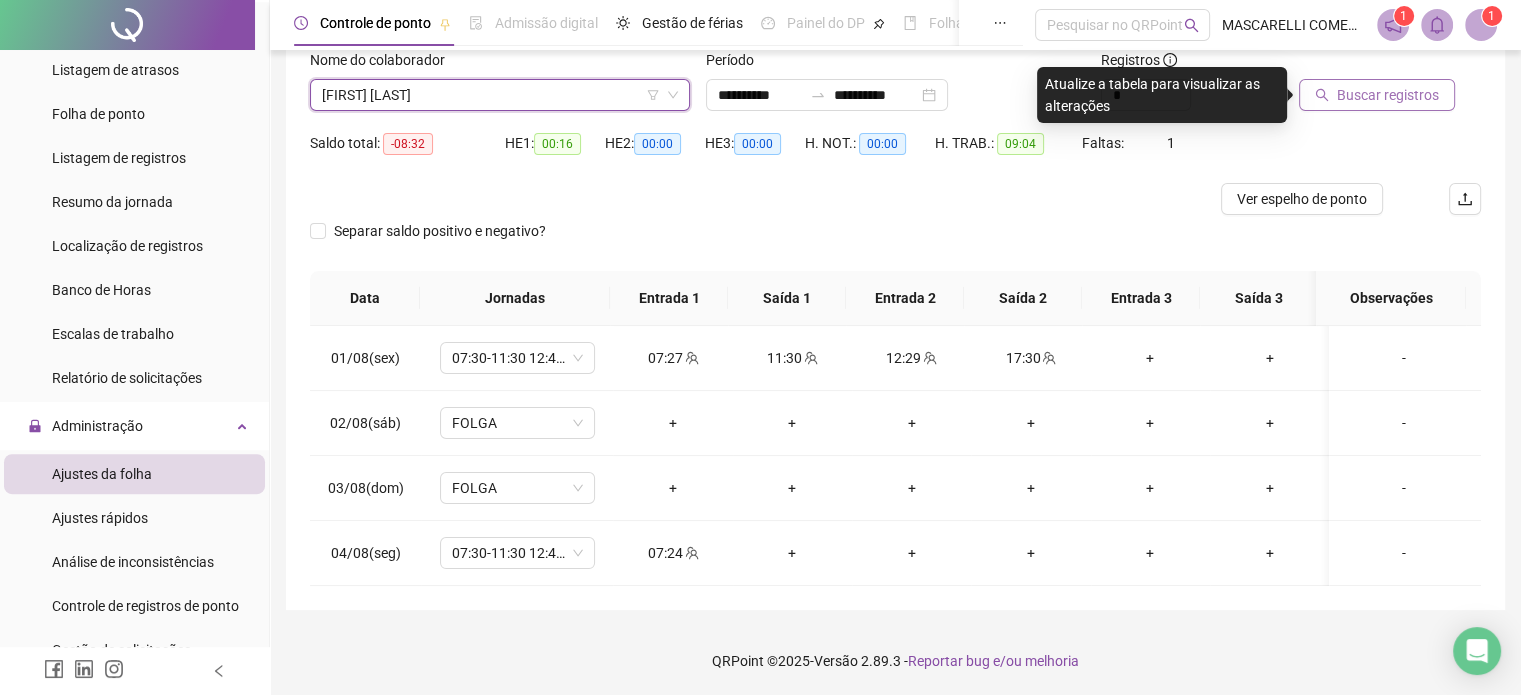 click on "Buscar registros" at bounding box center (1377, 95) 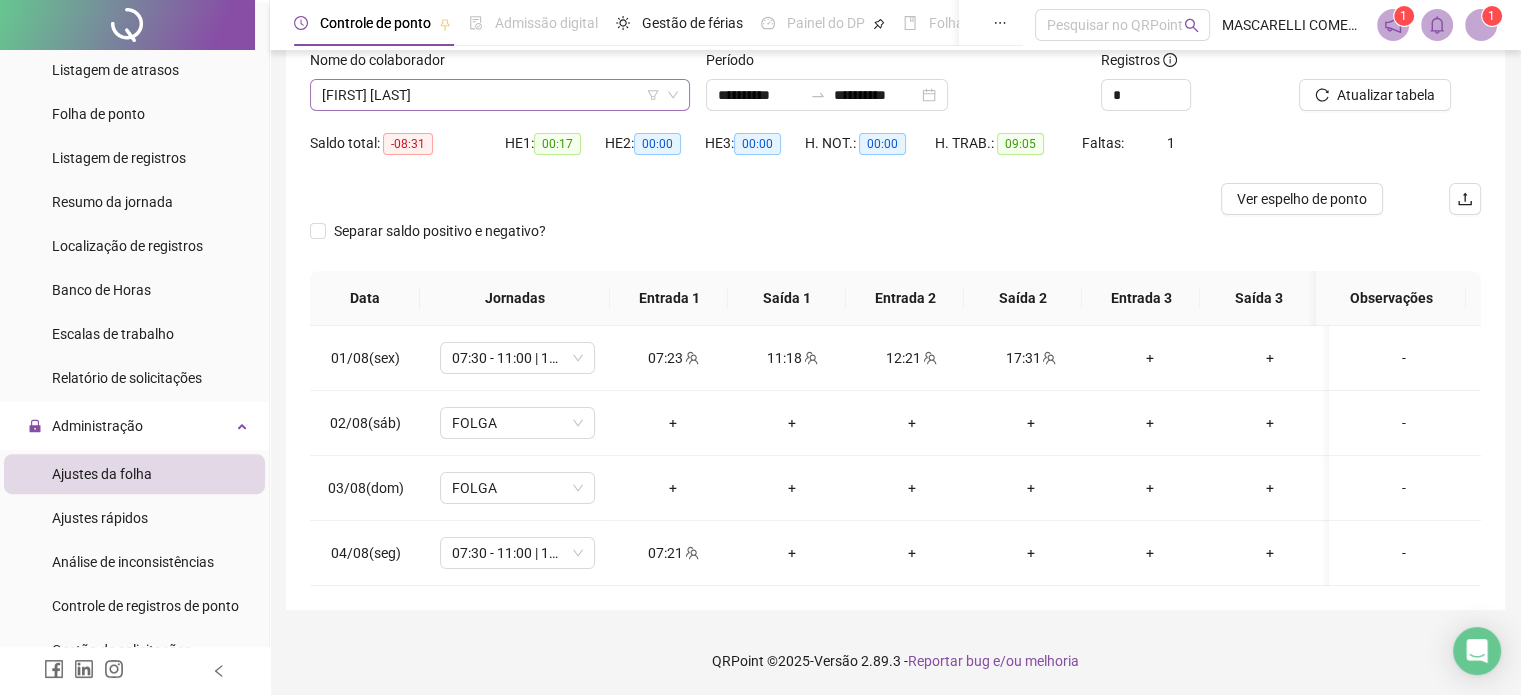 click on "[FIRST] [LAST]" at bounding box center (500, 95) 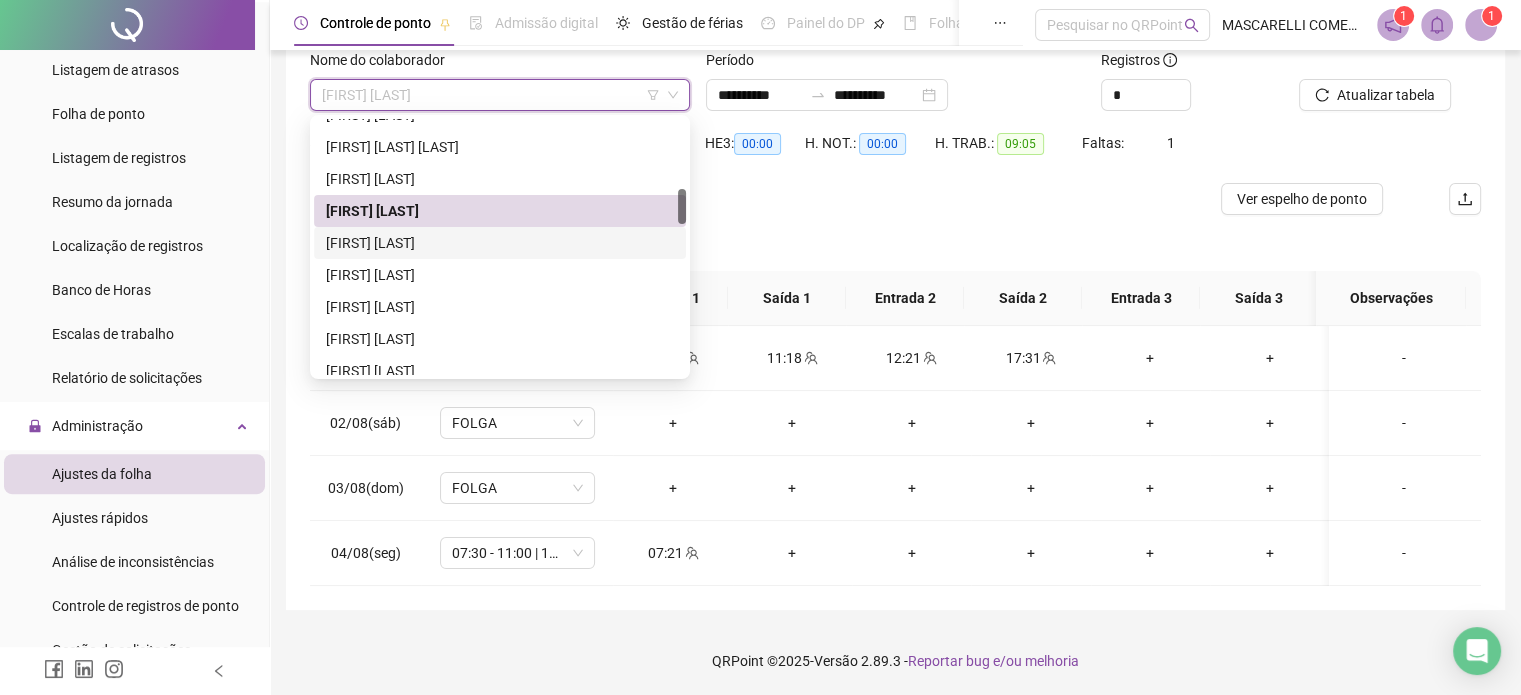 click on "[FIRST] [LAST]" at bounding box center [500, 243] 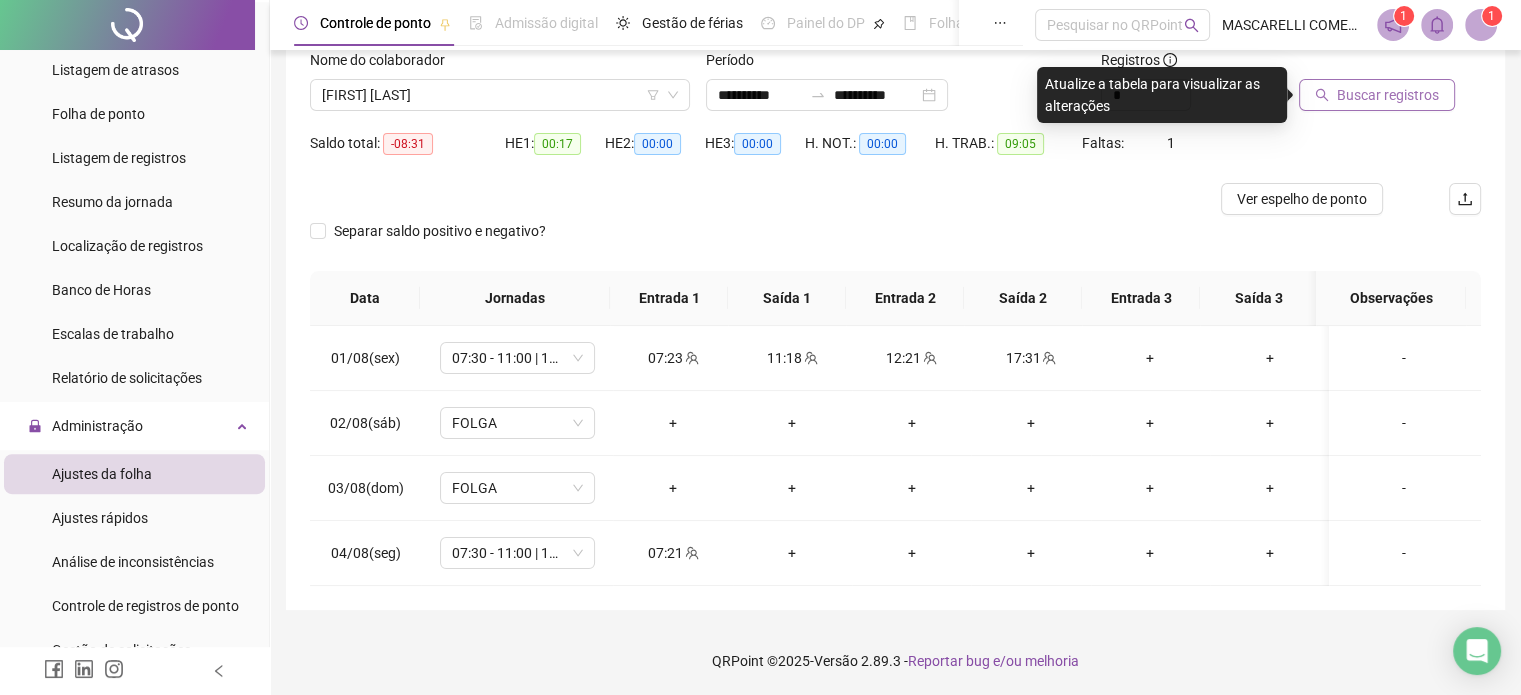 click on "Buscar registros" at bounding box center [1377, 95] 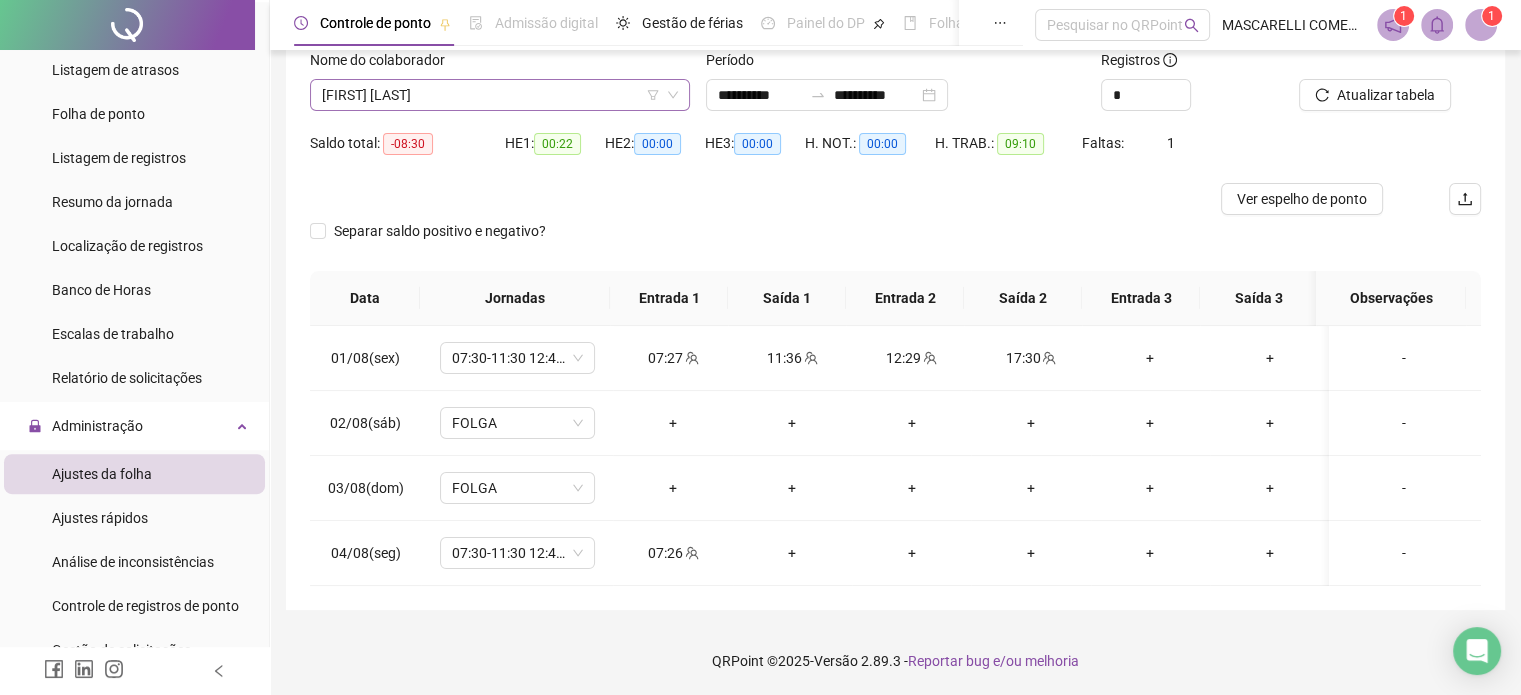 click on "[FIRST] [LAST]" at bounding box center [500, 95] 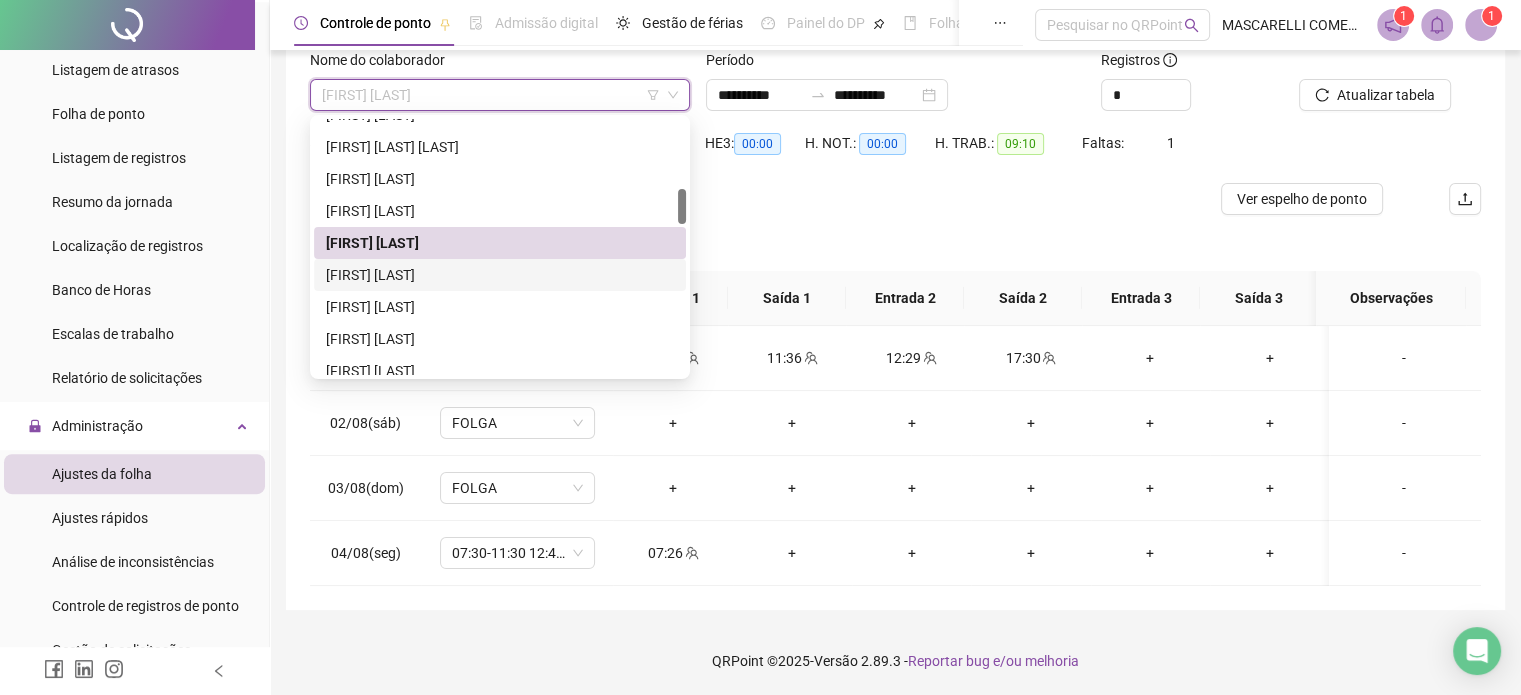 click on "[FIRST] [LAST]" at bounding box center [500, 275] 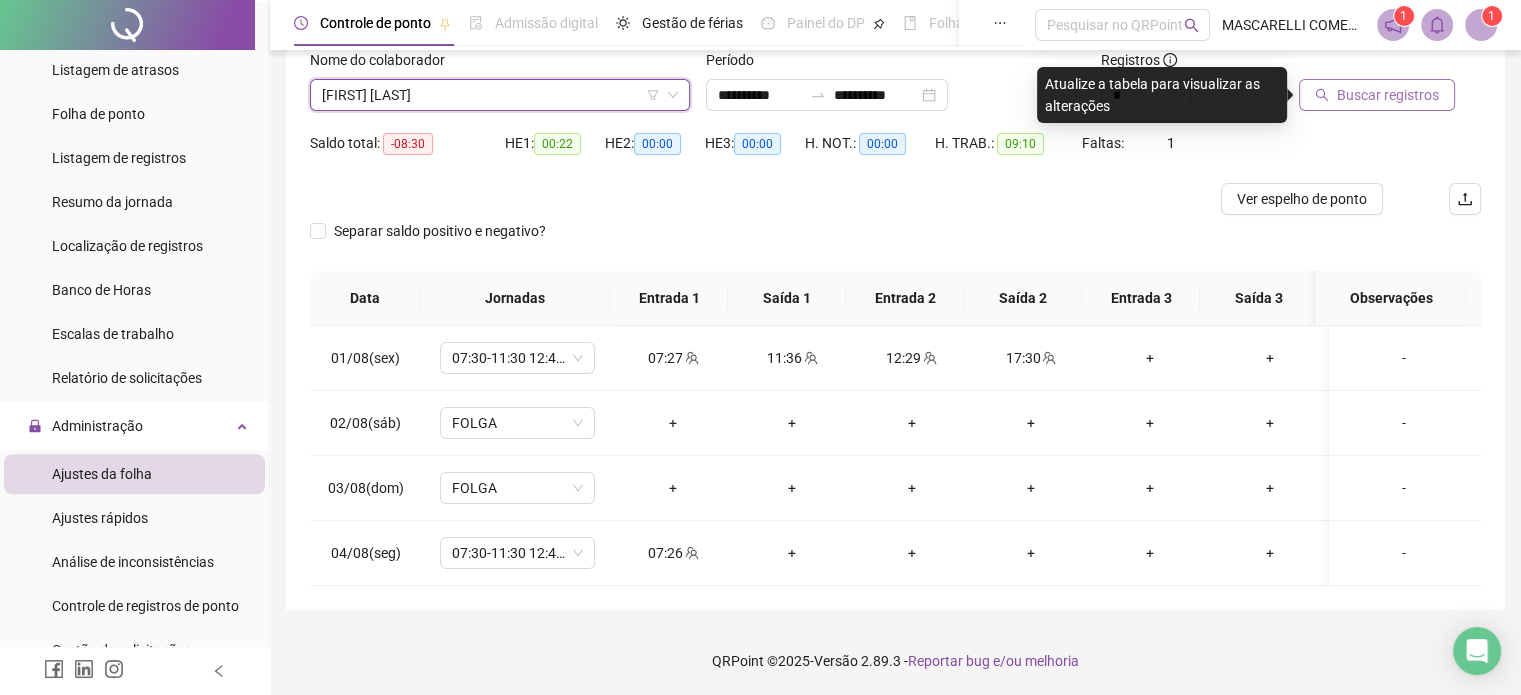 click on "Buscar registros" at bounding box center (1388, 95) 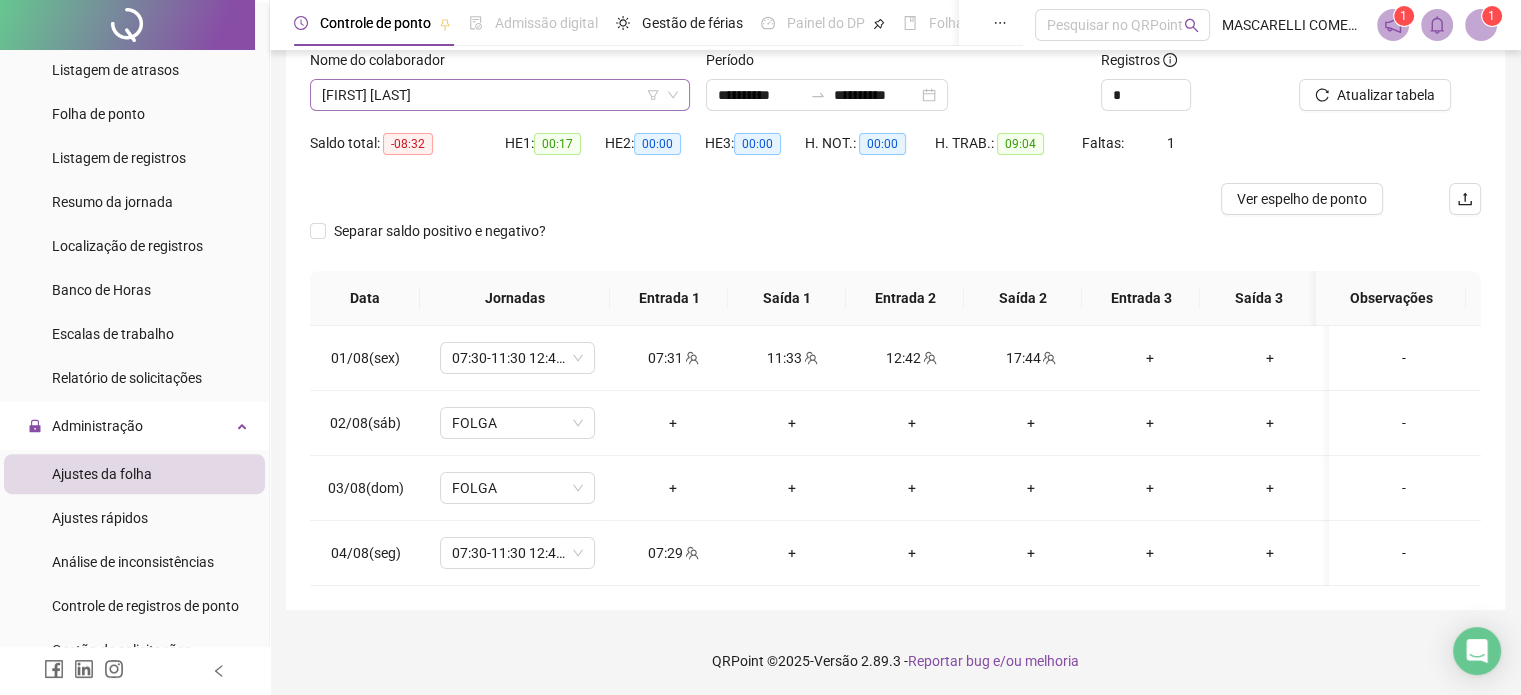 click on "[FIRST] [LAST]" at bounding box center (500, 95) 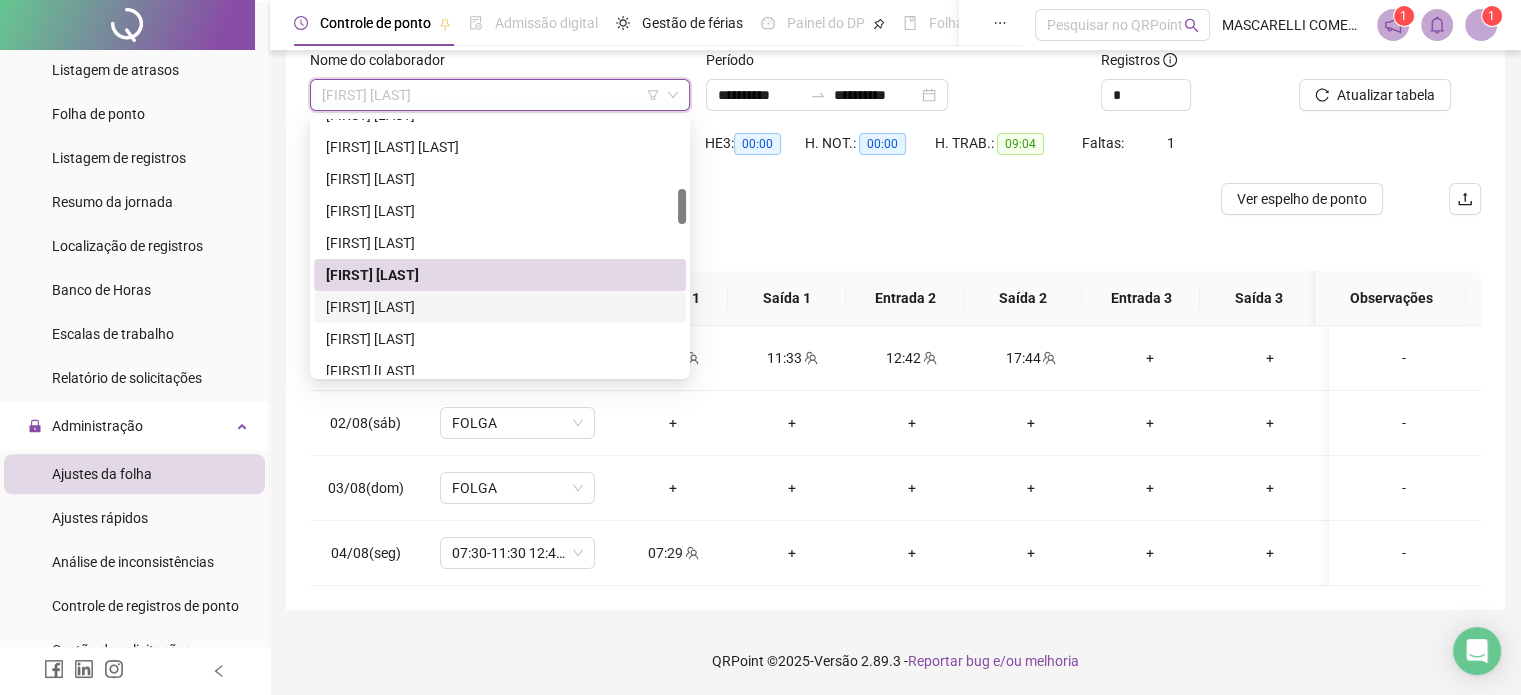 click on "[FIRST] [LAST]" at bounding box center [500, 307] 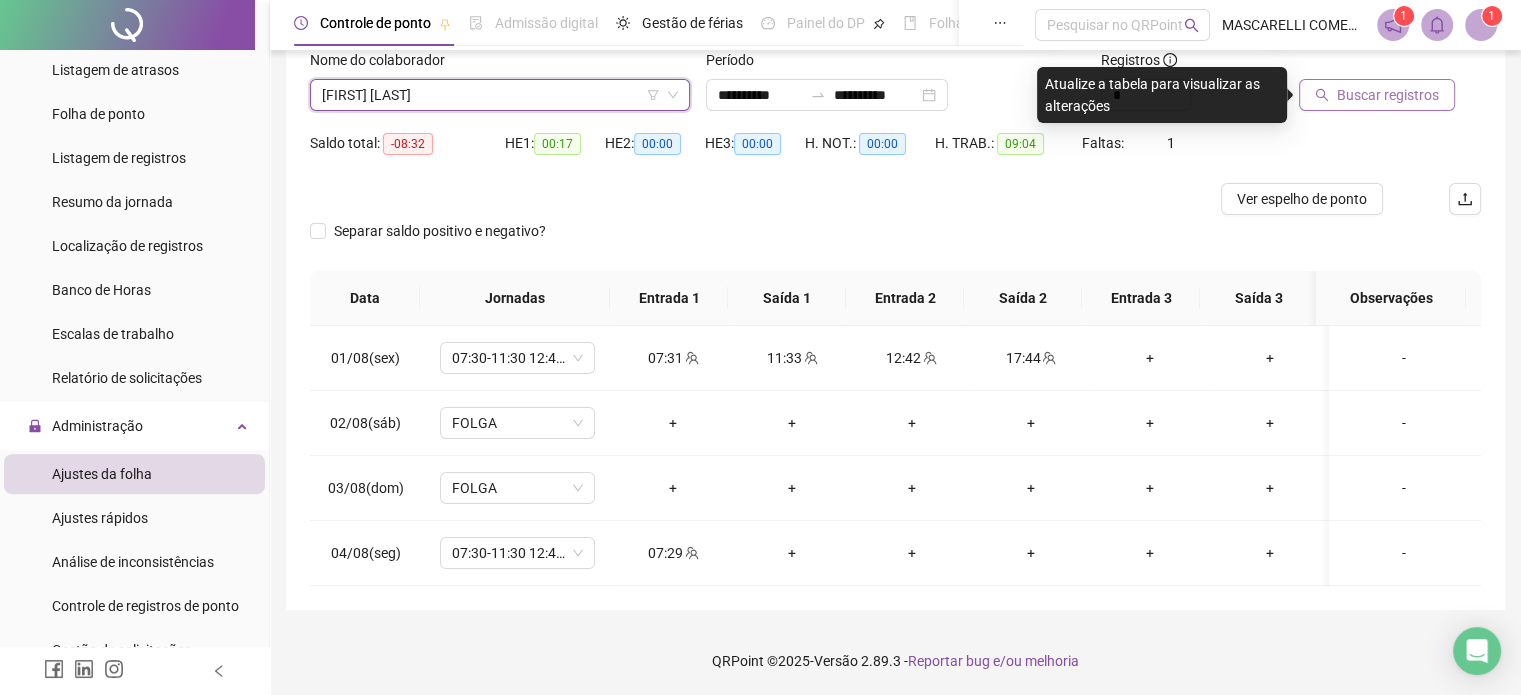 click on "Buscar registros" at bounding box center (1388, 95) 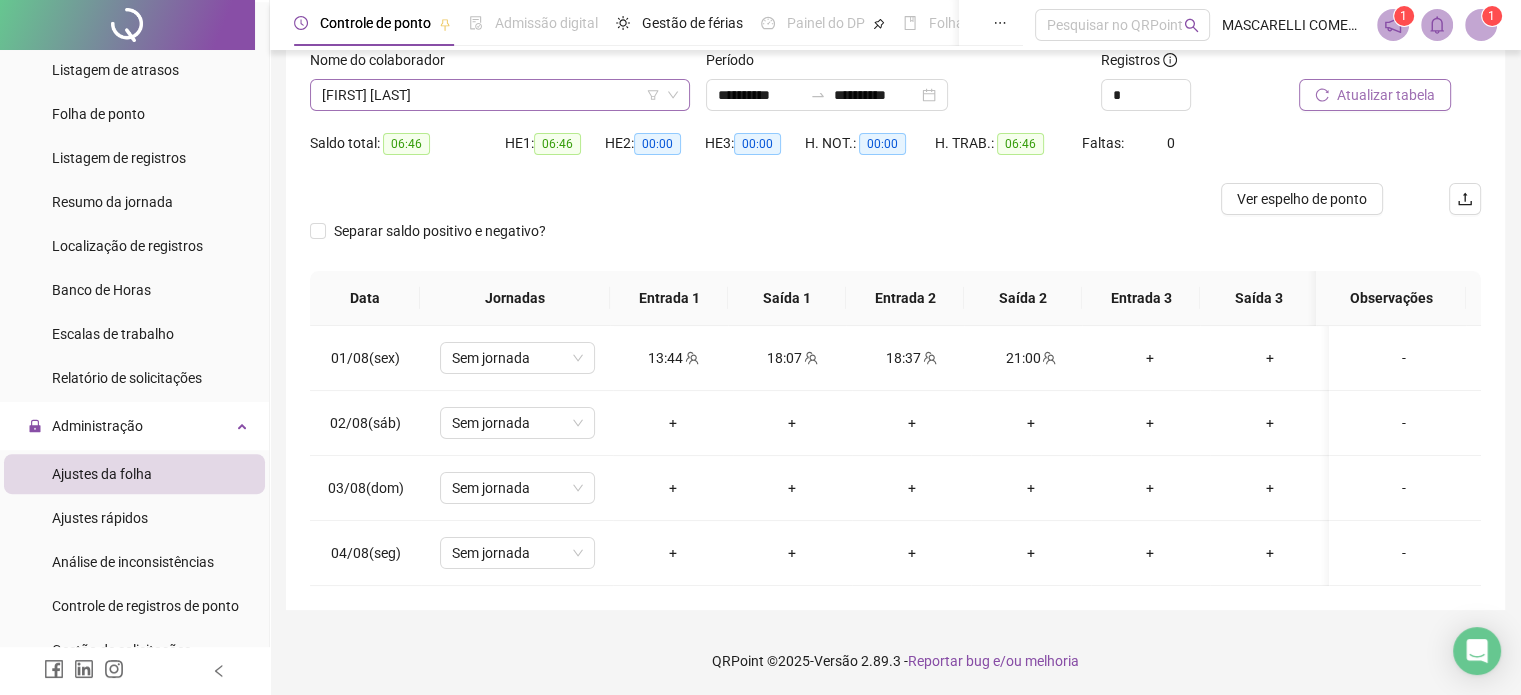click on "[FIRST] [LAST]" at bounding box center (500, 95) 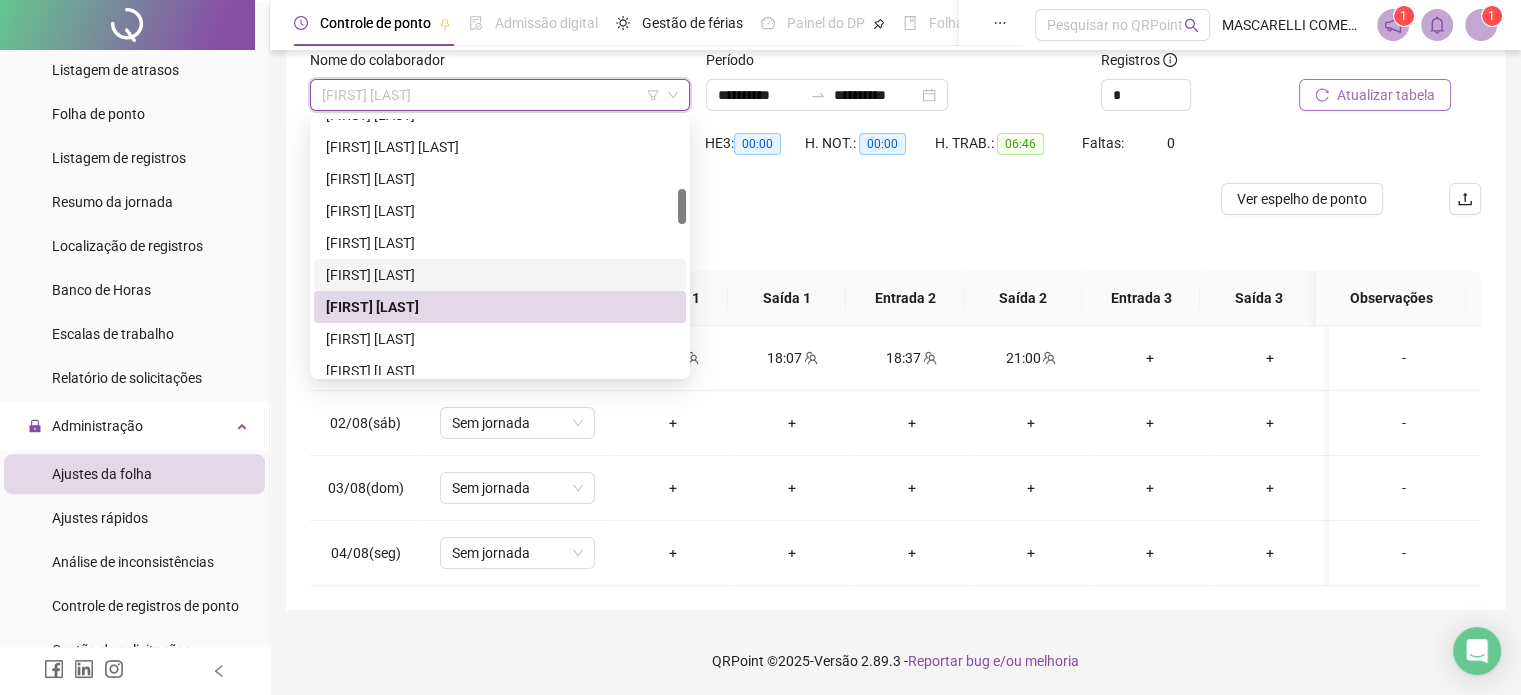 click on "[FIRST] [LAST]" at bounding box center (500, 275) 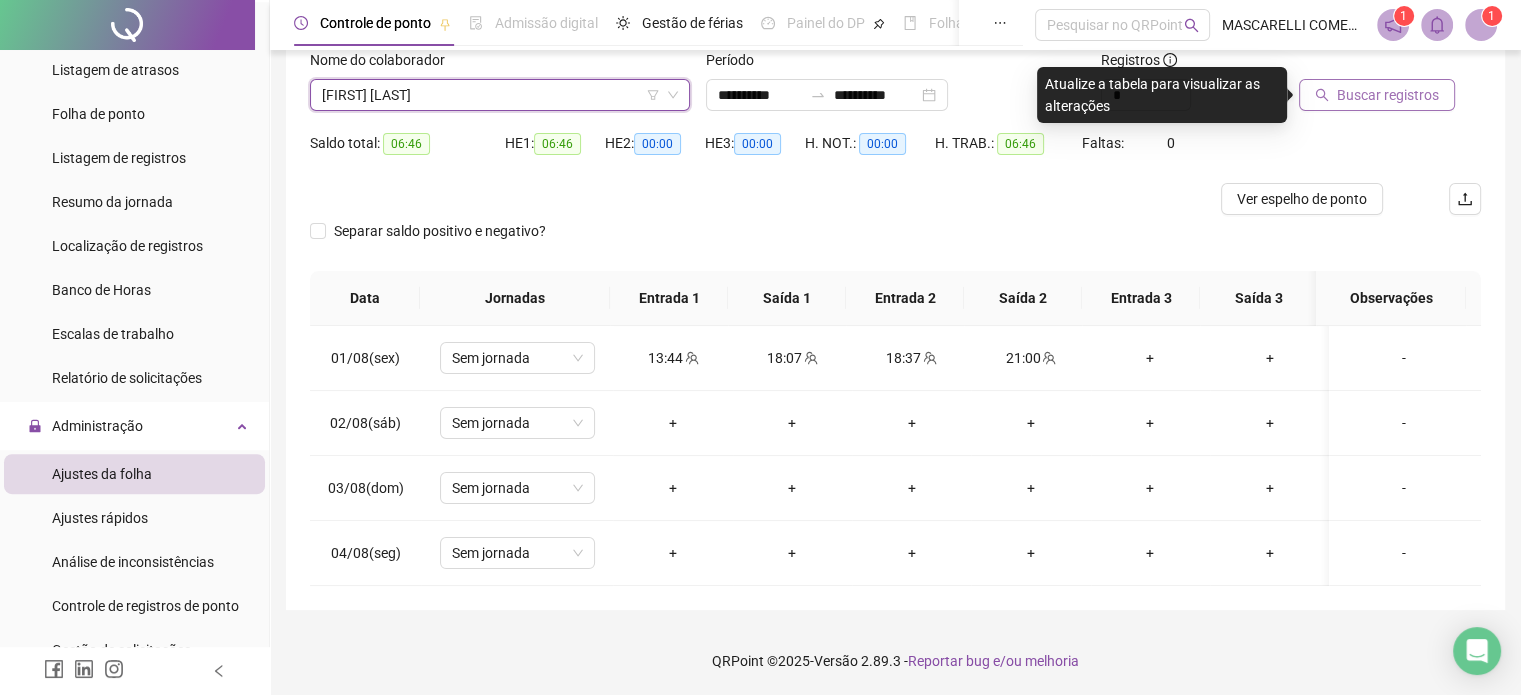 click on "Buscar registros" at bounding box center (1388, 95) 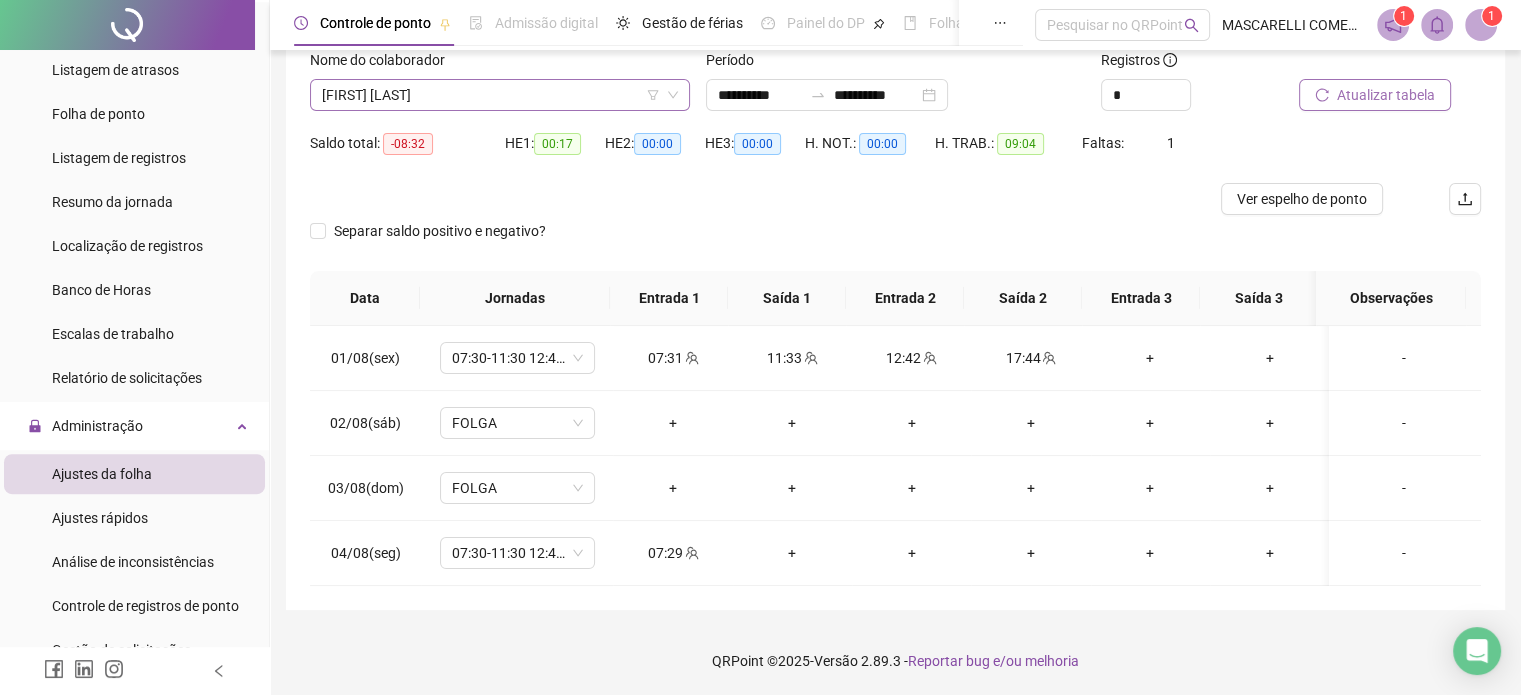 click on "[FIRST] [LAST]" at bounding box center (500, 95) 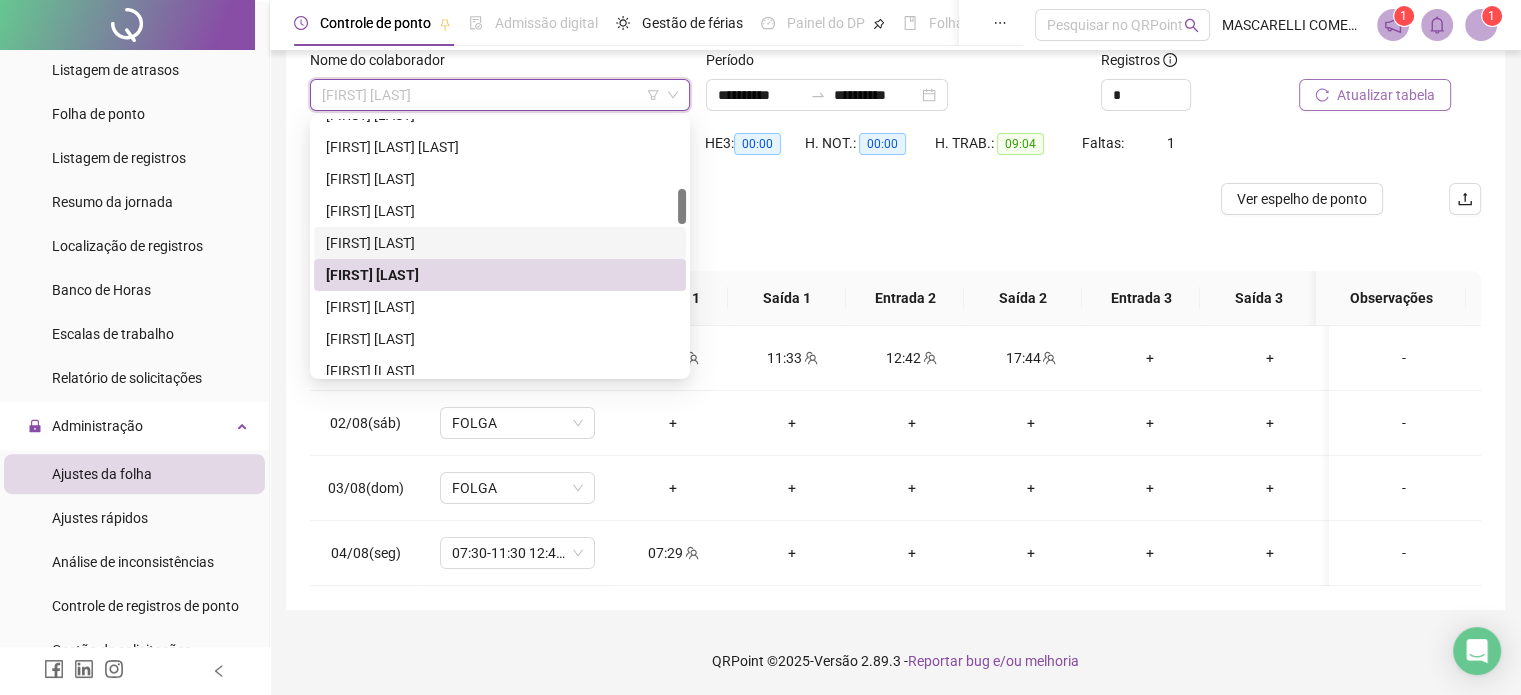 drag, startPoint x: 344, startPoint y: 243, endPoint x: 572, endPoint y: 195, distance: 232.99785 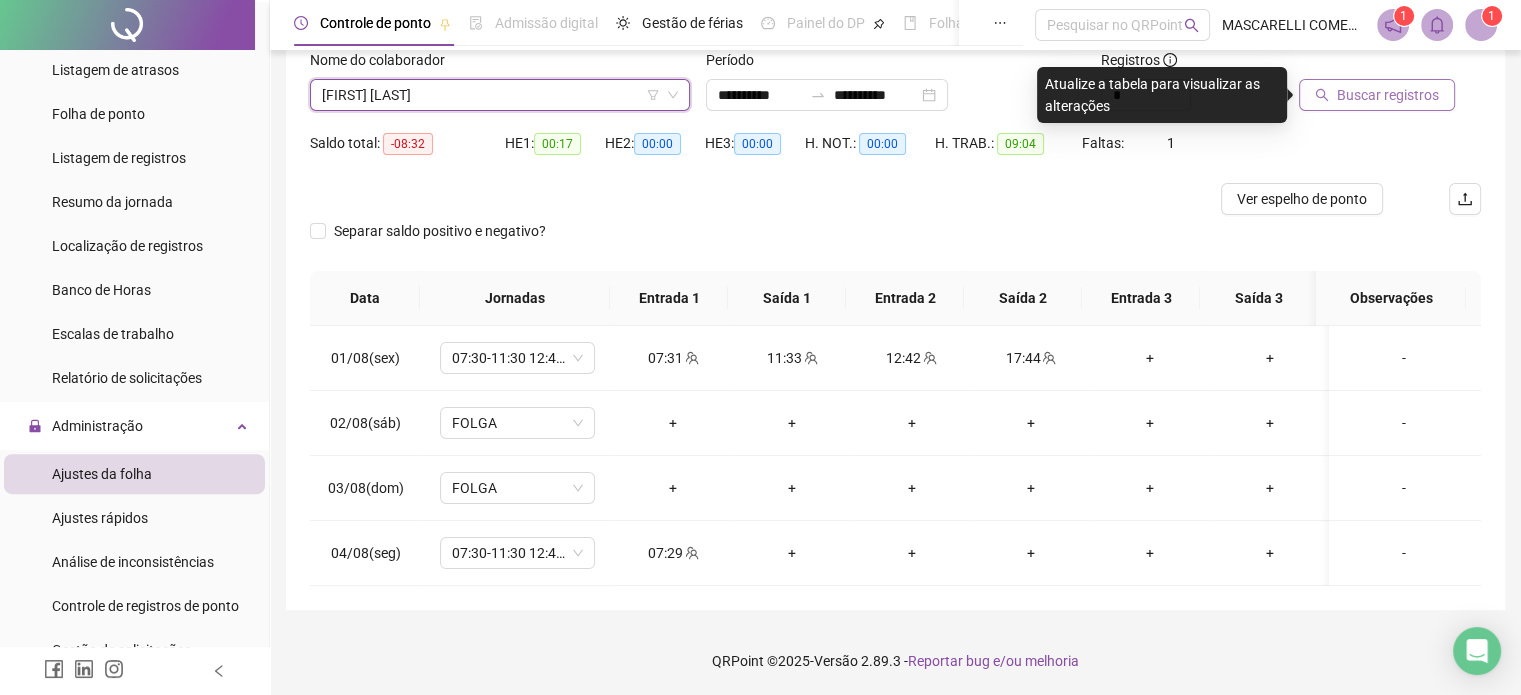 click on "Buscar registros" at bounding box center [1377, 95] 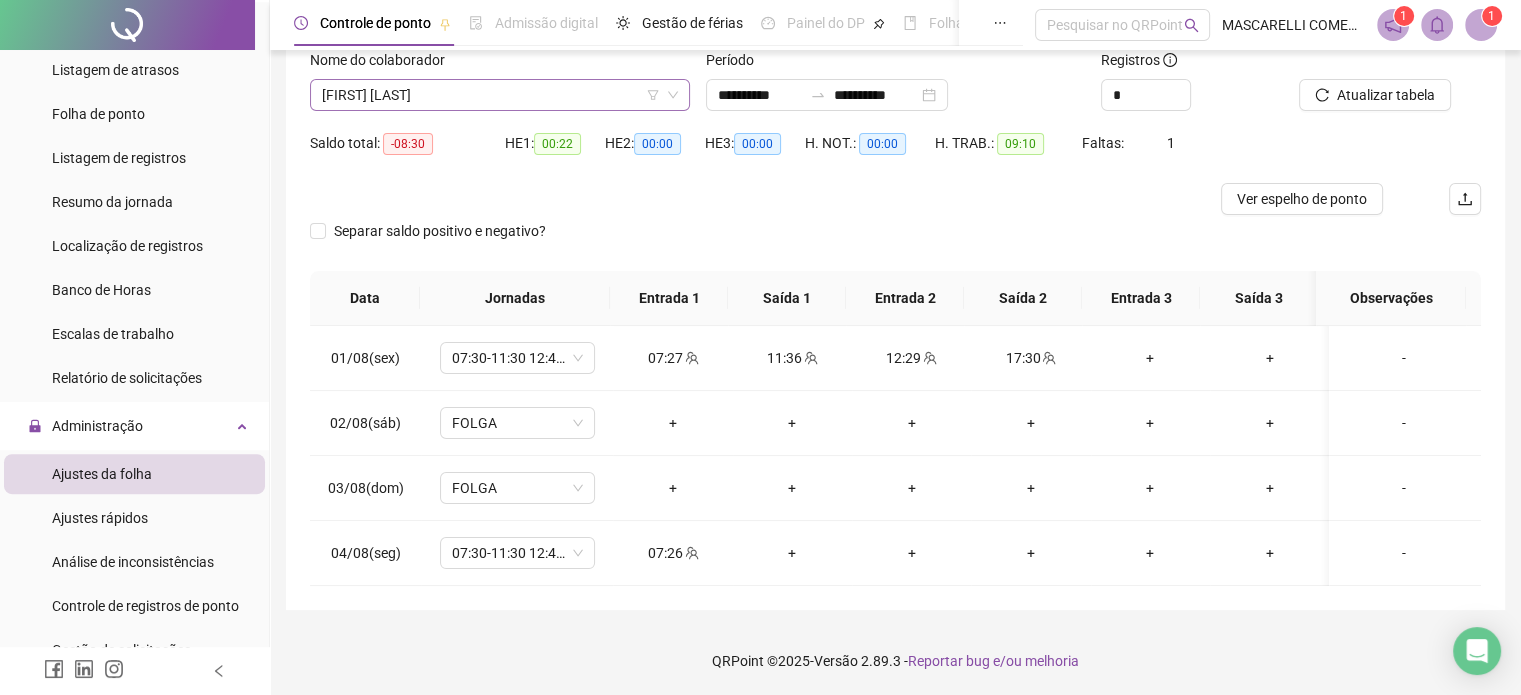 click on "[FIRST] [LAST]" at bounding box center (500, 95) 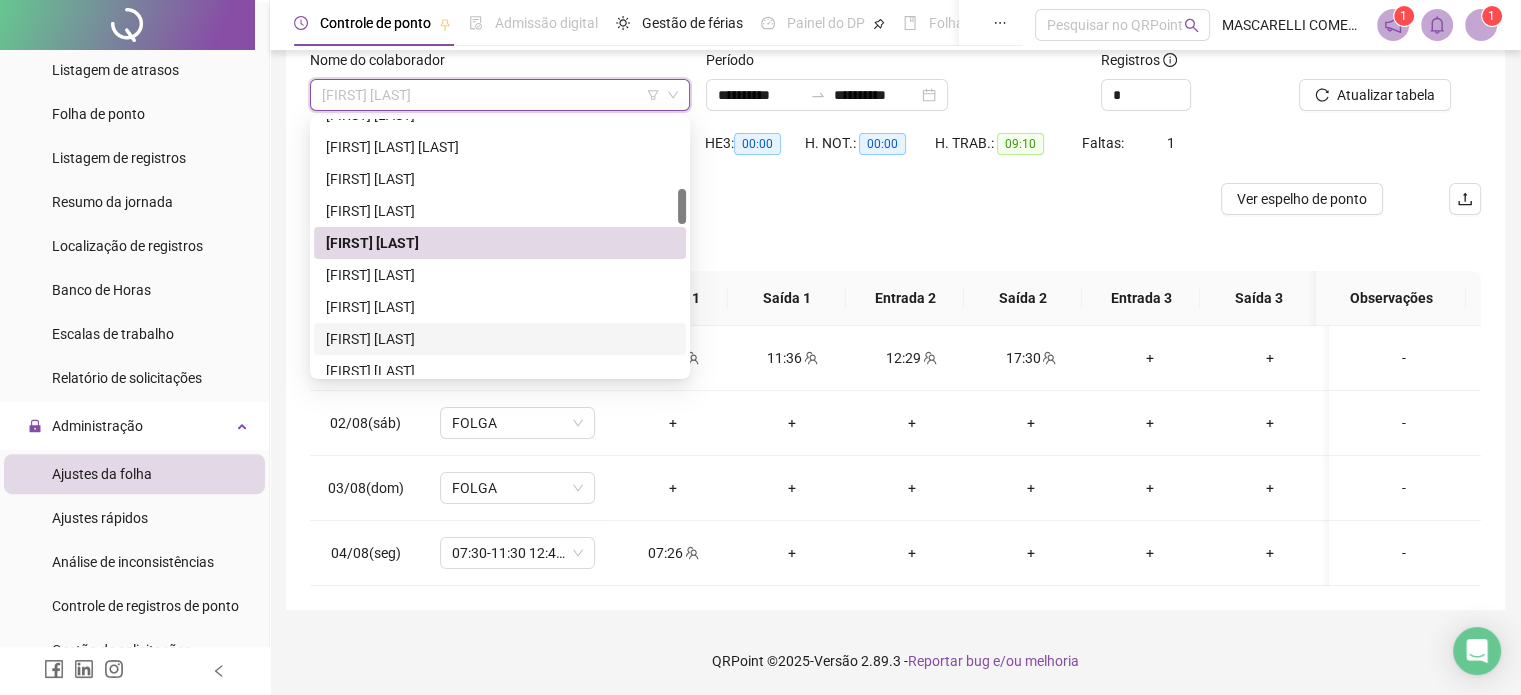 click on "[FIRST] [LAST]" at bounding box center [500, 339] 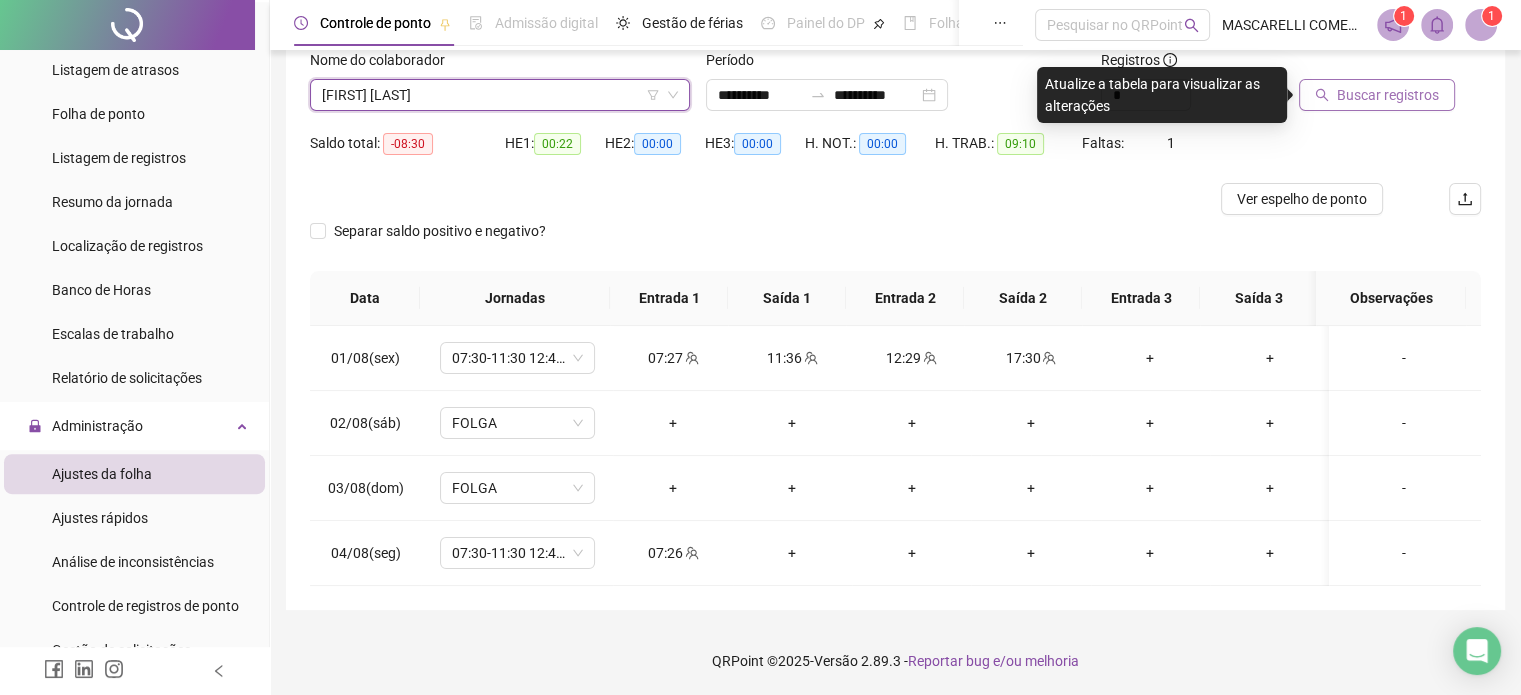 click on "Buscar registros" at bounding box center (1388, 95) 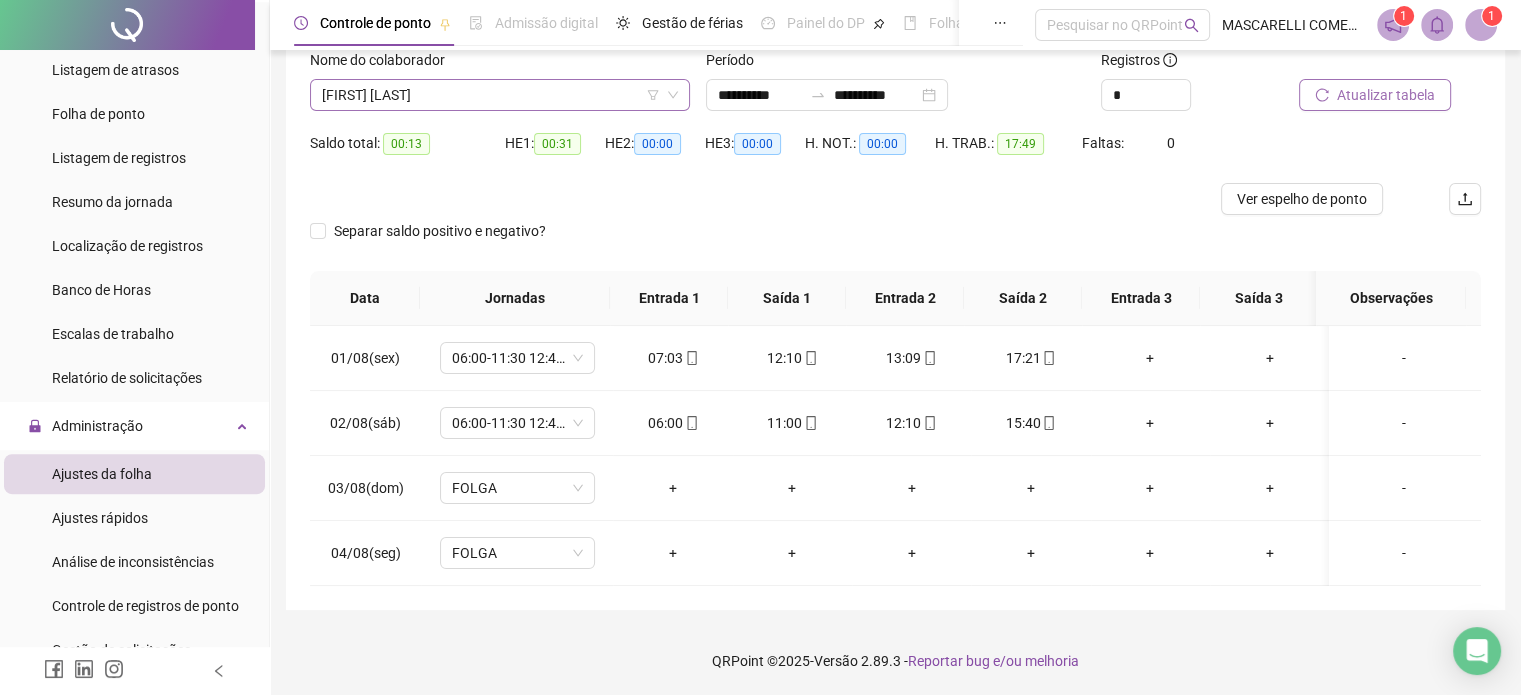 click on "[FIRST] [LAST]" at bounding box center [500, 95] 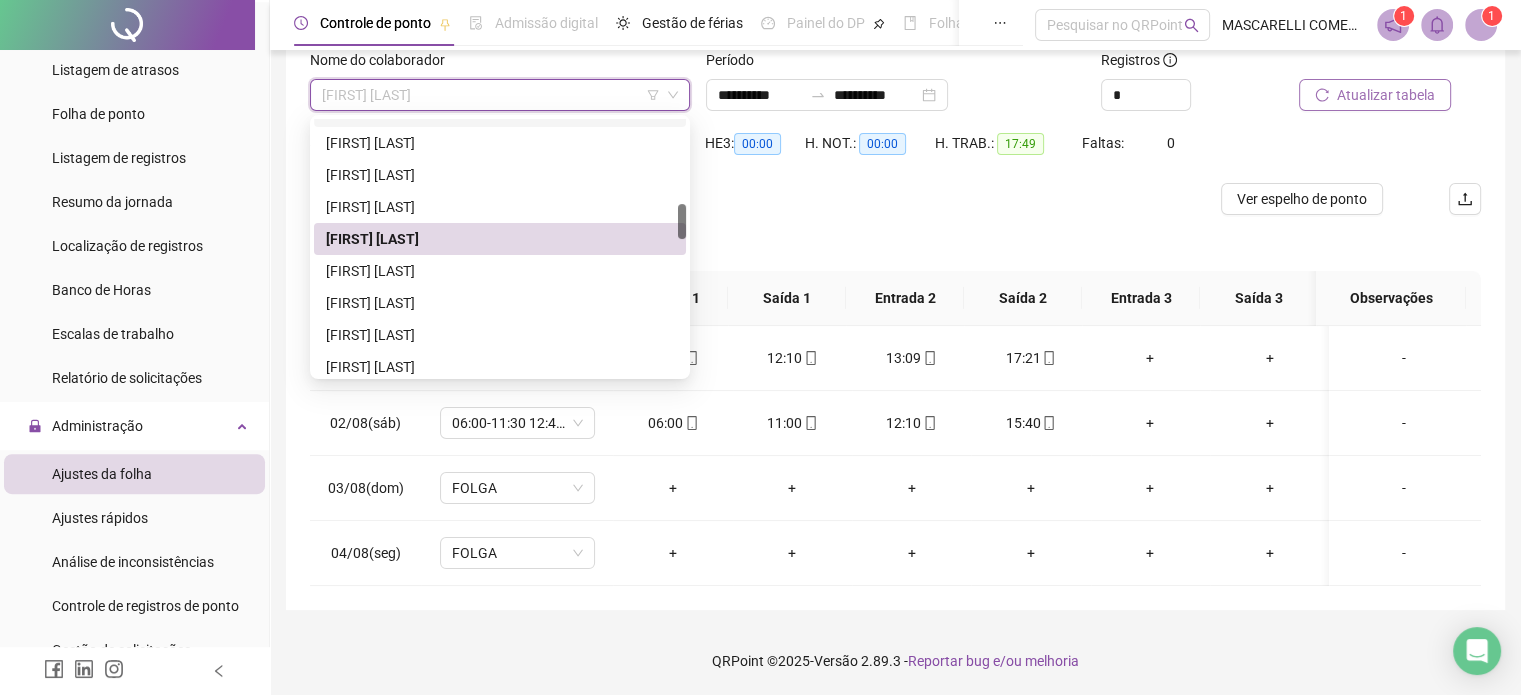 scroll, scrollTop: 700, scrollLeft: 0, axis: vertical 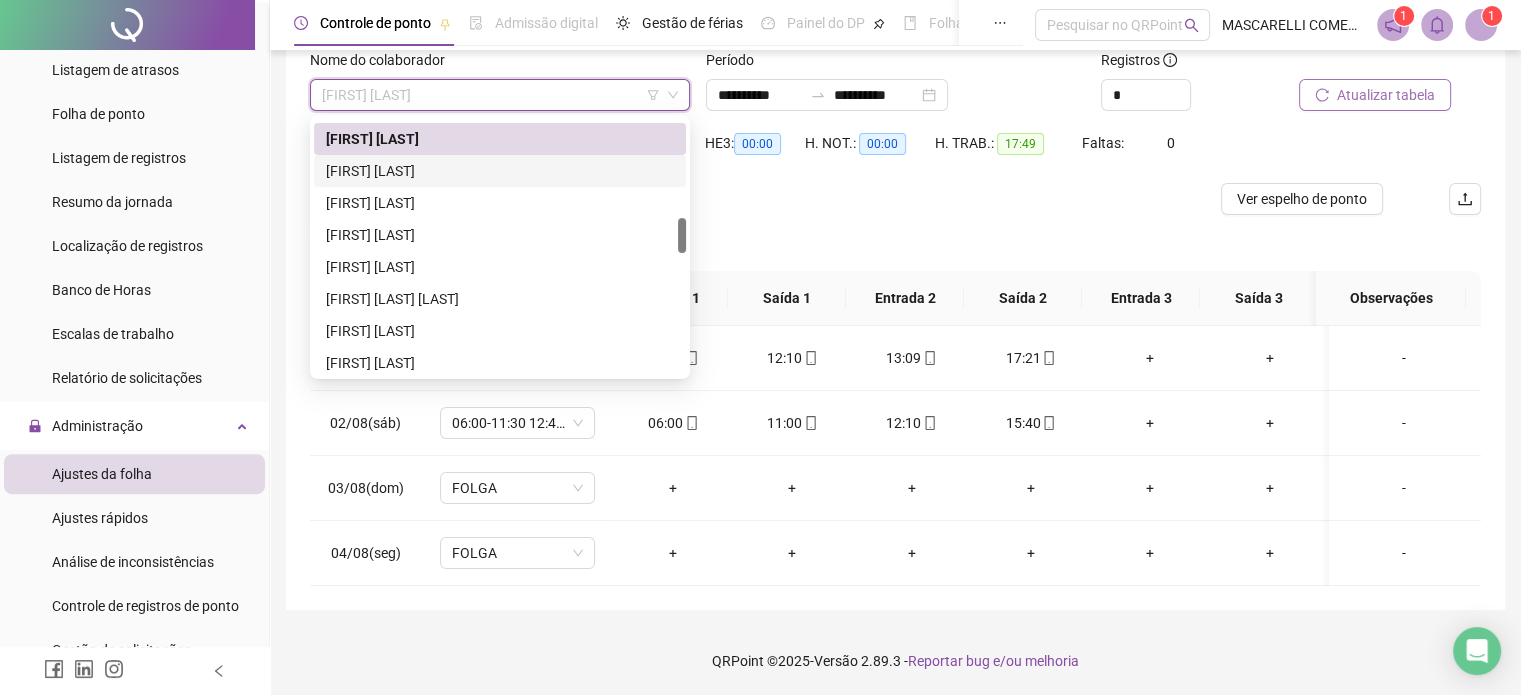 click on "[FIRST] [LAST]" at bounding box center (500, 171) 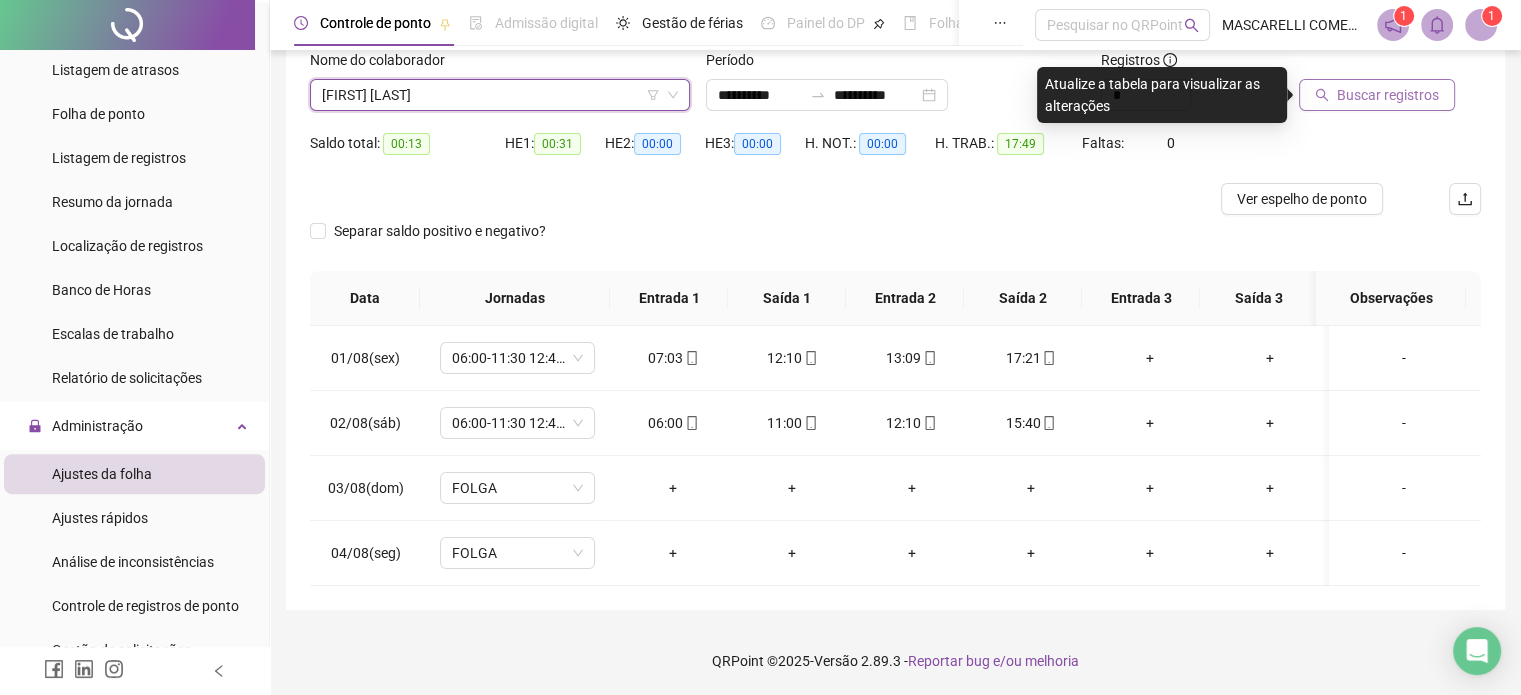 click on "Buscar registros" at bounding box center [1388, 95] 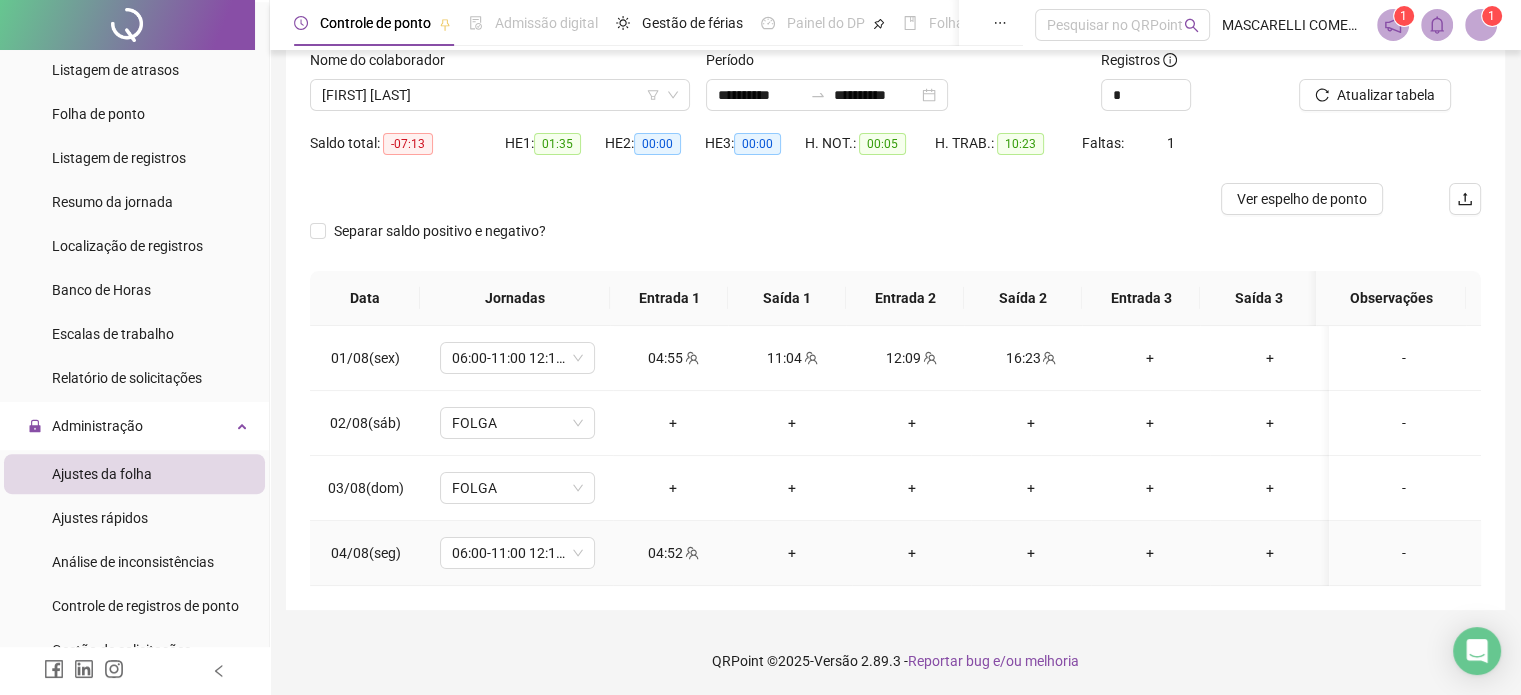 click on "-" at bounding box center (1404, 553) 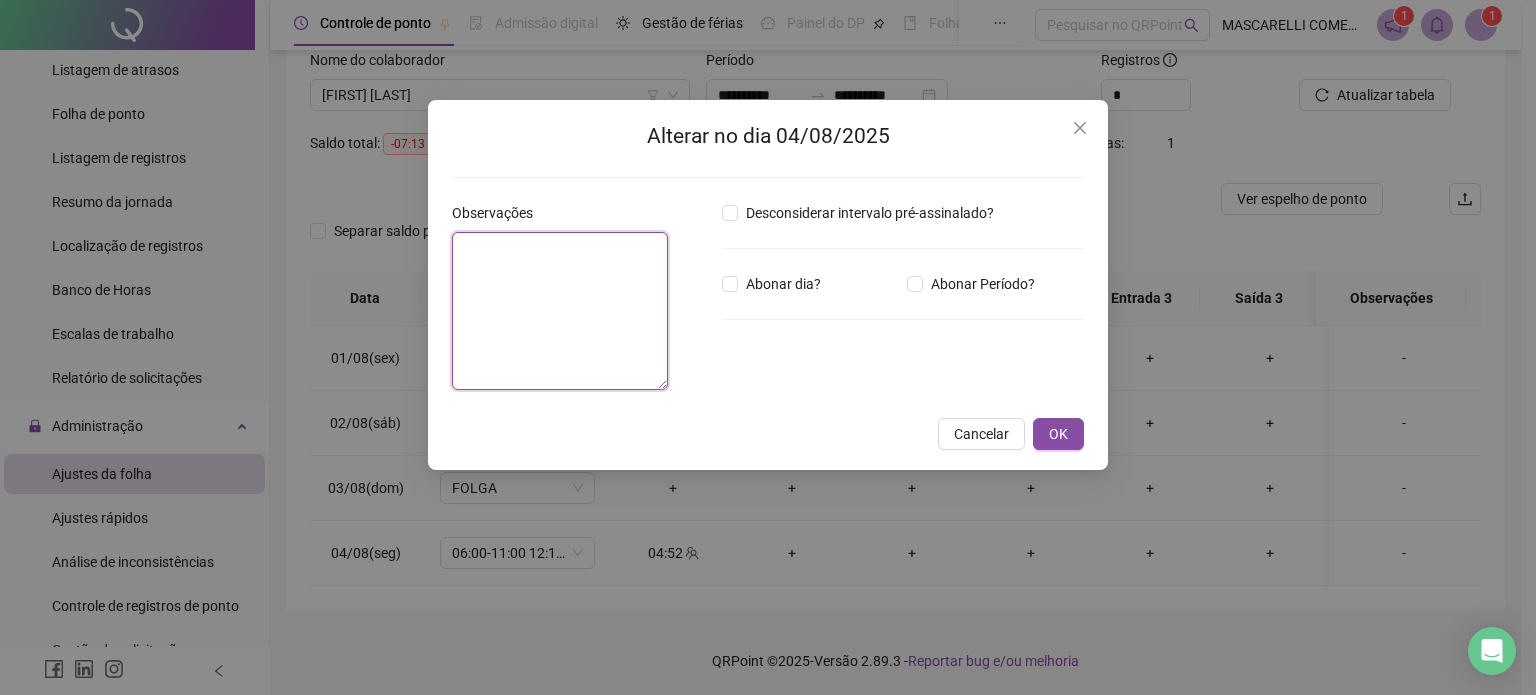 click at bounding box center [560, 311] 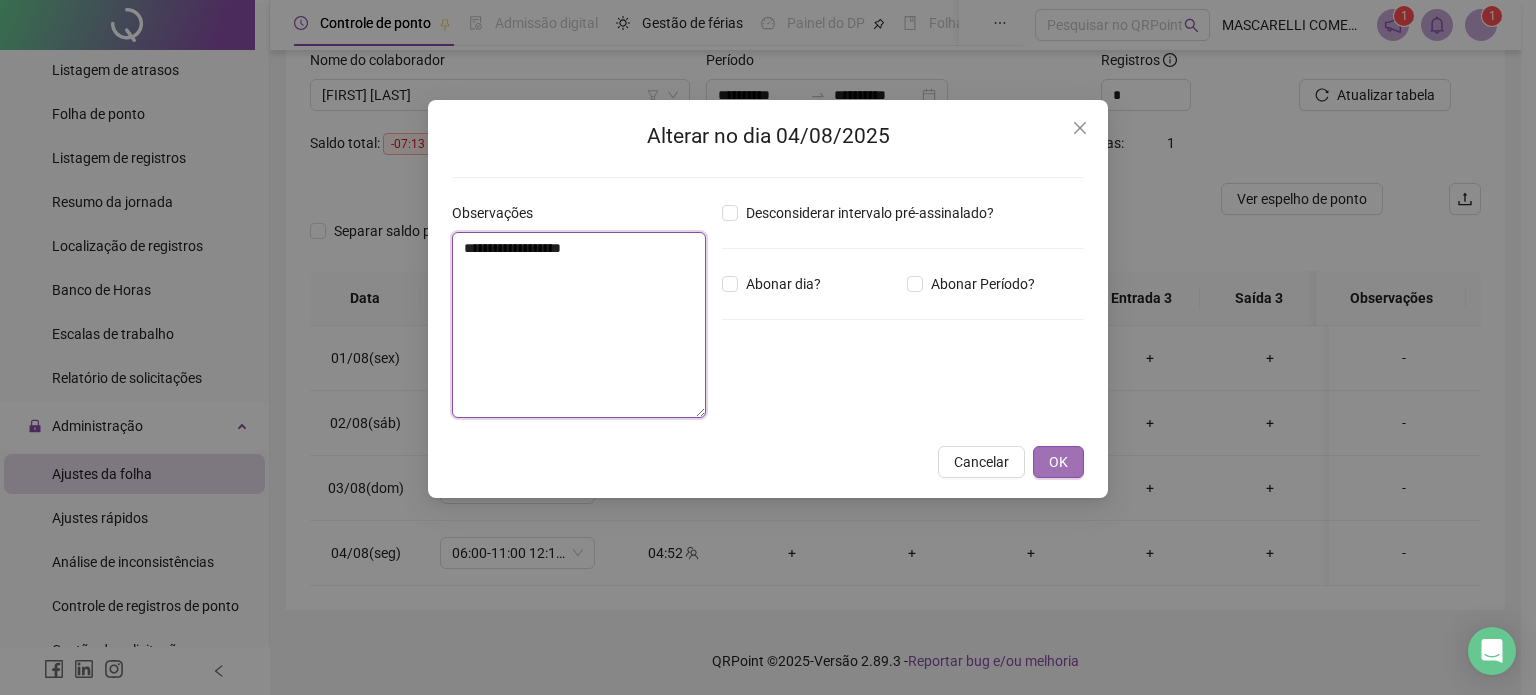 type on "**********" 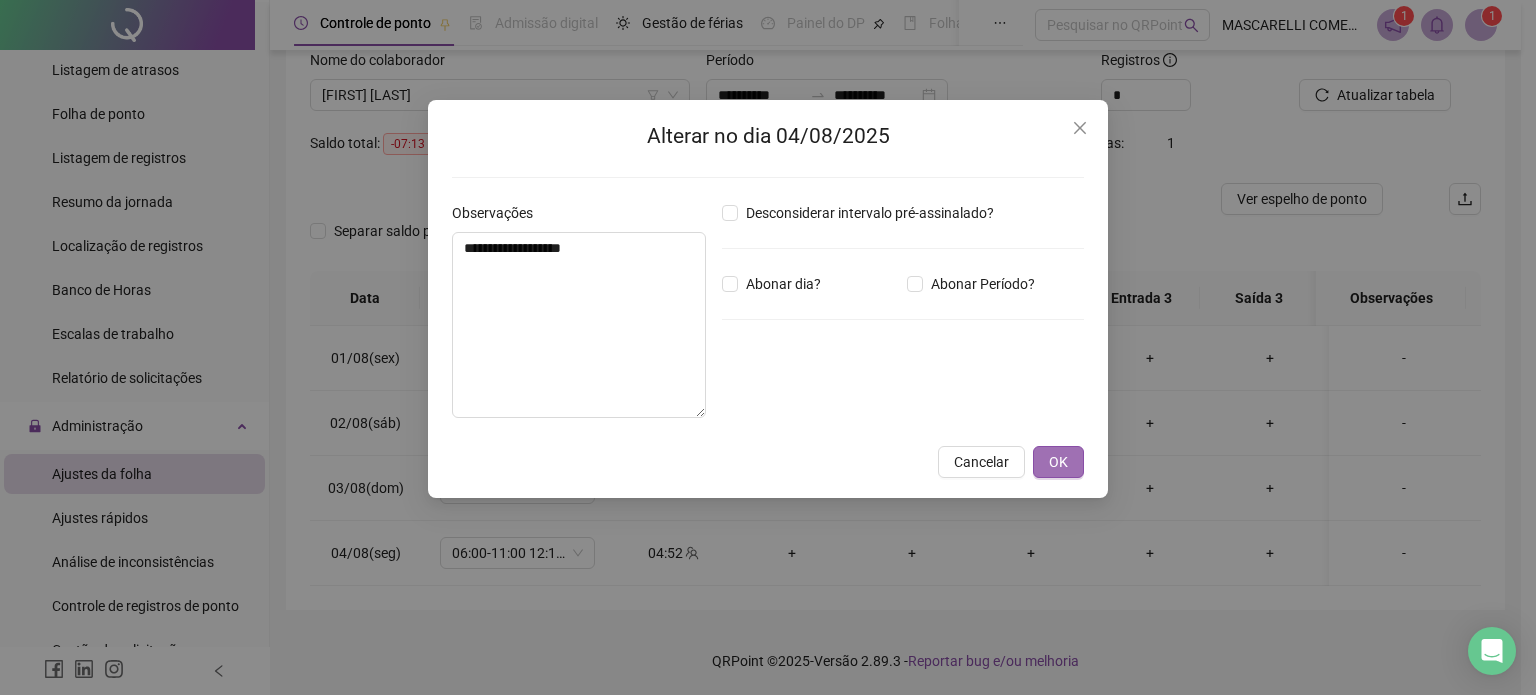 click on "OK" at bounding box center [1058, 462] 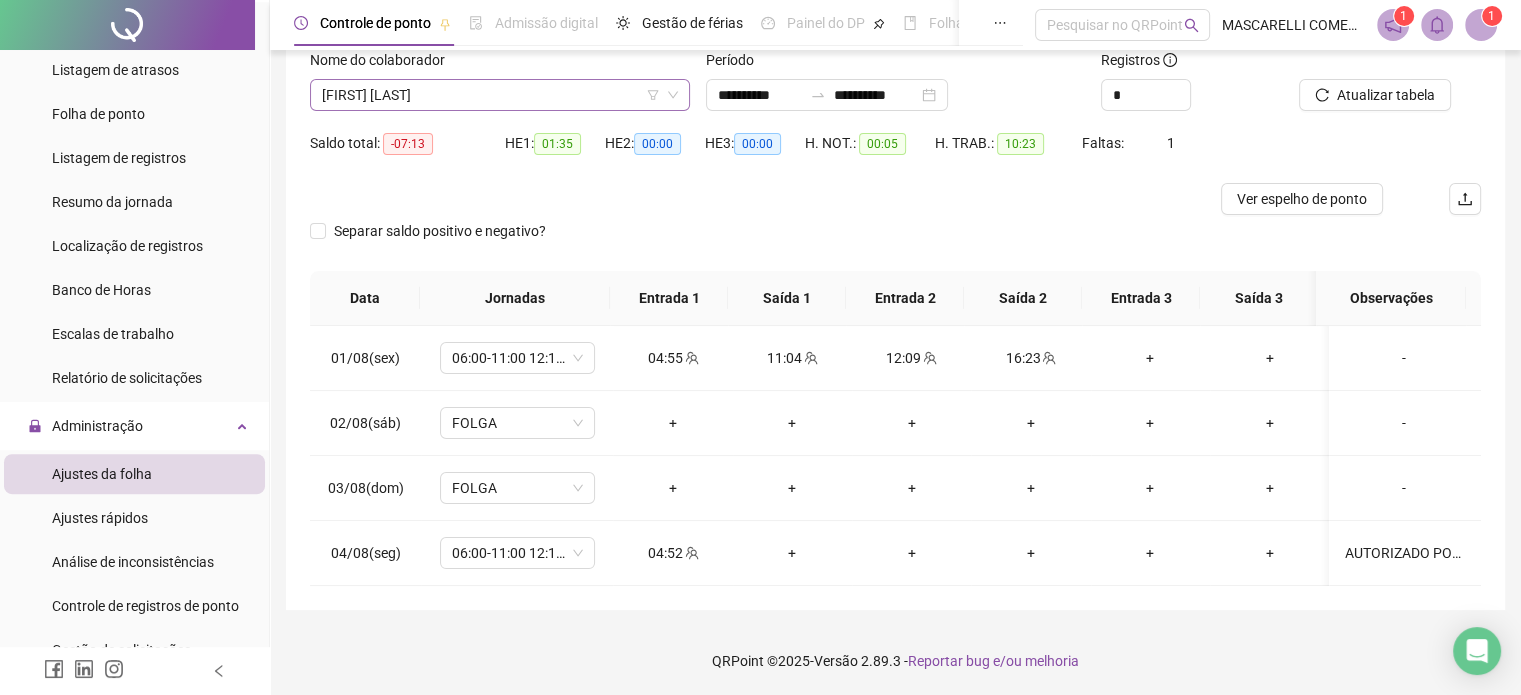 click on "[FIRST] [LAST]" at bounding box center [500, 95] 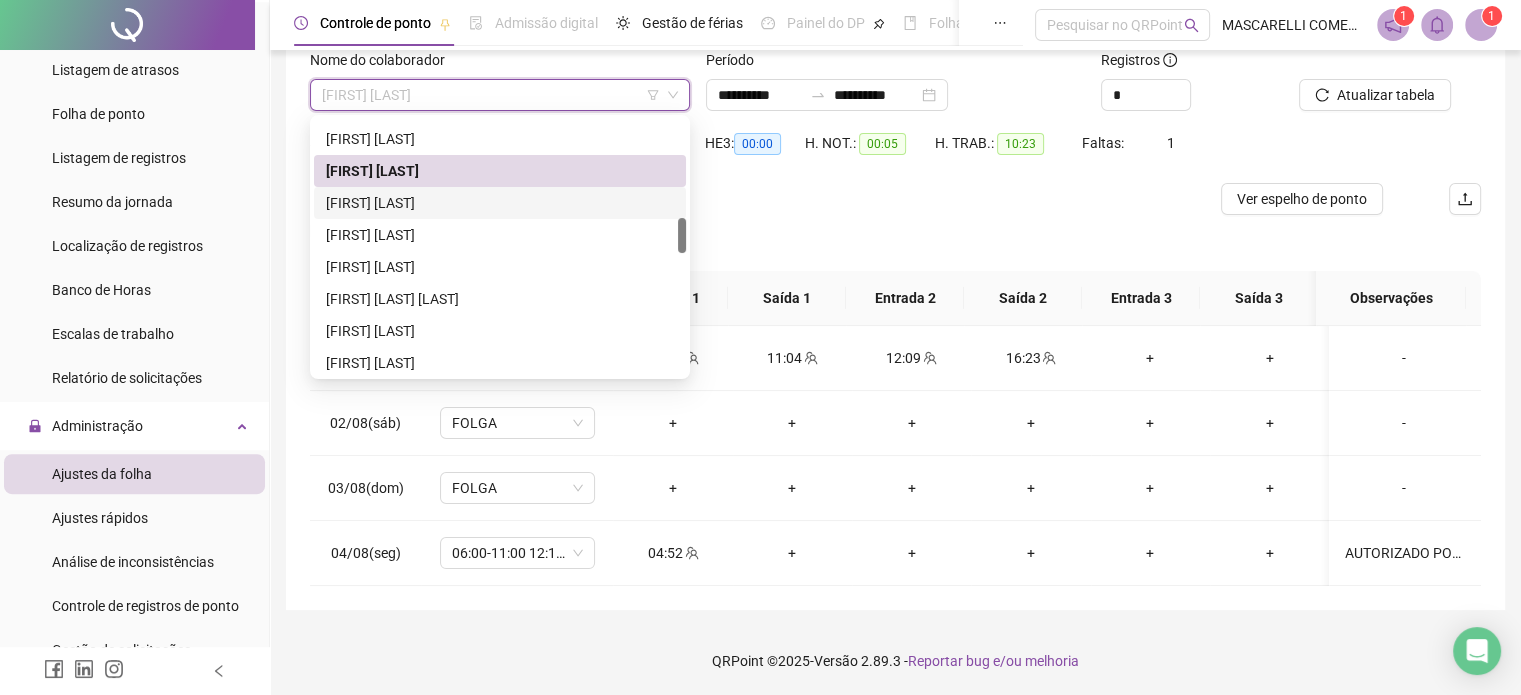 click on "[FIRST] [LAST]" at bounding box center [500, 203] 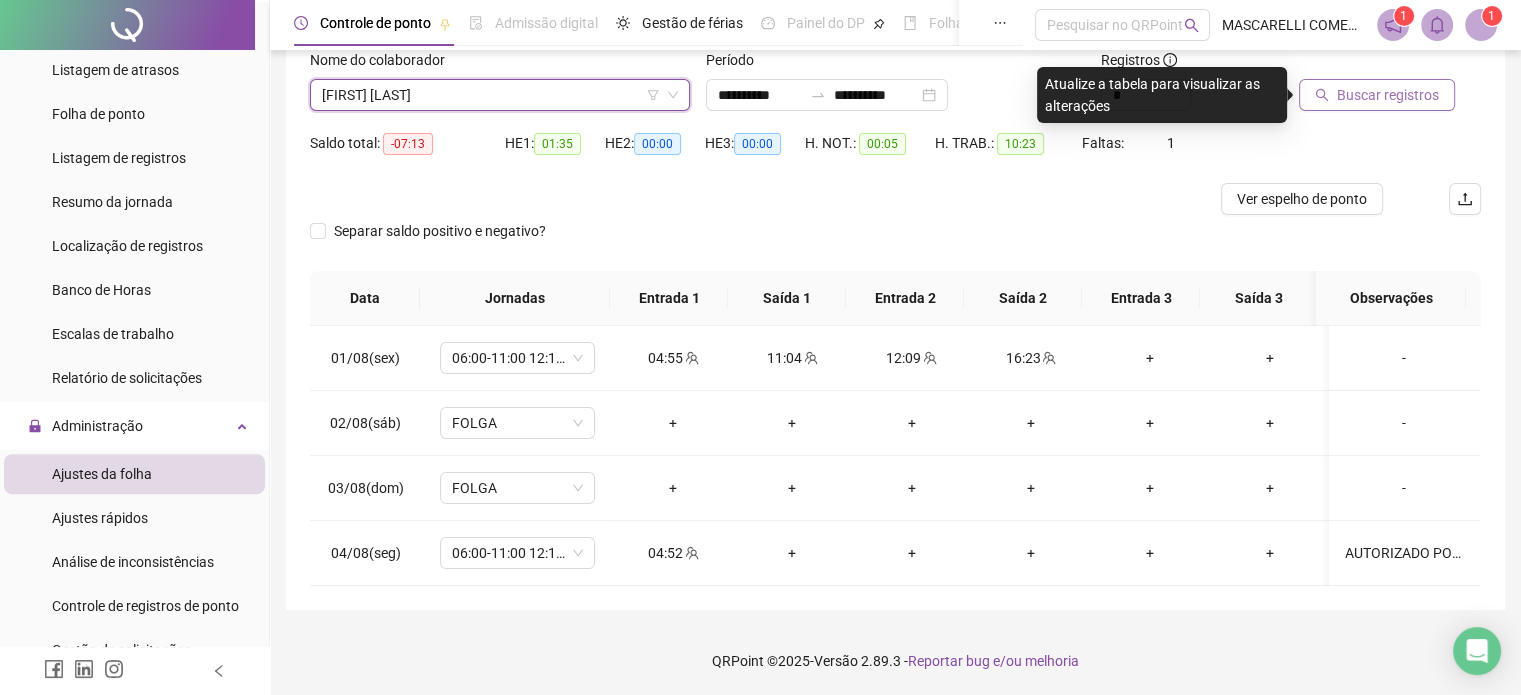click on "Buscar registros" at bounding box center (1388, 95) 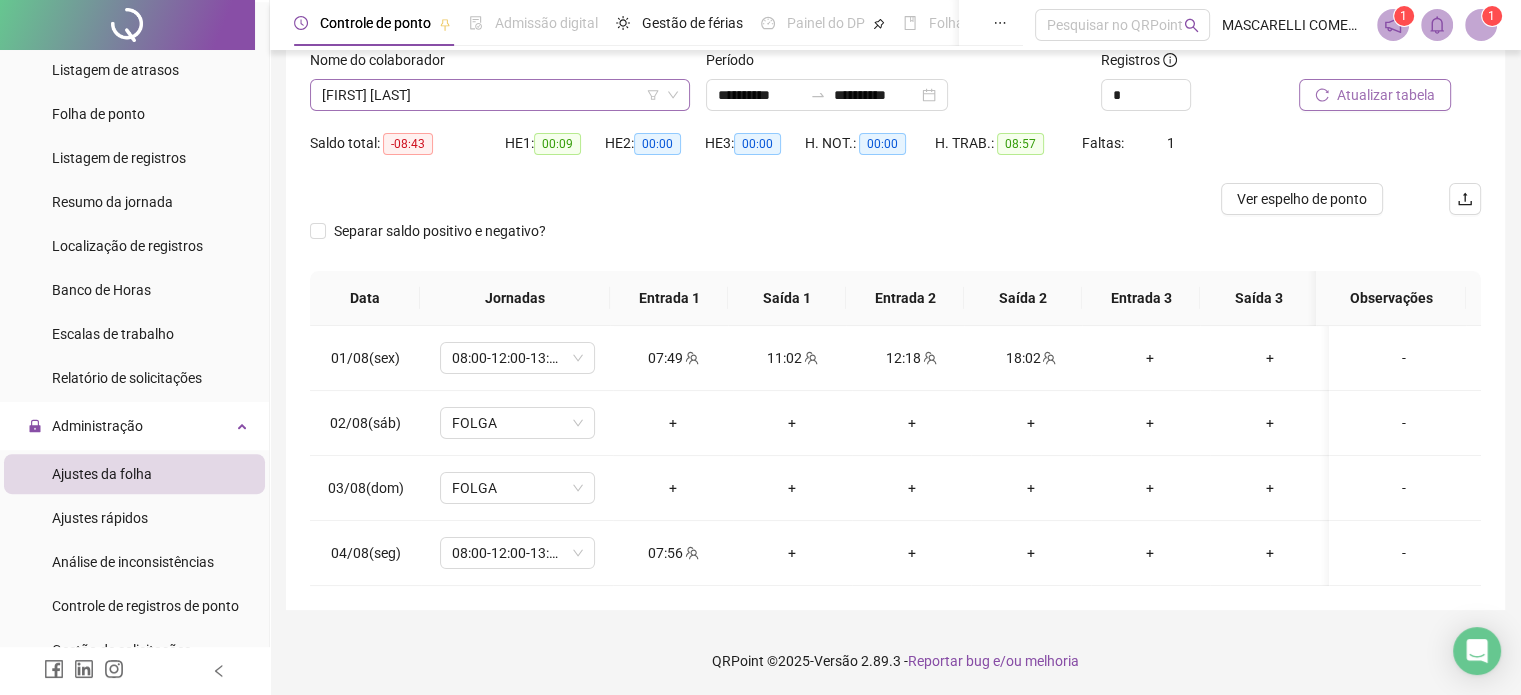click on "[FIRST] [LAST]" at bounding box center (500, 95) 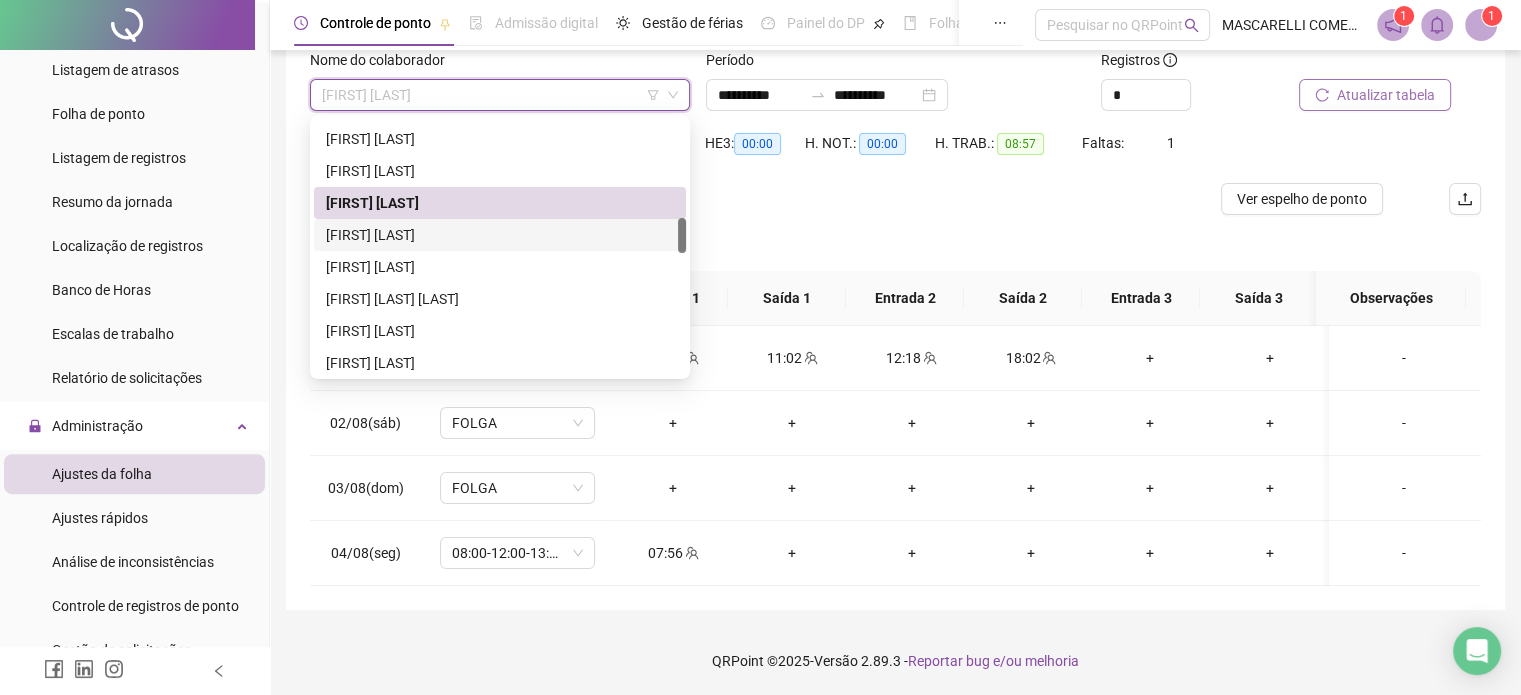 click on "[FIRST] [LAST]" at bounding box center (500, 235) 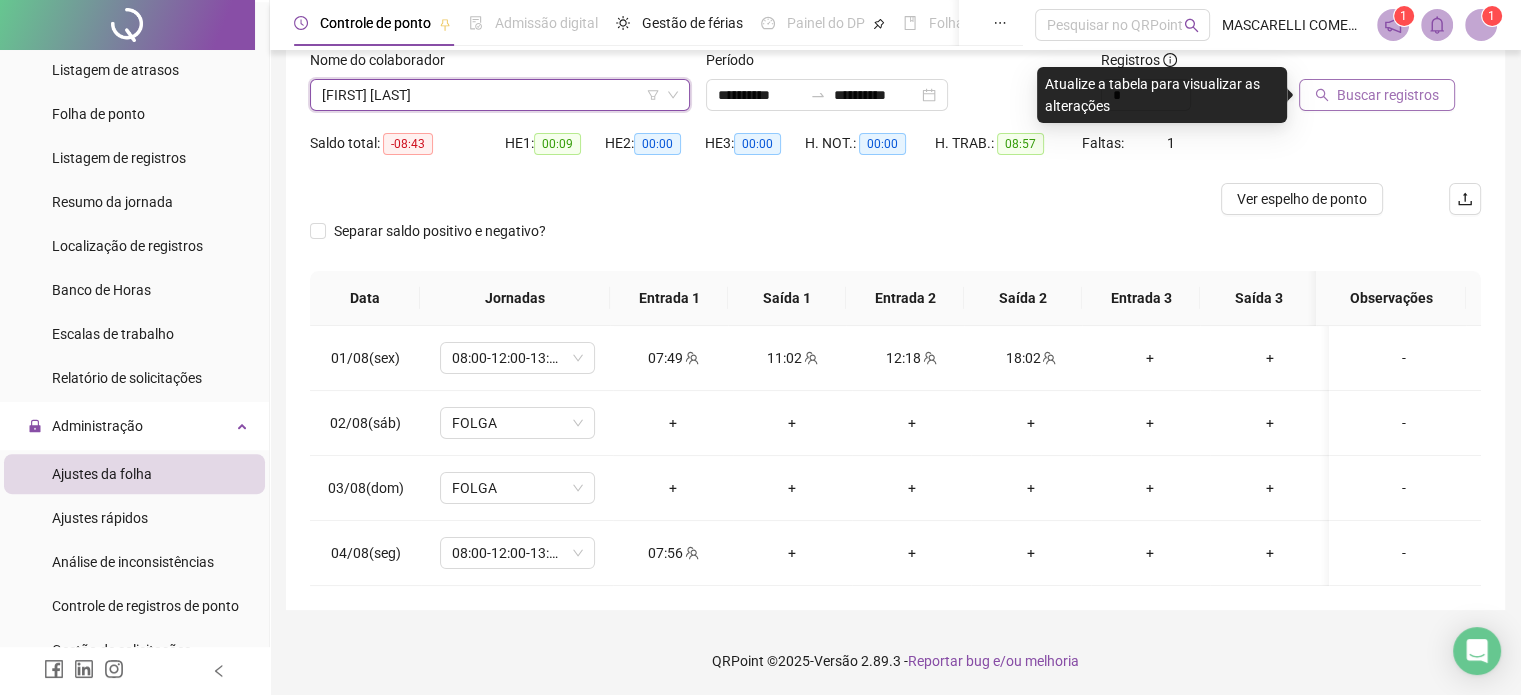 click on "Buscar registros" at bounding box center (1388, 95) 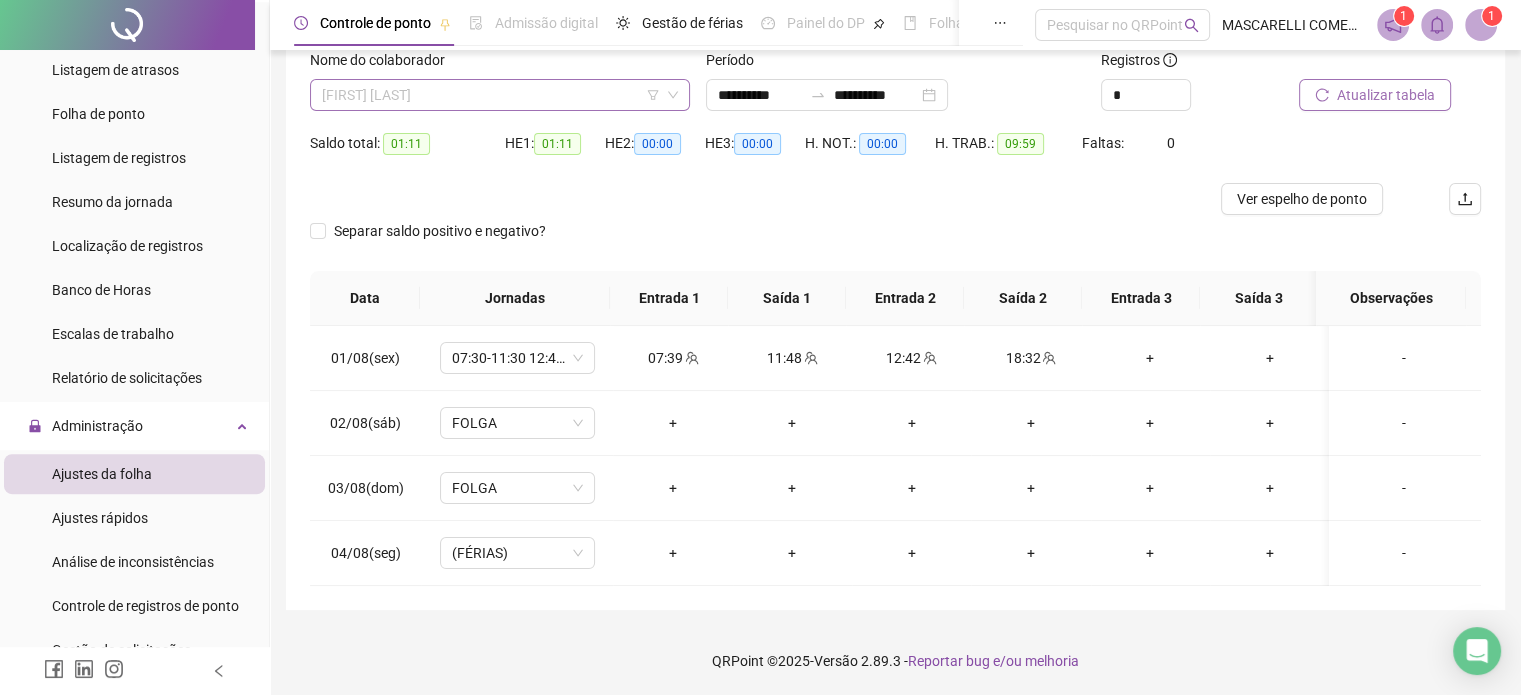 click on "[FIRST] [LAST]" at bounding box center [500, 95] 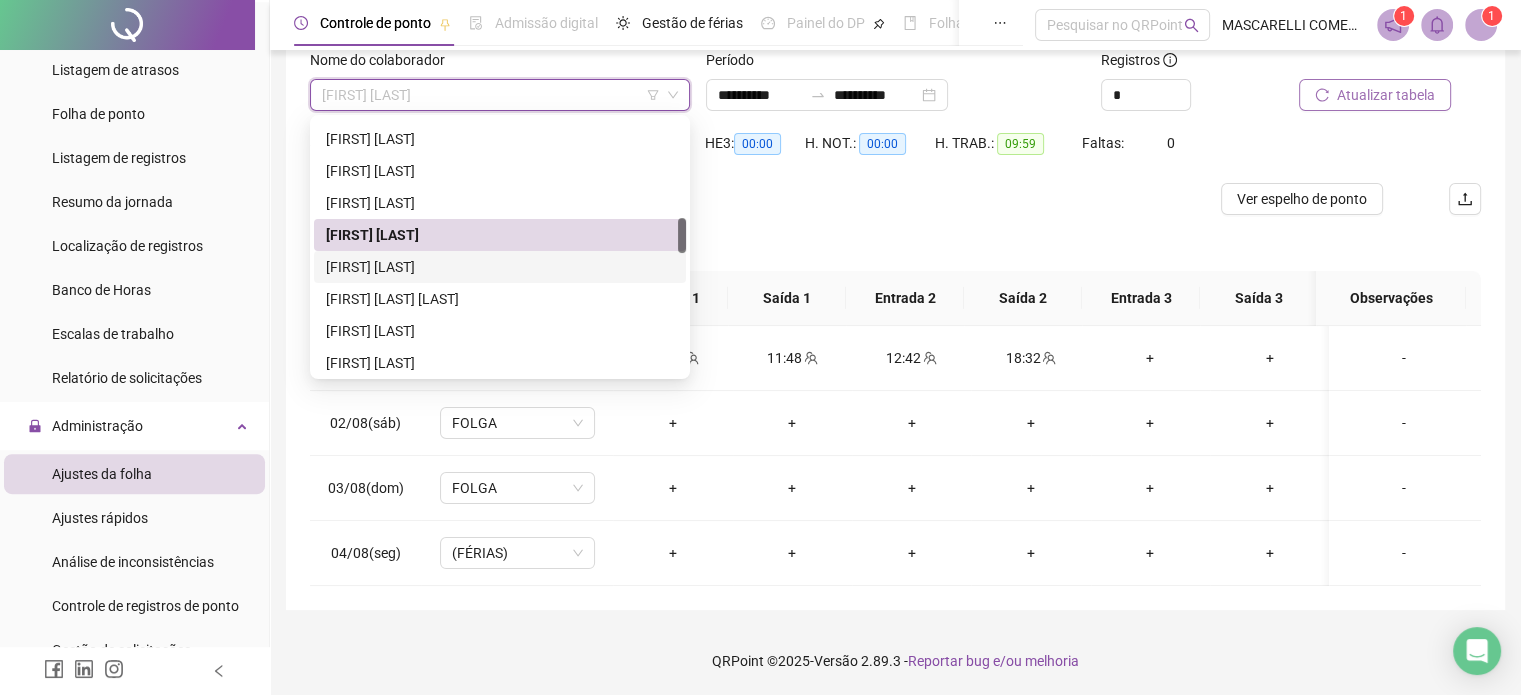click on "[FIRST] [LAST]" at bounding box center (500, 267) 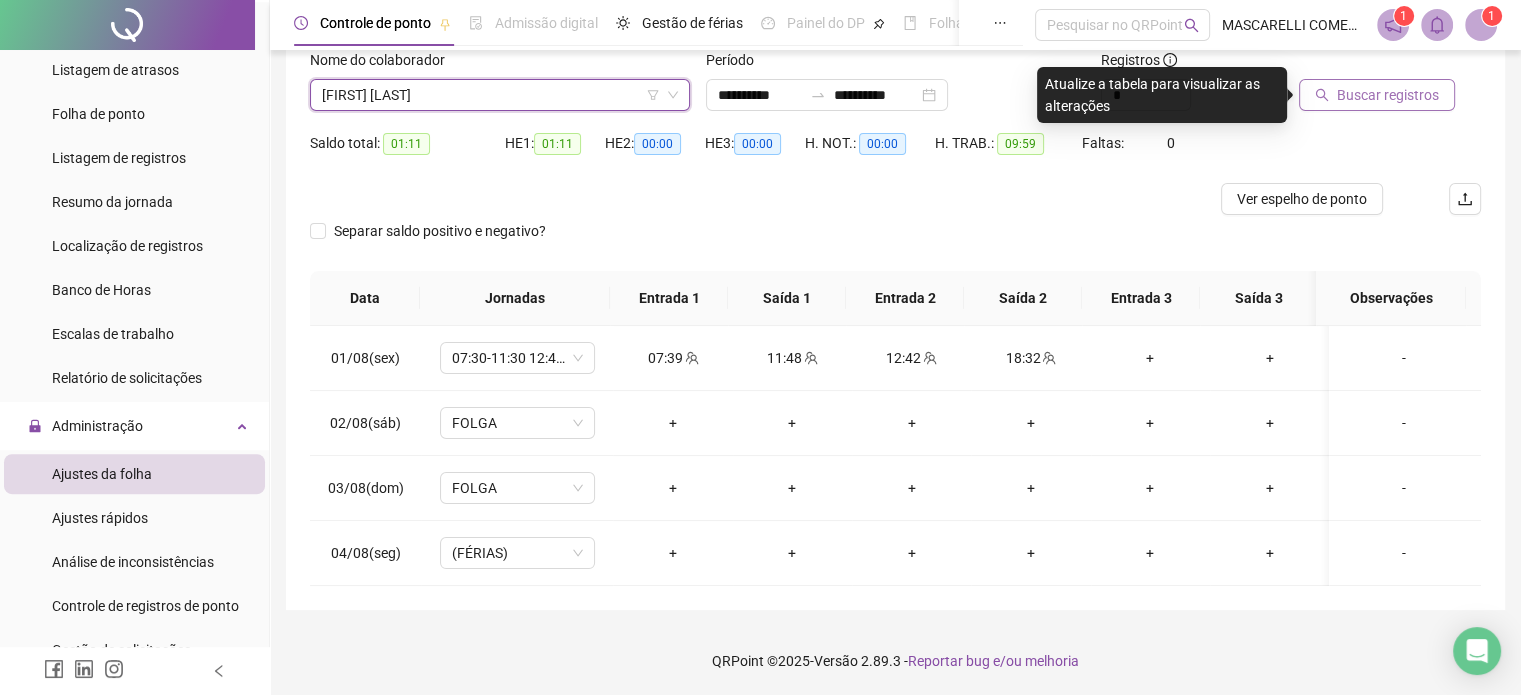 click on "Buscar registros" at bounding box center (1377, 95) 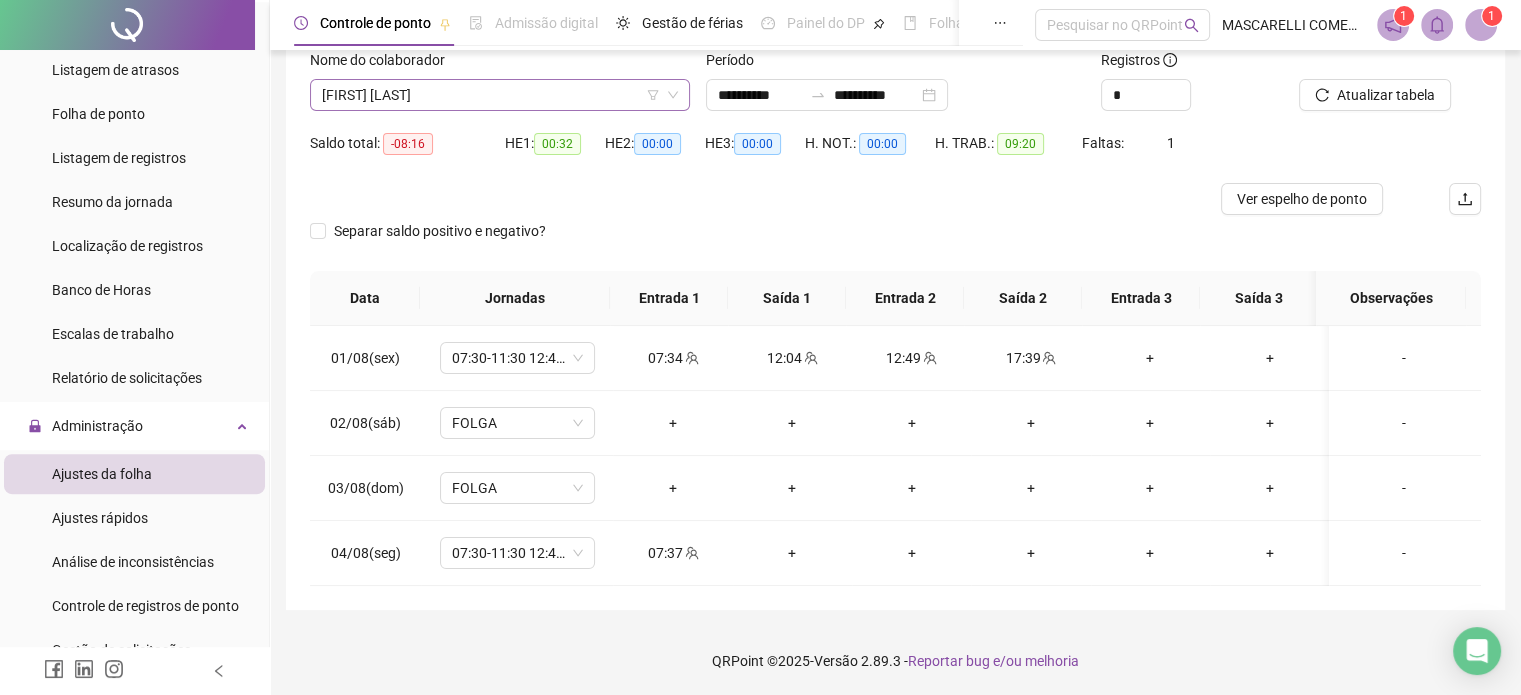 click on "[FIRST] [LAST]" at bounding box center [500, 95] 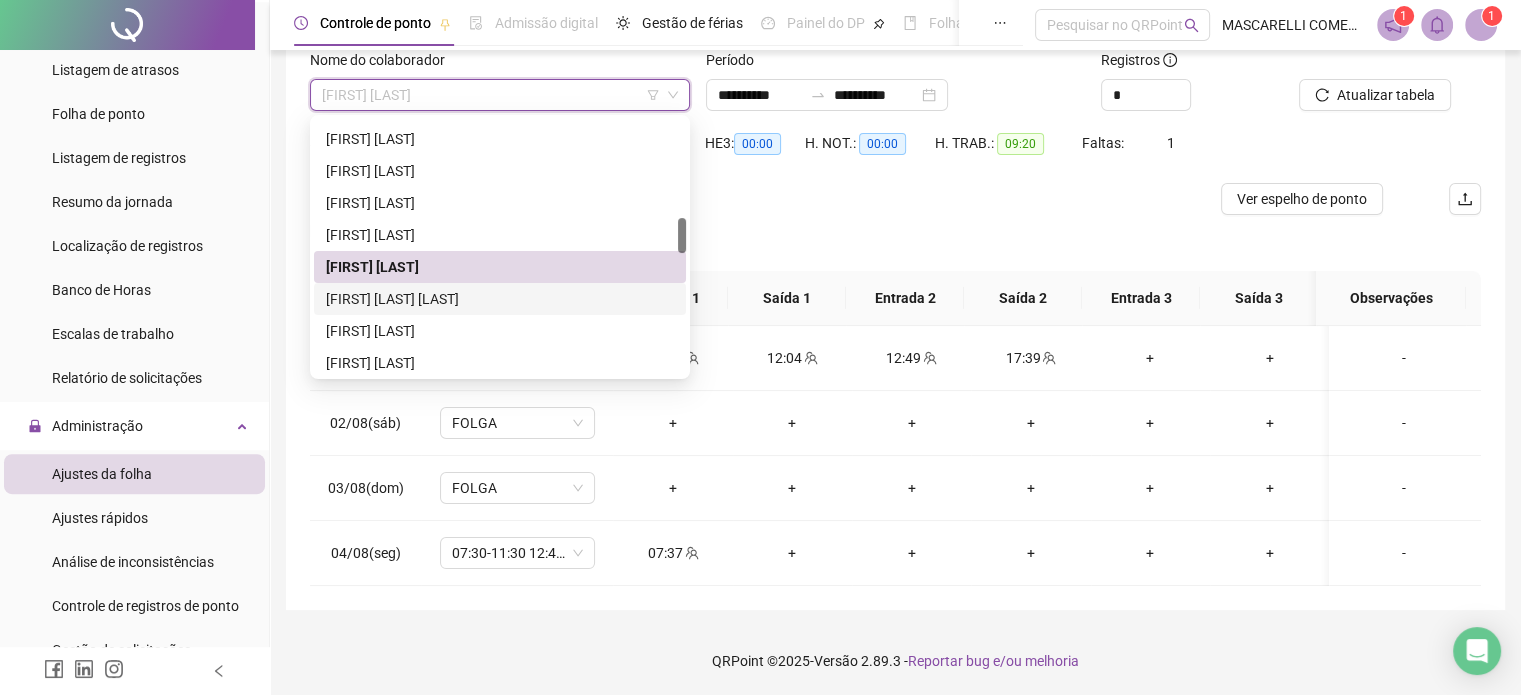 click on "[FIRST] [LAST] [LAST]" at bounding box center (500, 299) 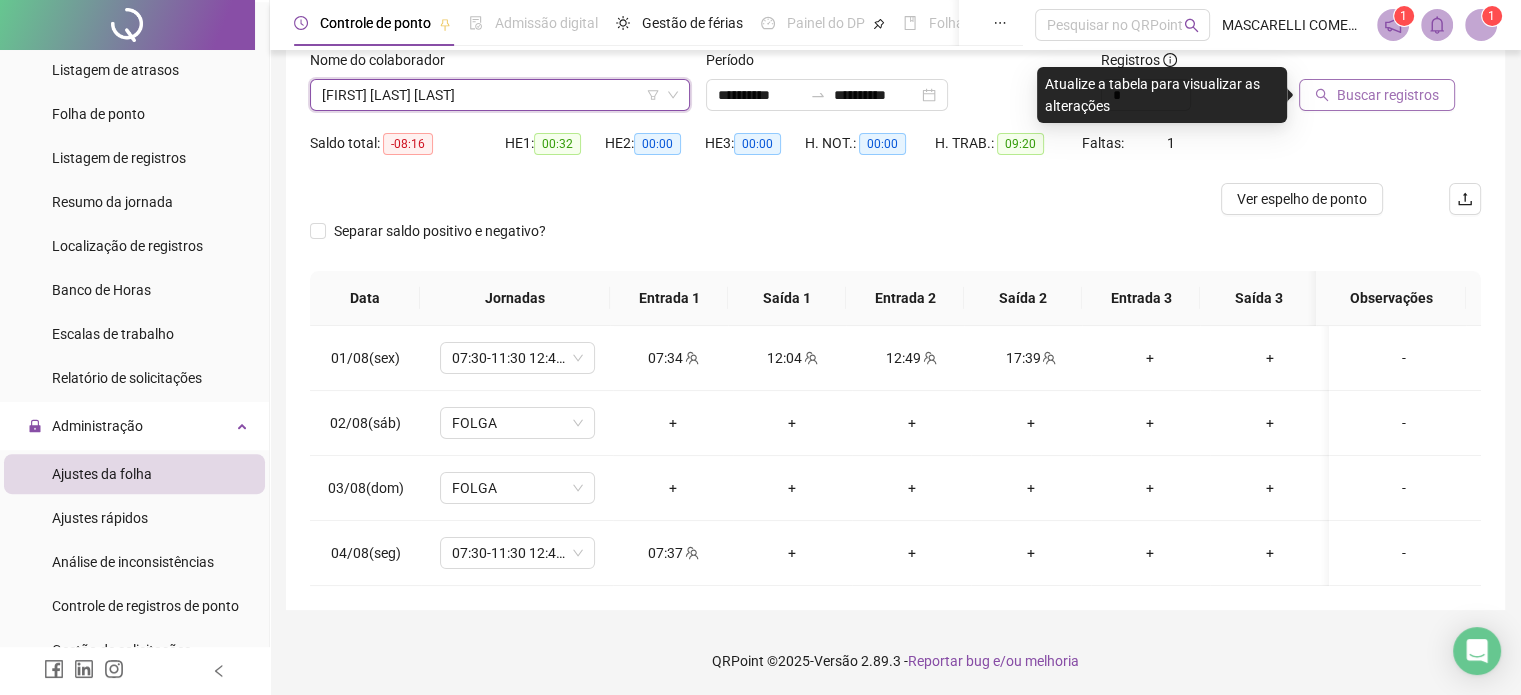 click 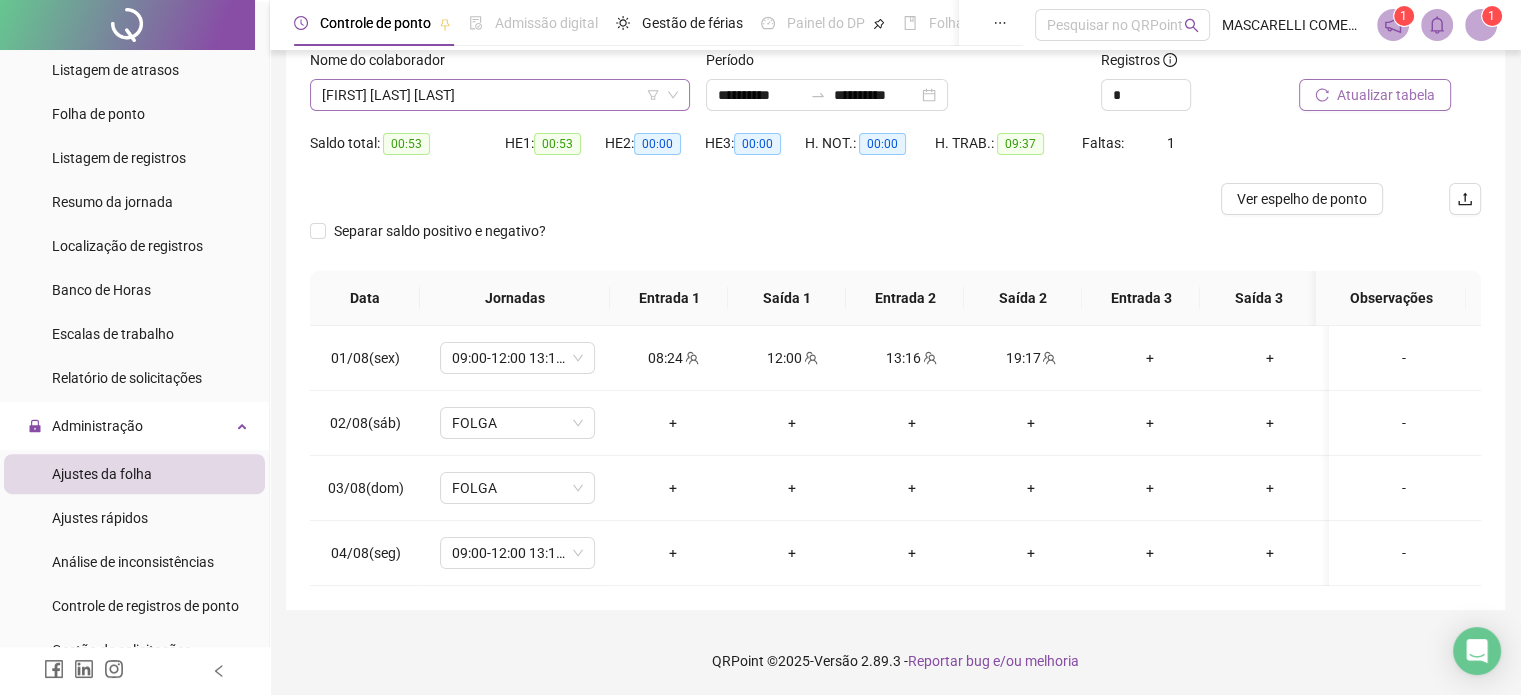 click on "[FIRST] [LAST] [LAST]" at bounding box center [500, 95] 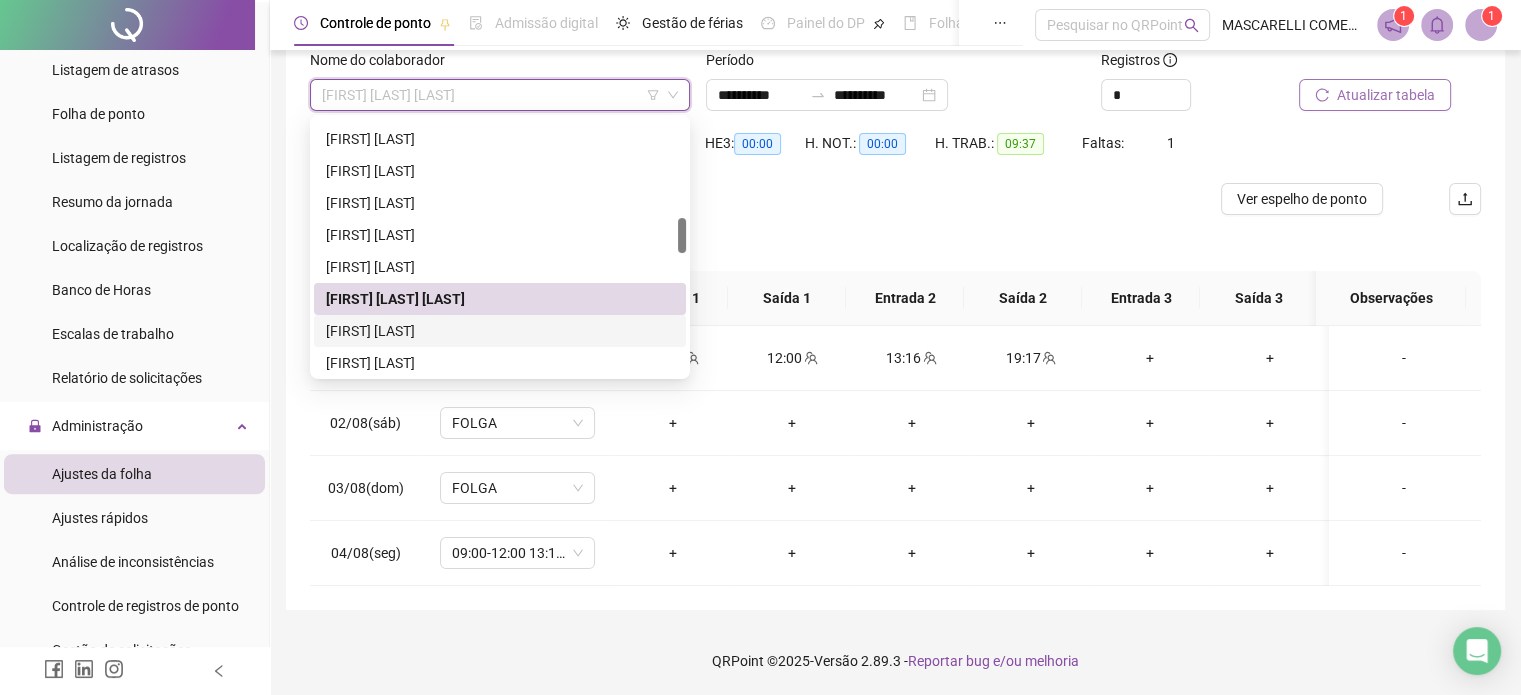 click on "[FIRST] [LAST]" at bounding box center [500, 331] 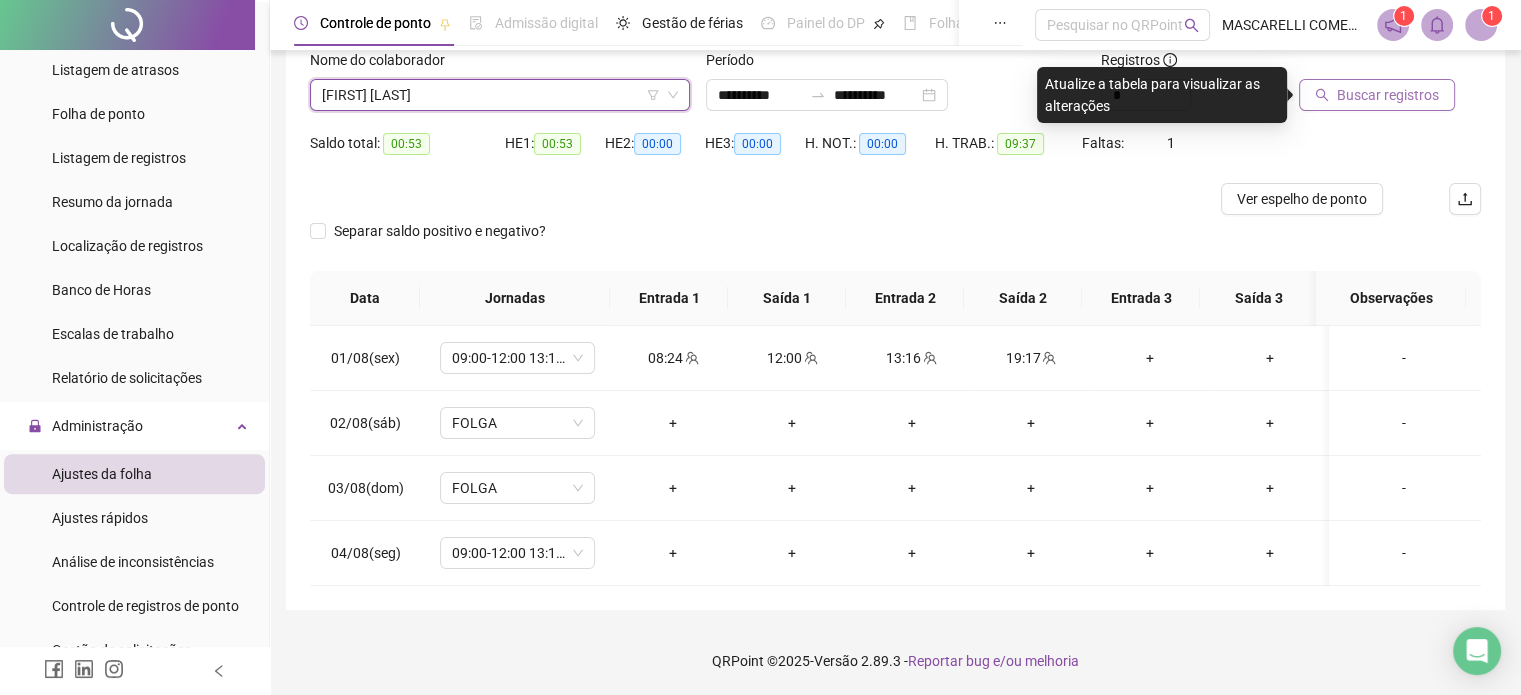 click on "Buscar registros" at bounding box center [1388, 95] 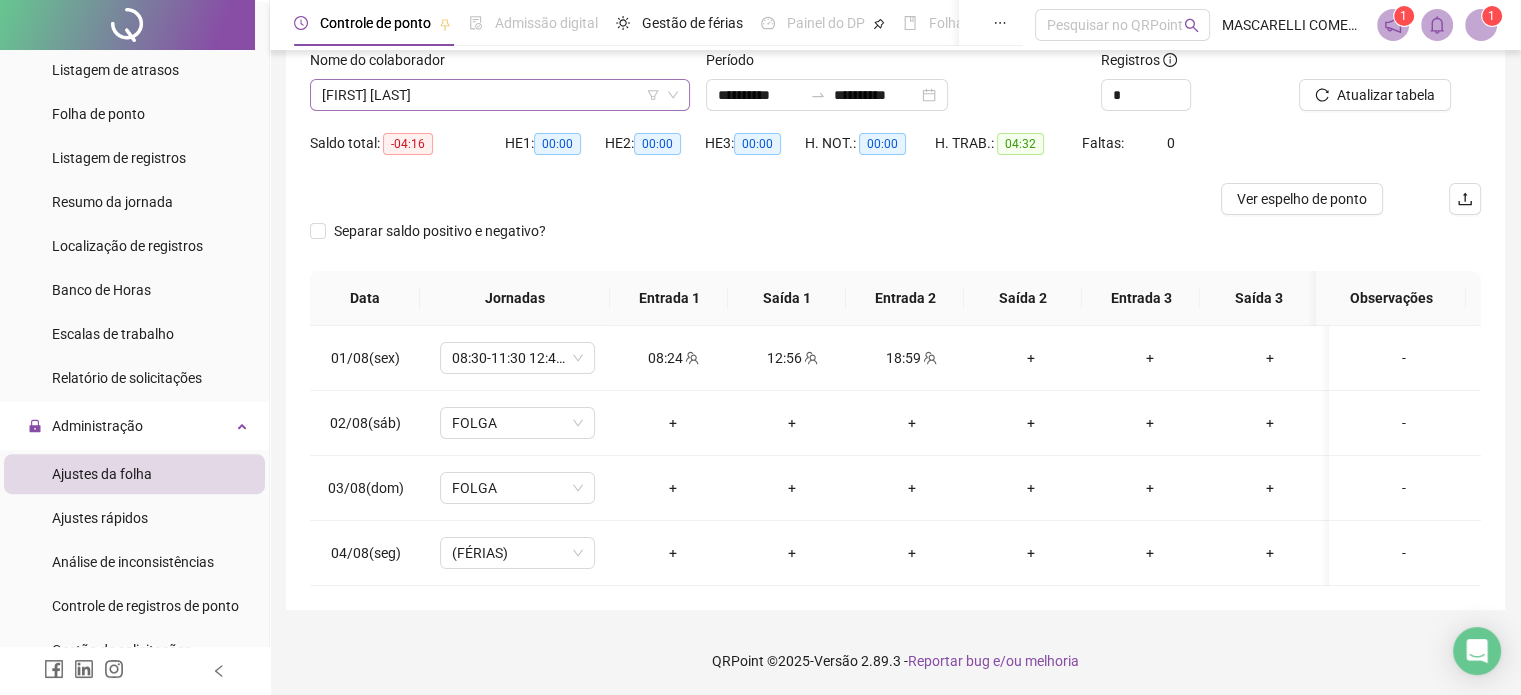 click on "[FIRST] [LAST]" at bounding box center (500, 95) 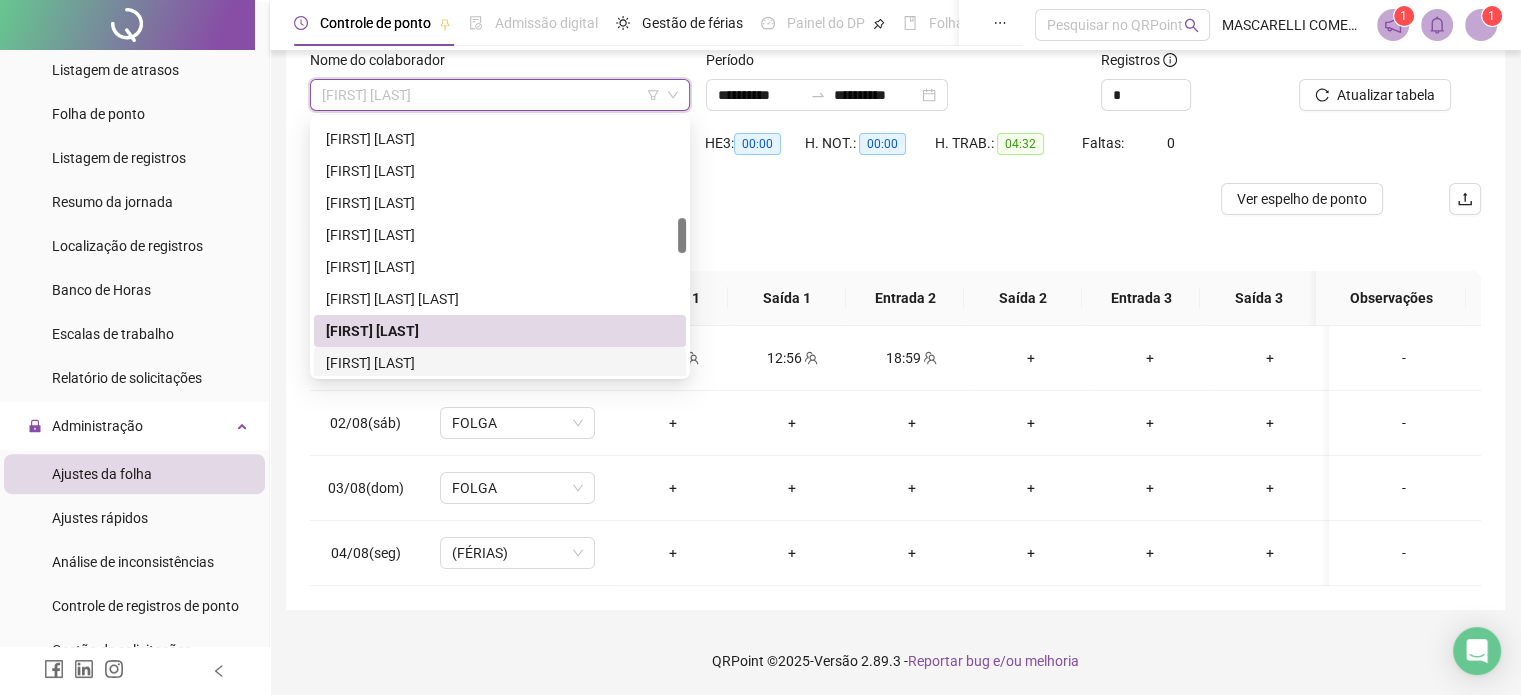 click on "[FIRST] [LAST]" at bounding box center [500, 363] 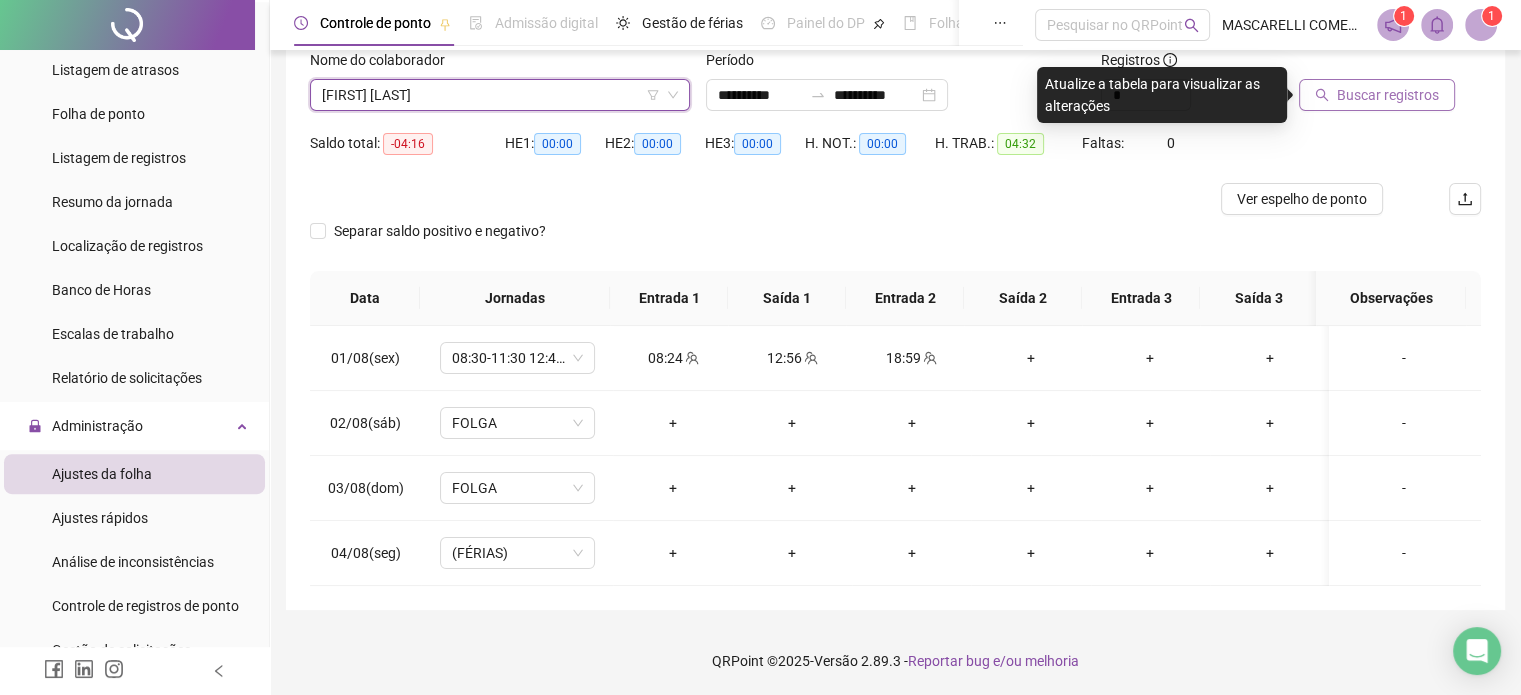 click on "Buscar registros" at bounding box center [1388, 95] 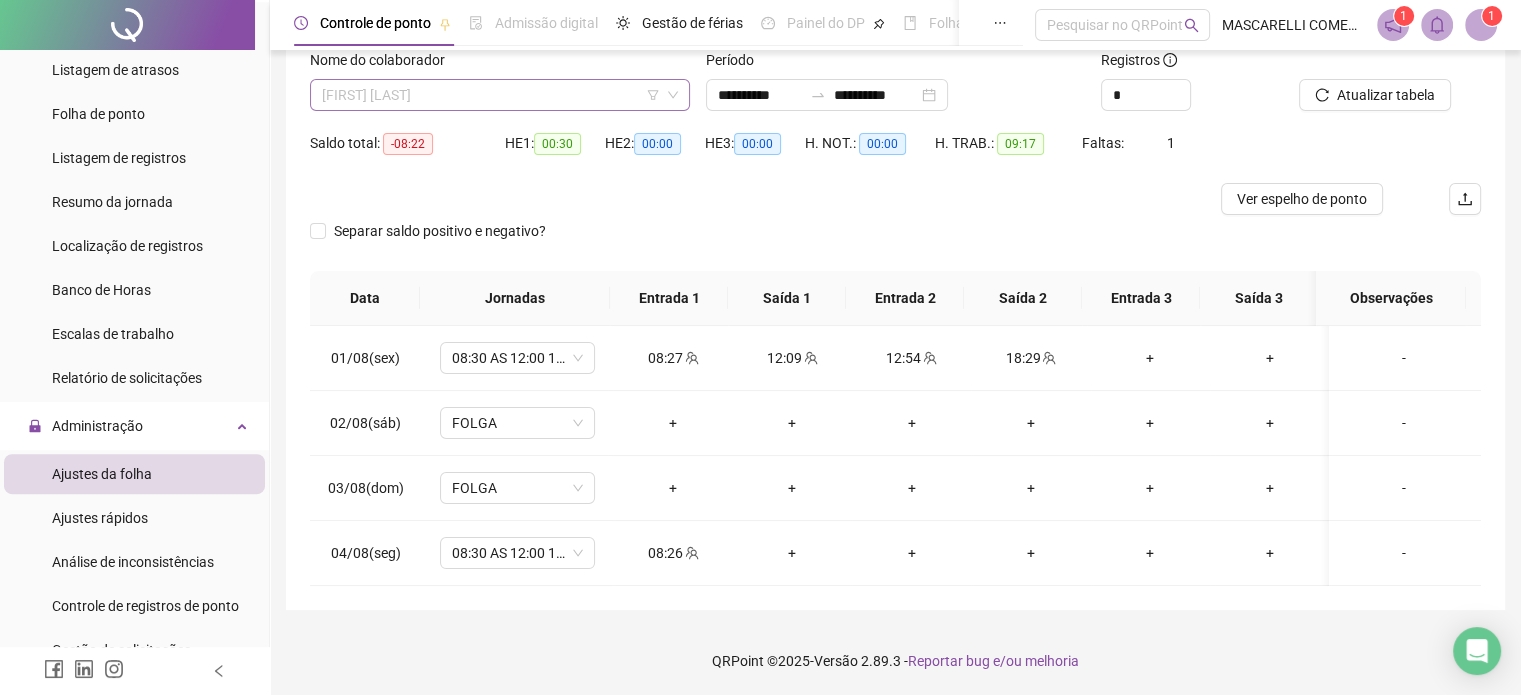 click on "[FIRST] [LAST]" at bounding box center (500, 95) 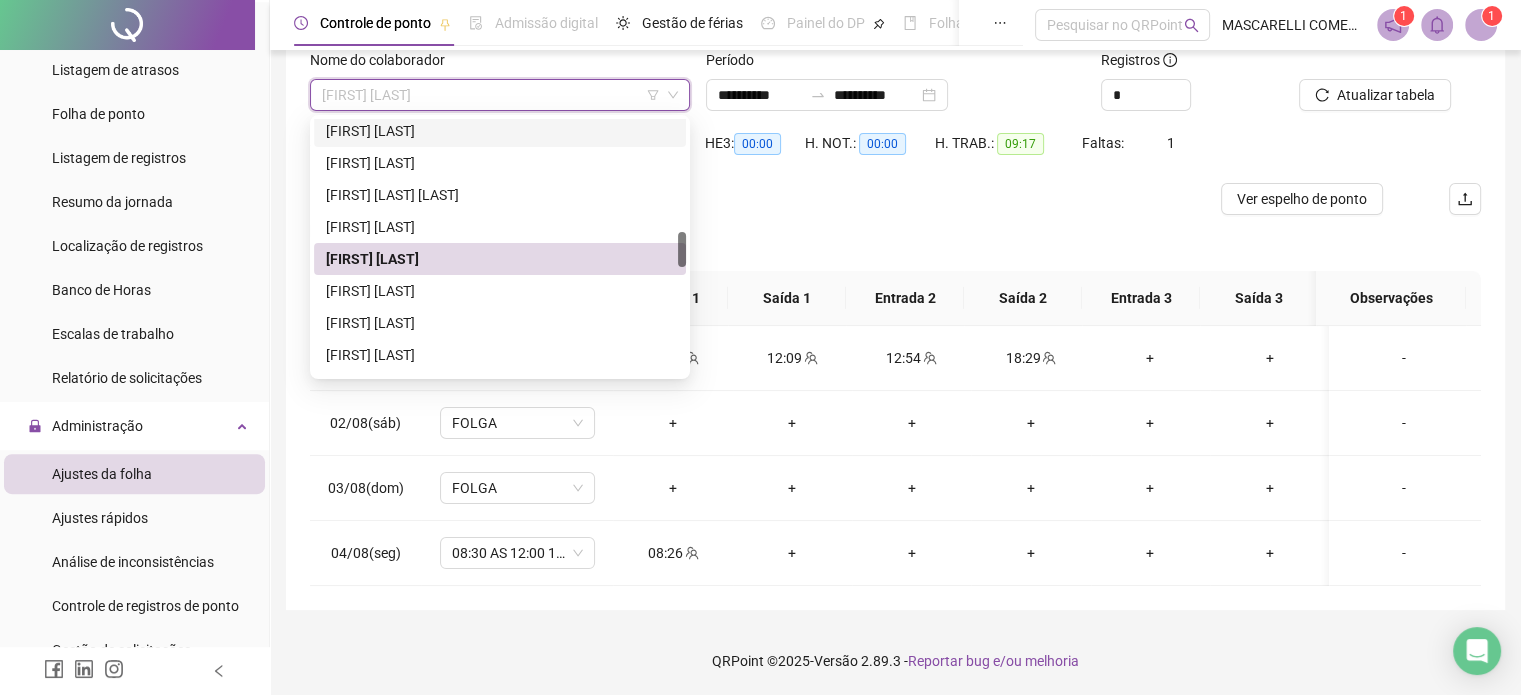 scroll, scrollTop: 904, scrollLeft: 0, axis: vertical 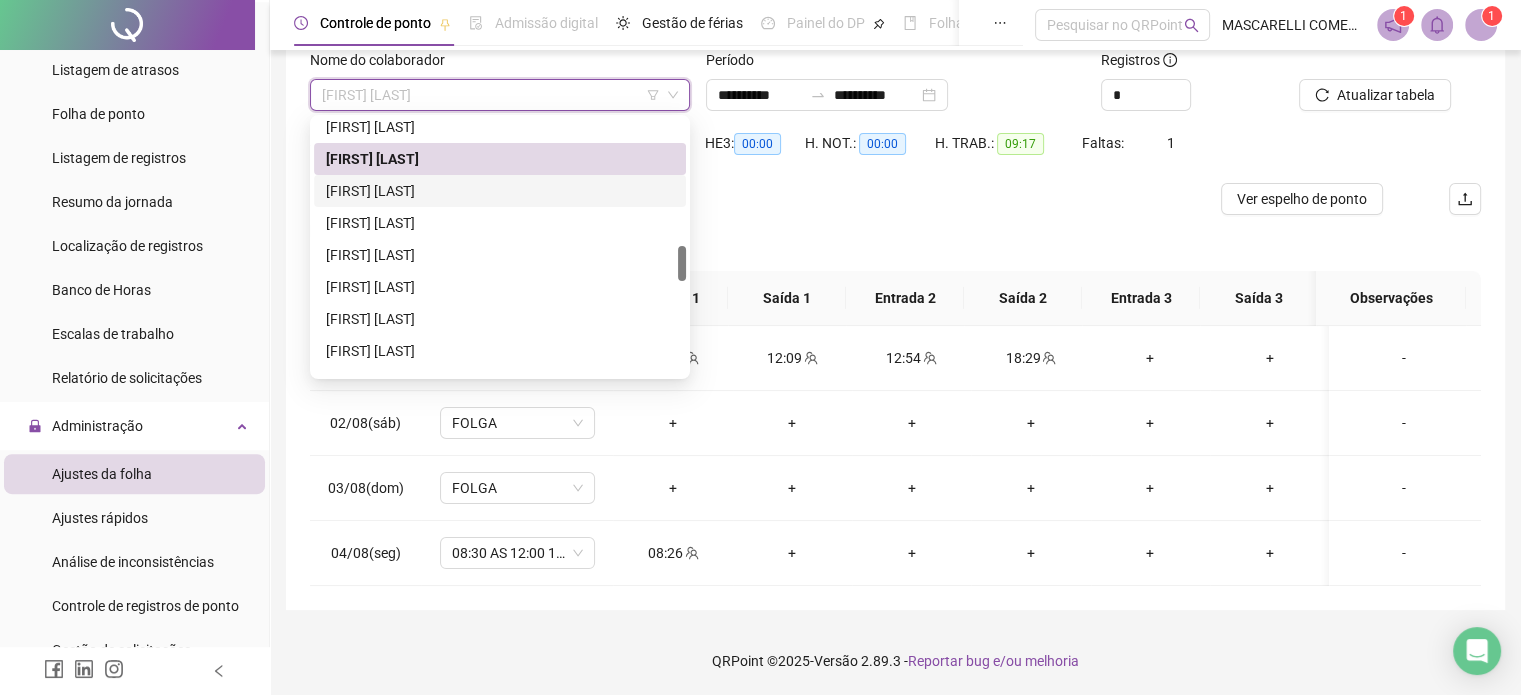 click on "[FIRST] [LAST]" at bounding box center (500, 191) 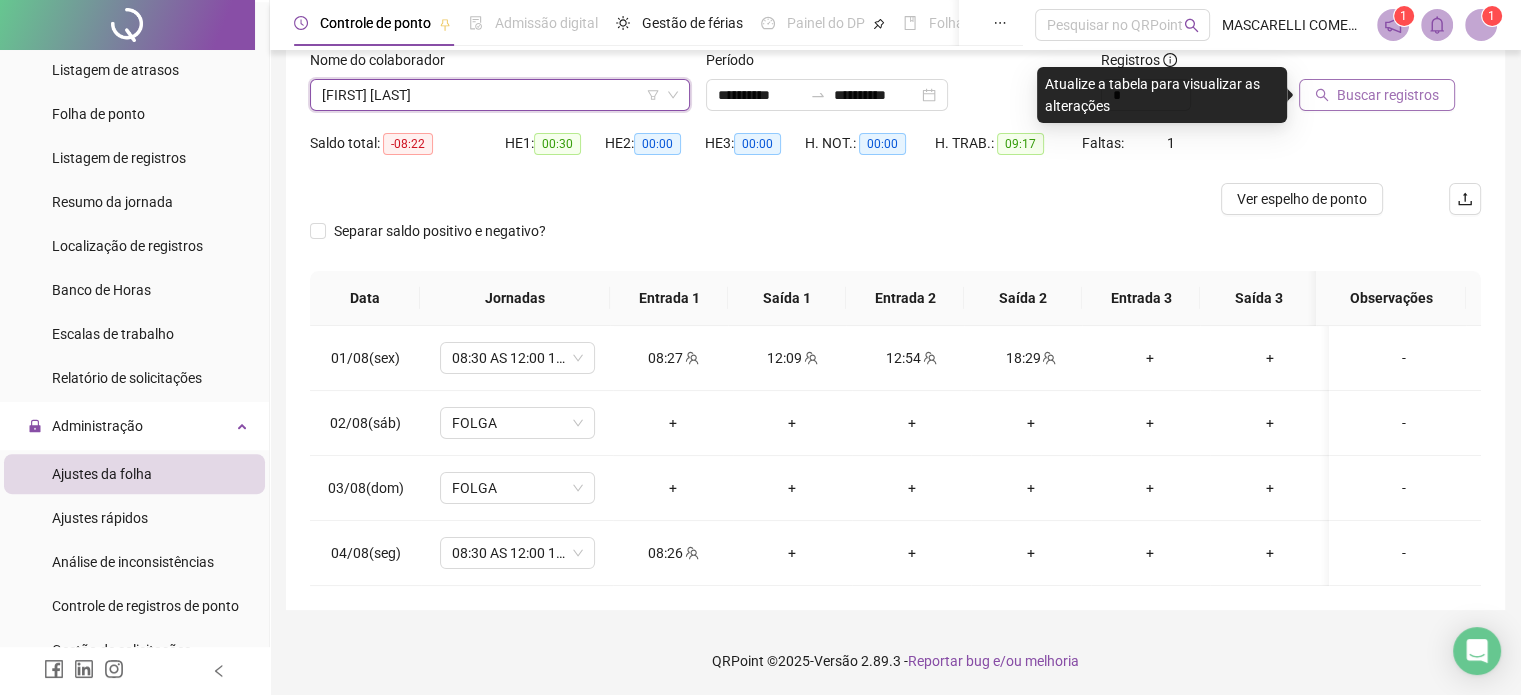 click on "Buscar registros" at bounding box center [1388, 95] 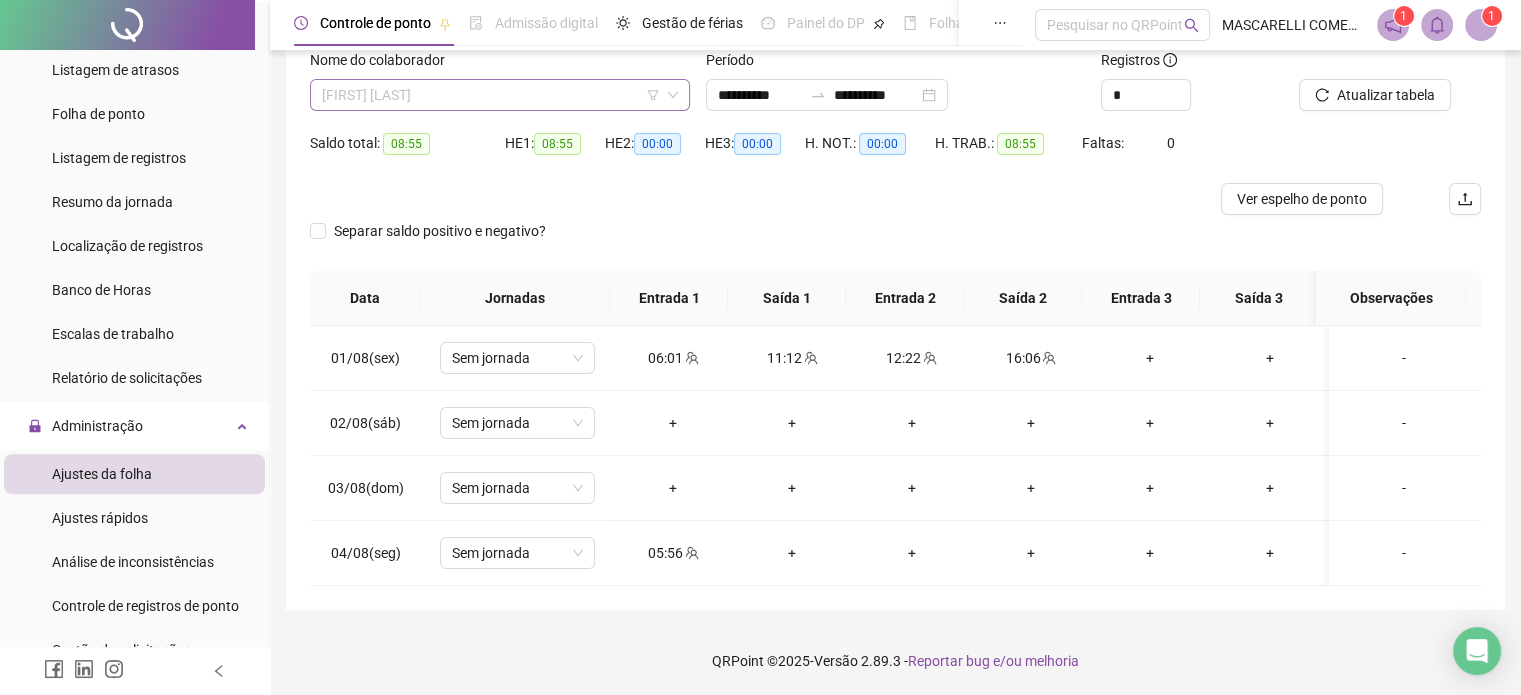 click on "[FIRST] [LAST]" at bounding box center (500, 95) 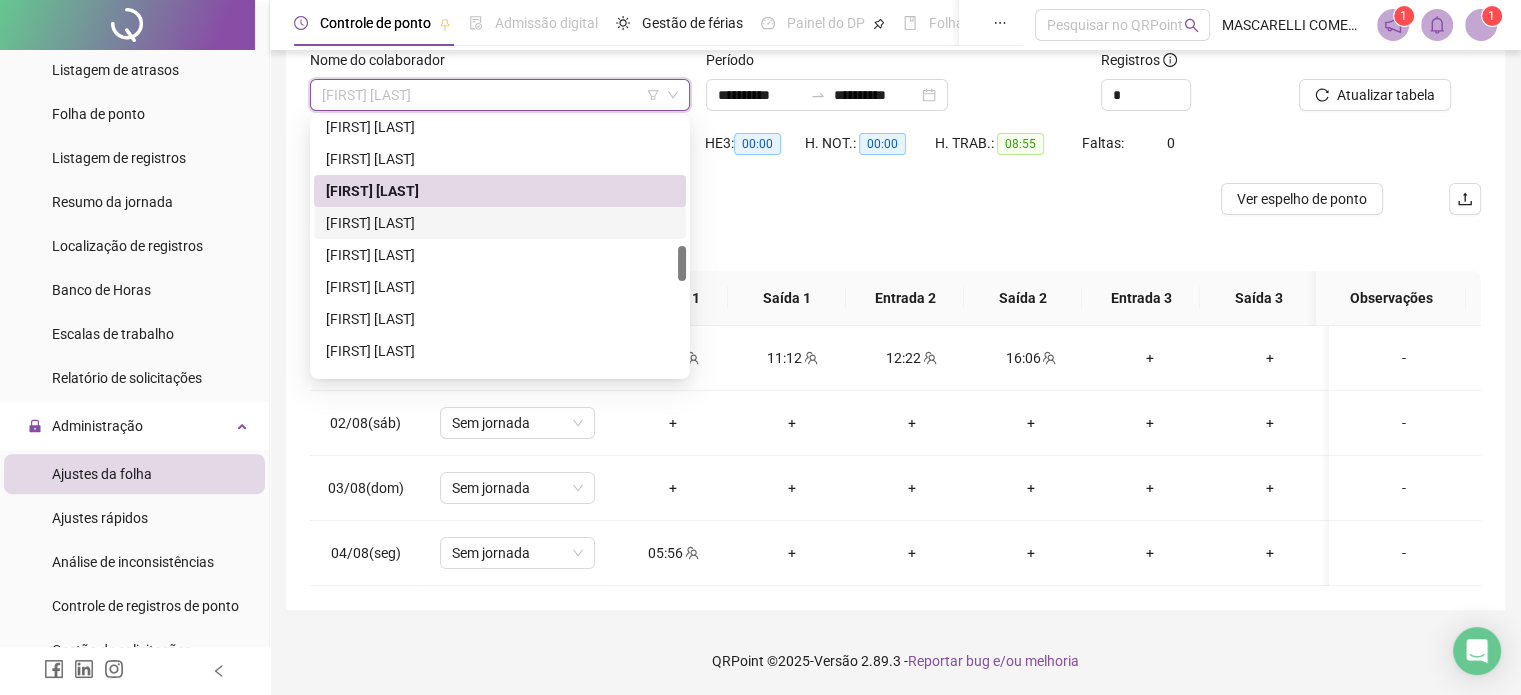 click on "[FIRST] [LAST]" at bounding box center (500, 223) 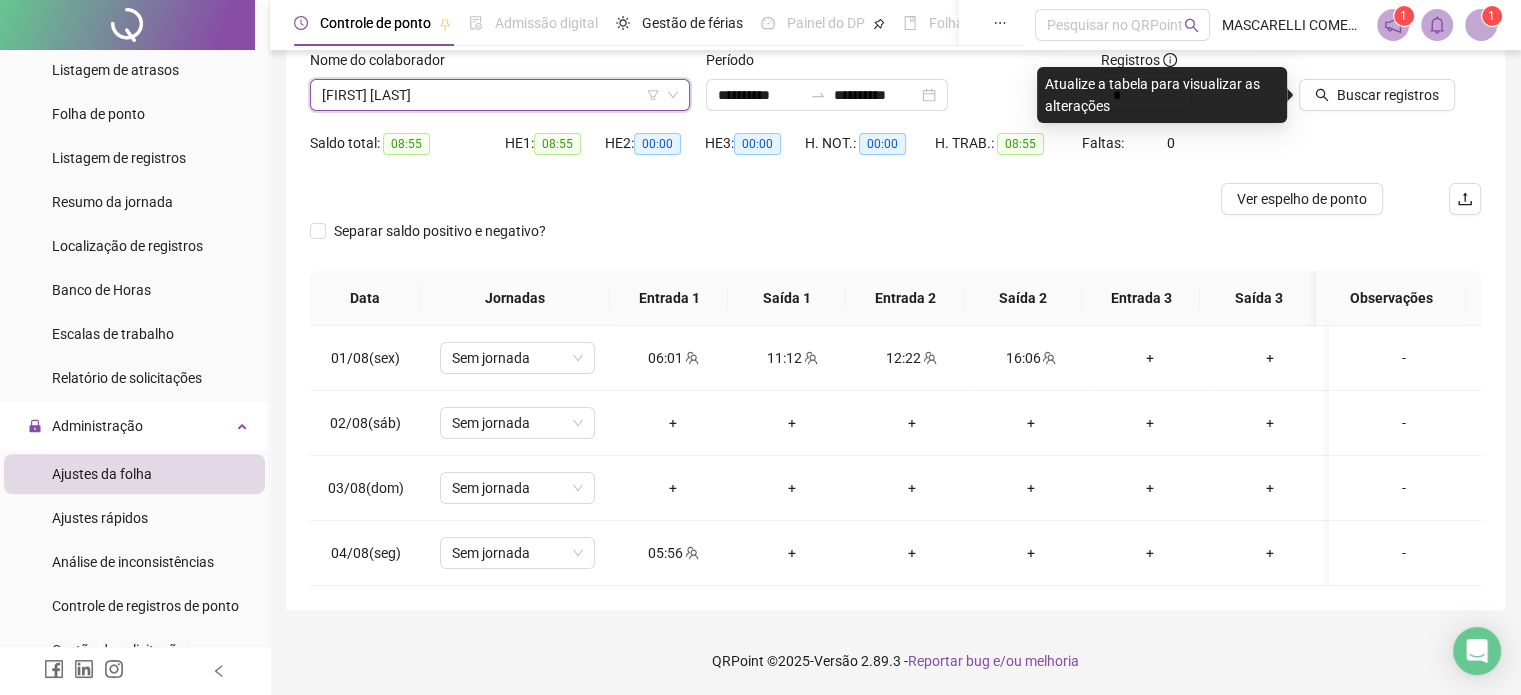click 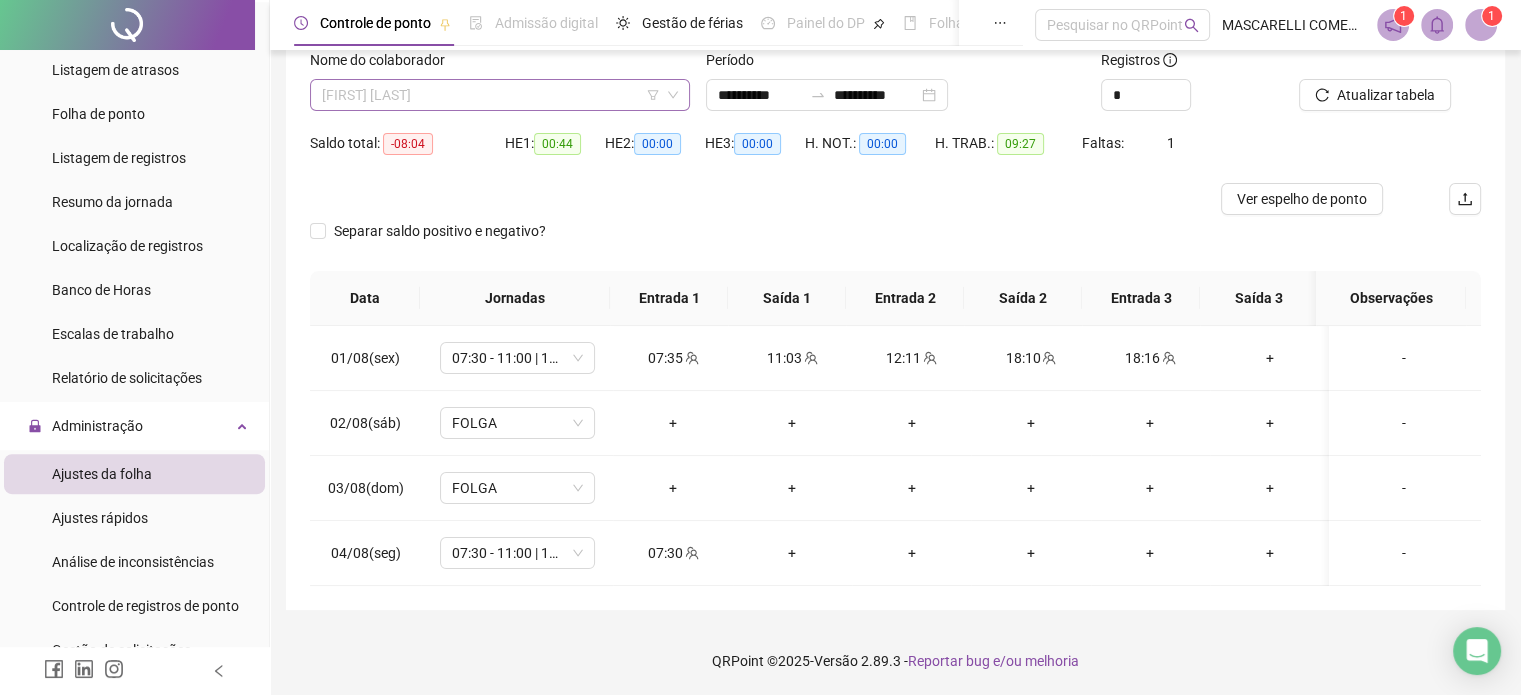 click on "[FIRST] [LAST]" at bounding box center (500, 95) 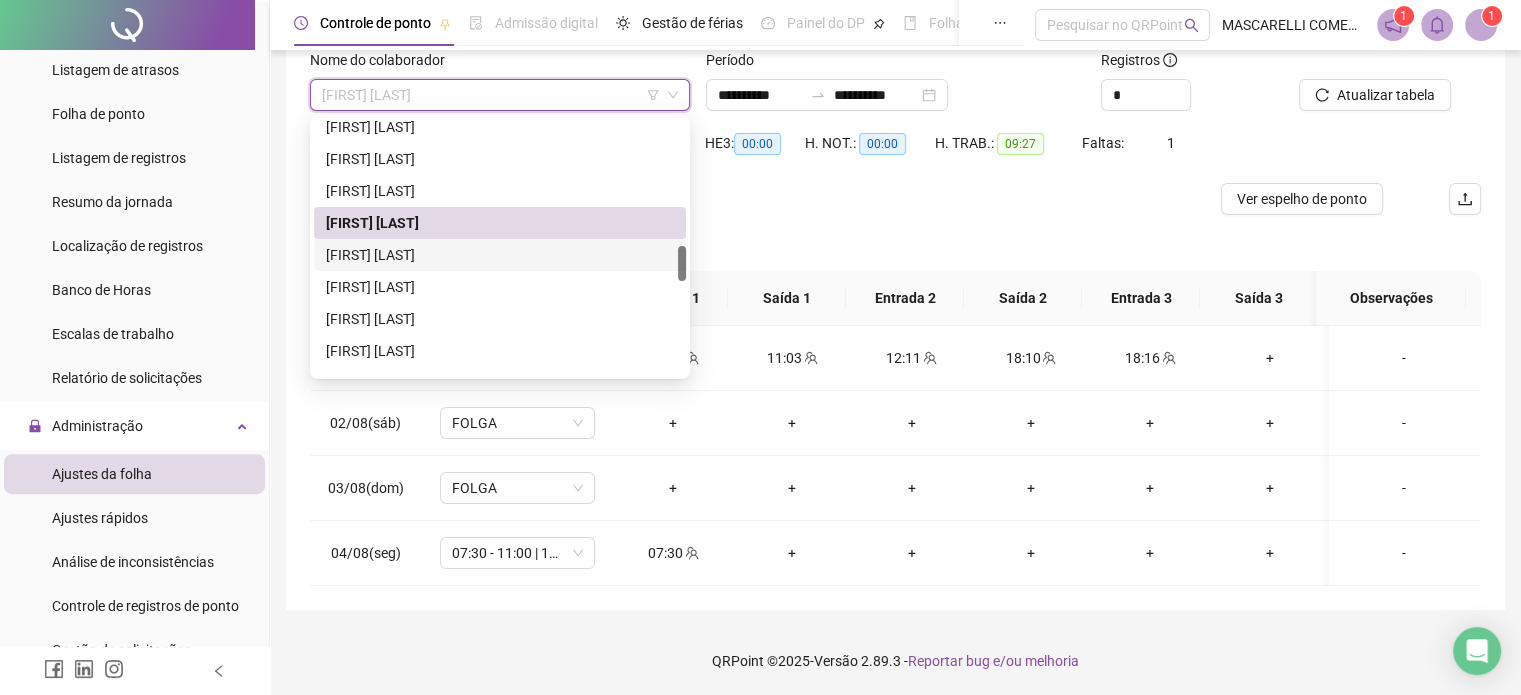 click on "[FIRST] [LAST]" at bounding box center [500, 255] 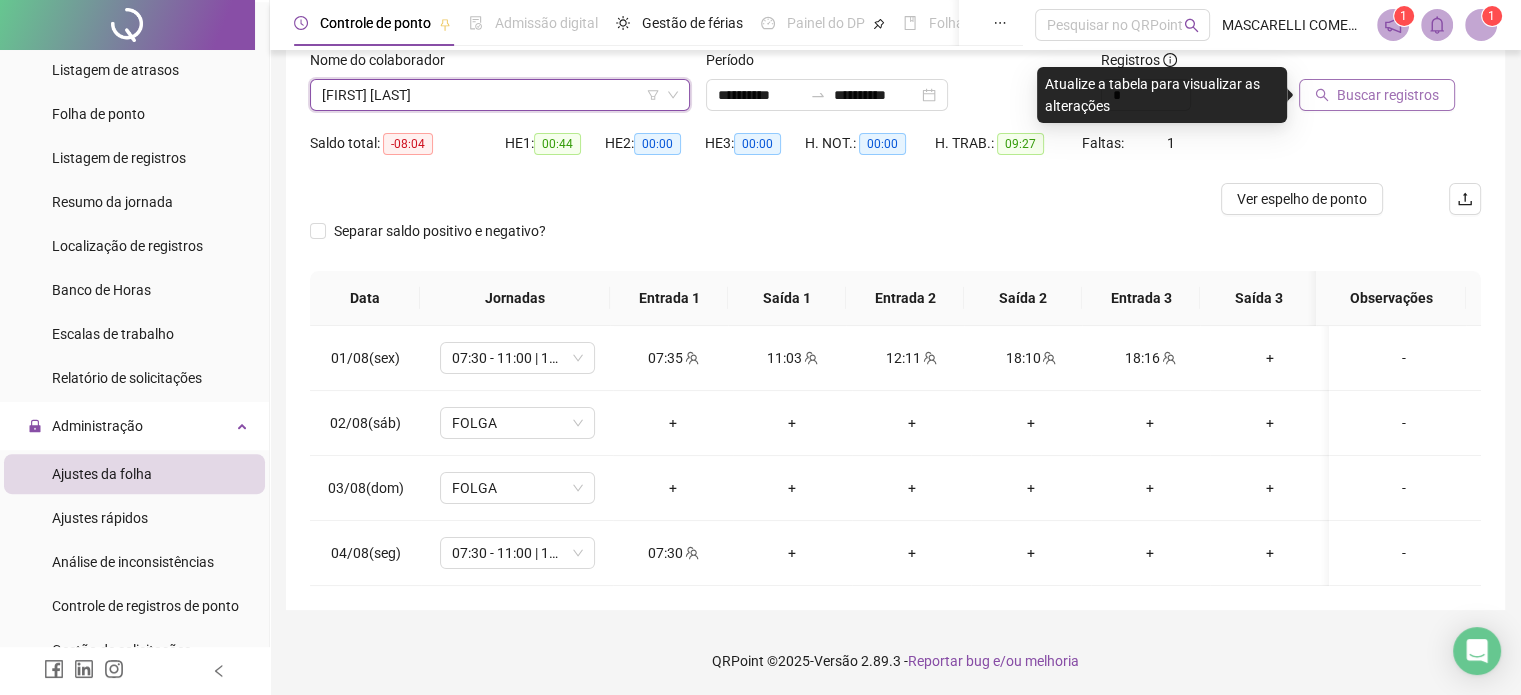 click on "Buscar registros" at bounding box center (1388, 95) 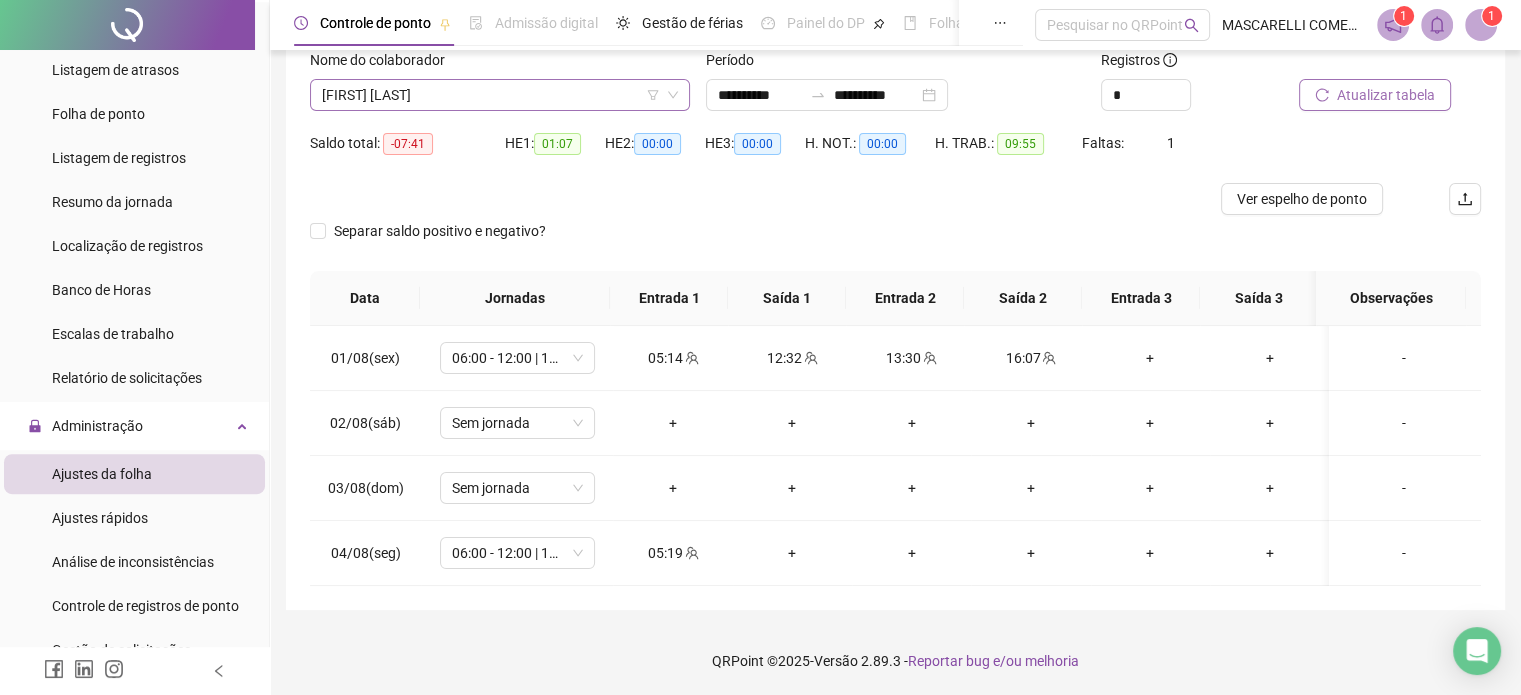 click on "[FIRST] [LAST]" at bounding box center [500, 95] 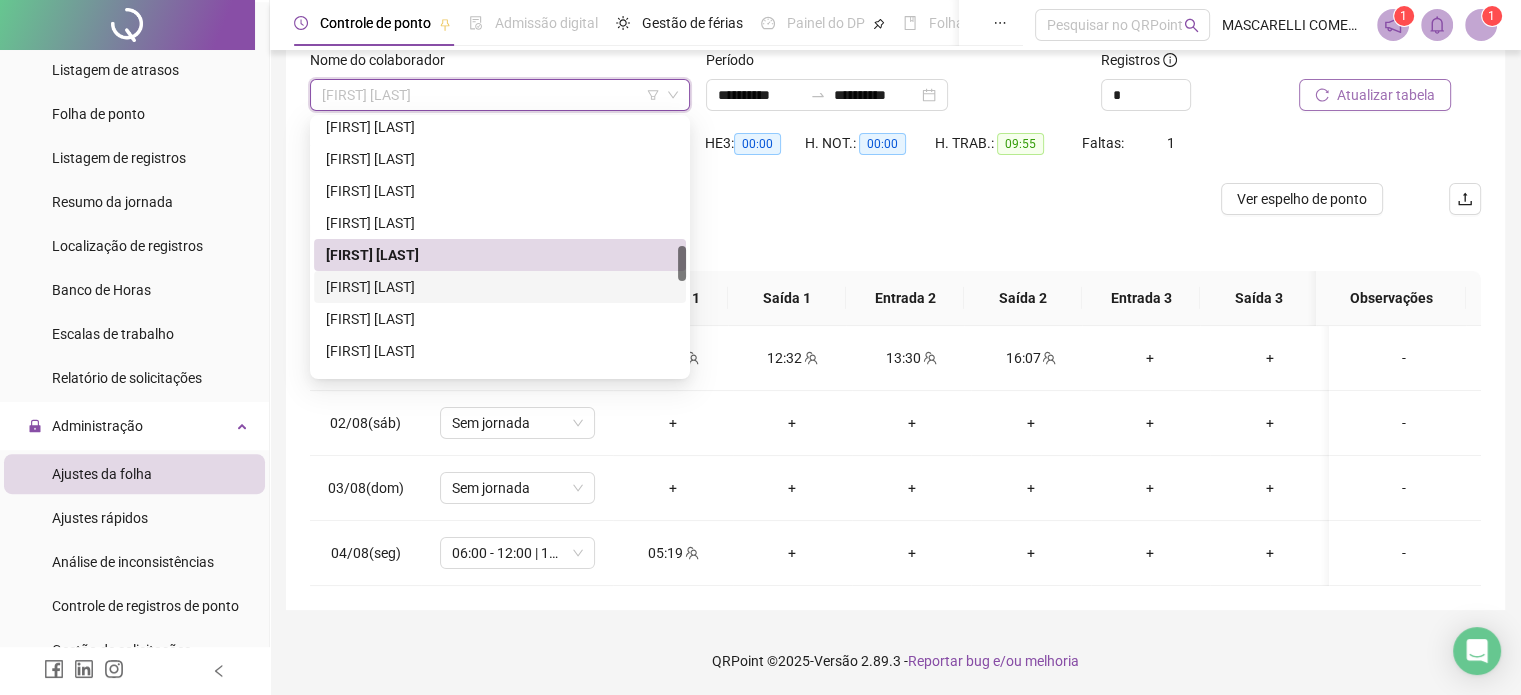 drag, startPoint x: 412, startPoint y: 283, endPoint x: 639, endPoint y: 258, distance: 228.3725 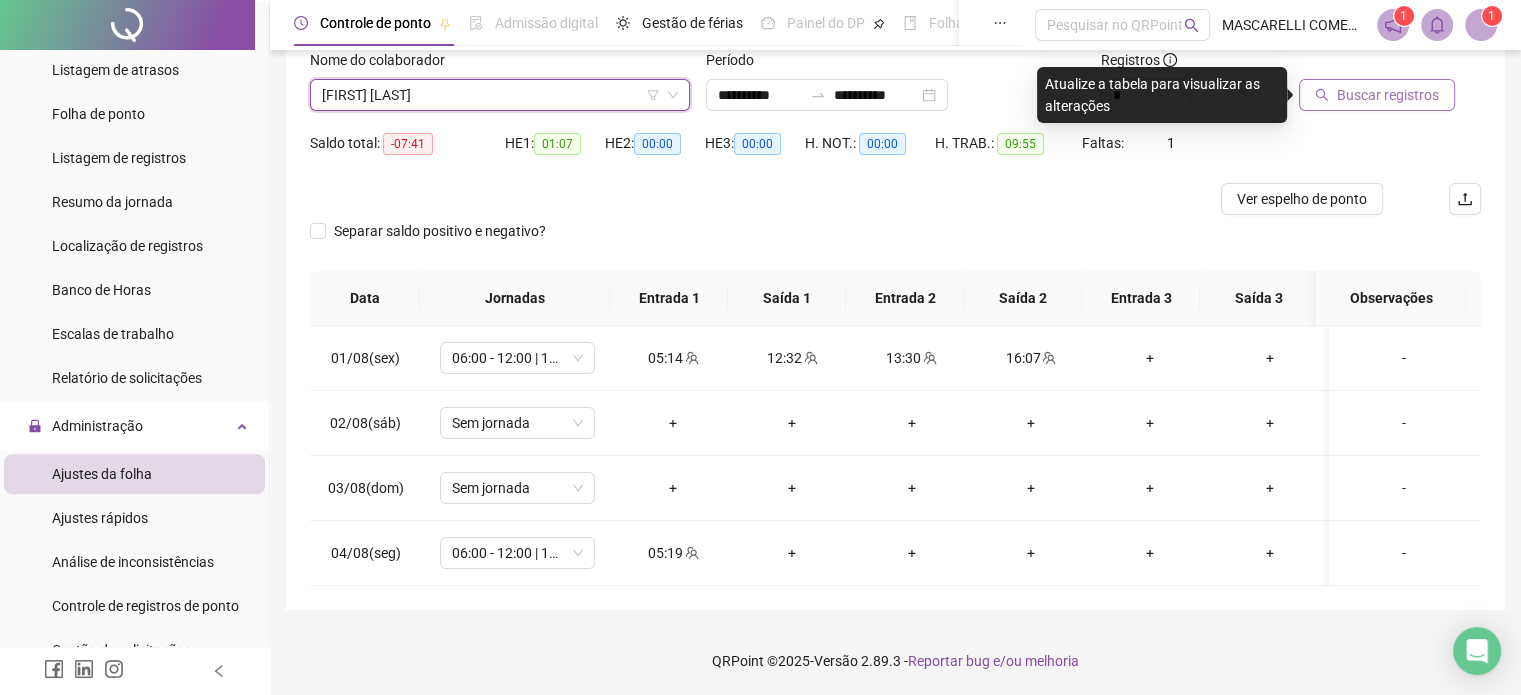 click on "Buscar registros" at bounding box center (1388, 95) 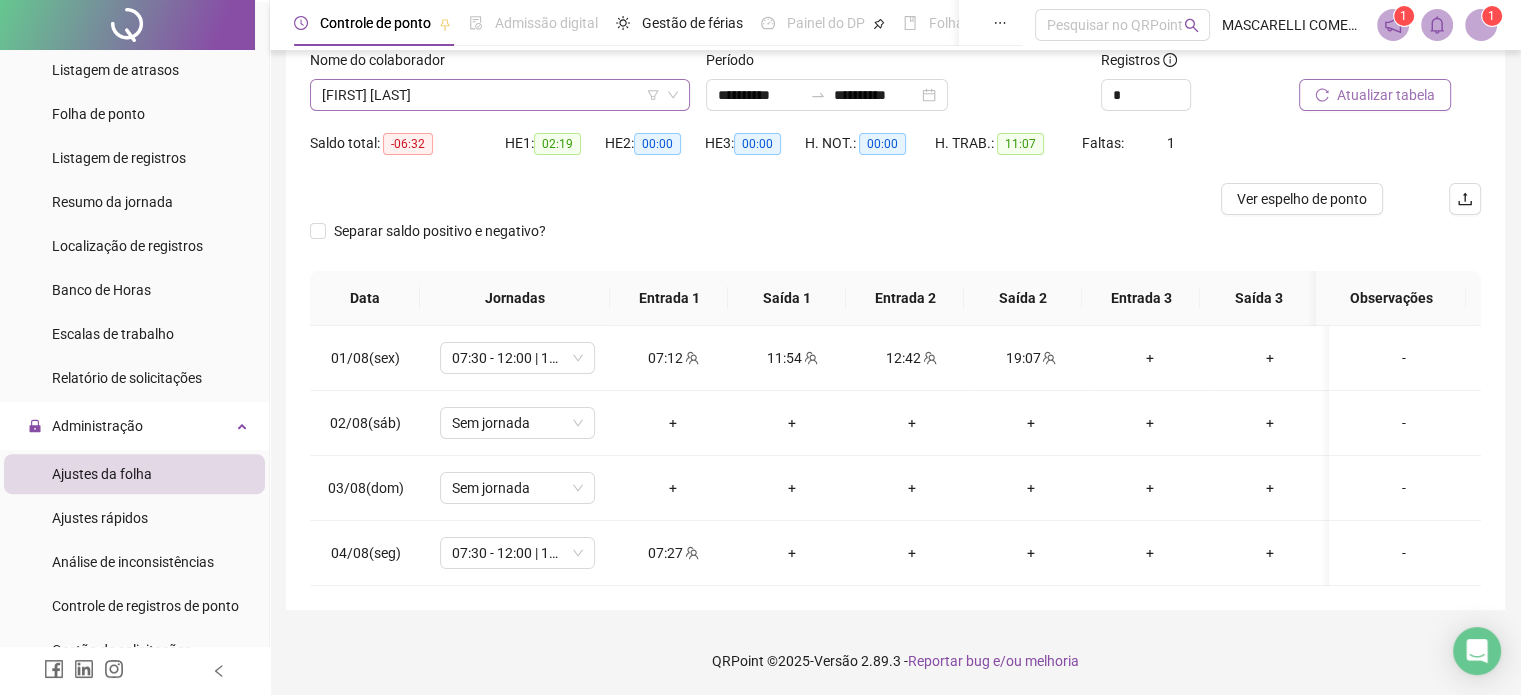 click on "[FIRST] [LAST]" at bounding box center [500, 95] 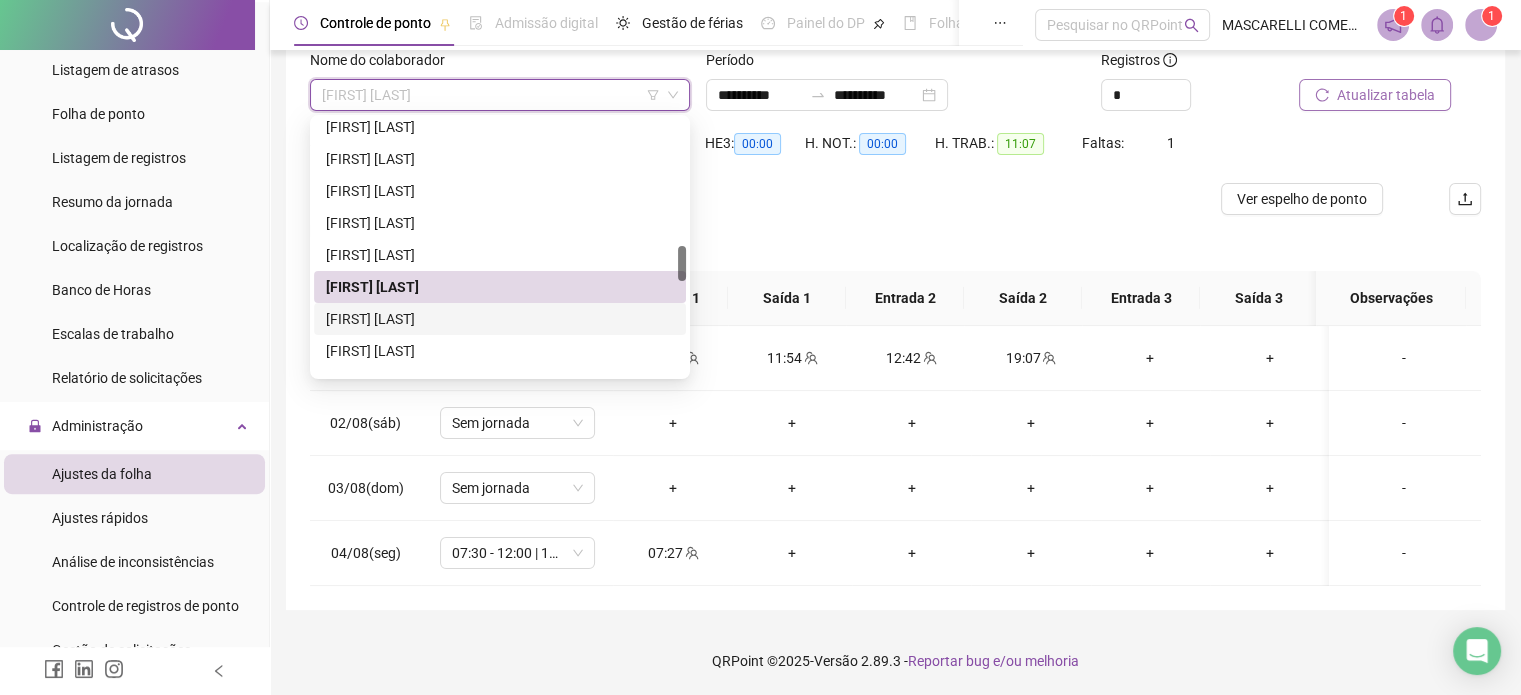 click on "[FIRST] [LAST]" at bounding box center [500, 319] 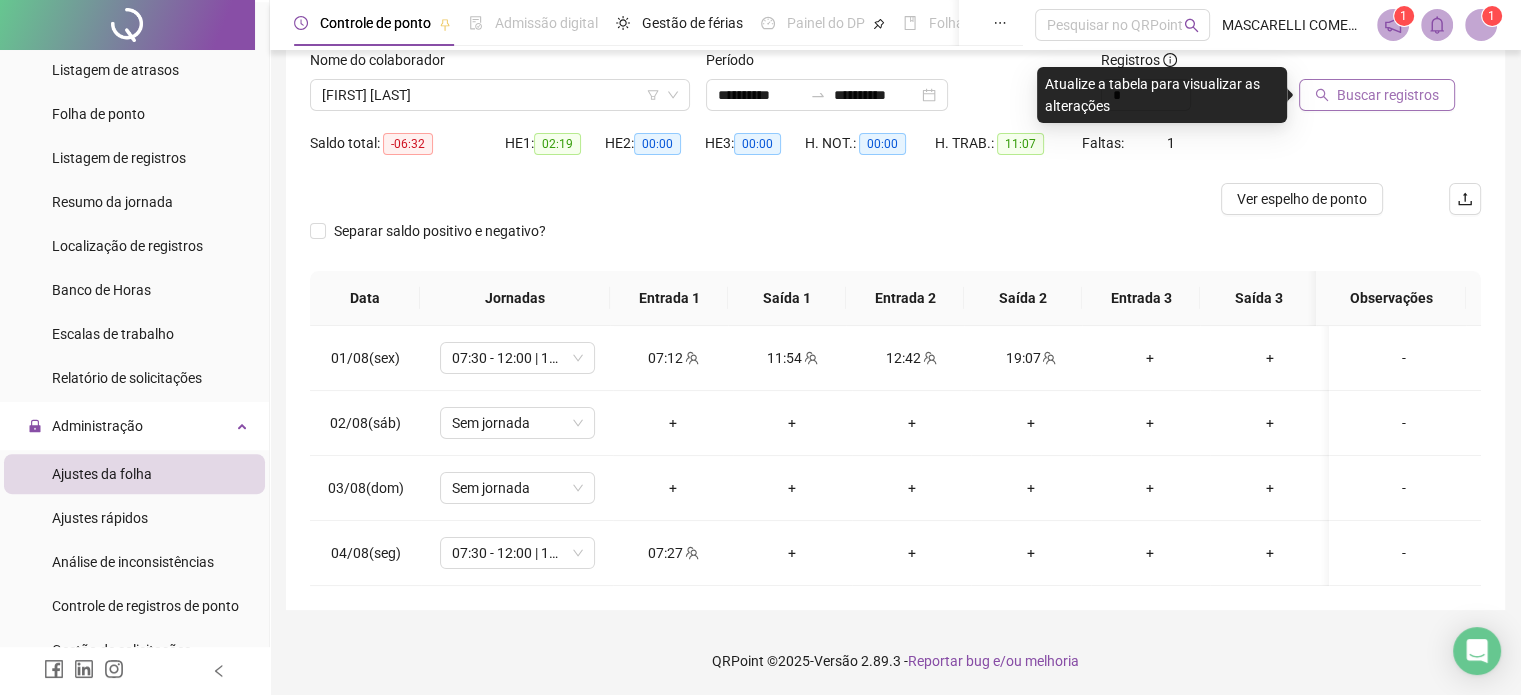 click on "Buscar registros" at bounding box center [1388, 95] 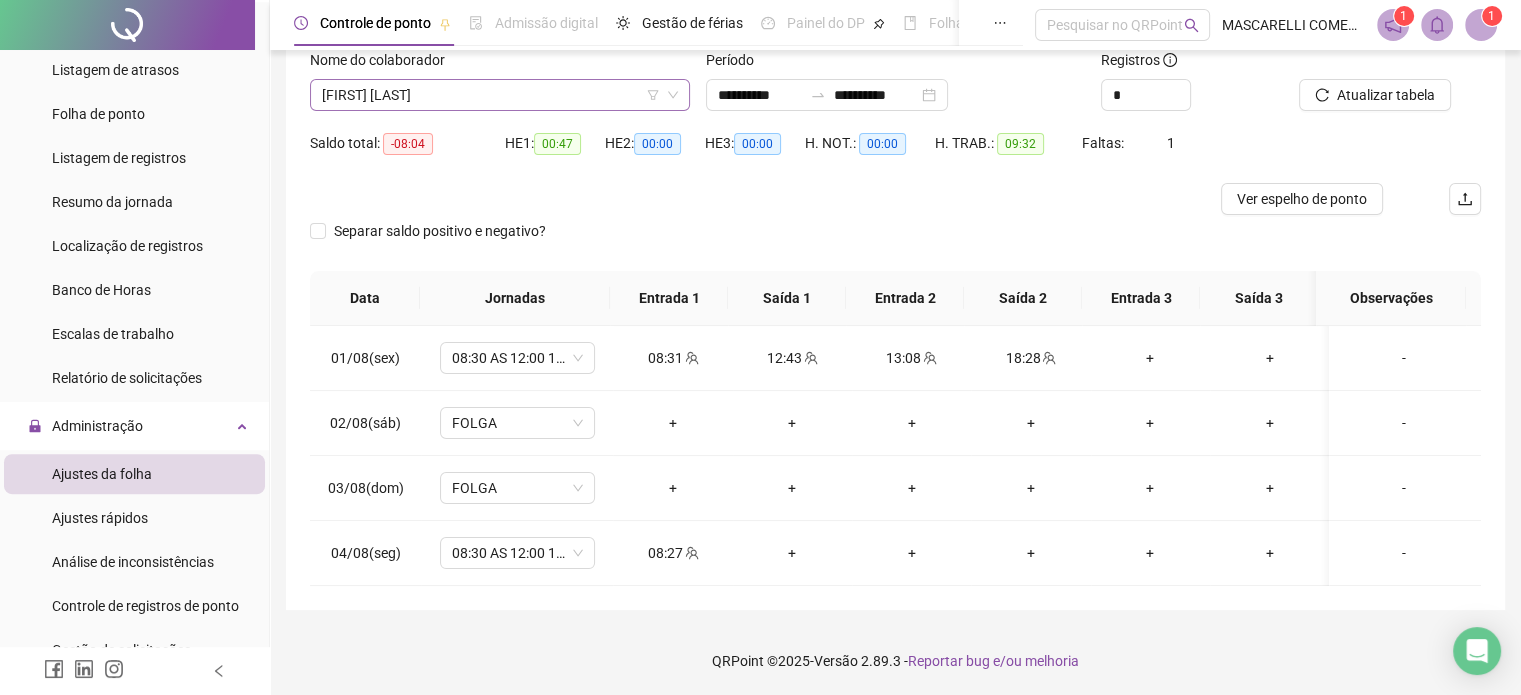 click on "[FIRST] [LAST]" at bounding box center (500, 95) 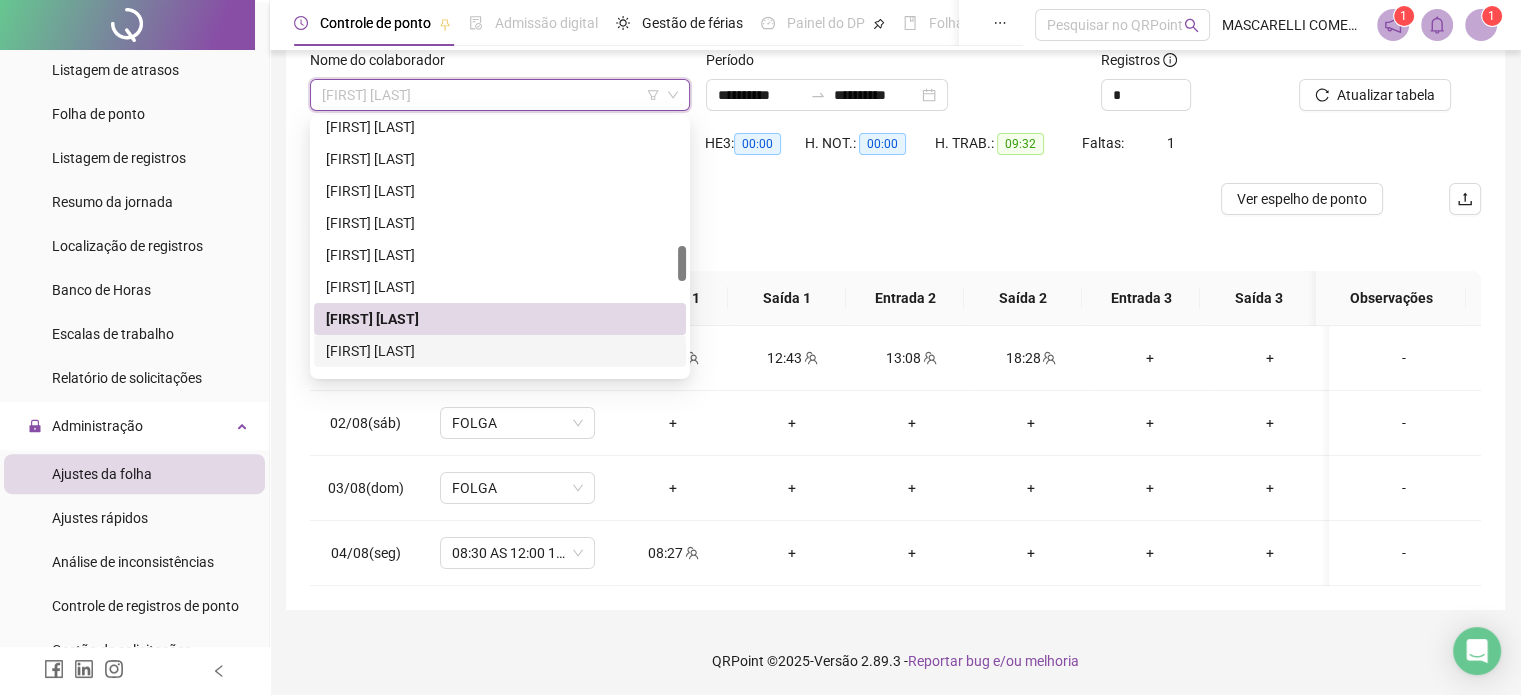 click on "[FIRST] [LAST]" at bounding box center [500, 351] 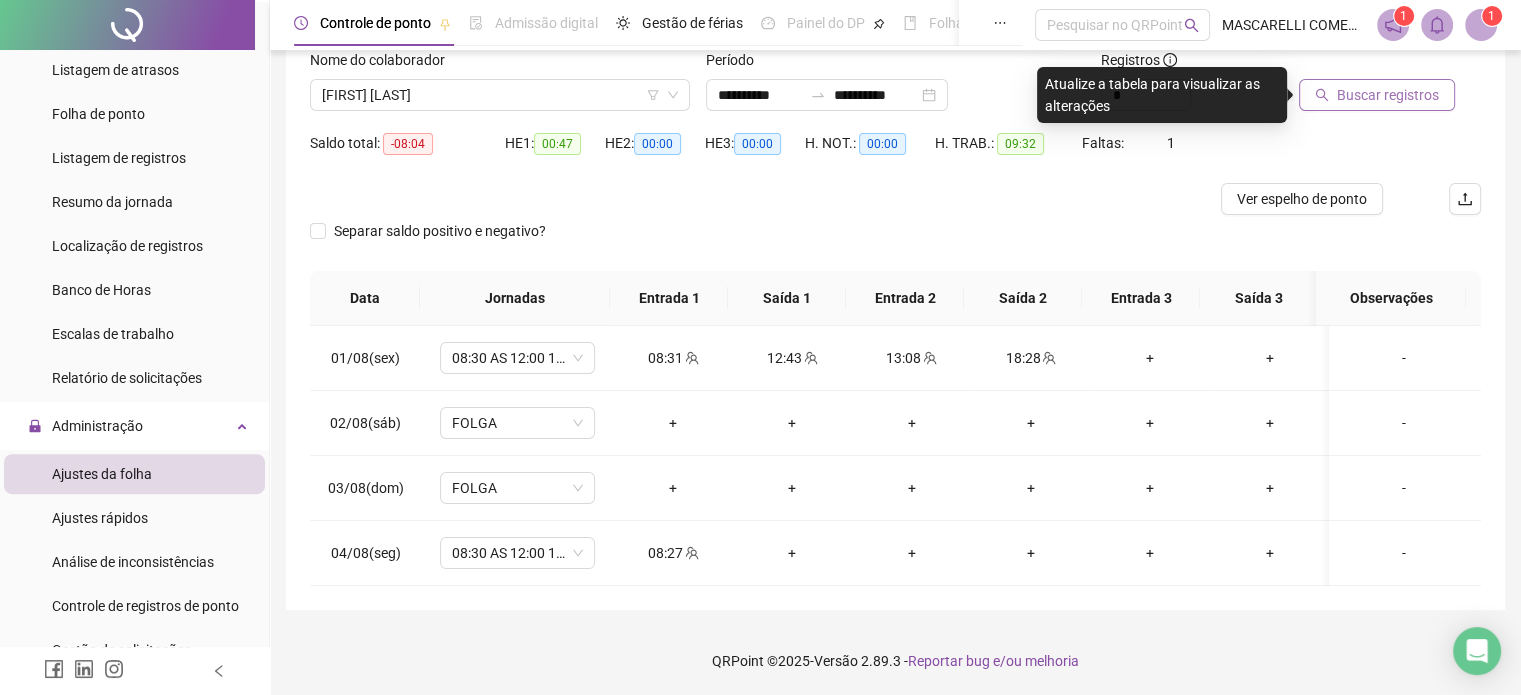 click on "Buscar registros" at bounding box center (1388, 95) 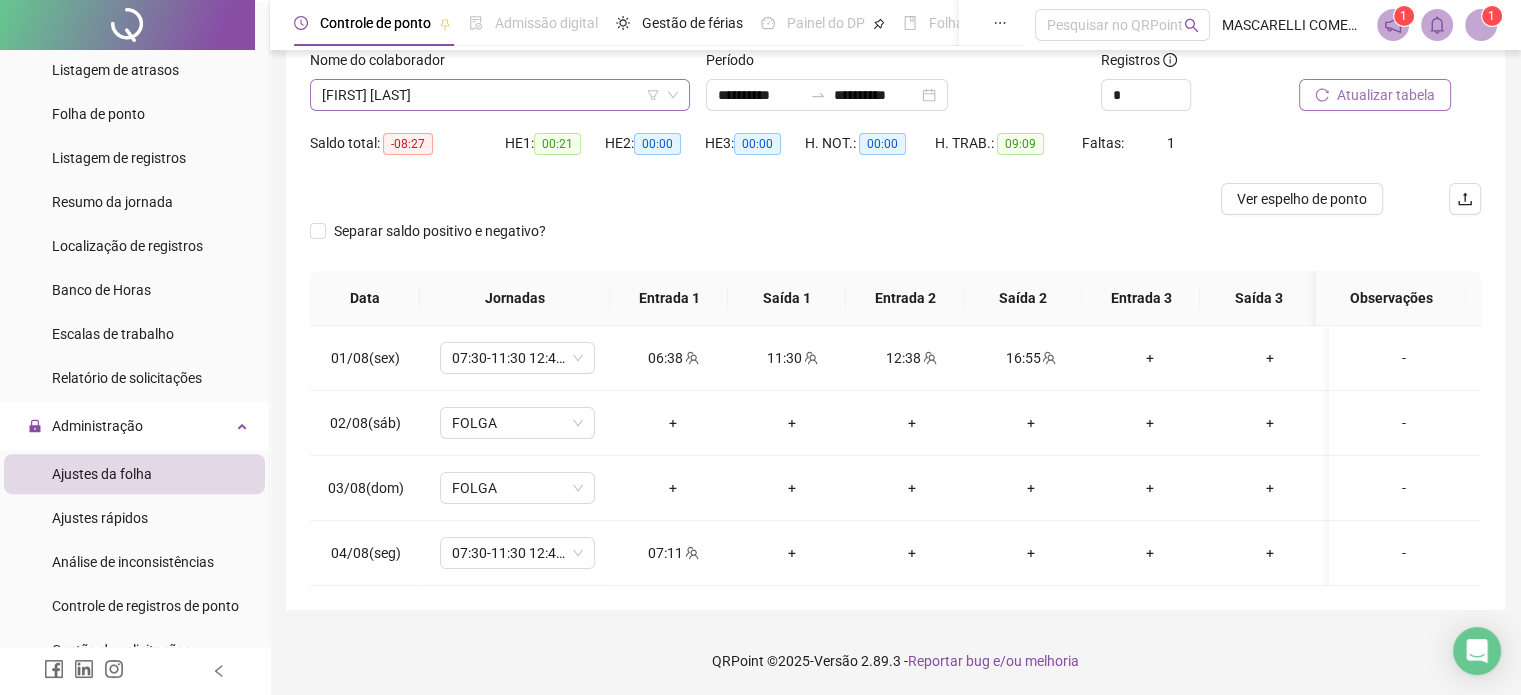 click on "[FIRST] [LAST]" at bounding box center [500, 95] 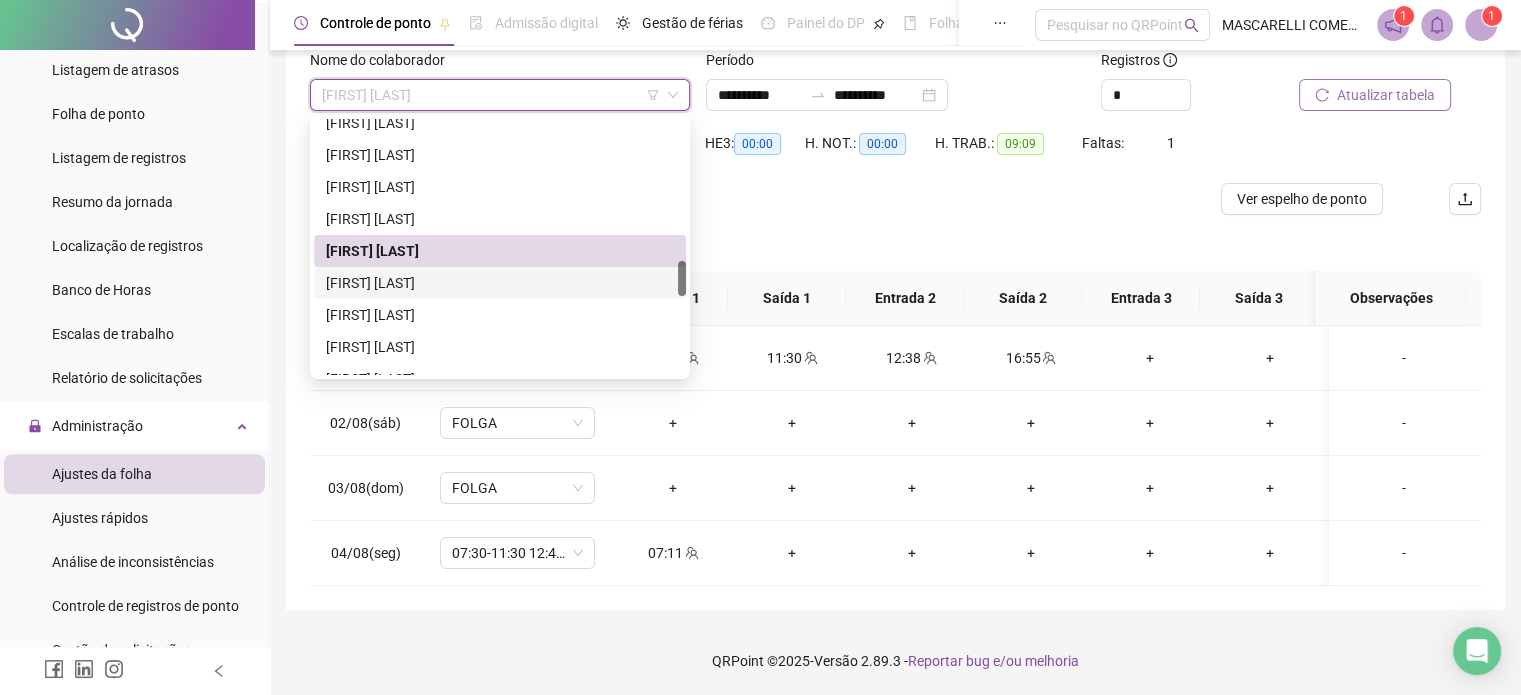 scroll, scrollTop: 1104, scrollLeft: 0, axis: vertical 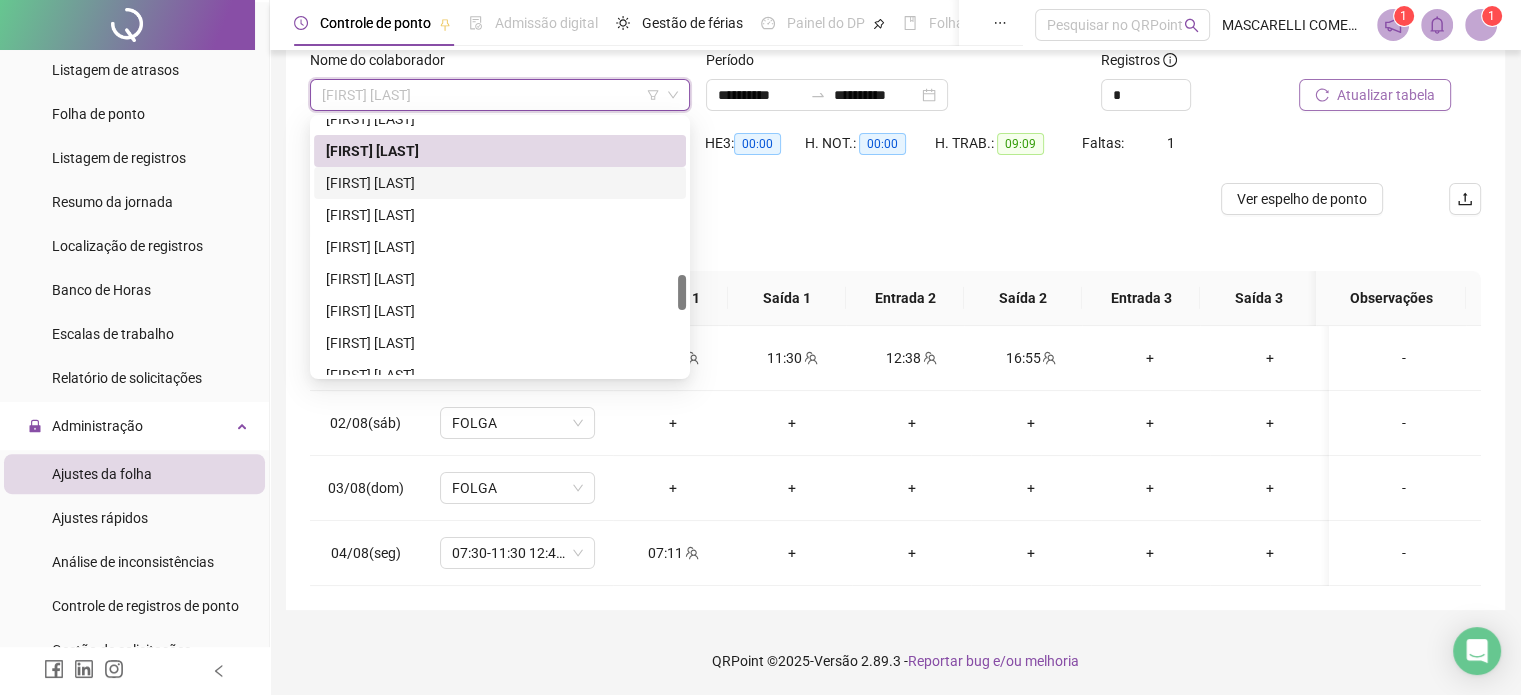click on "[FIRST] [LAST]" at bounding box center (500, 183) 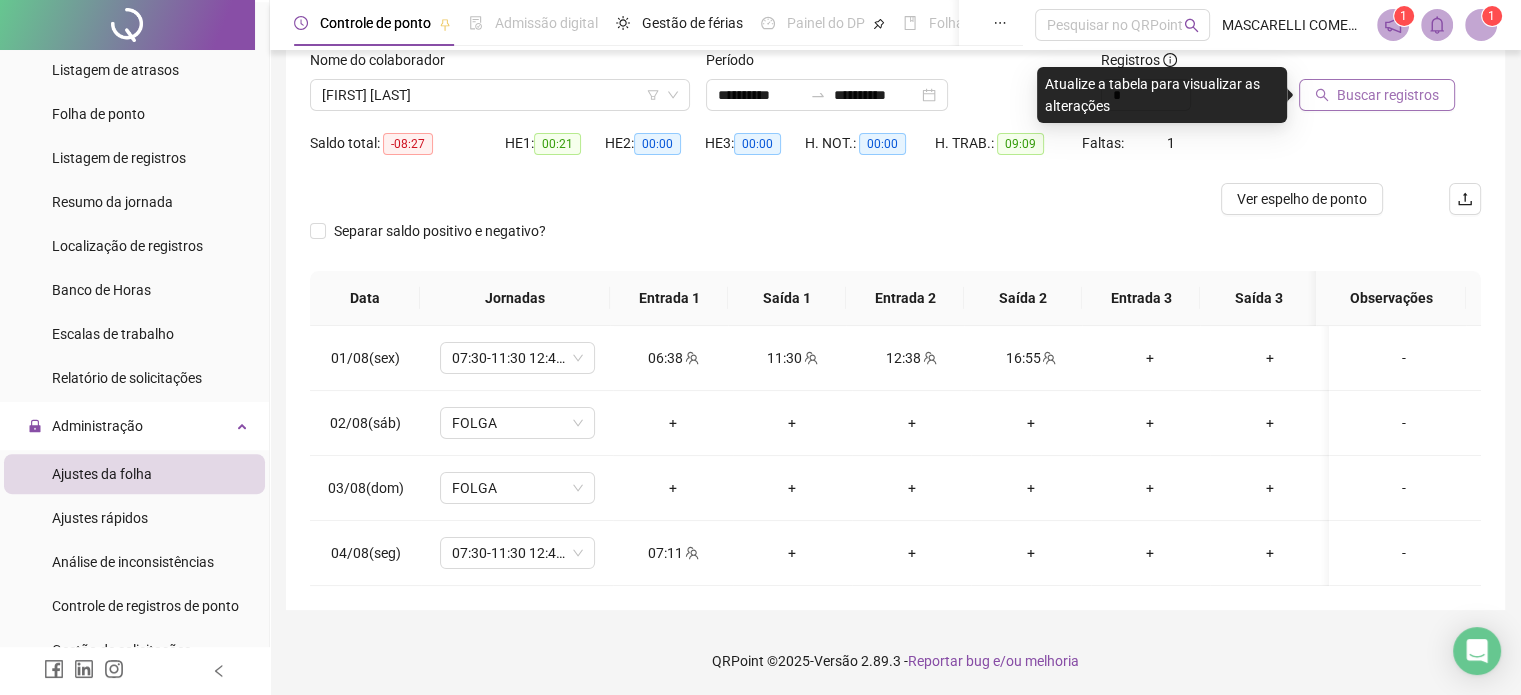 click on "Buscar registros" at bounding box center (1388, 95) 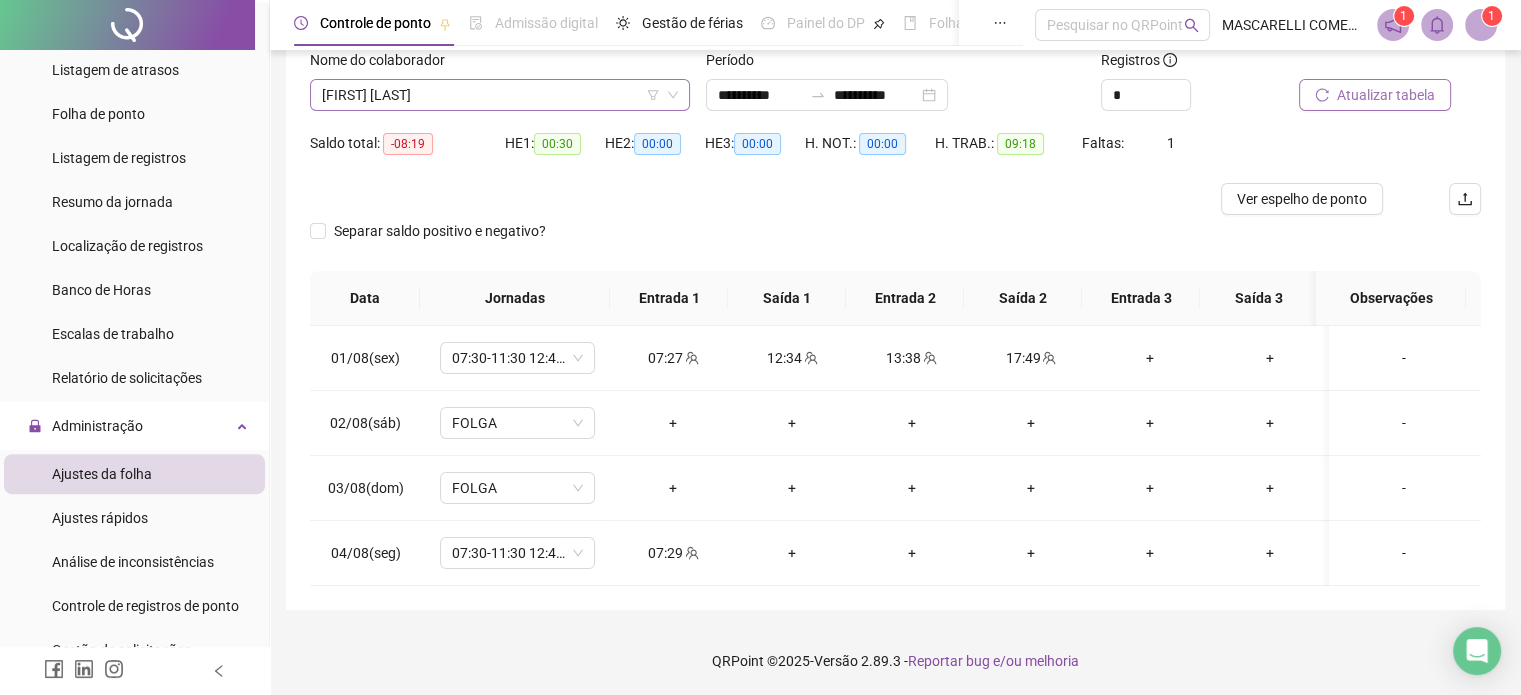 click on "[FIRST] [LAST]" at bounding box center [500, 95] 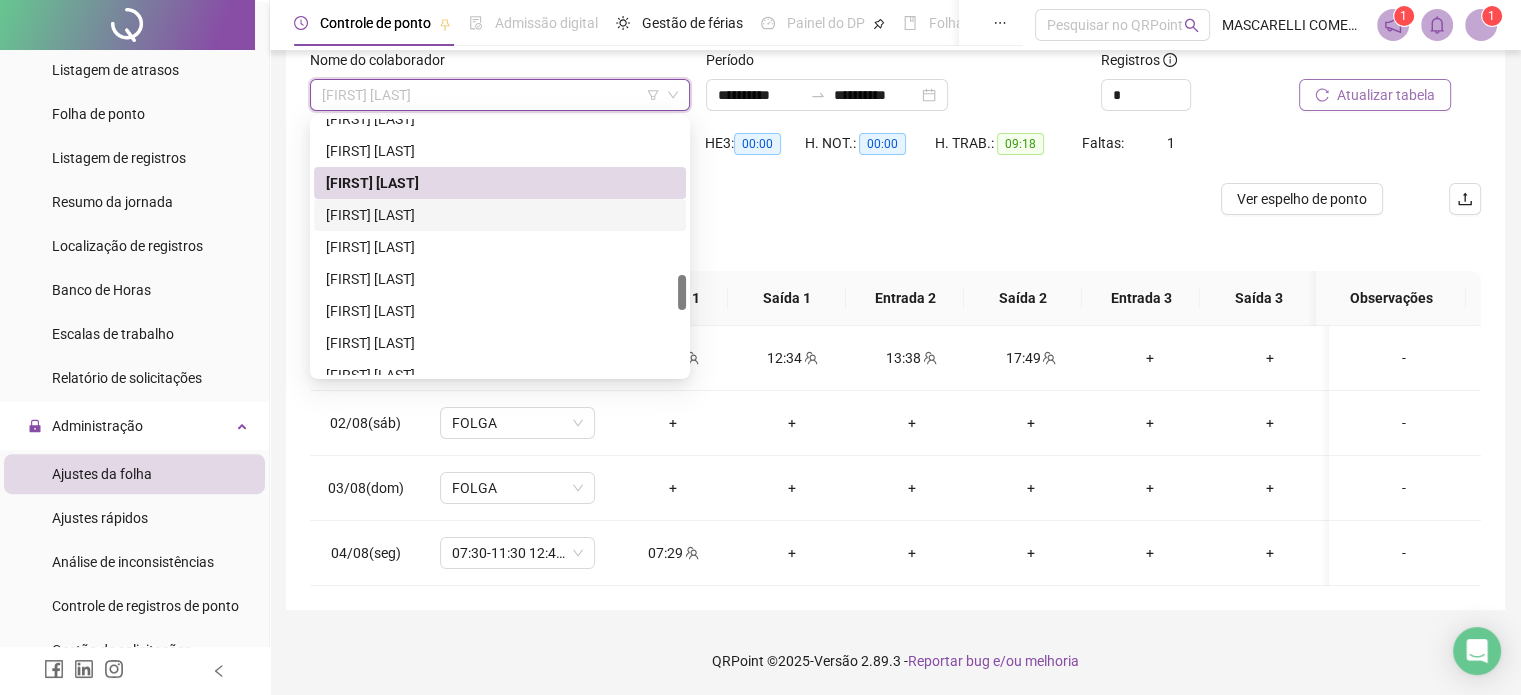 click on "[FIRST] [LAST]" at bounding box center [500, 215] 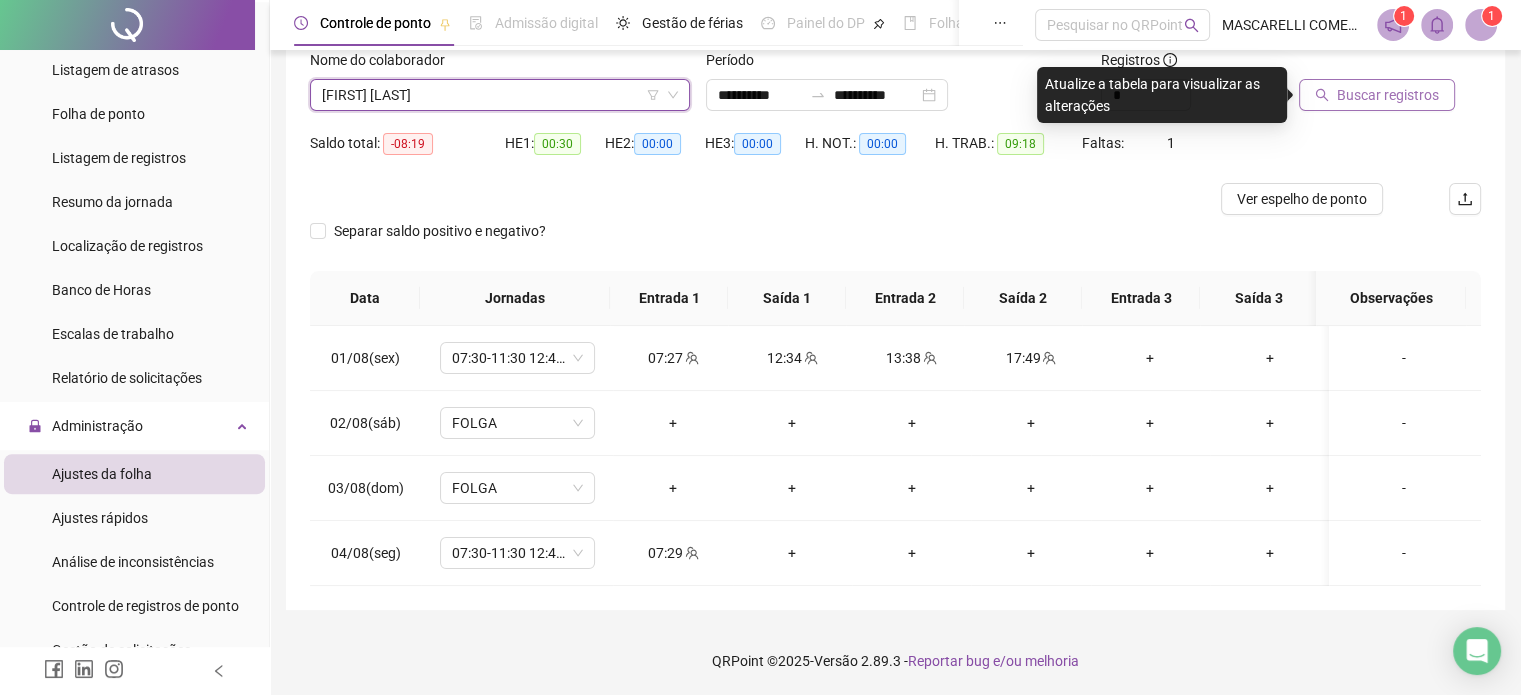 click on "Buscar registros" at bounding box center (1377, 95) 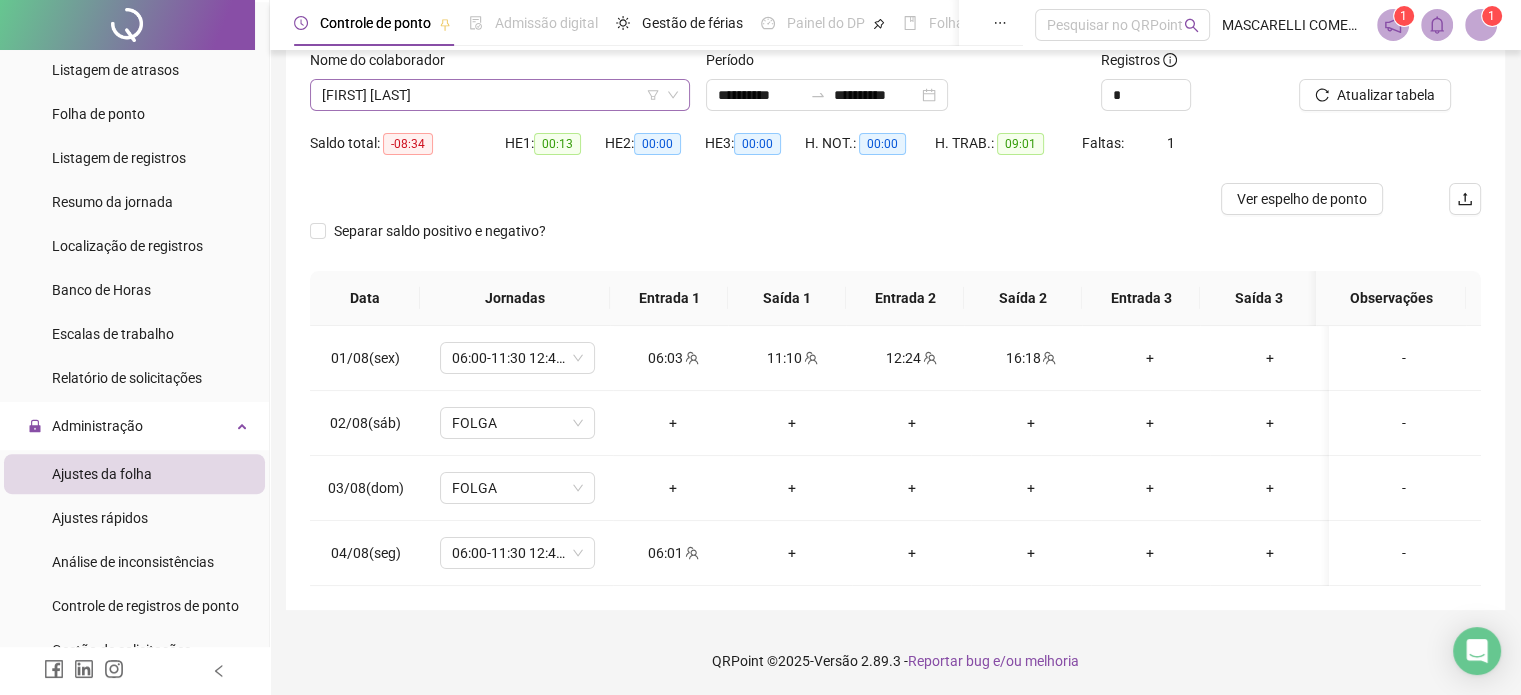 click on "[FIRST] [LAST]" at bounding box center (500, 95) 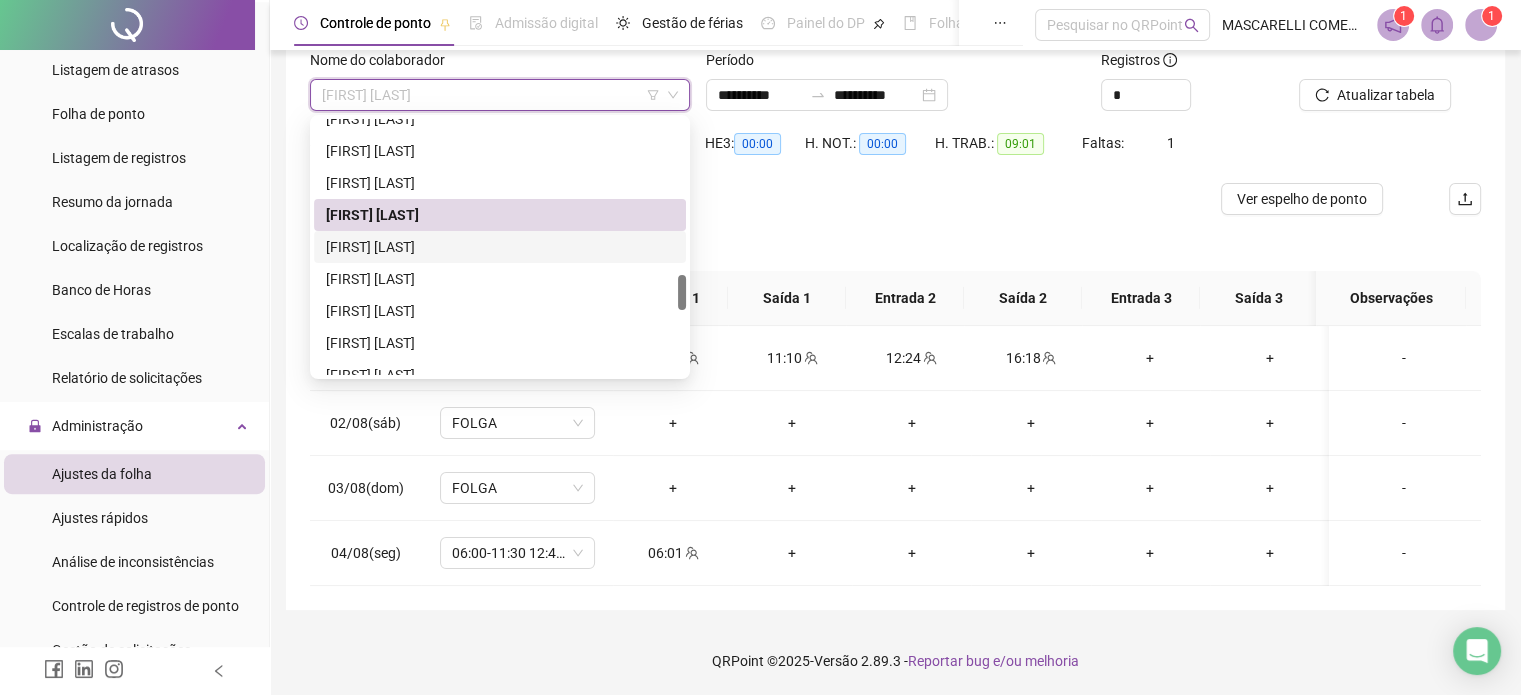 click on "[FIRST] [LAST]" at bounding box center [500, 247] 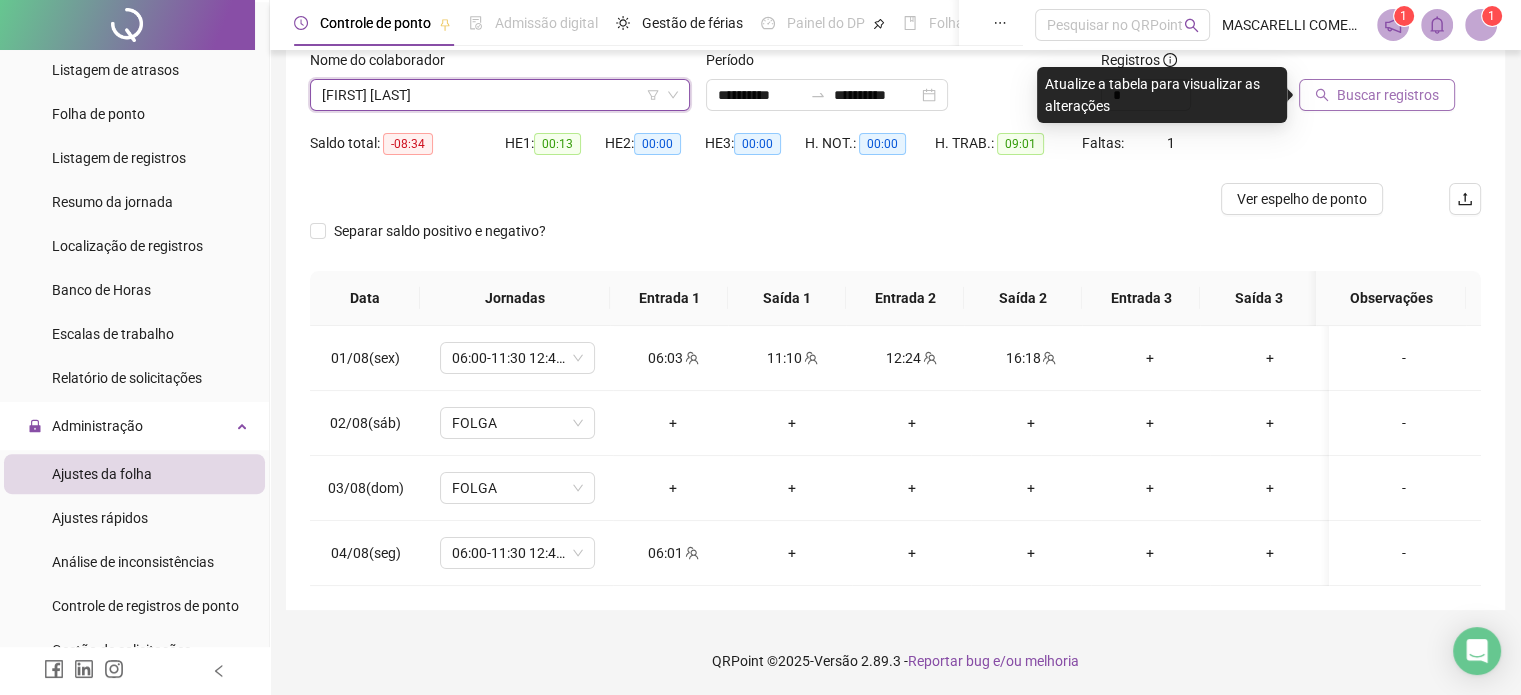 click on "Buscar registros" at bounding box center (1388, 95) 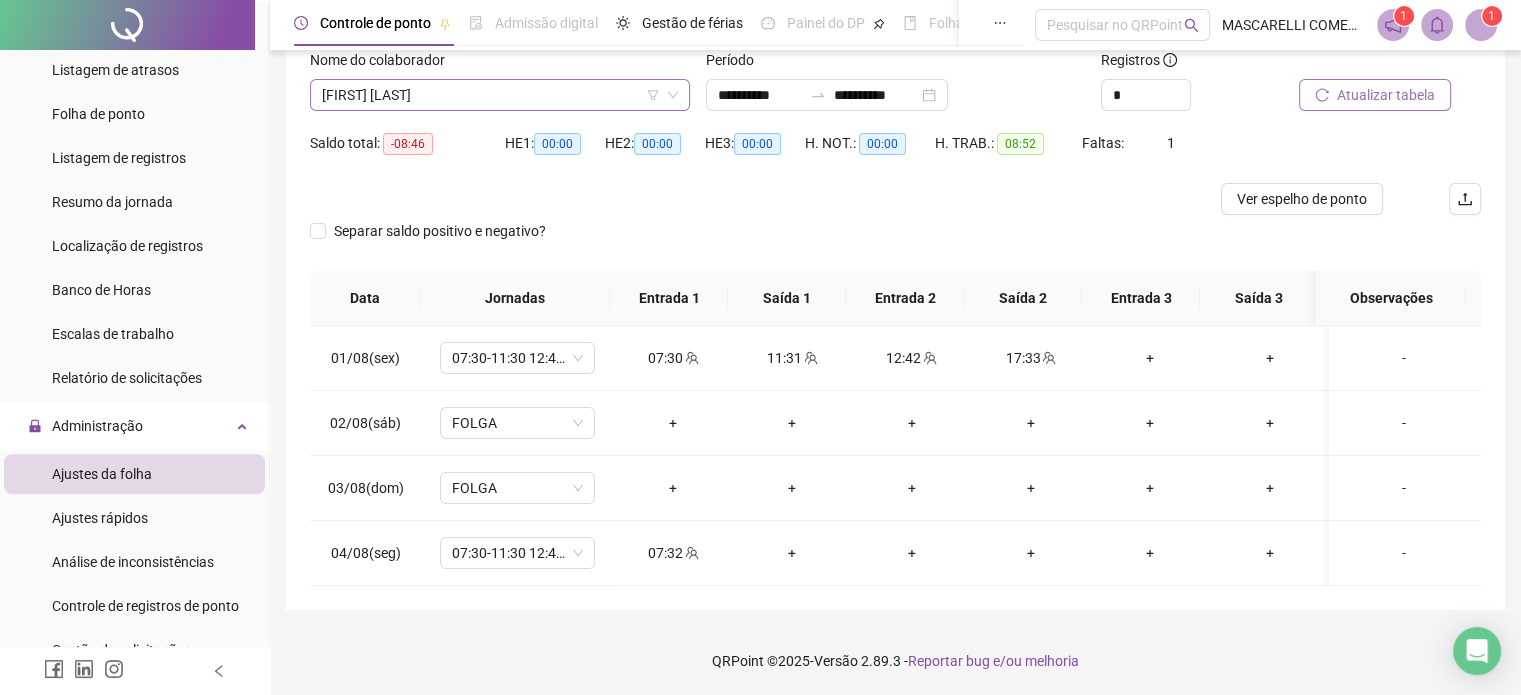 click on "[FIRST] [LAST]" at bounding box center [500, 95] 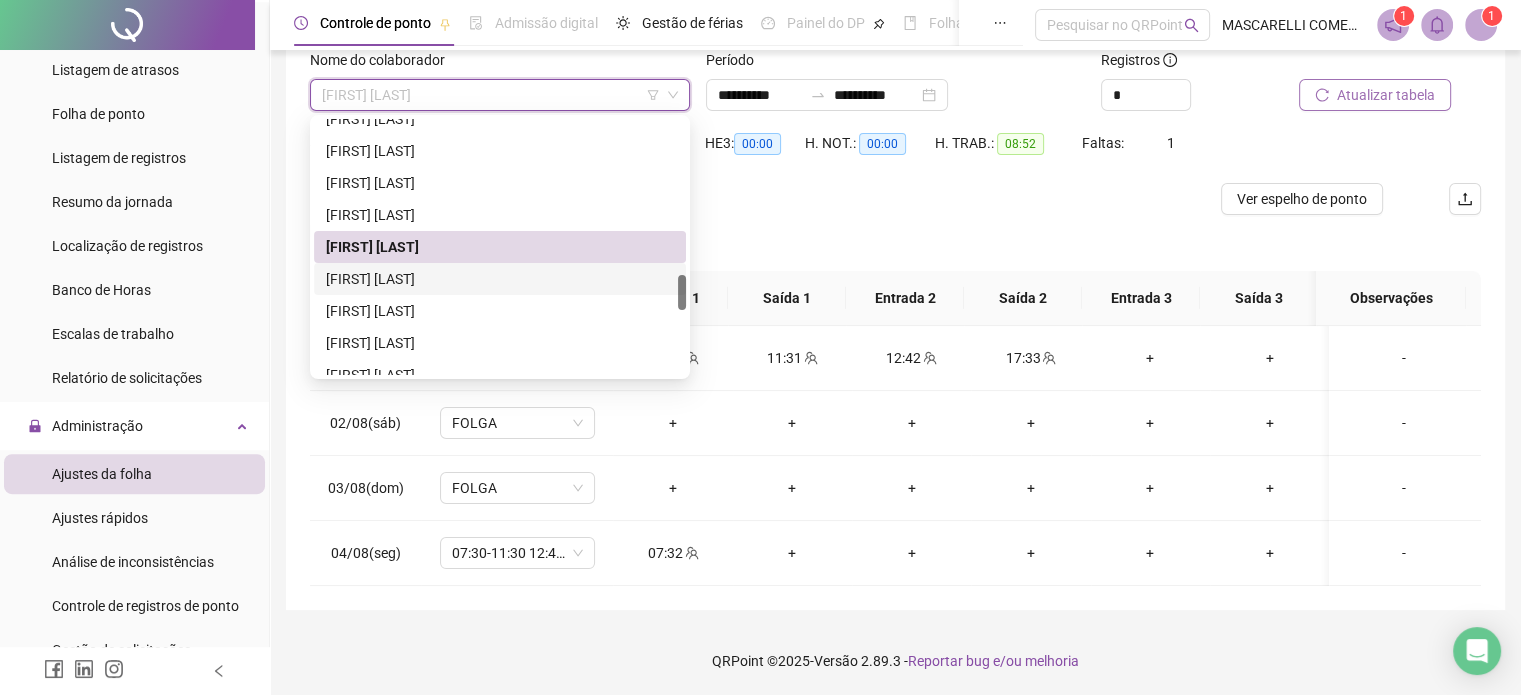 click on "[FIRST] [LAST]" at bounding box center (500, 279) 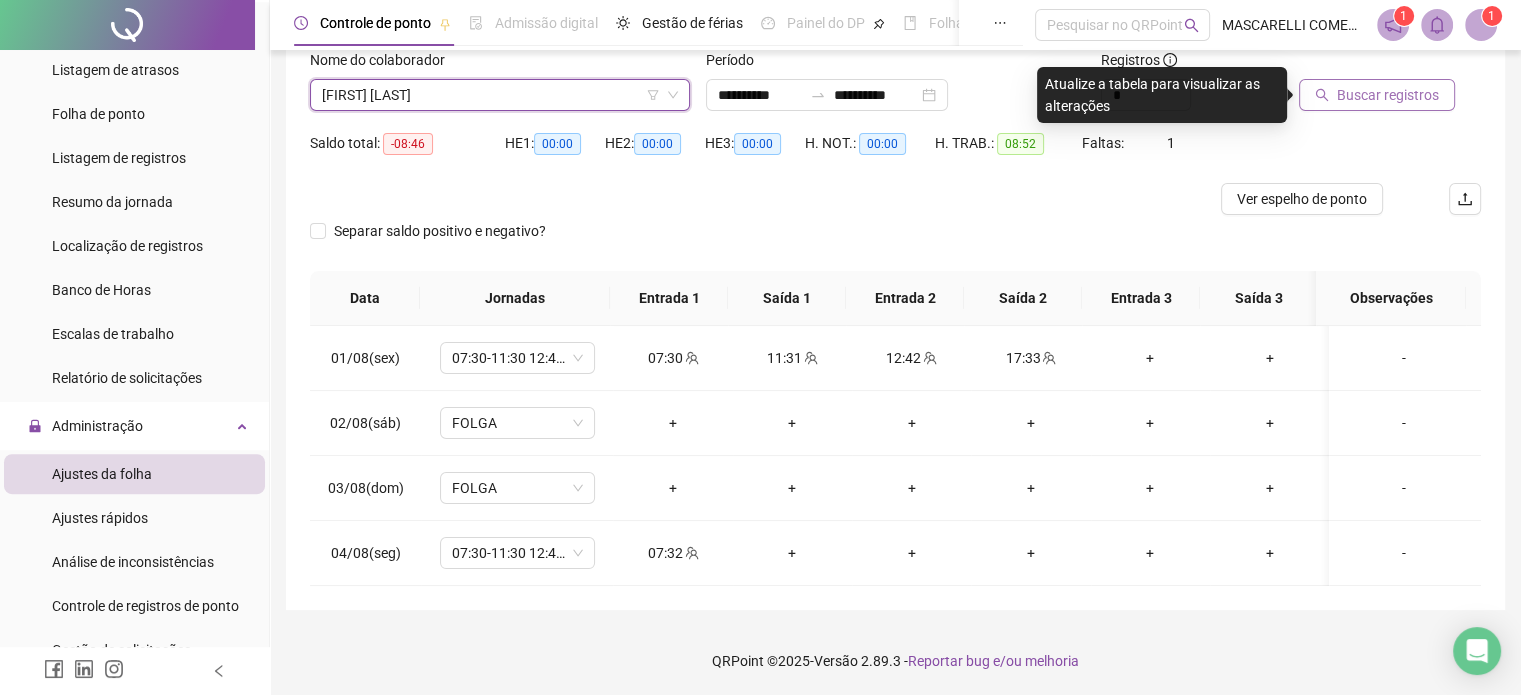 click on "Buscar registros" at bounding box center [1388, 95] 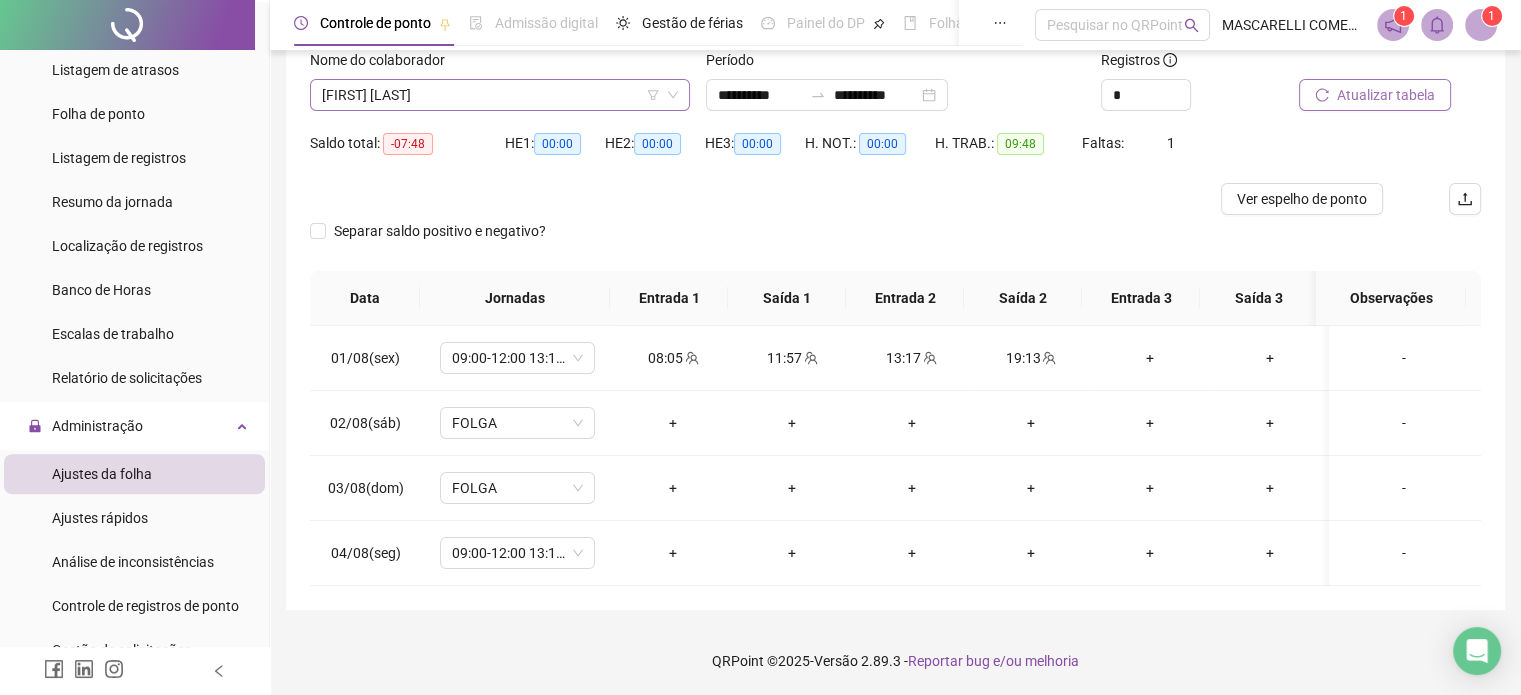 click on "[FIRST] [LAST]" at bounding box center [500, 95] 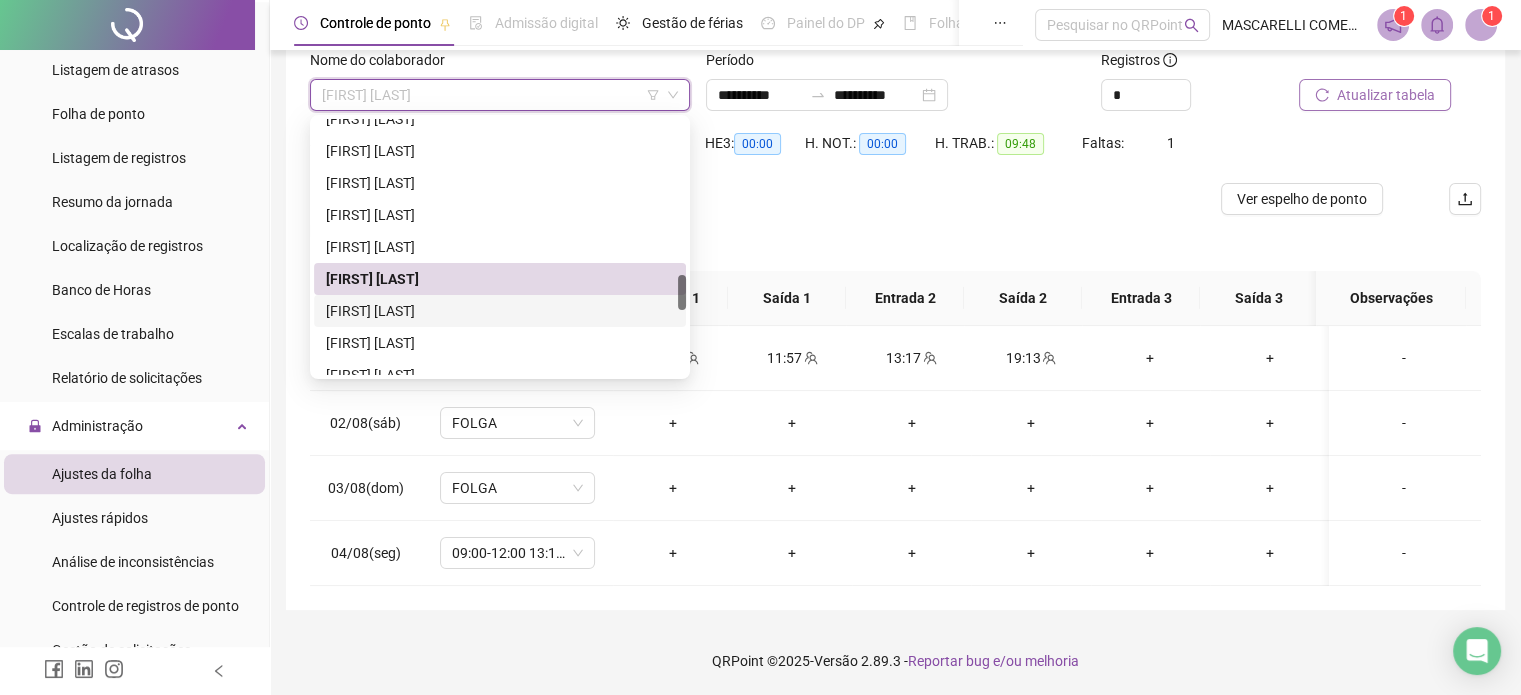 drag, startPoint x: 353, startPoint y: 314, endPoint x: 656, endPoint y: 225, distance: 315.80057 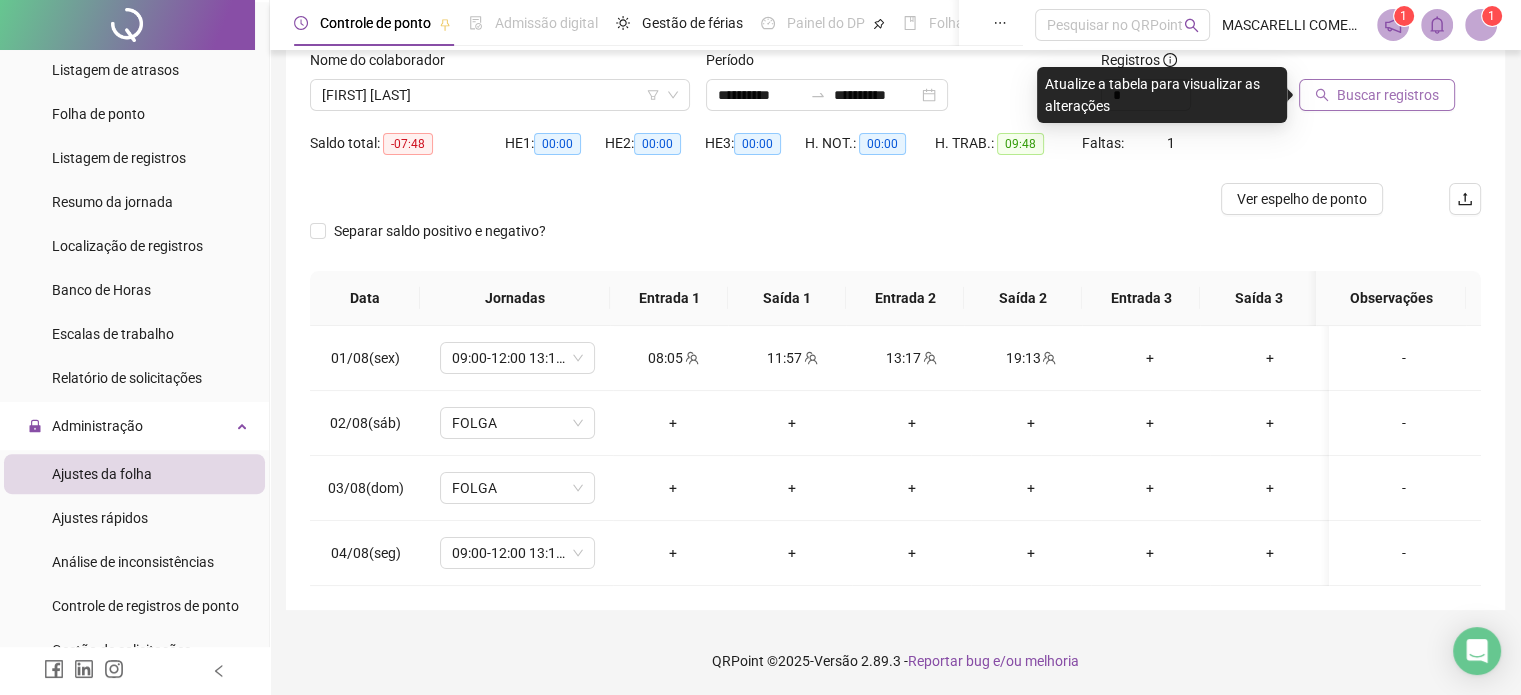 click on "Buscar registros" at bounding box center [1388, 95] 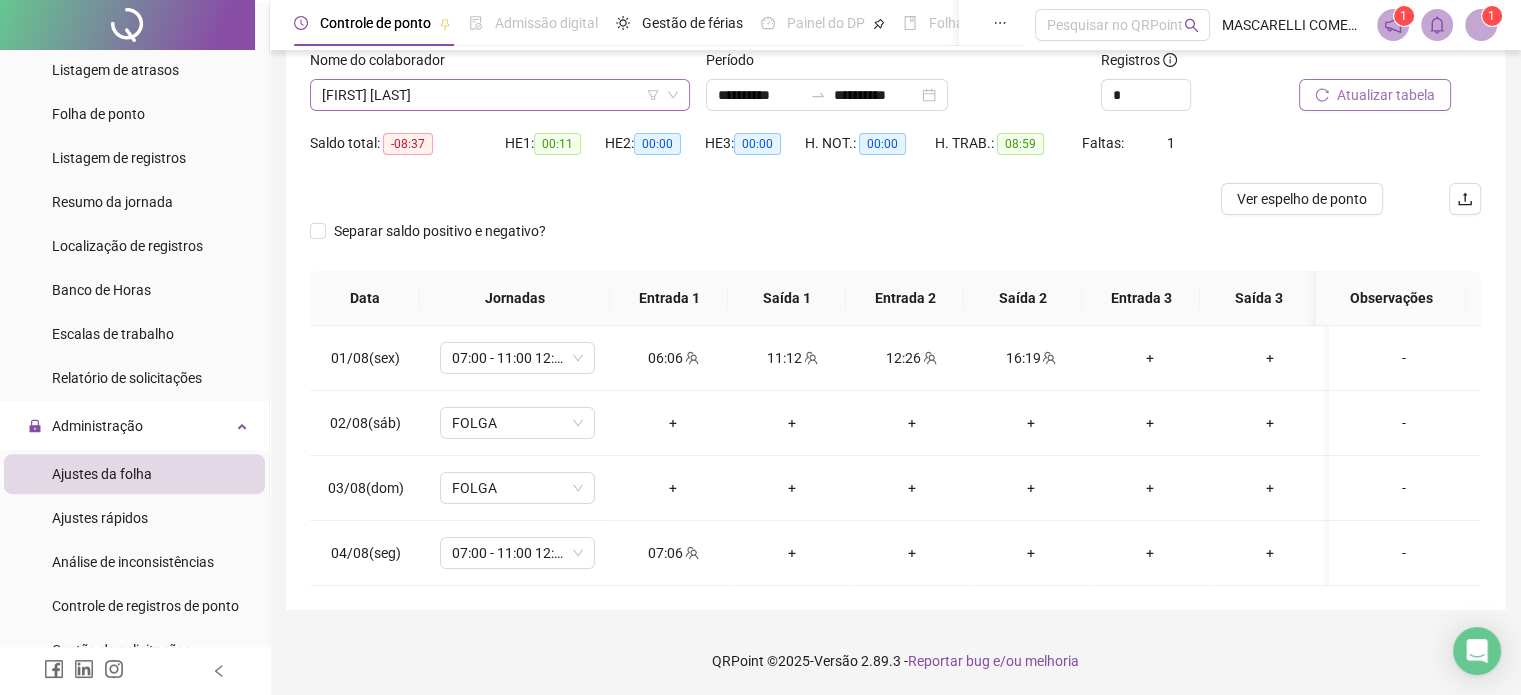 click on "[FIRST] [LAST]" at bounding box center [500, 95] 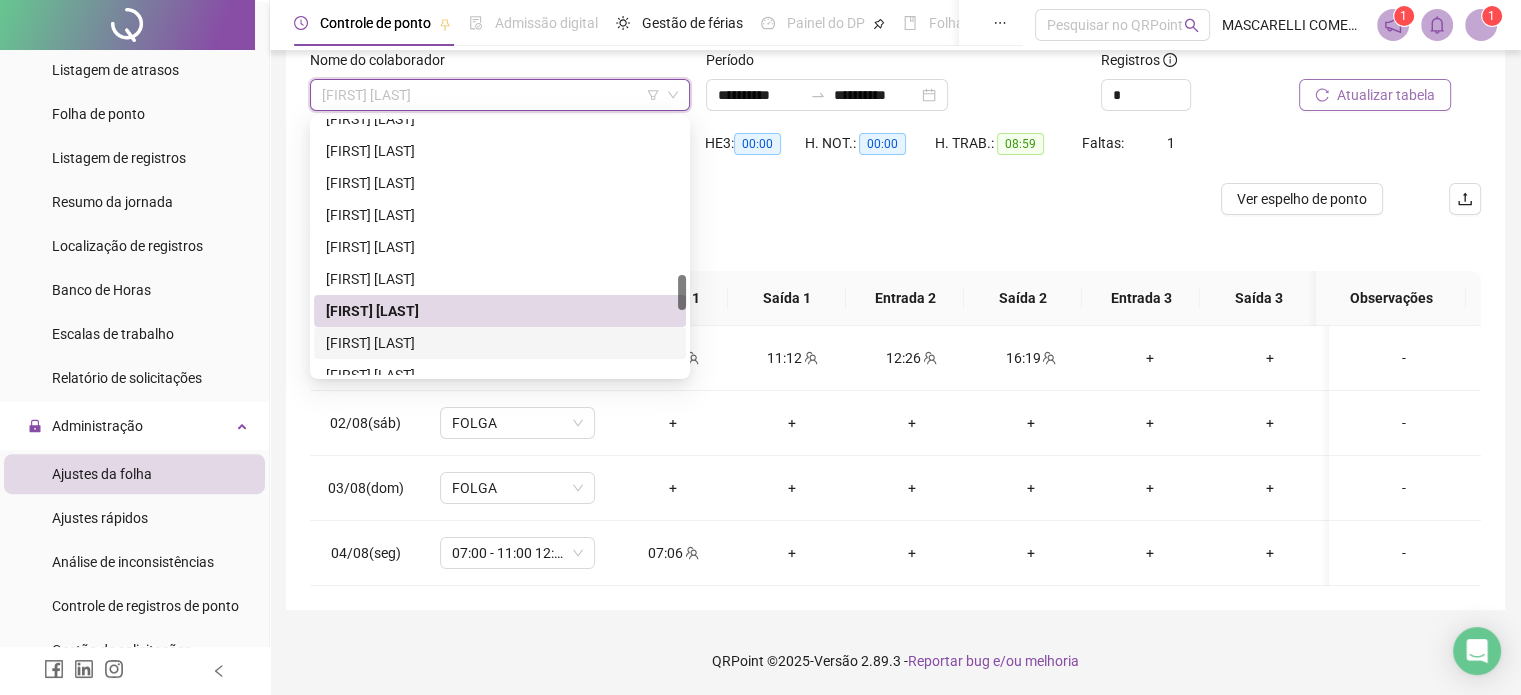 click on "[FIRST] [LAST]" at bounding box center [500, 343] 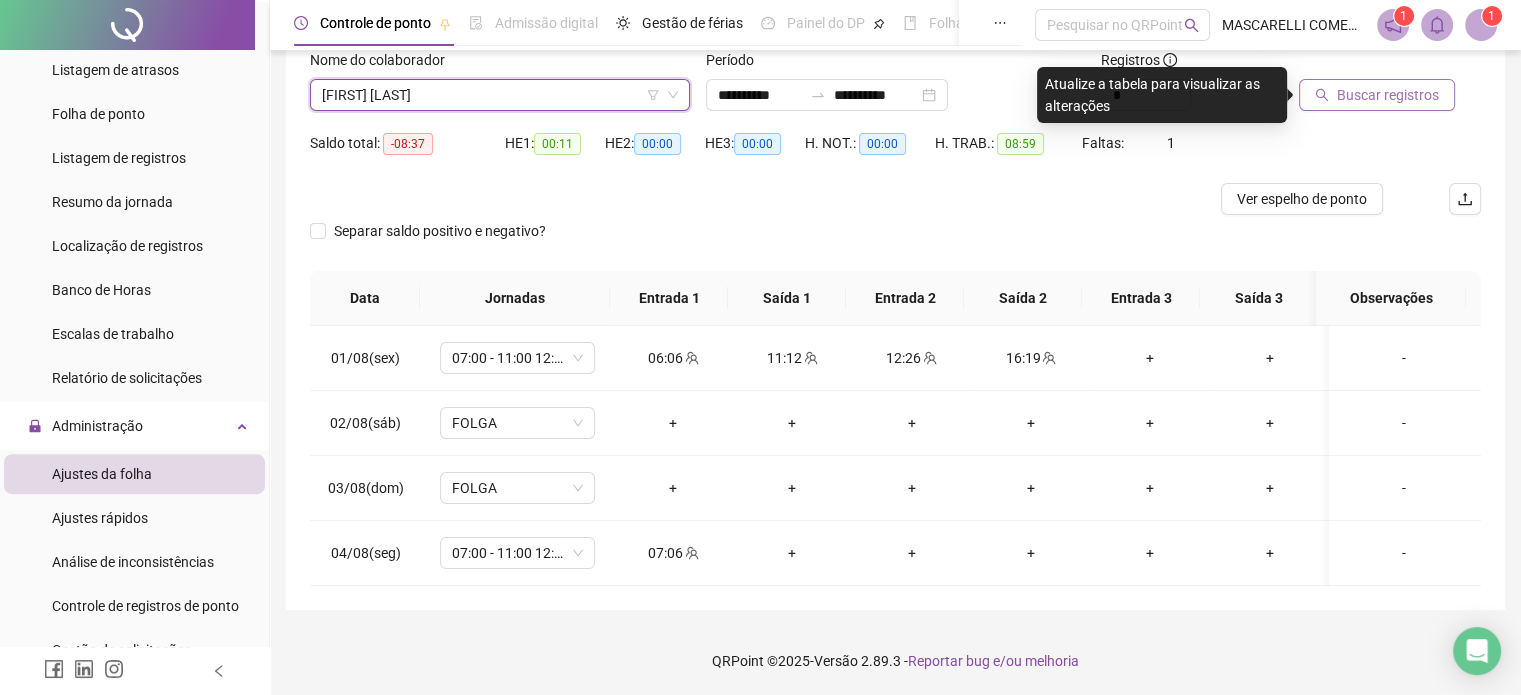 click on "Buscar registros" at bounding box center [1388, 95] 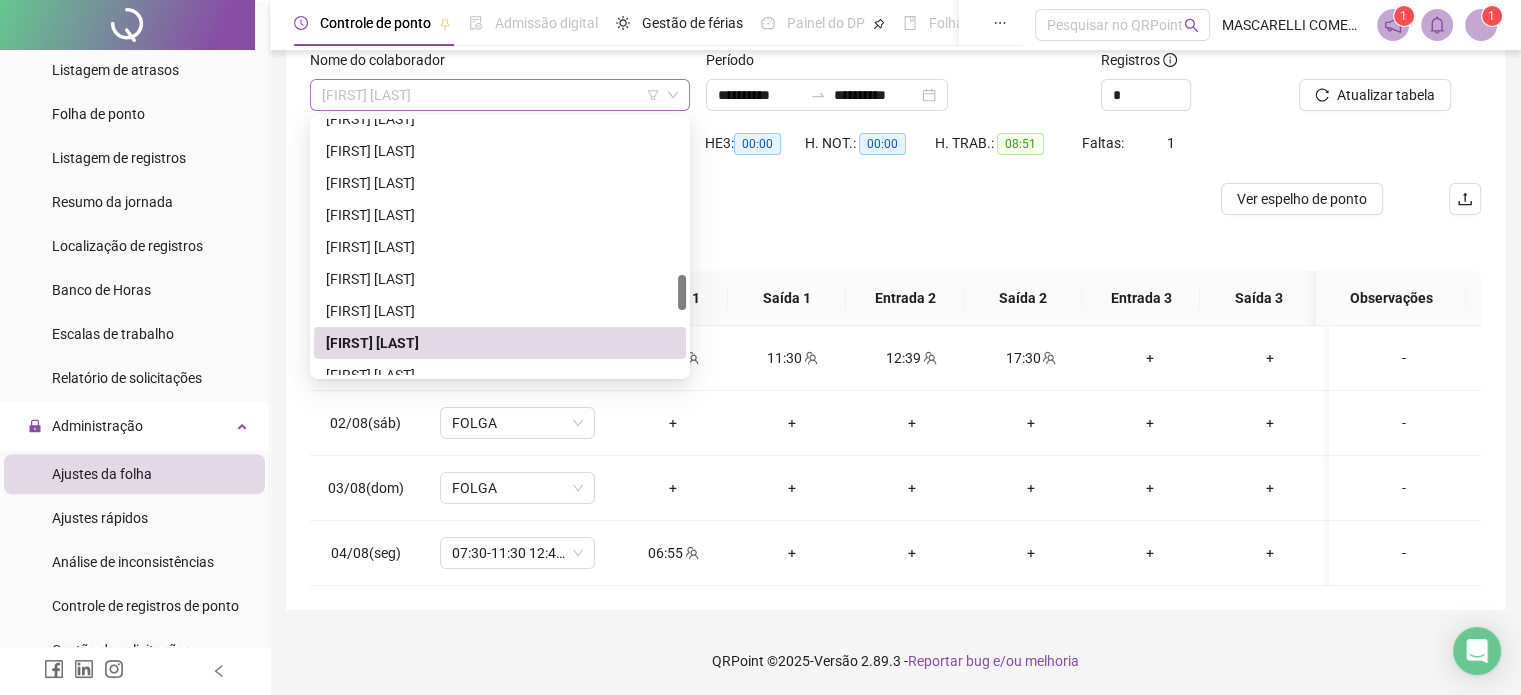 click on "[FIRST] [LAST]" at bounding box center (500, 95) 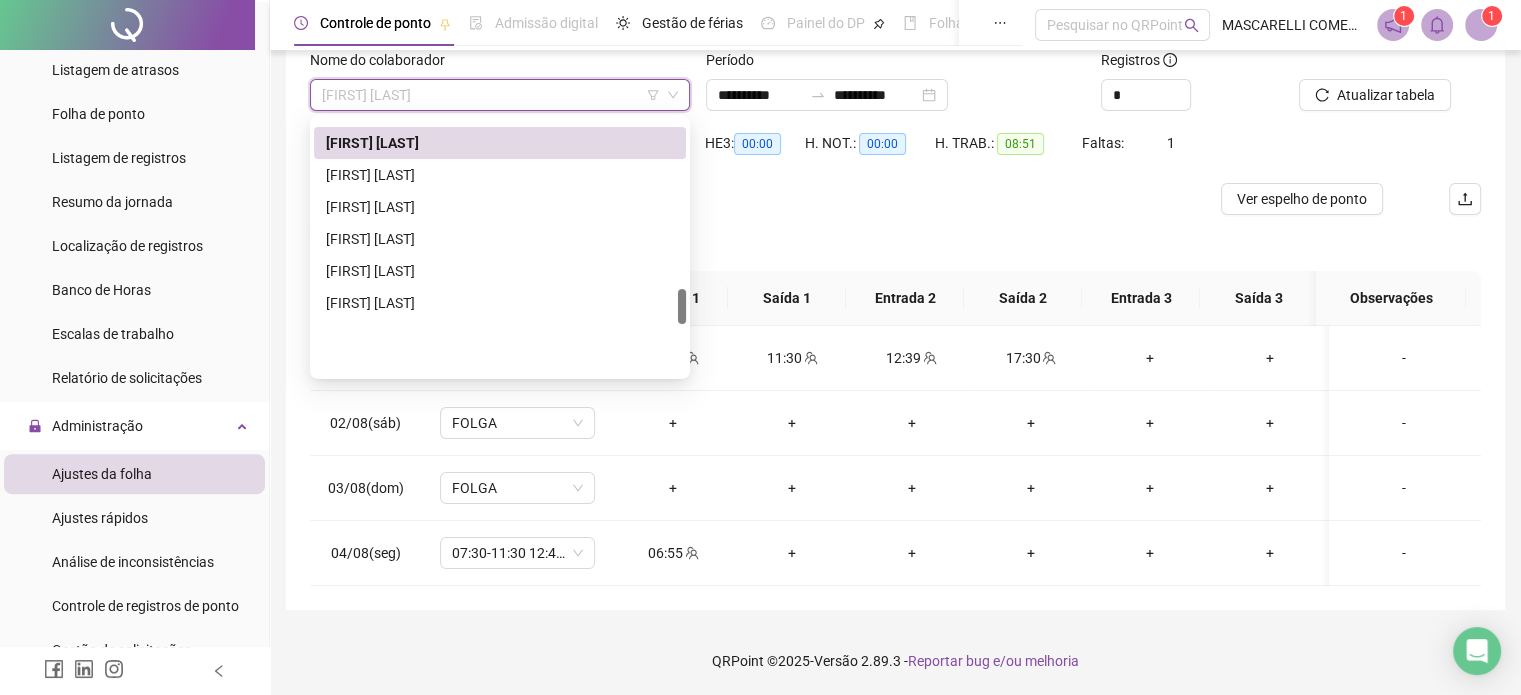 scroll, scrollTop: 1104, scrollLeft: 0, axis: vertical 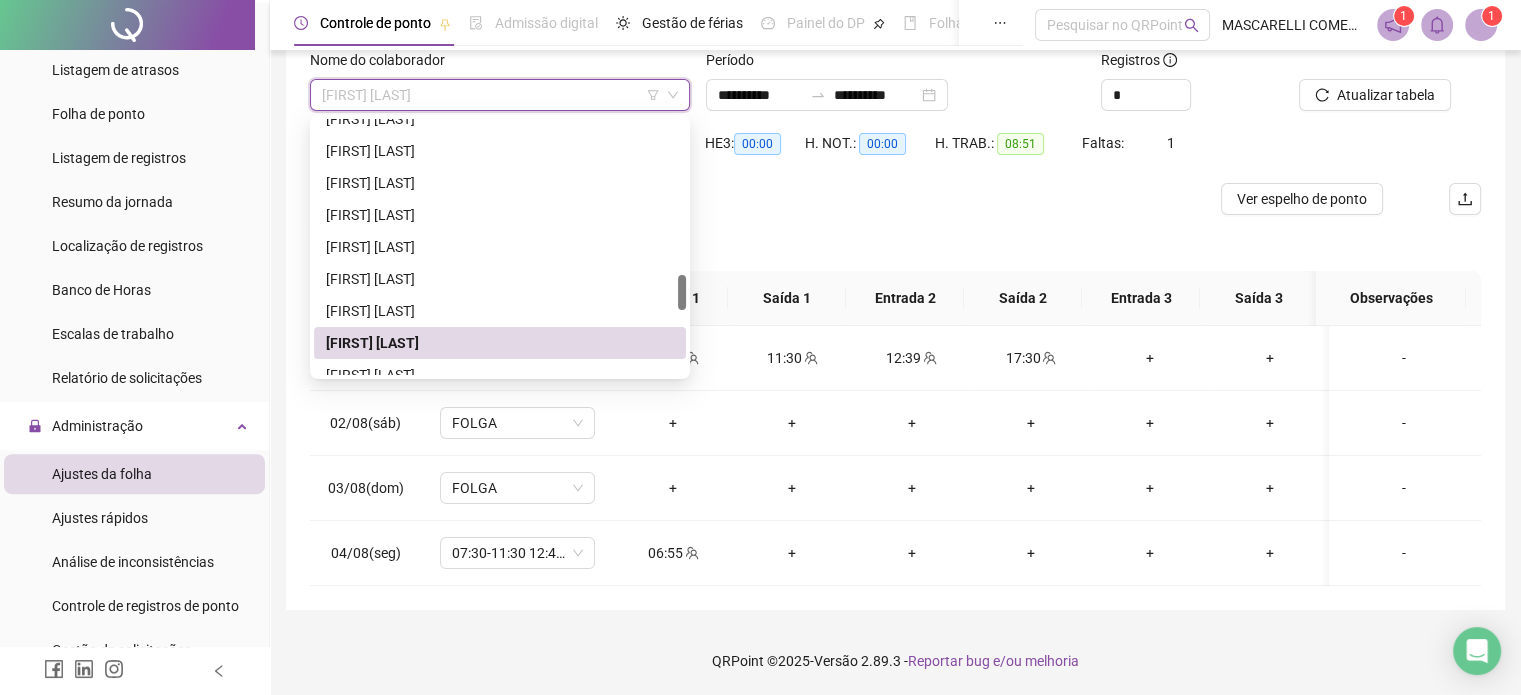 click on "[FIRST] [LAST]" at bounding box center [500, 343] 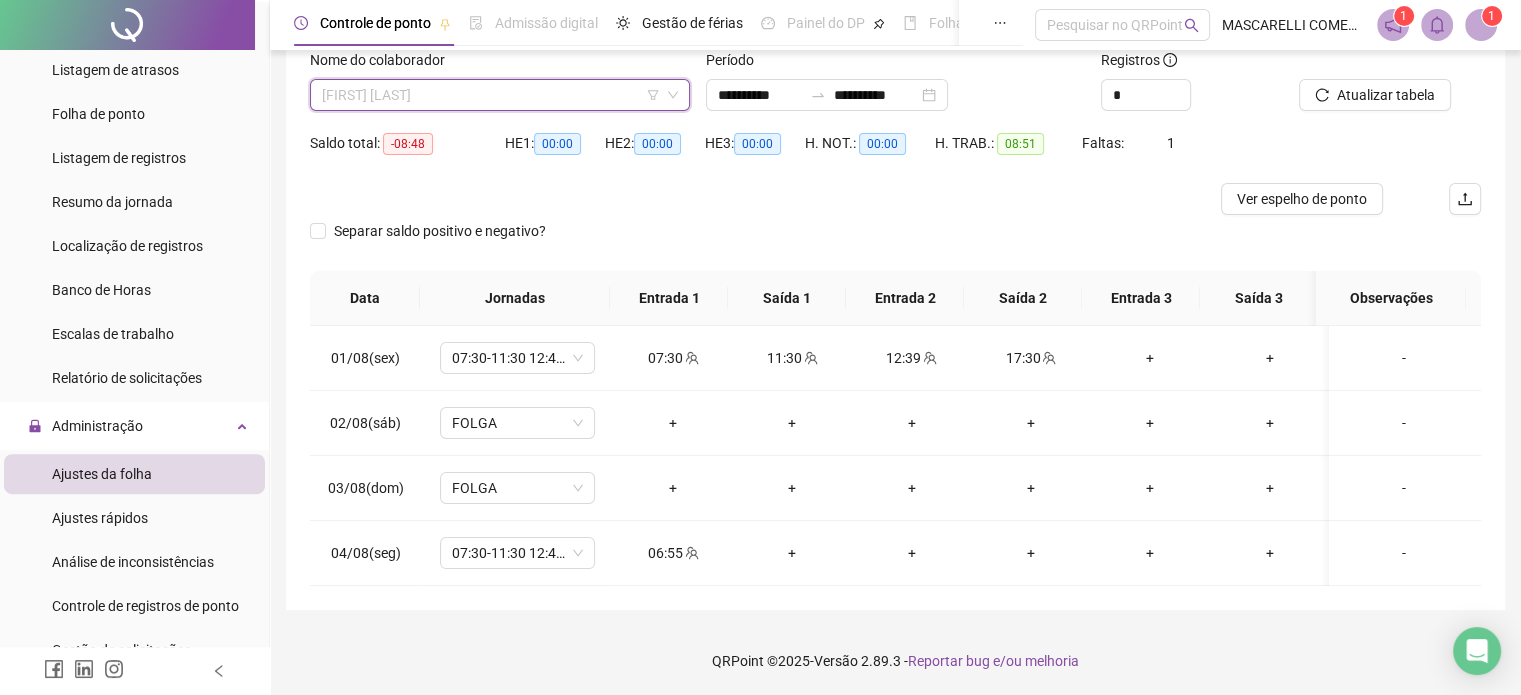 click on "[FIRST] [LAST]" at bounding box center (500, 95) 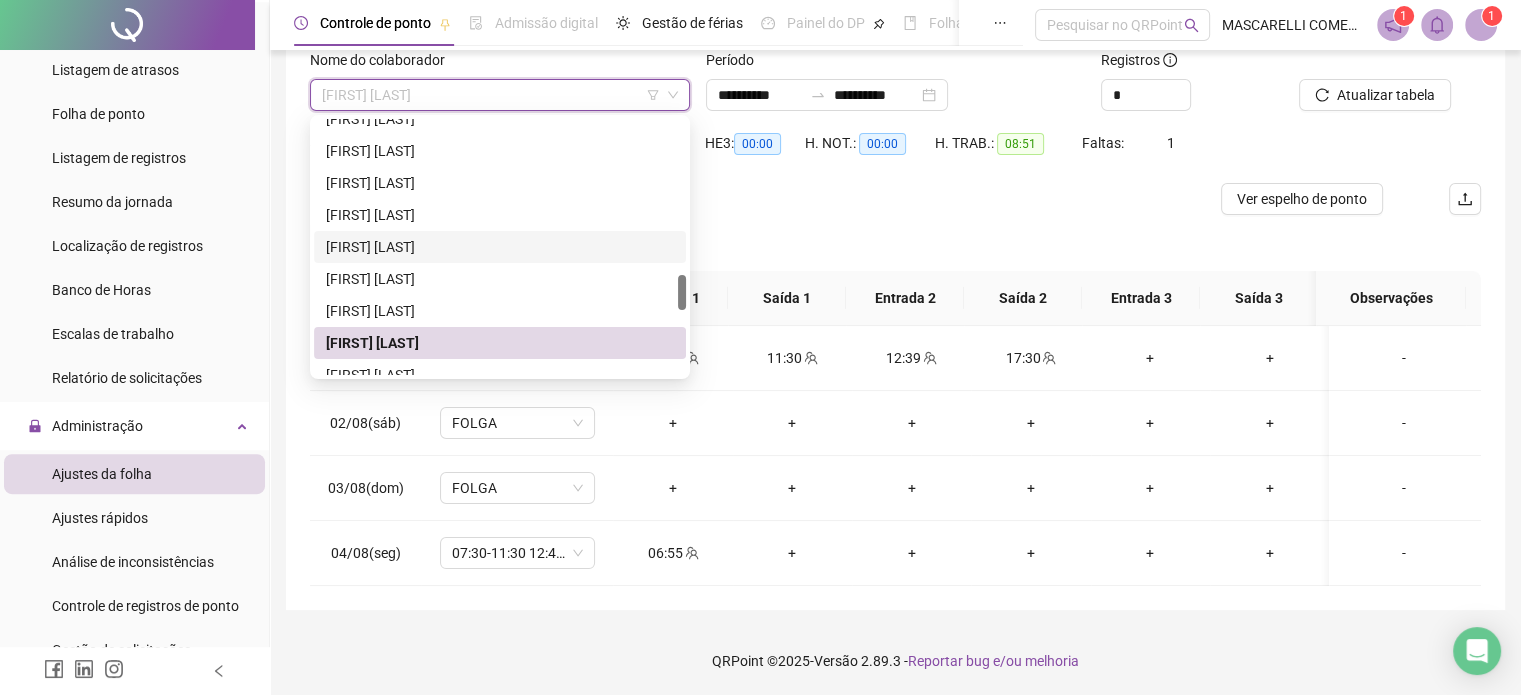 scroll, scrollTop: 1204, scrollLeft: 0, axis: vertical 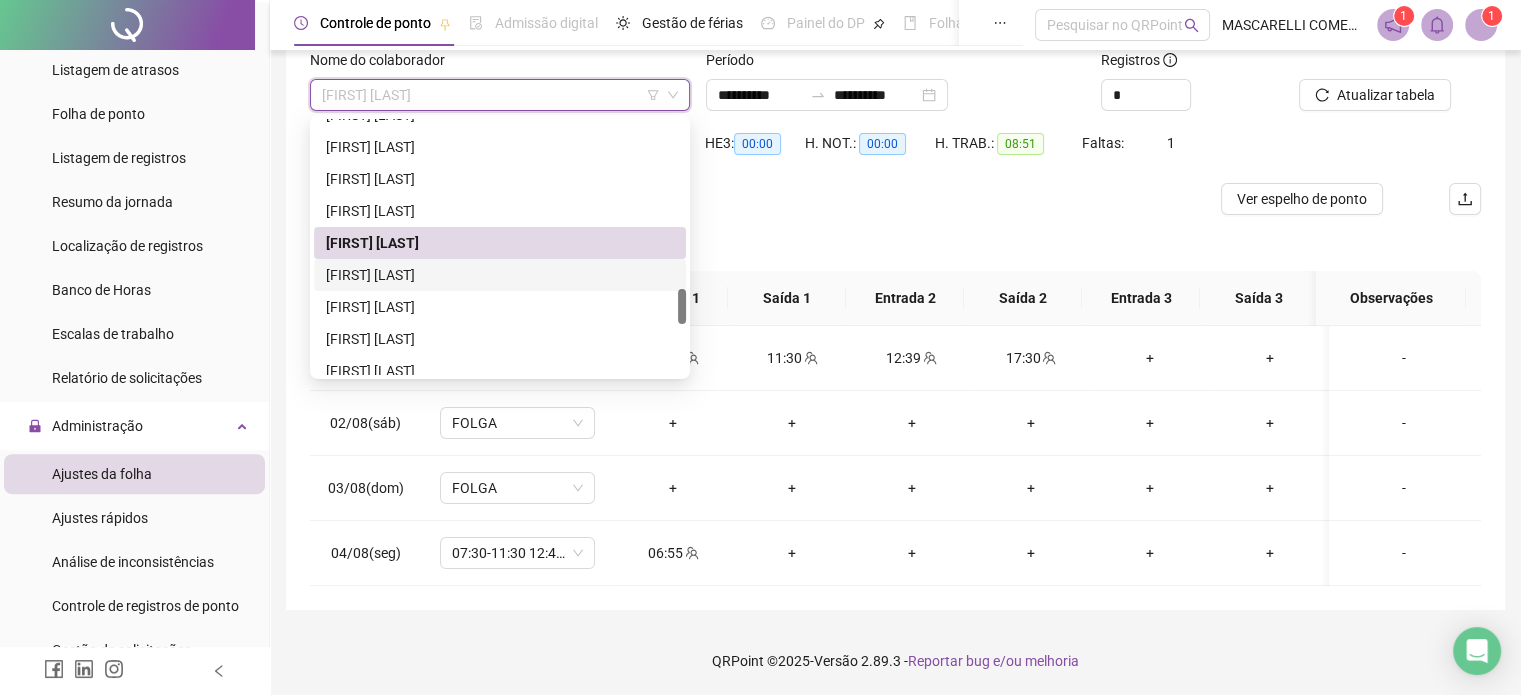 click on "[FIRST] [LAST]" at bounding box center [500, 275] 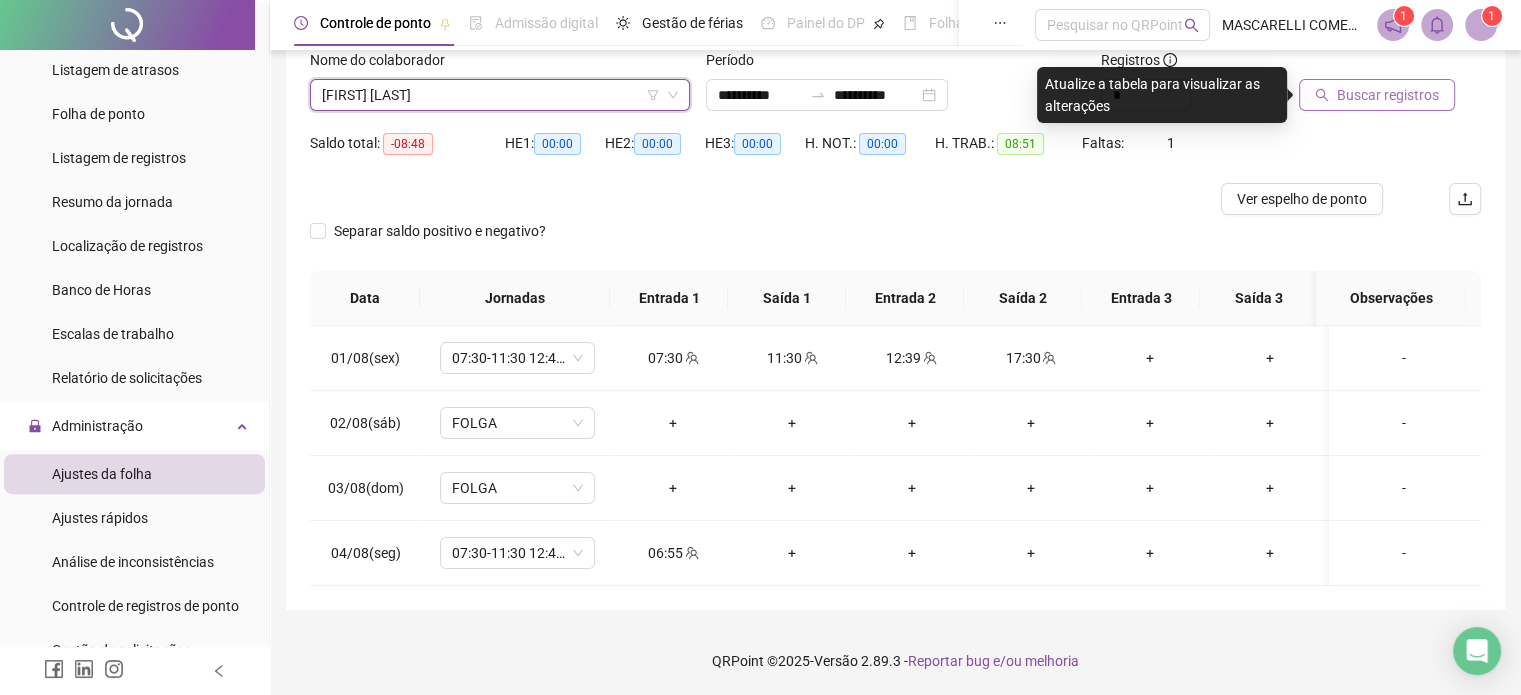 click on "Buscar registros" at bounding box center [1388, 95] 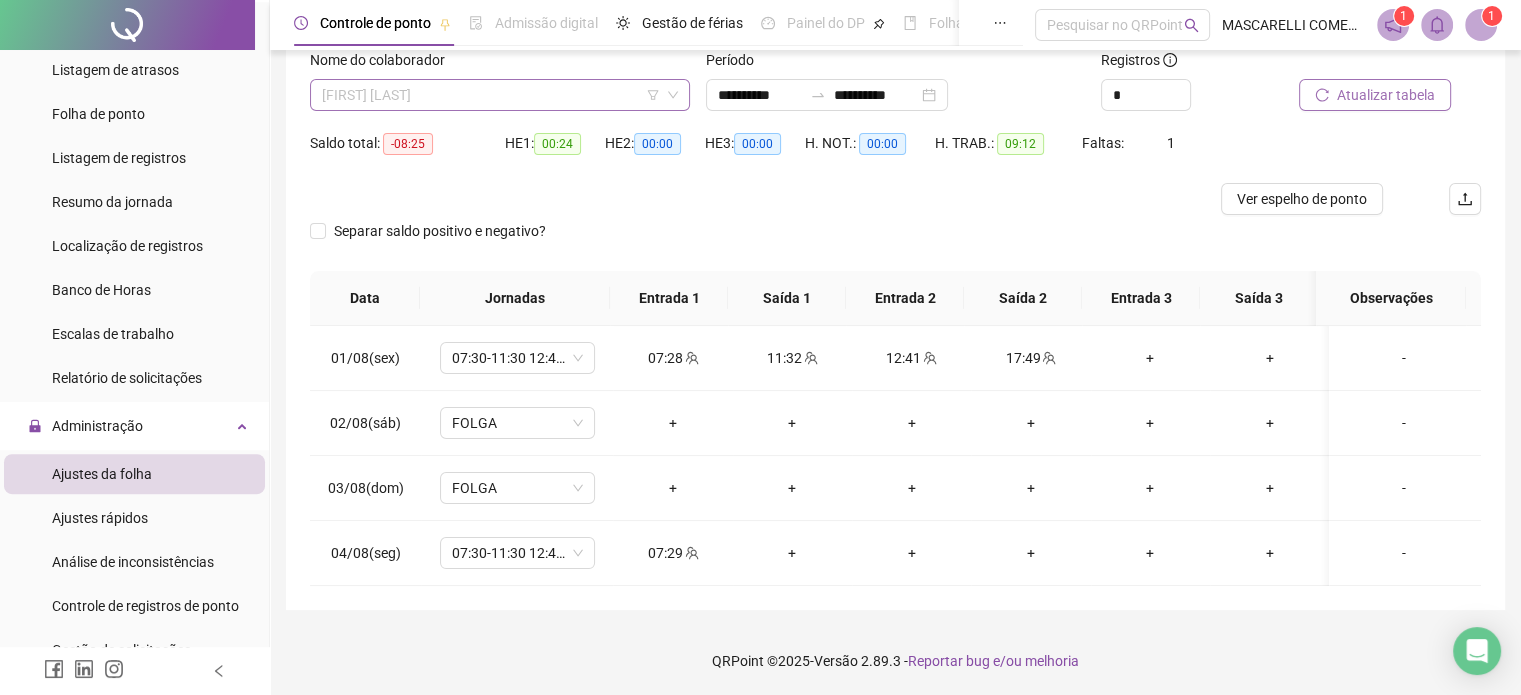 click on "[FIRST] [LAST]" at bounding box center [500, 95] 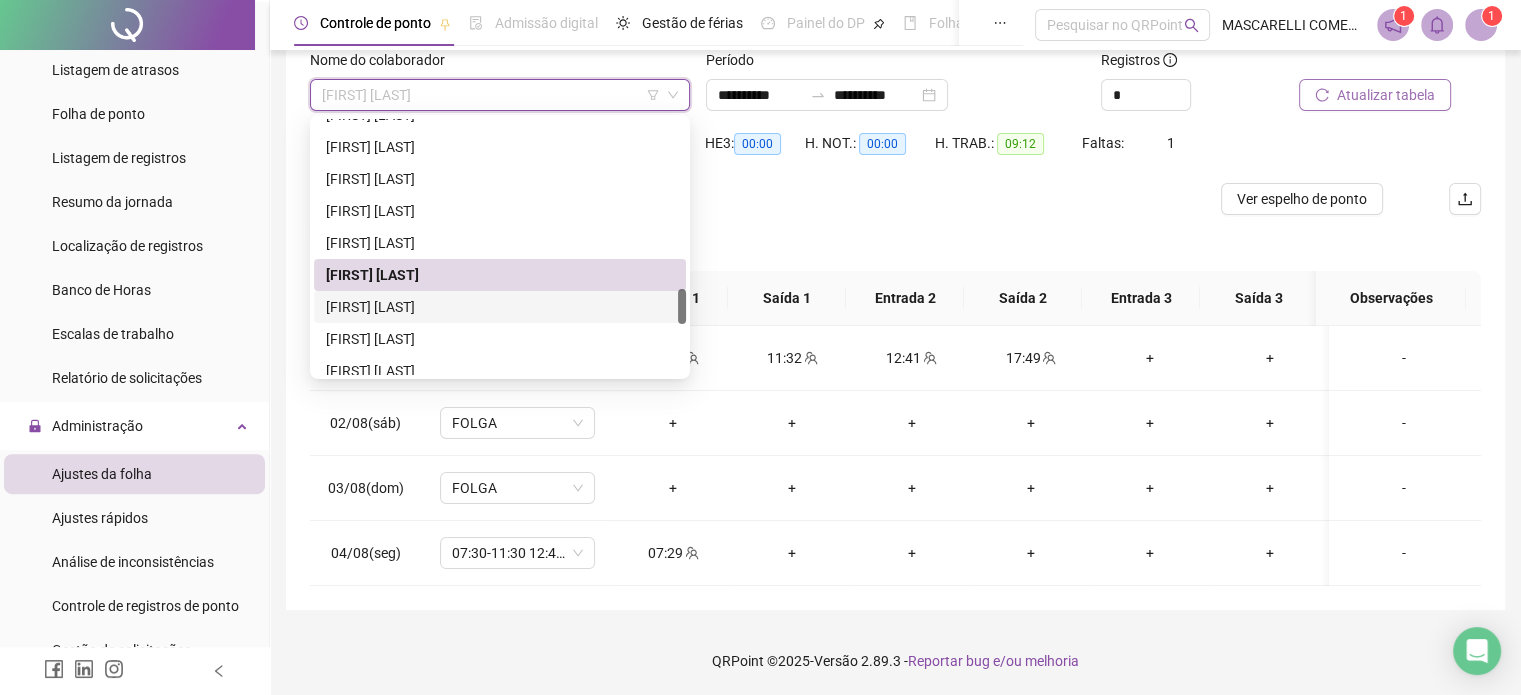 click on "[FIRST] [LAST]" at bounding box center [500, 307] 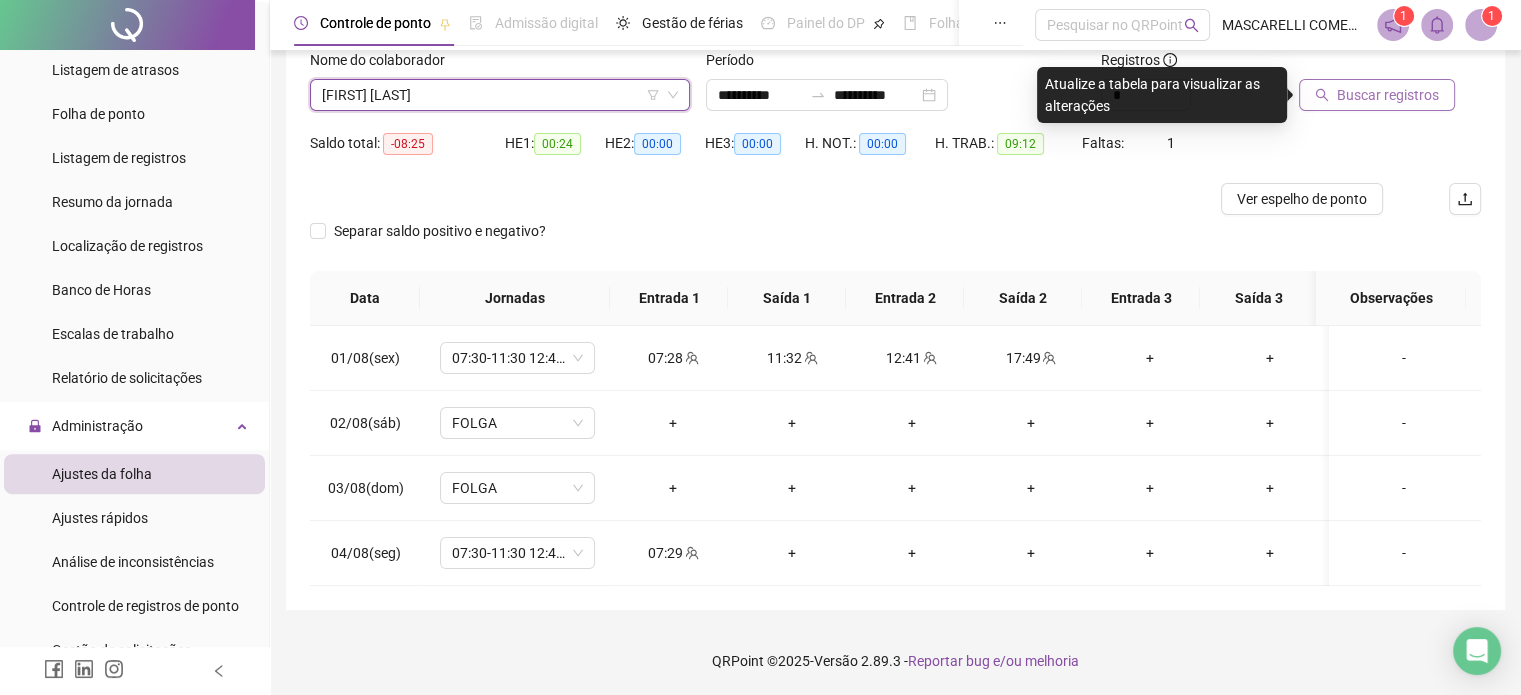 click on "Buscar registros" at bounding box center [1388, 95] 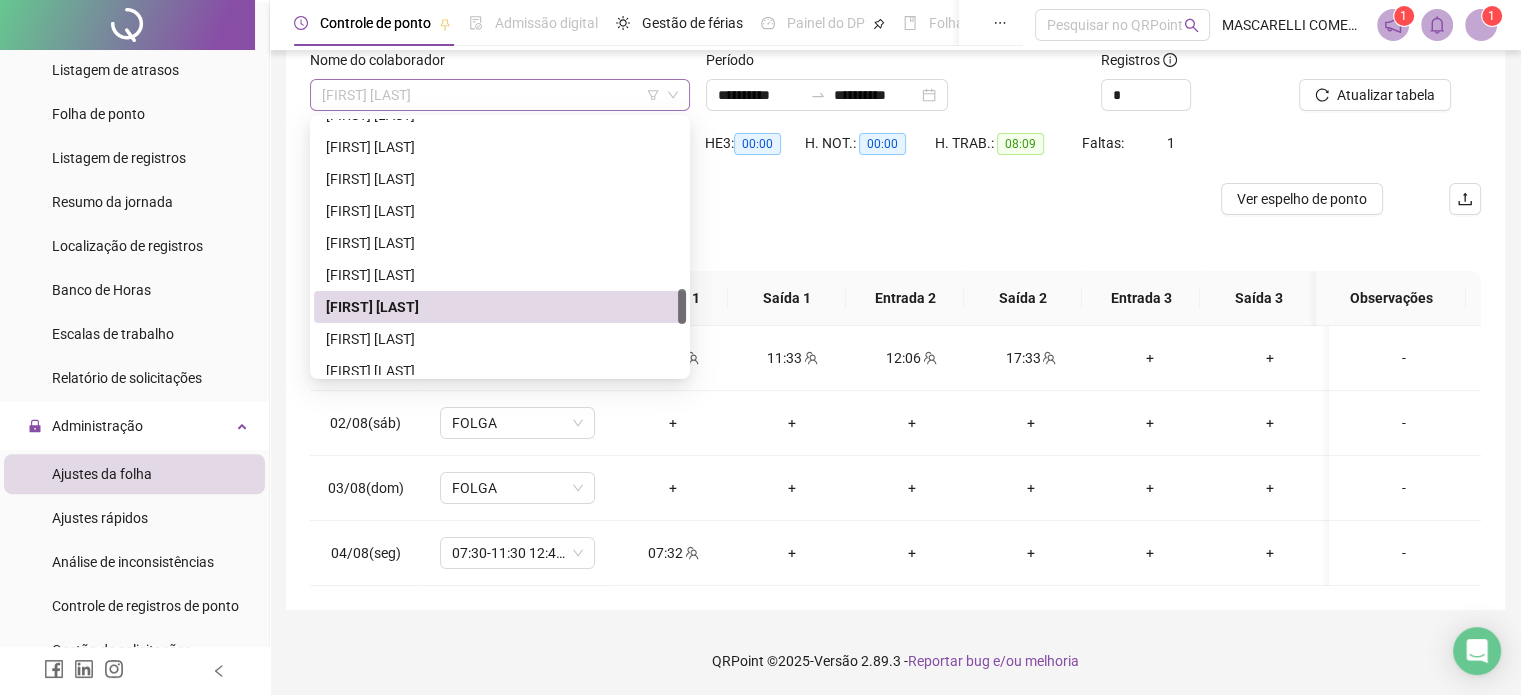 click on "[FIRST] [LAST]" at bounding box center (500, 95) 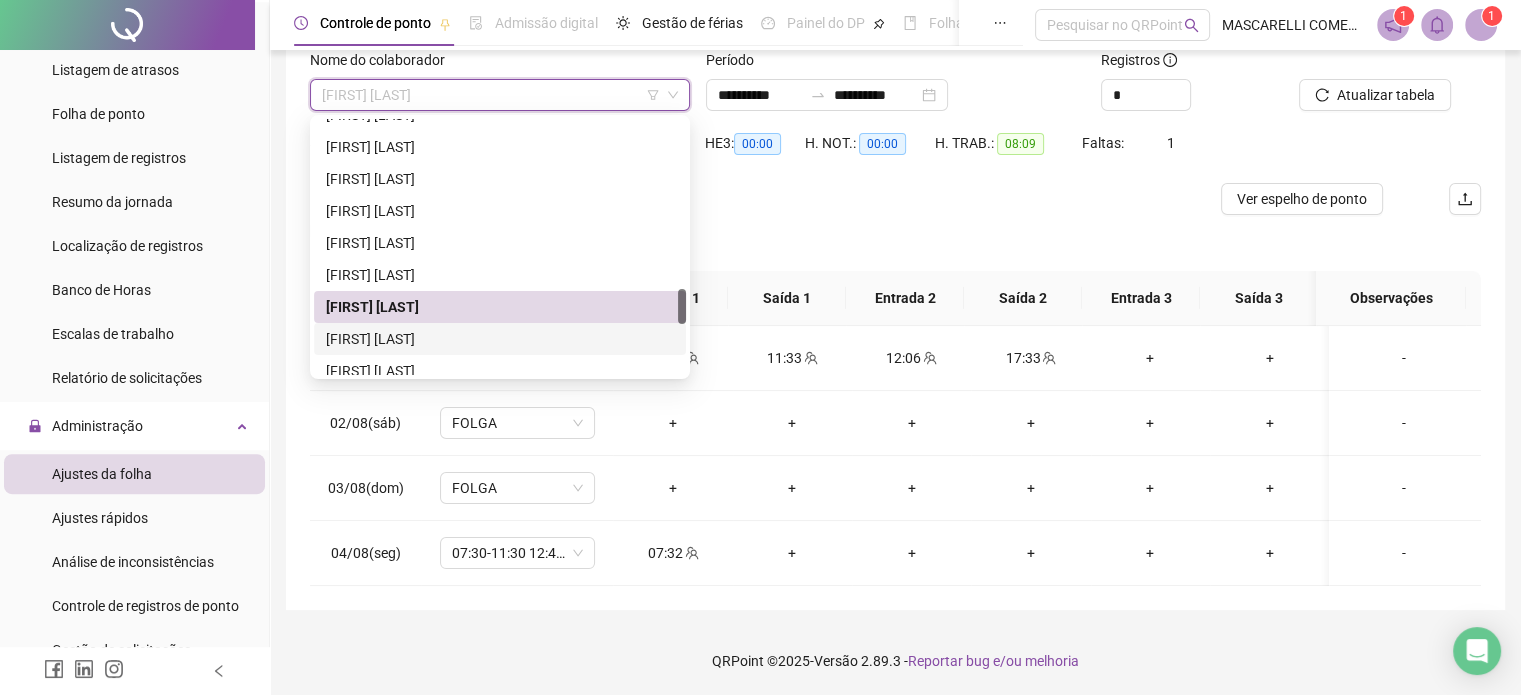 click on "[FIRST] [LAST]" at bounding box center (500, 339) 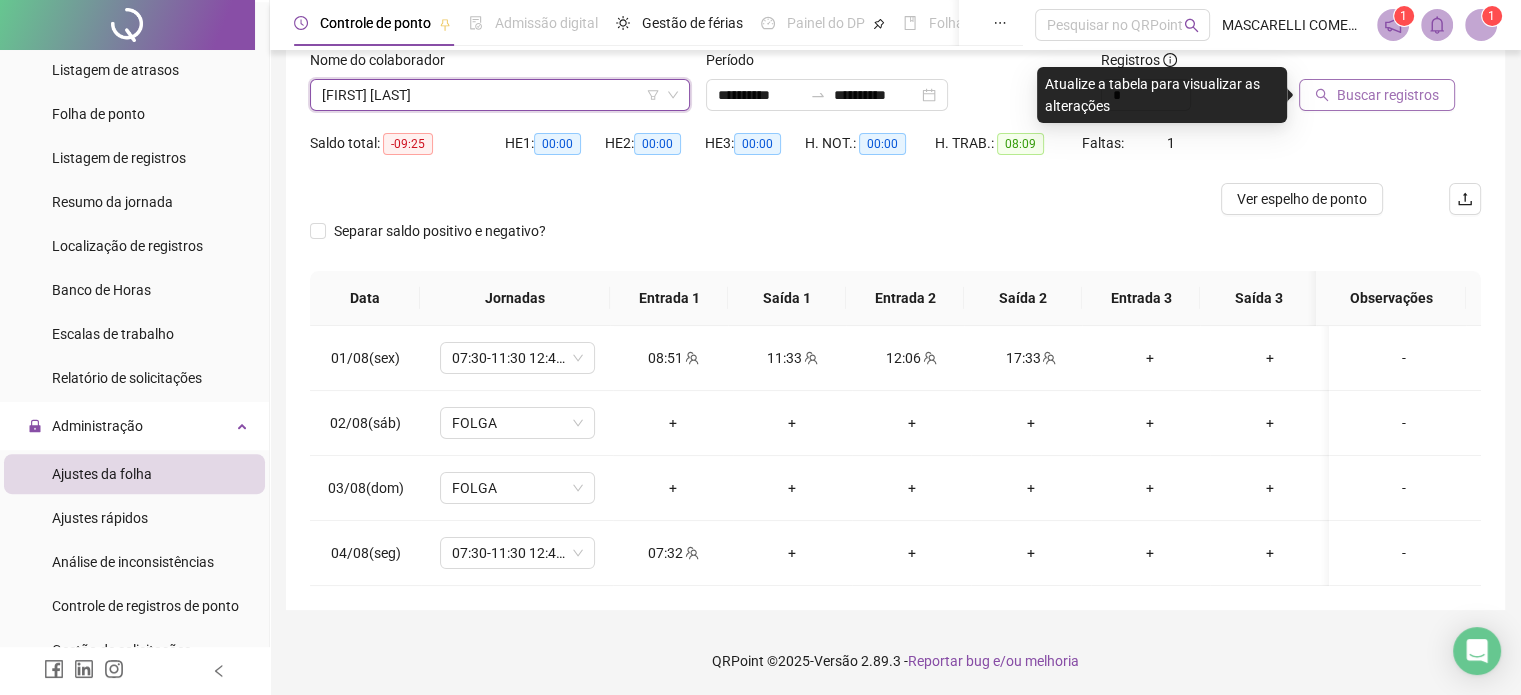 click on "Buscar registros" at bounding box center [1388, 95] 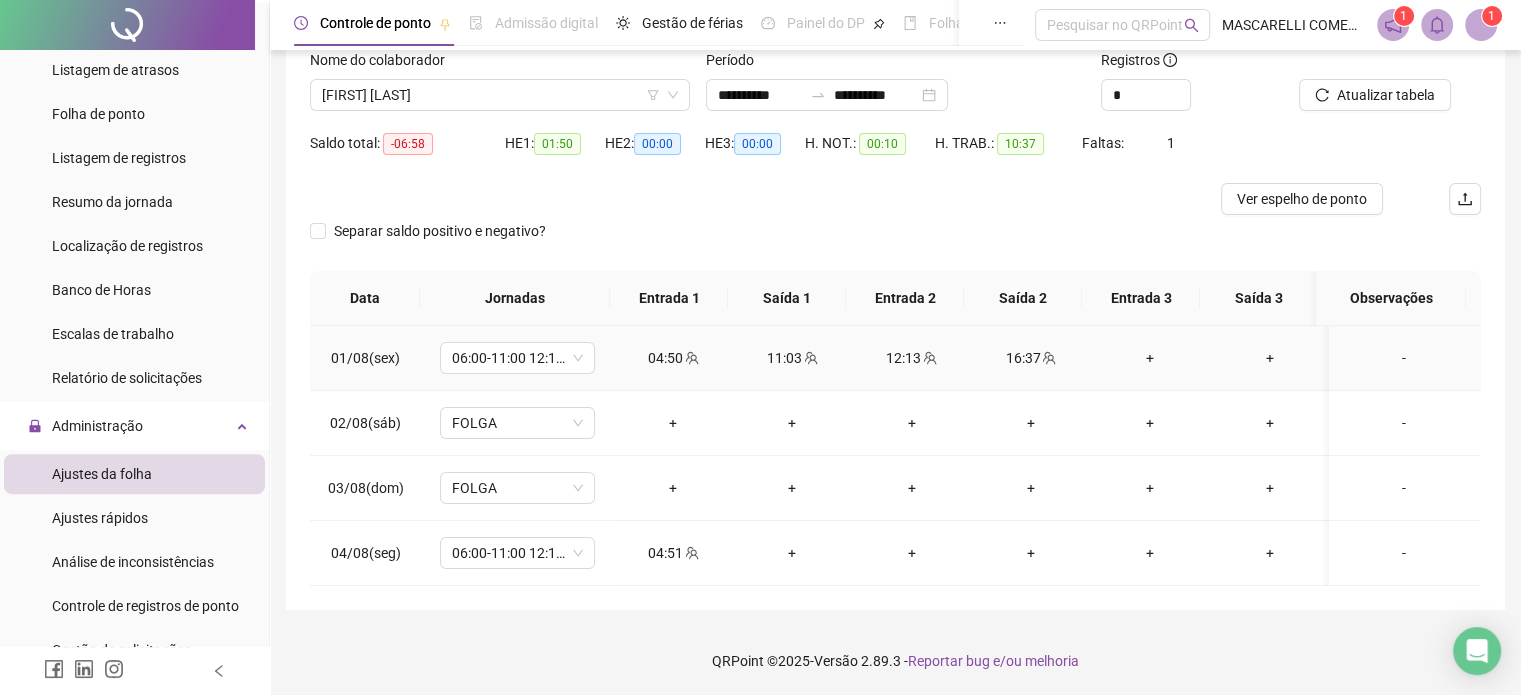click on "-" at bounding box center [1404, 358] 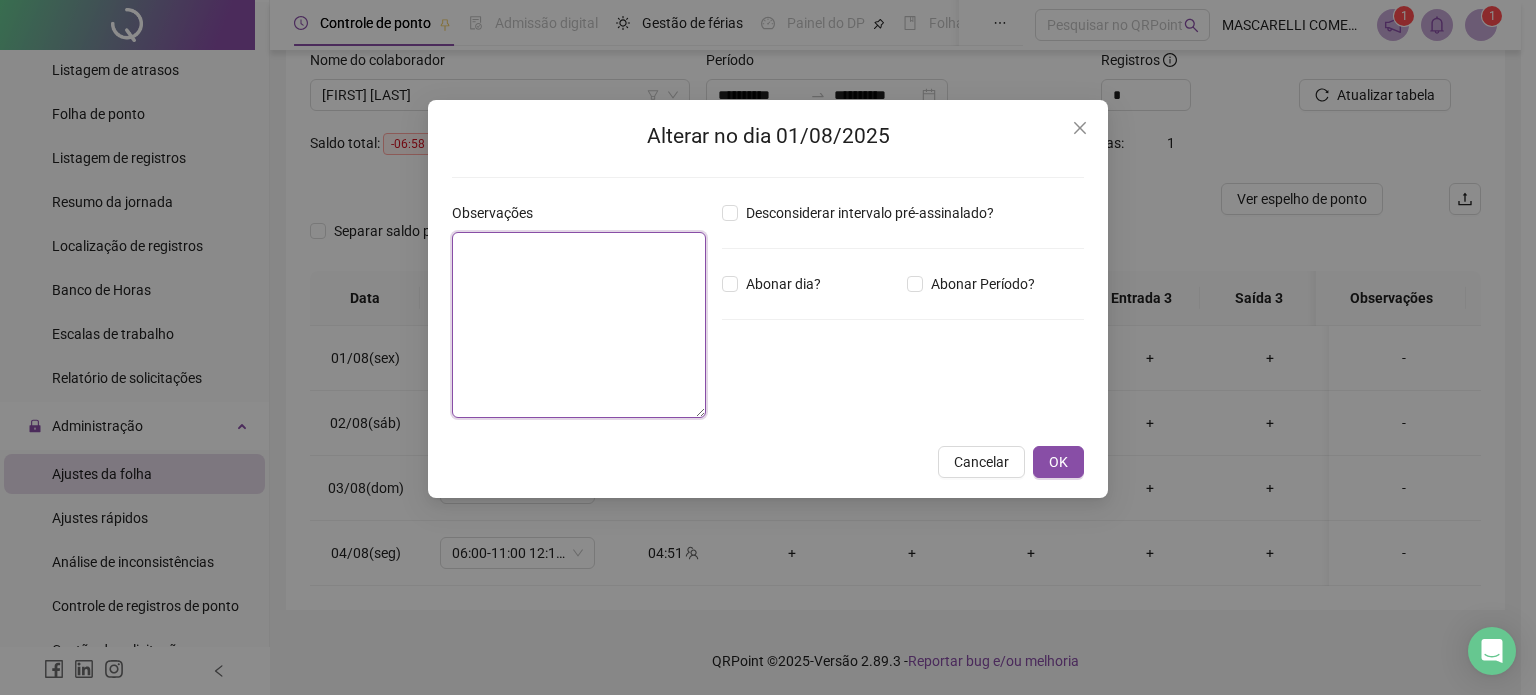 click at bounding box center (579, 325) 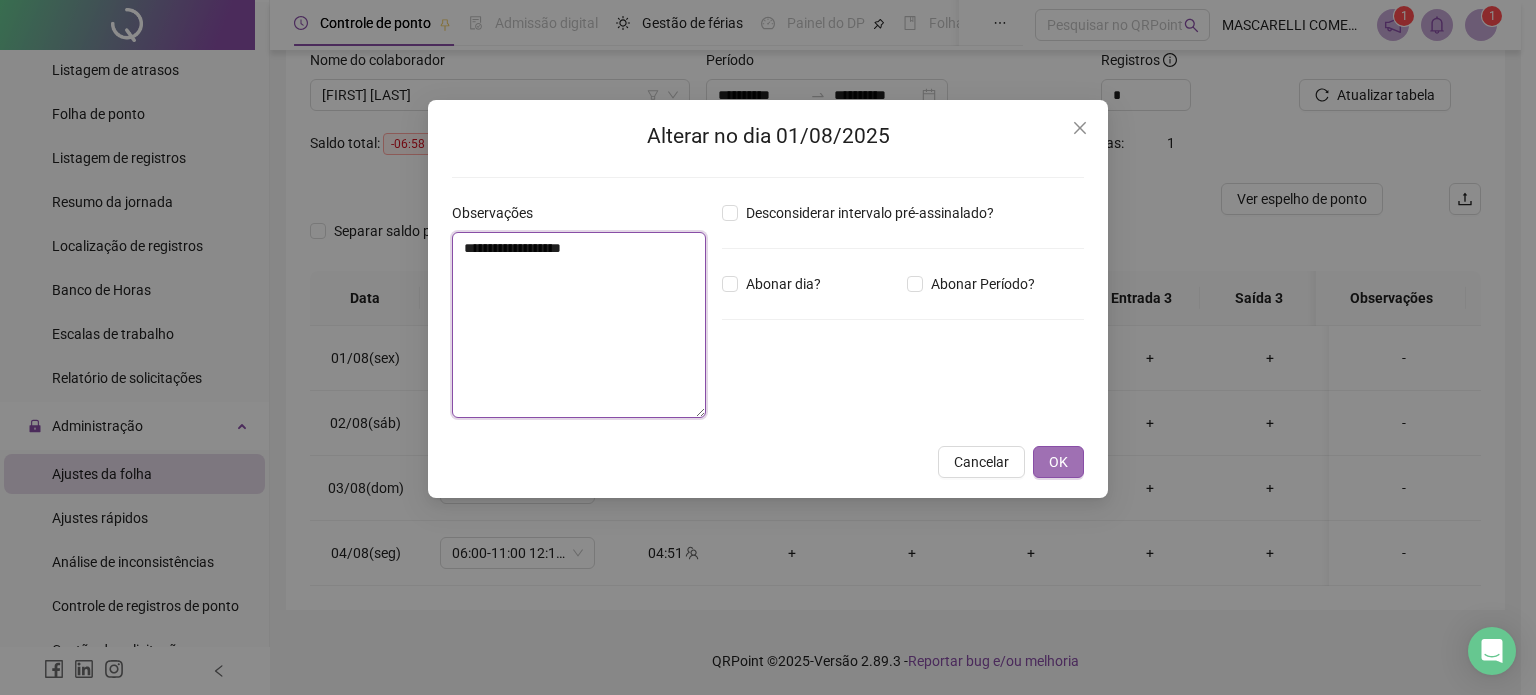 type on "**********" 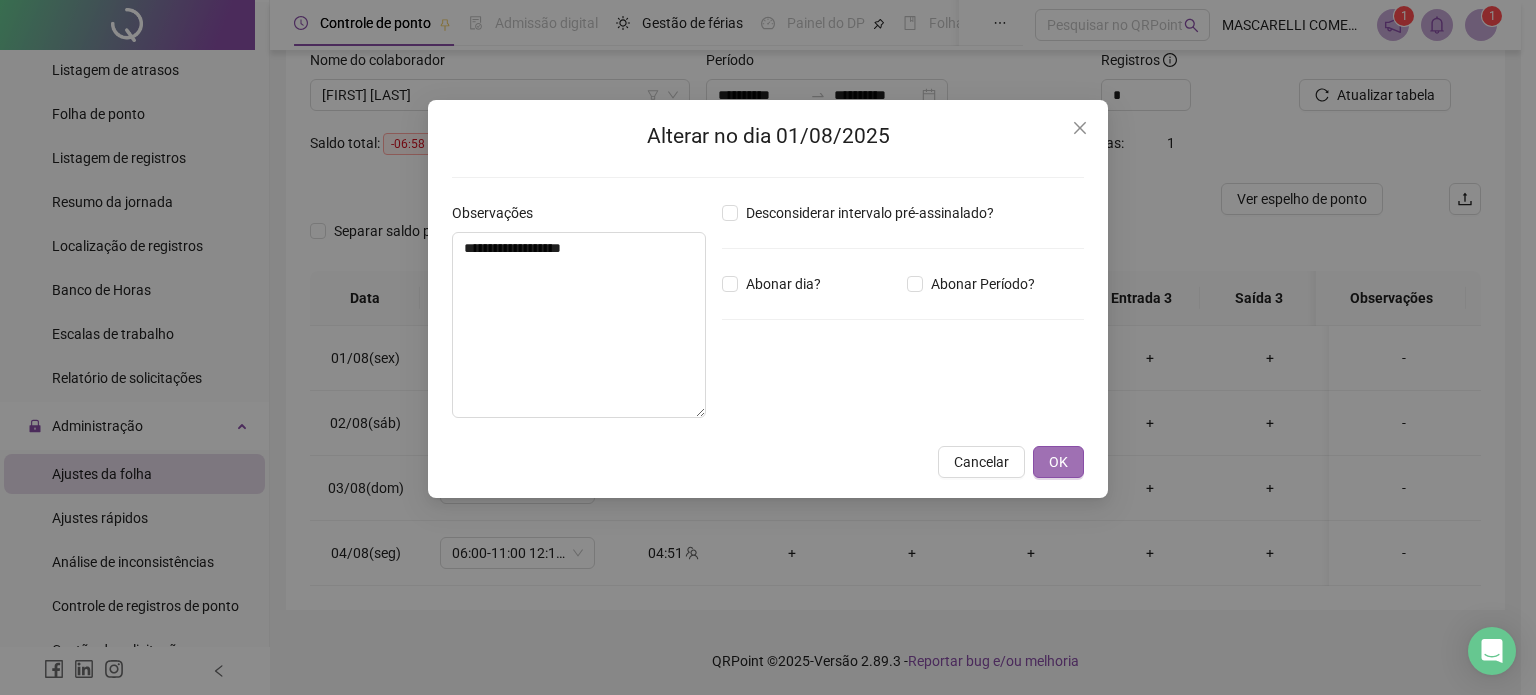 click on "OK" at bounding box center (1058, 462) 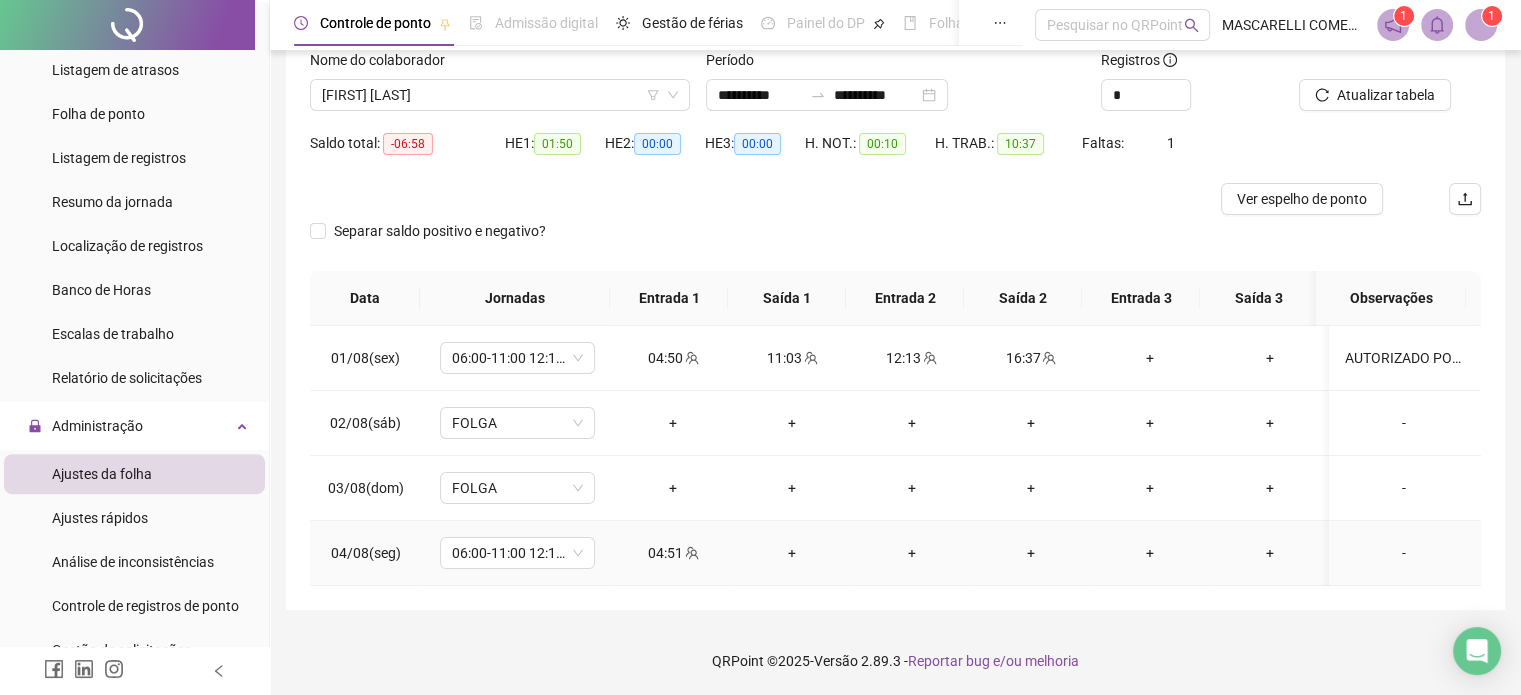 click on "-" at bounding box center [1404, 553] 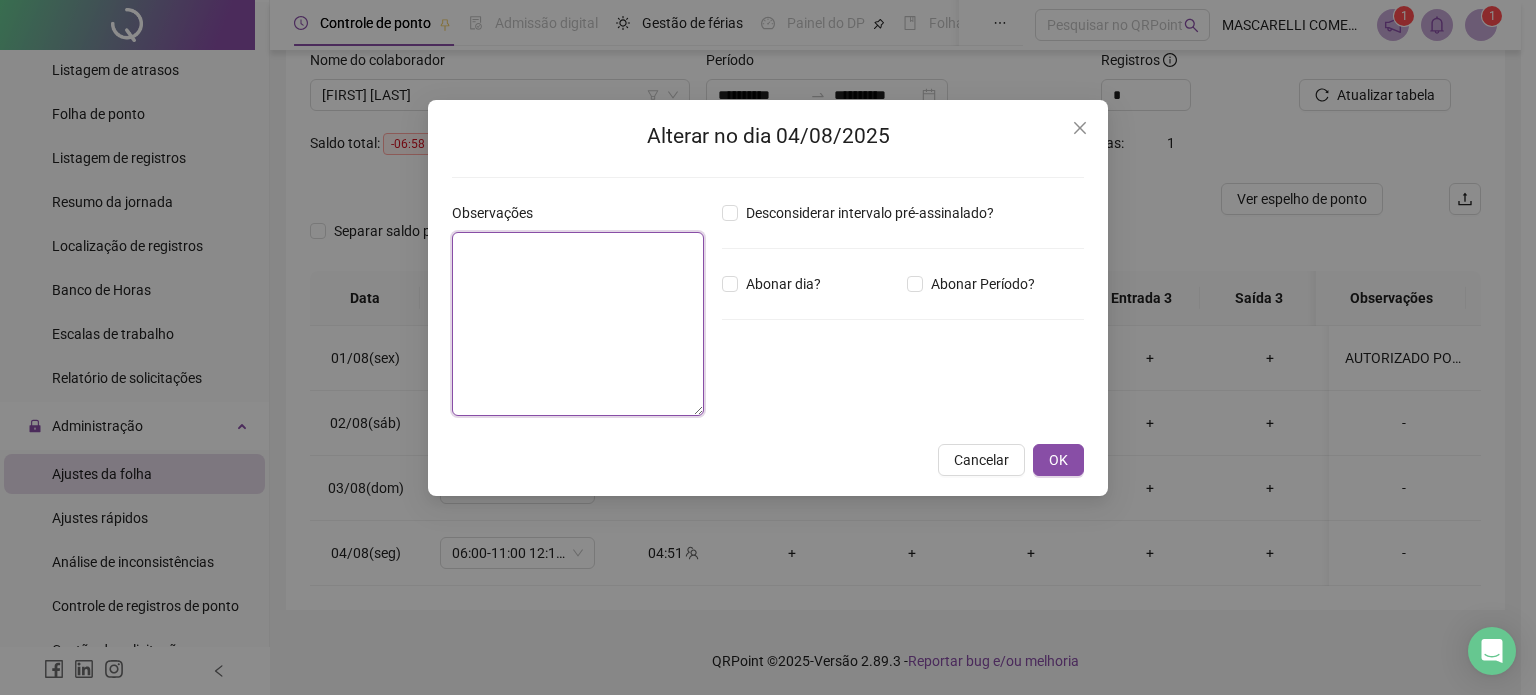 click at bounding box center (578, 324) 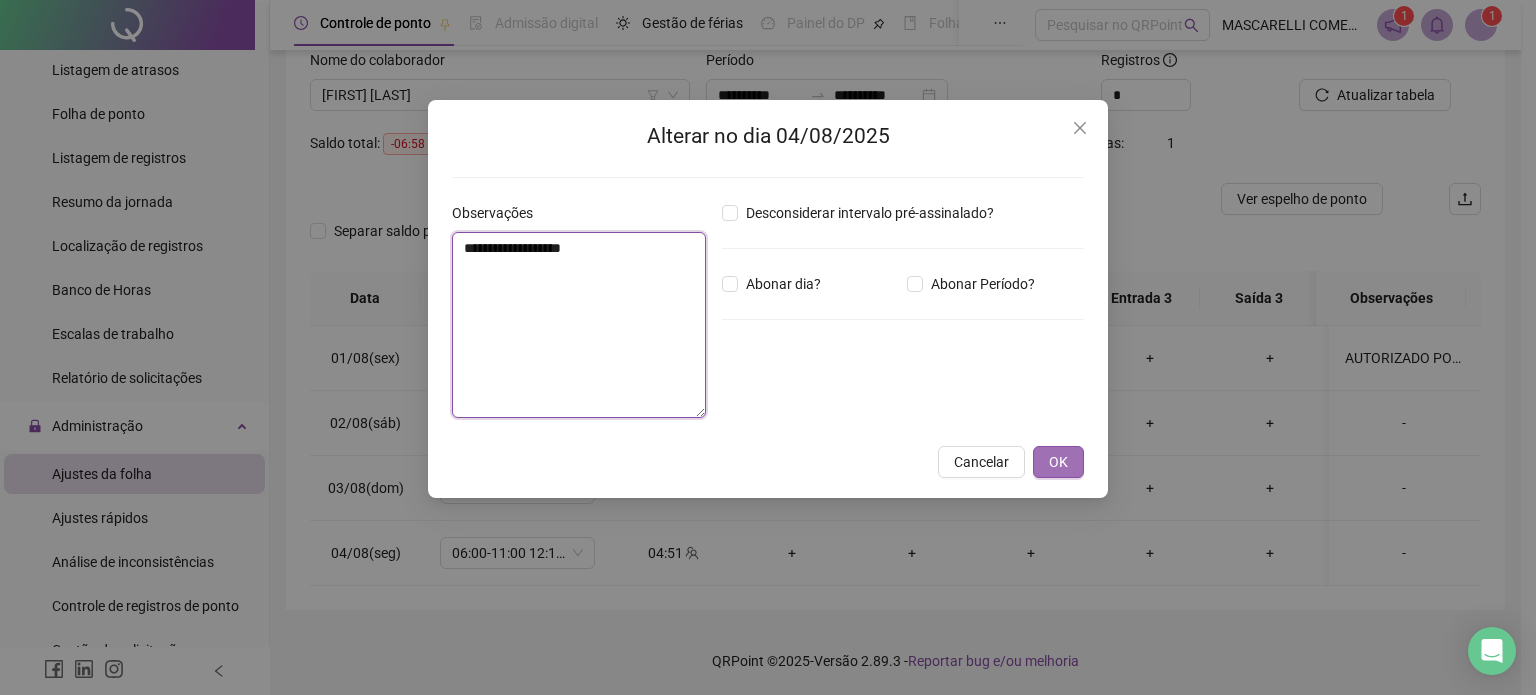 type on "**********" 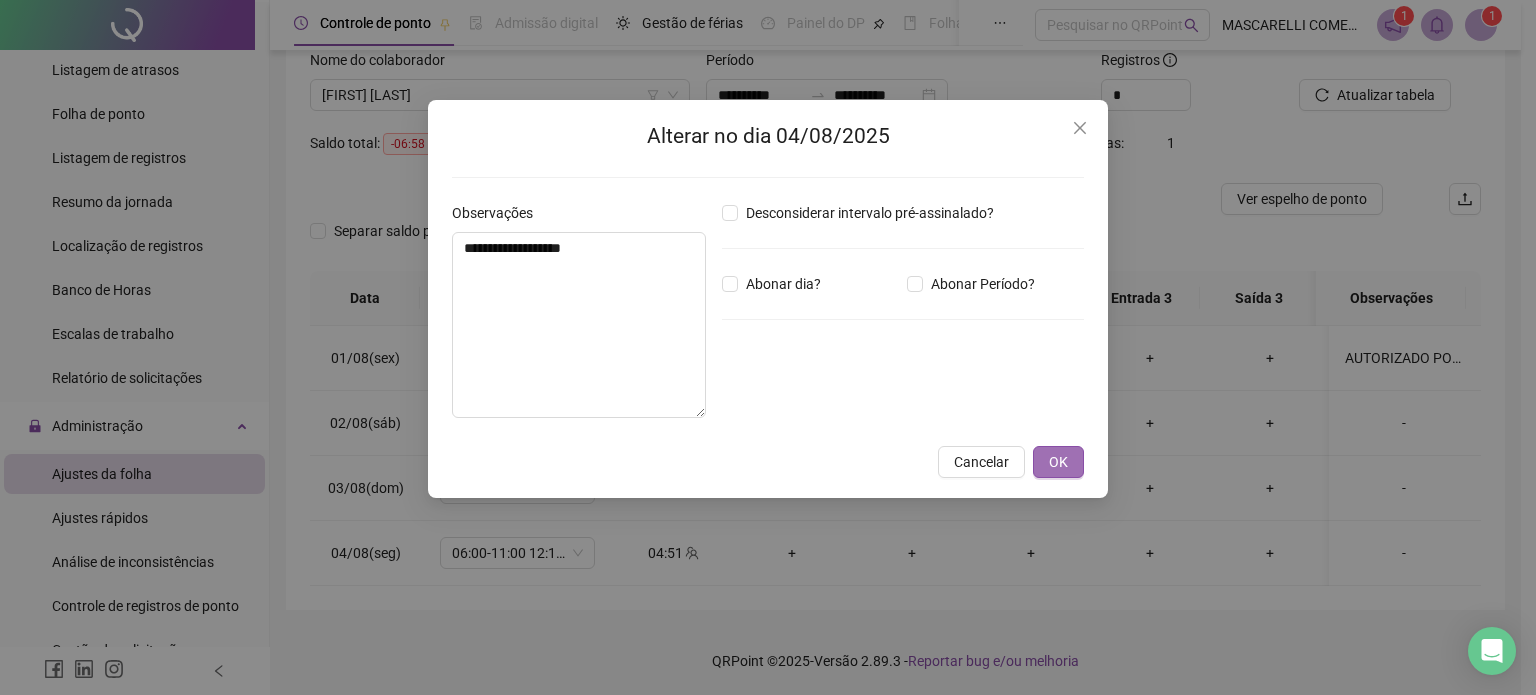 click on "OK" at bounding box center [1058, 462] 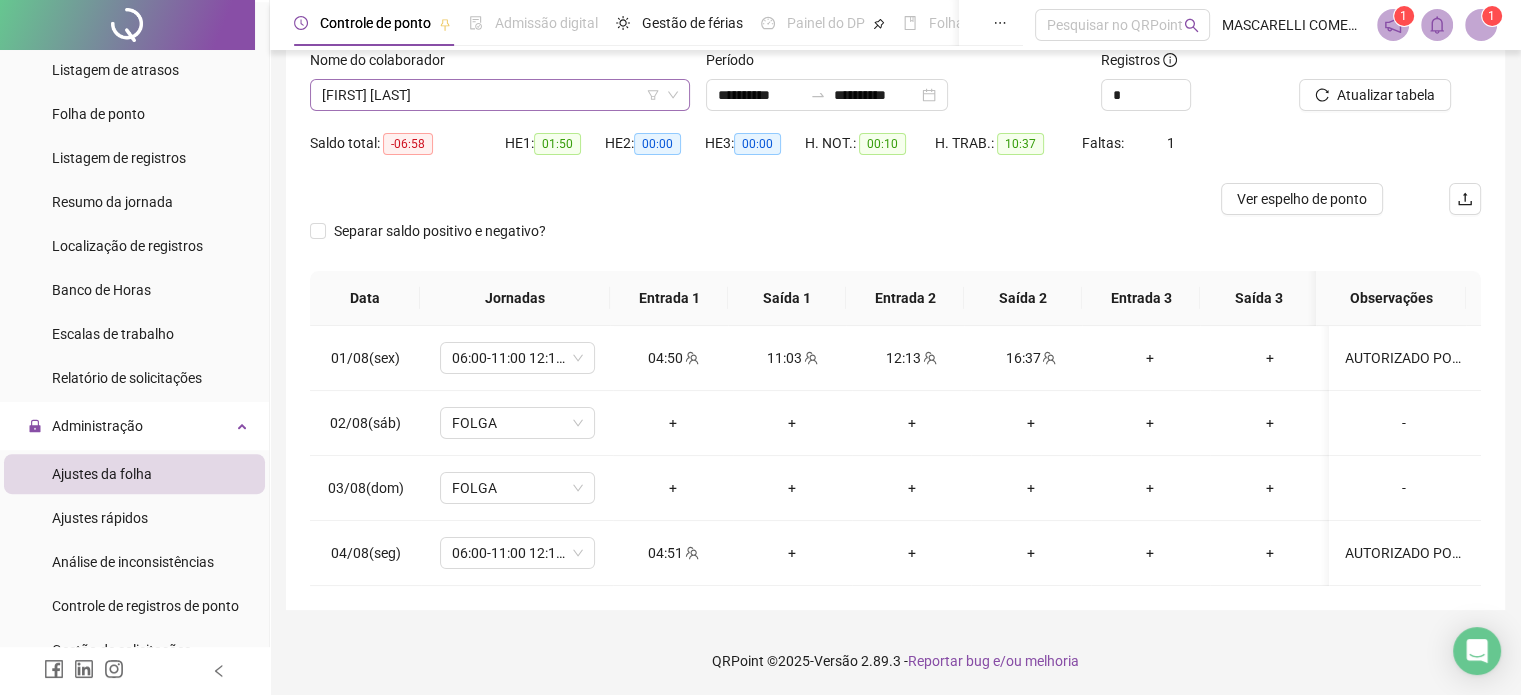 click on "[FIRST] [LAST]" at bounding box center (500, 95) 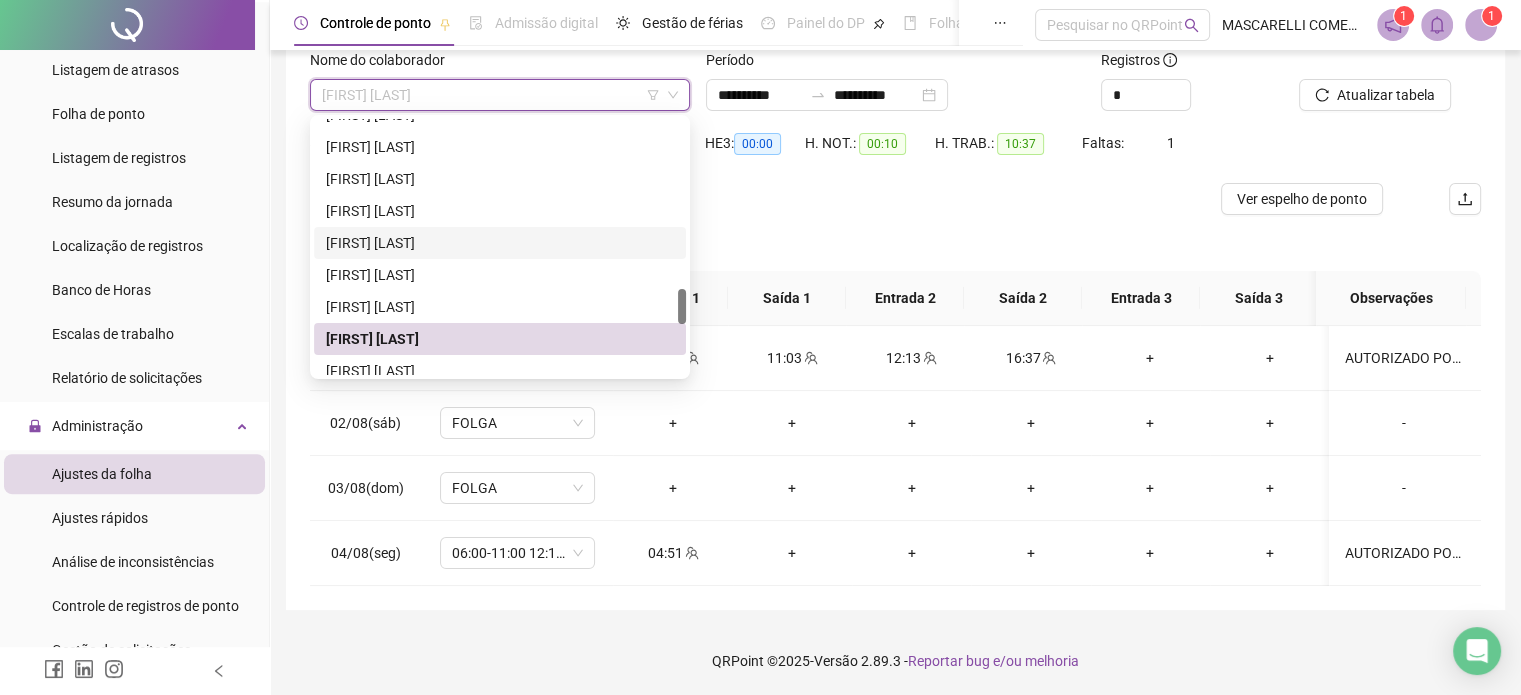 scroll, scrollTop: 1304, scrollLeft: 0, axis: vertical 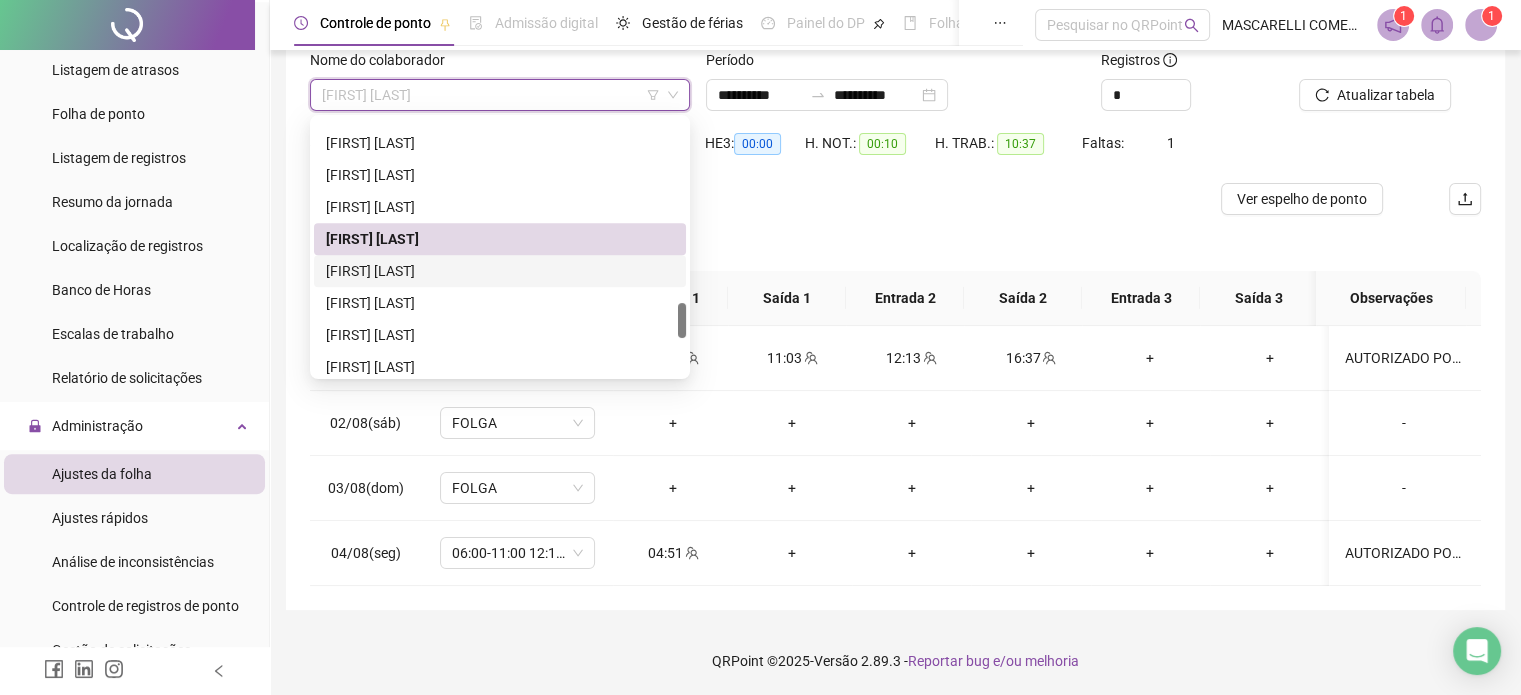 click on "[FIRST] [LAST]" at bounding box center (500, 271) 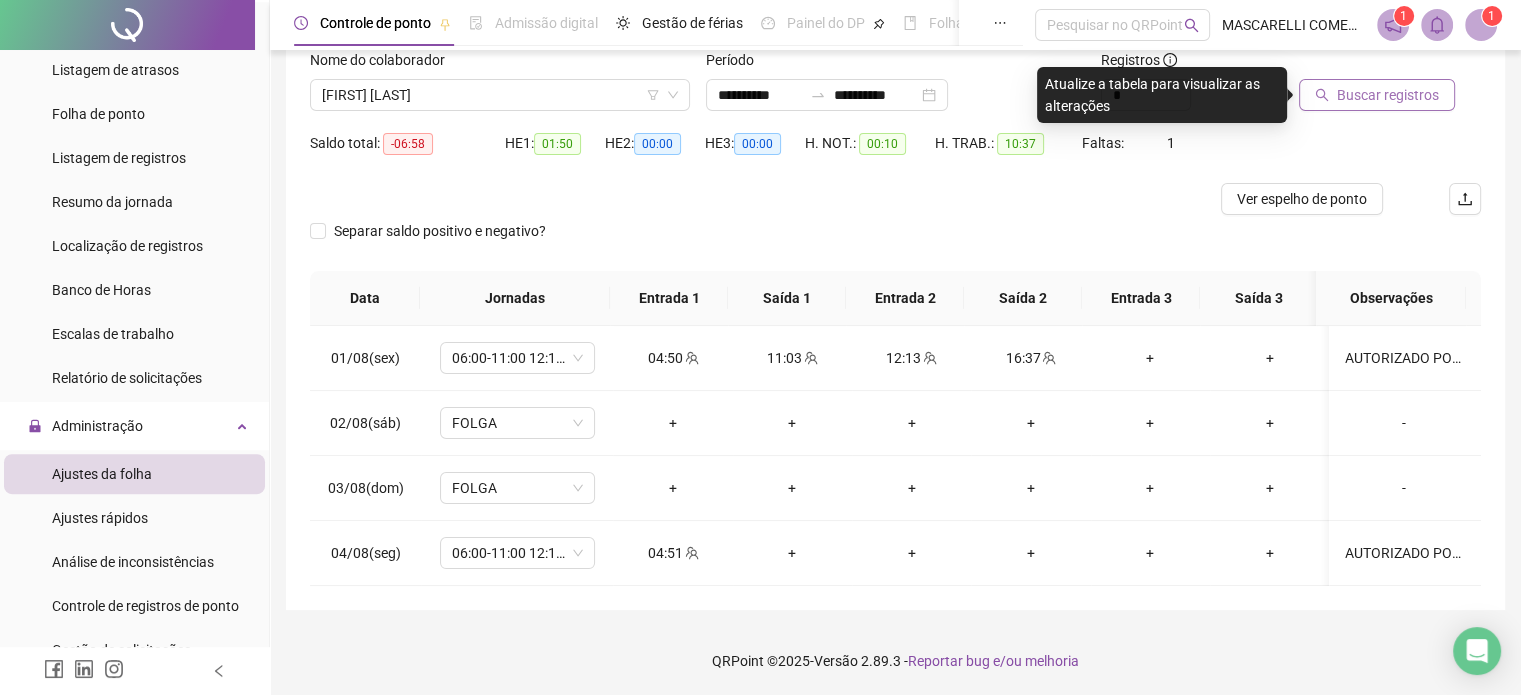 click on "Buscar registros" at bounding box center [1388, 95] 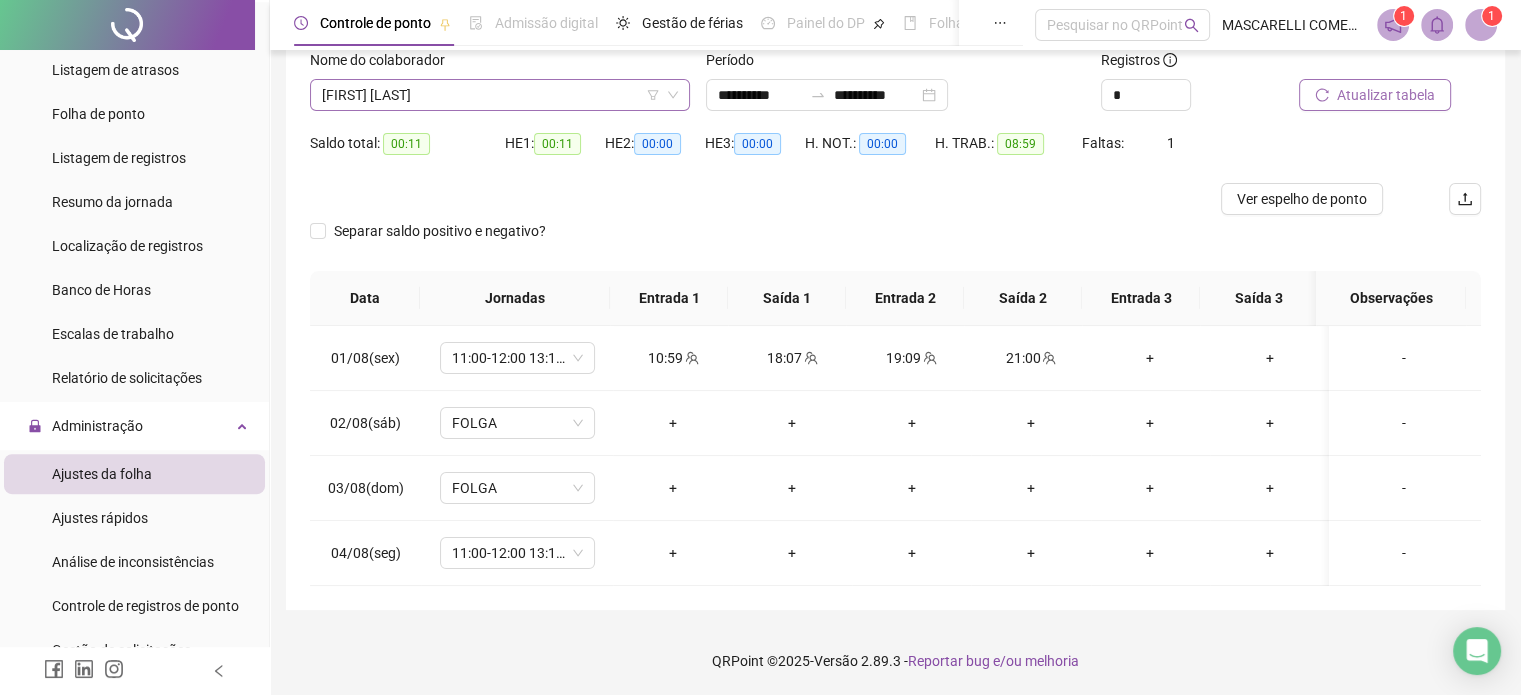 click on "[FIRST] [LAST]" at bounding box center [500, 95] 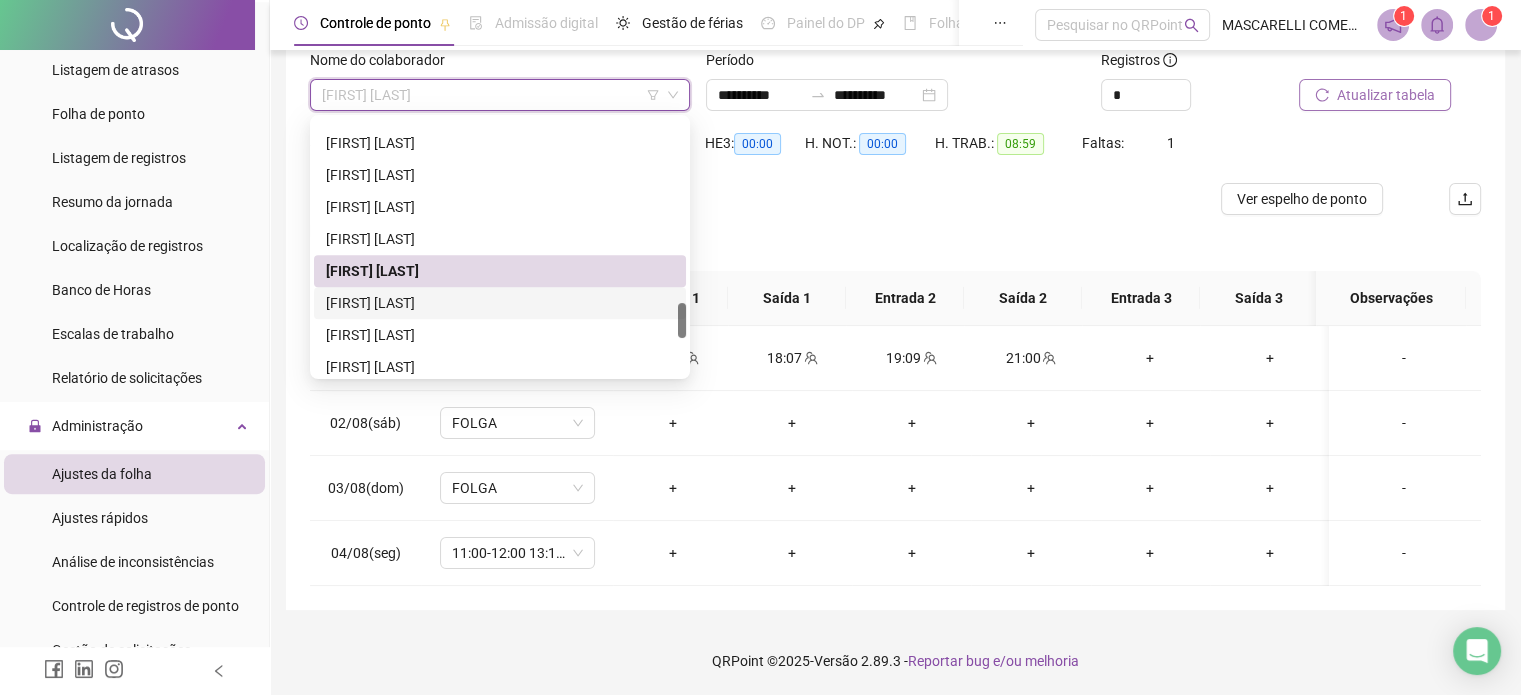 click on "[FIRST] [LAST]" at bounding box center [500, 303] 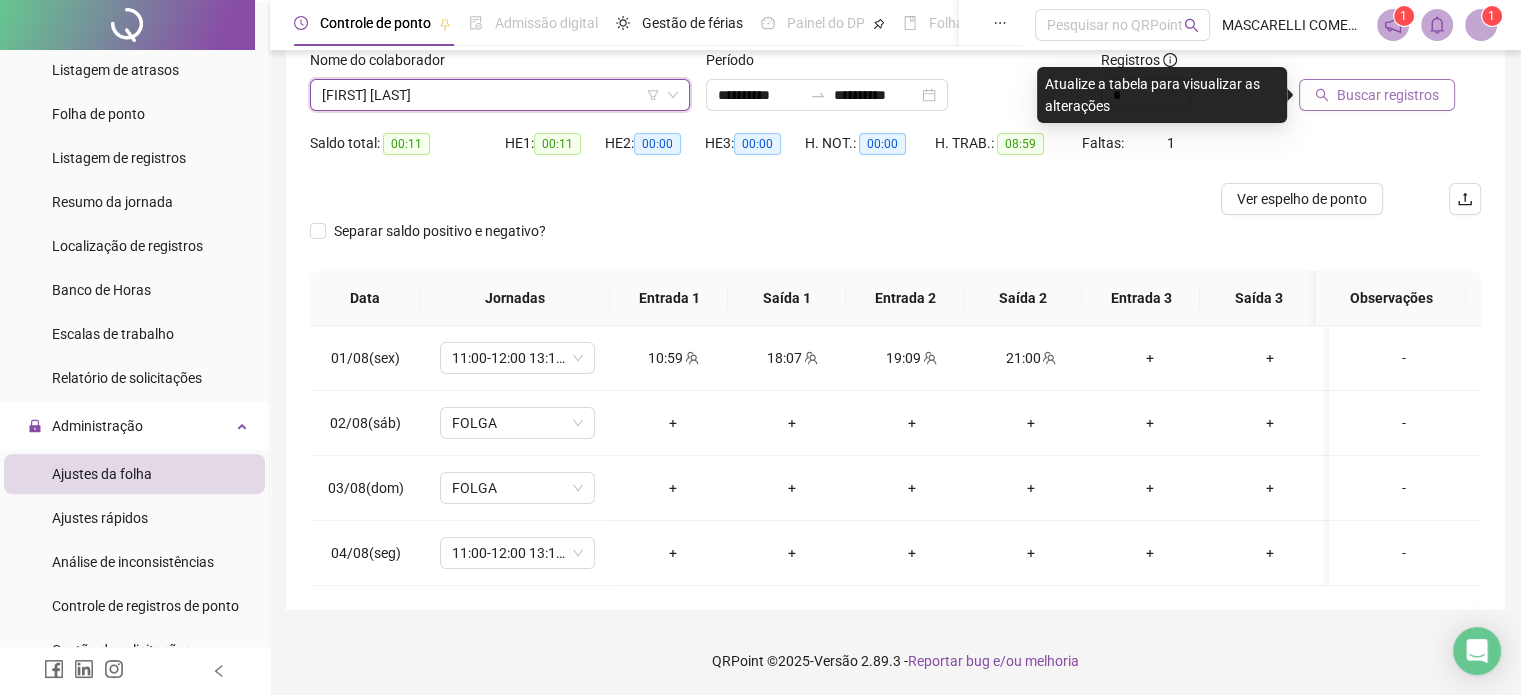 click on "Buscar registros" at bounding box center [1388, 95] 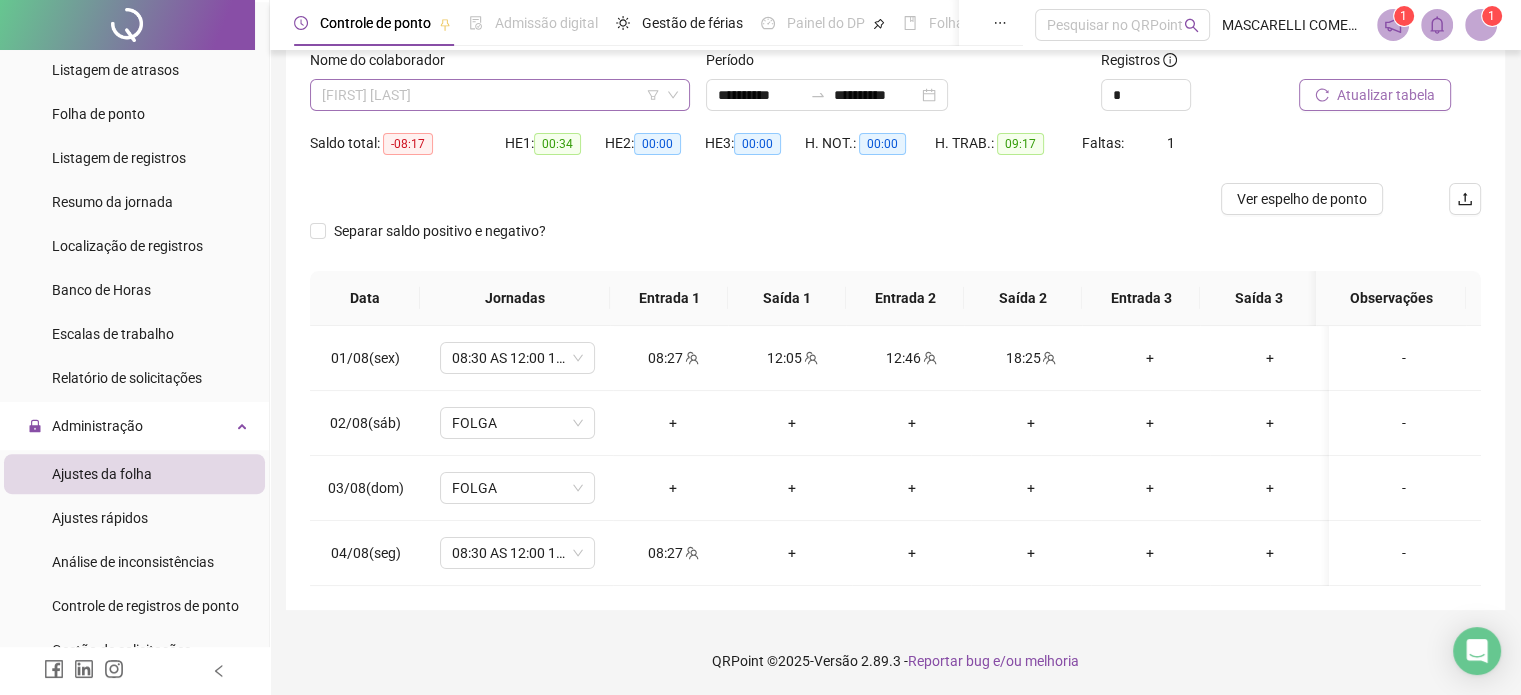 click on "[FIRST] [LAST]" at bounding box center (500, 95) 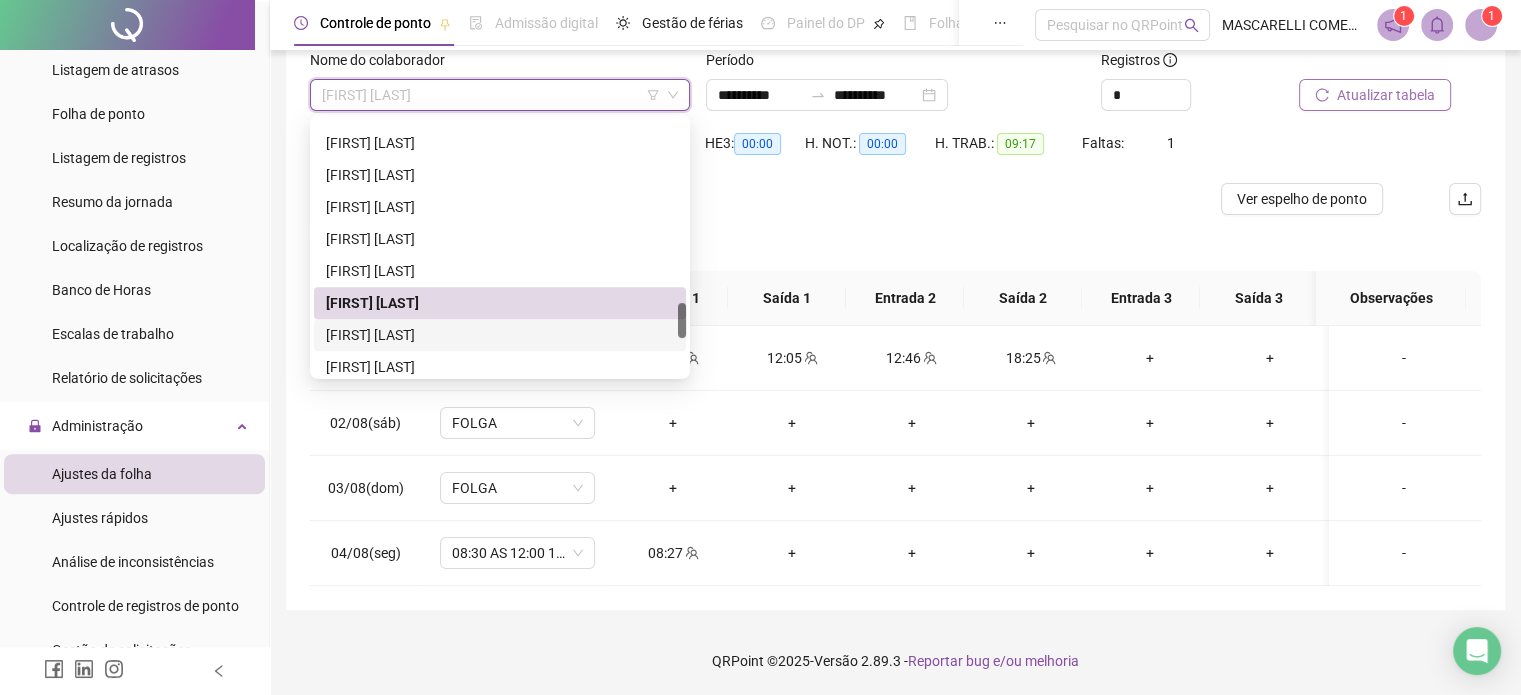 click on "[FIRST] [LAST]" at bounding box center (500, 335) 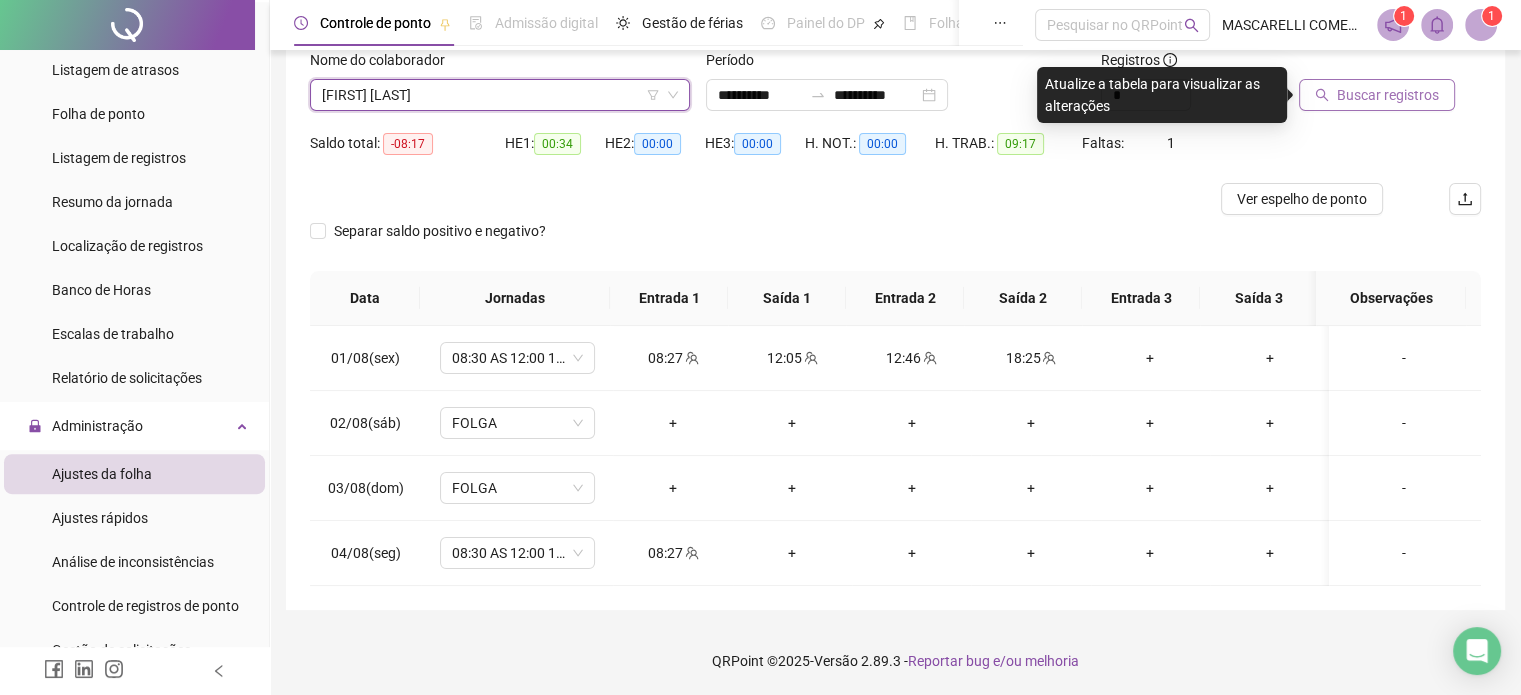 click on "Buscar registros" at bounding box center [1388, 95] 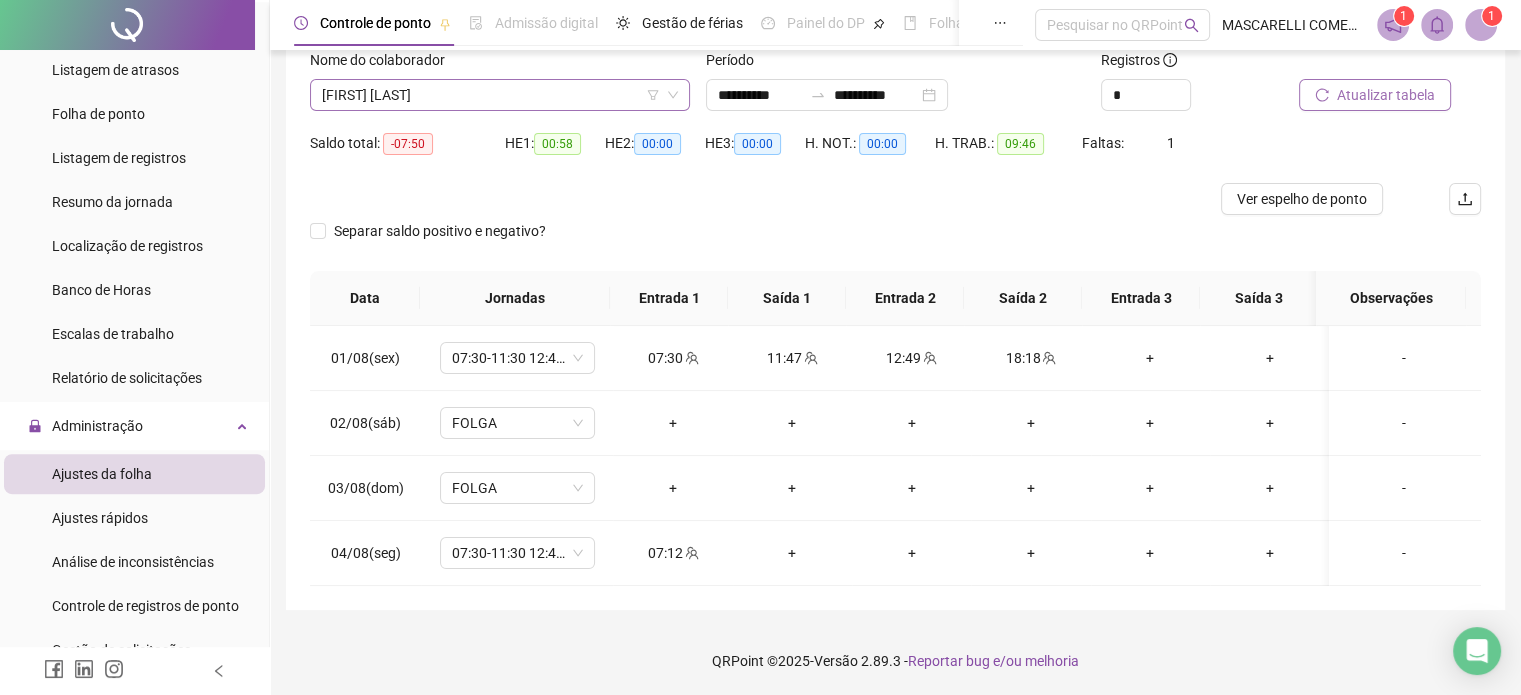 click on "[FIRST] [LAST]" at bounding box center [500, 95] 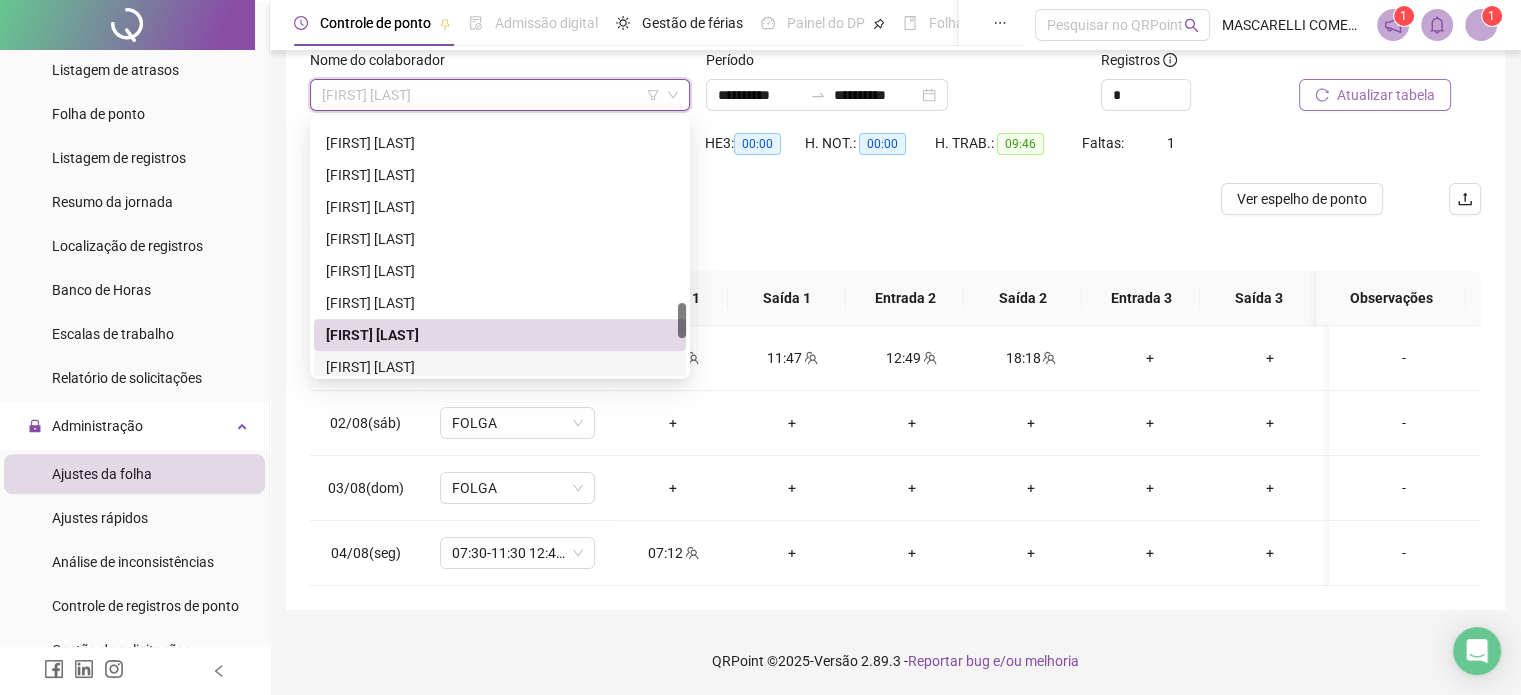 click on "[FIRST] [LAST]" at bounding box center [500, 367] 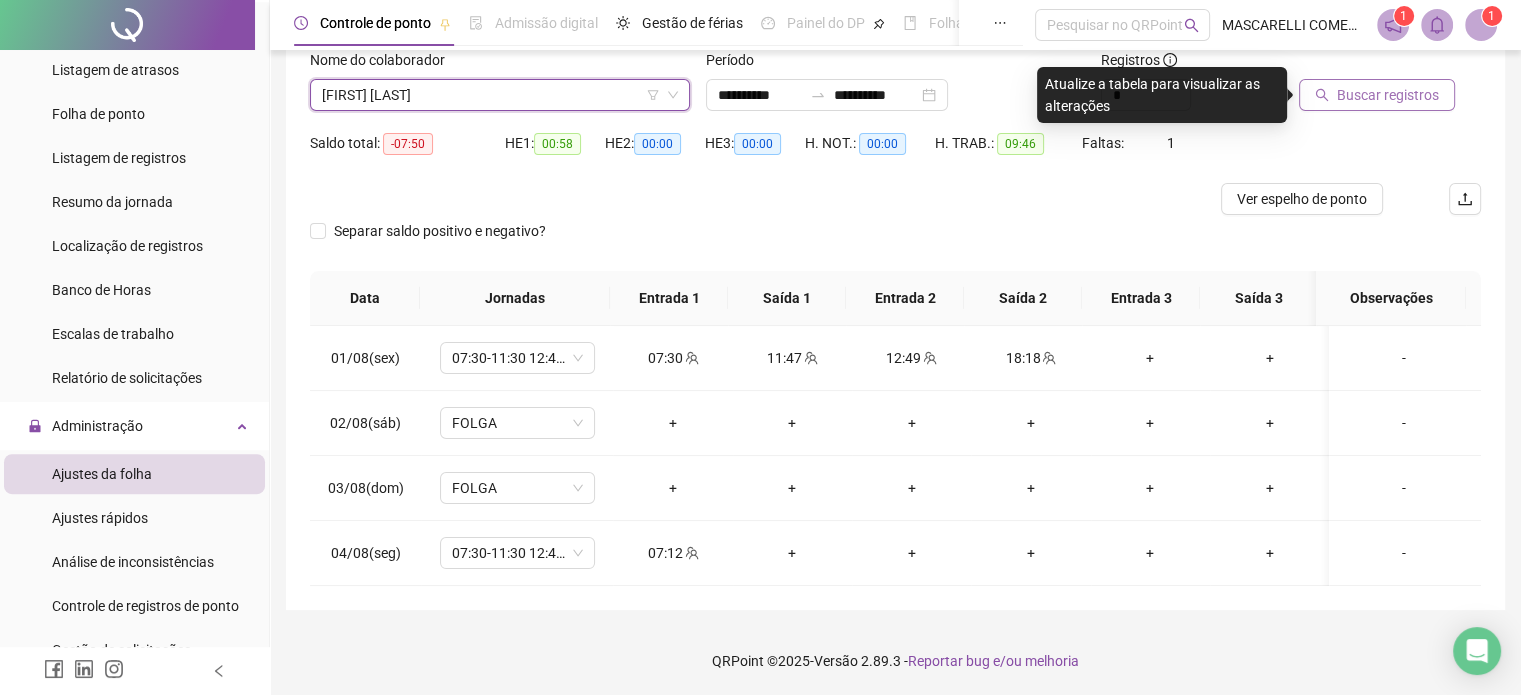 click on "Buscar registros" at bounding box center [1388, 95] 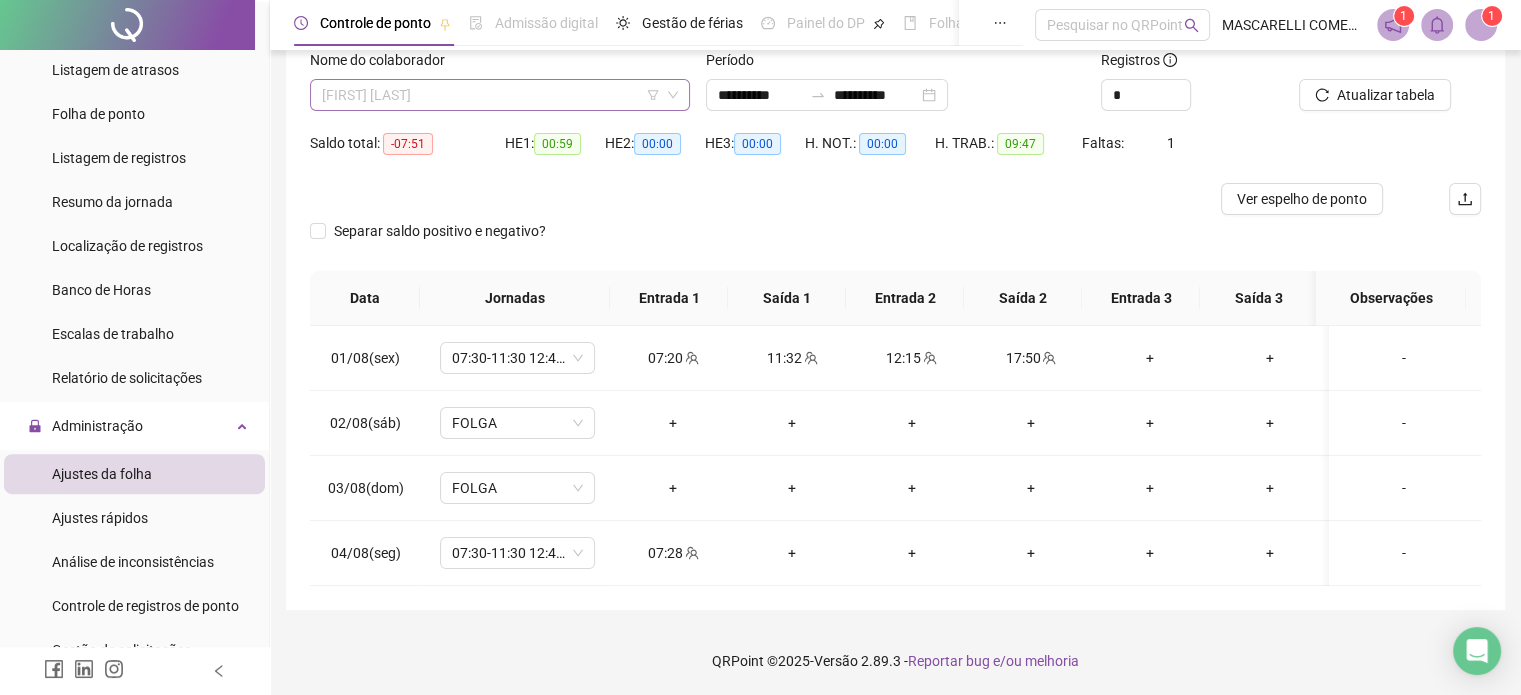 click on "[FIRST] [LAST]" at bounding box center (500, 95) 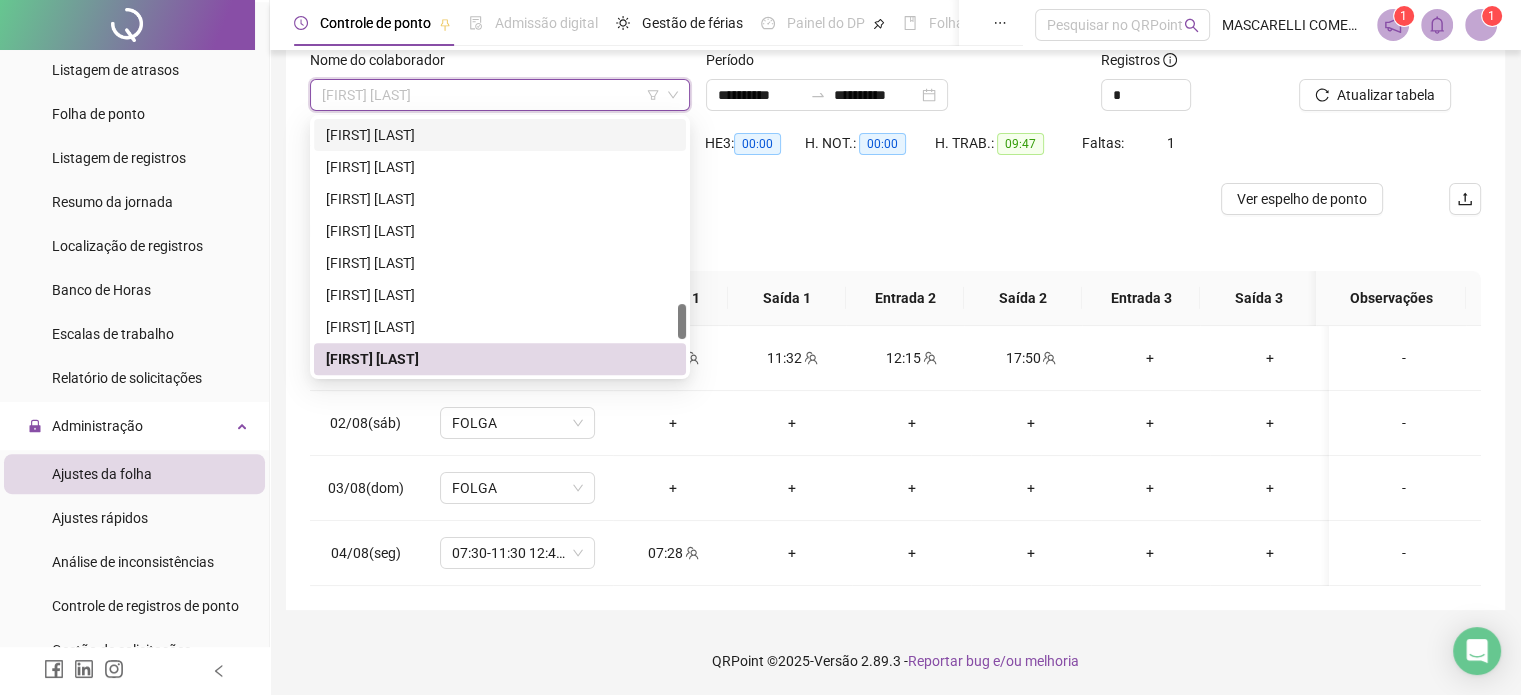 scroll, scrollTop: 1512, scrollLeft: 0, axis: vertical 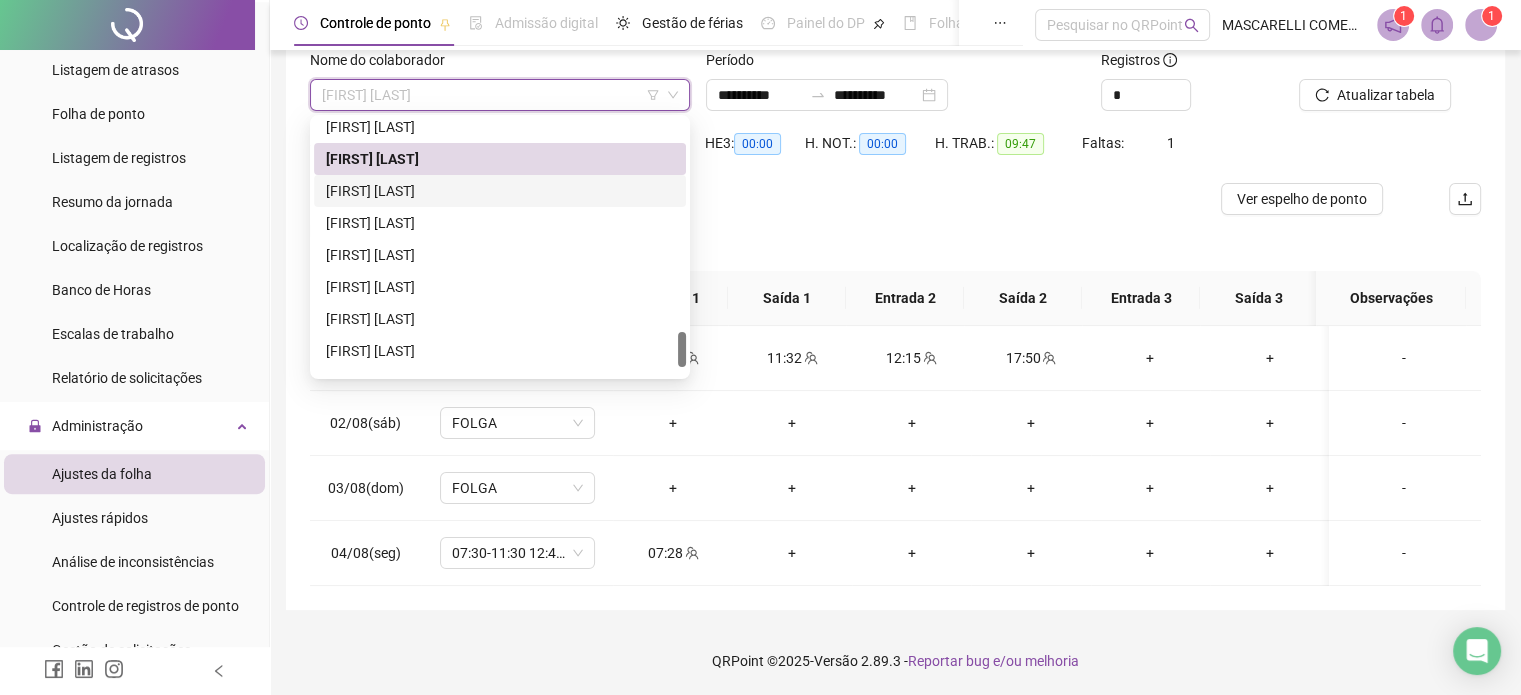 click on "[FIRST] [LAST]" at bounding box center [500, 191] 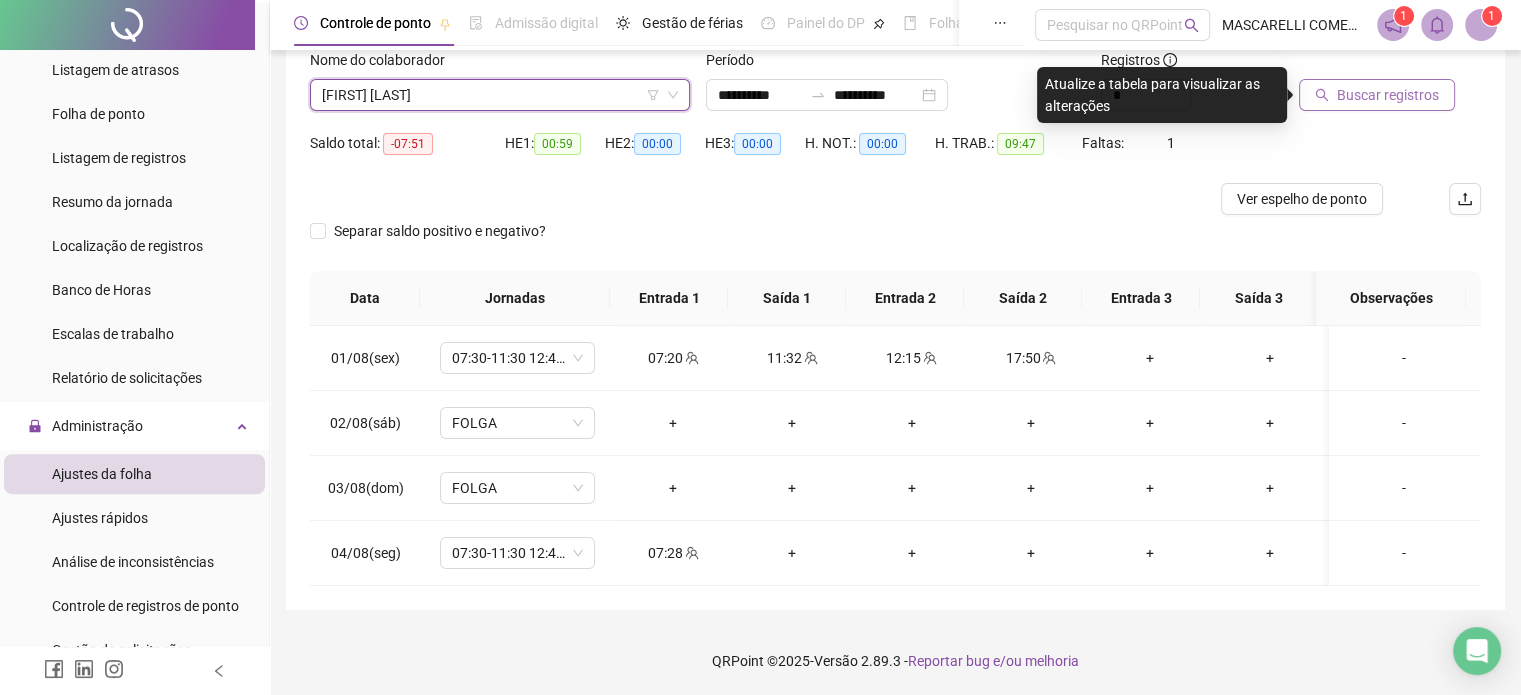 click on "Buscar registros" at bounding box center [1388, 95] 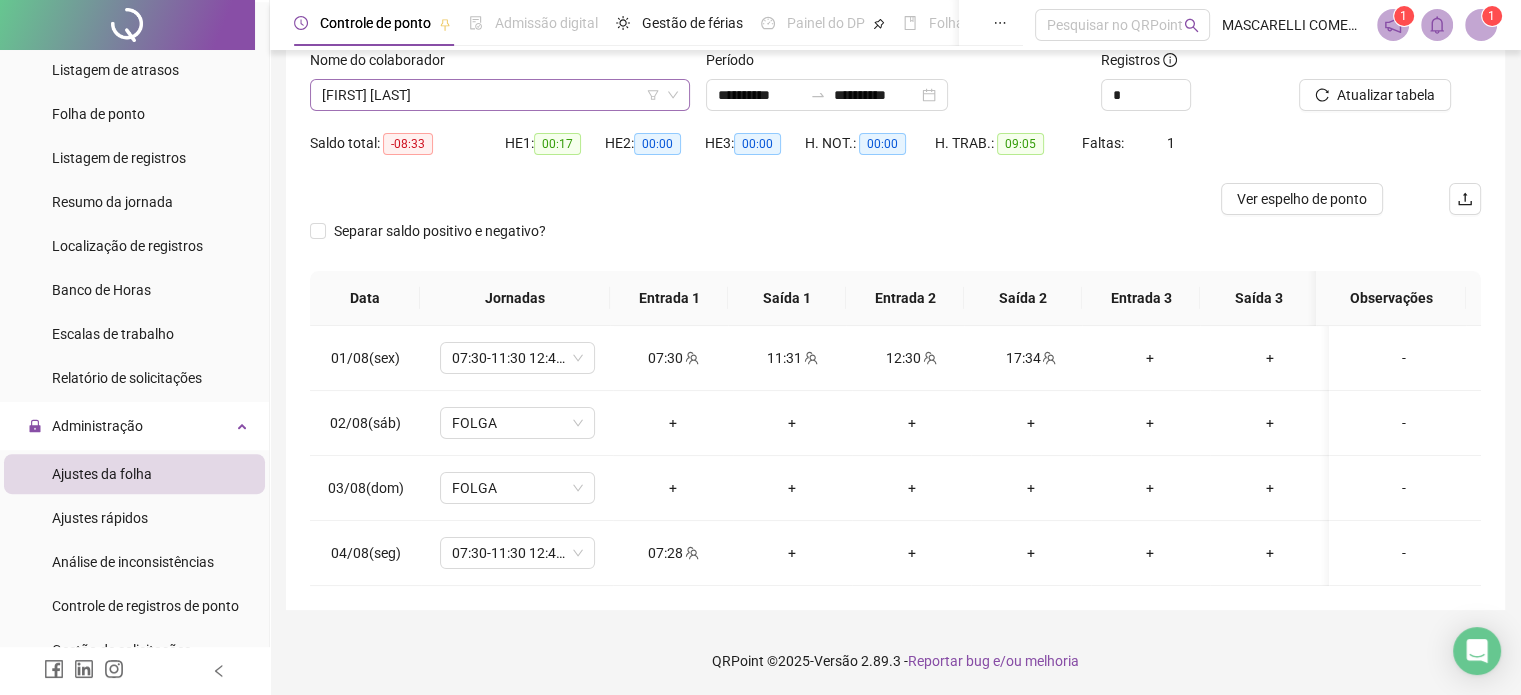 click on "[FIRST] [LAST]" at bounding box center [500, 95] 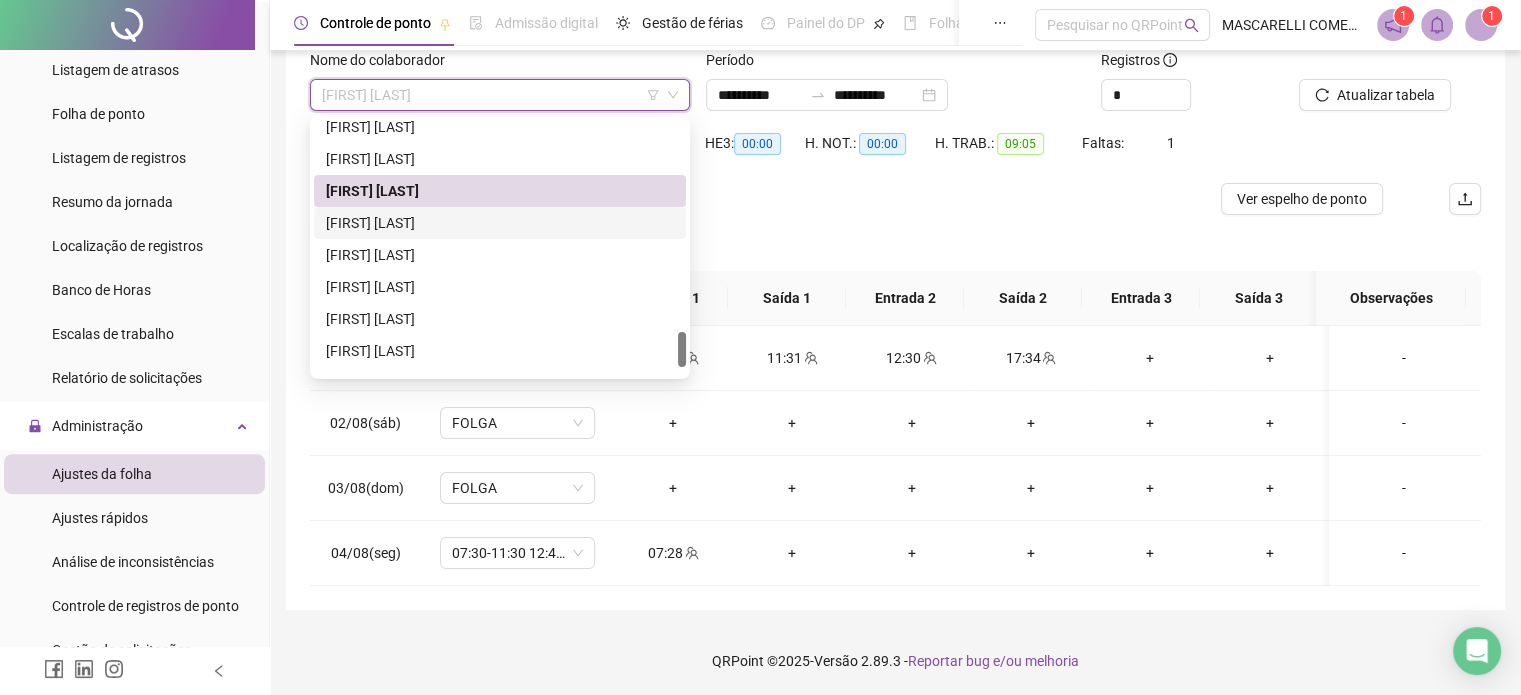 drag, startPoint x: 409, startPoint y: 220, endPoint x: 459, endPoint y: 207, distance: 51.662365 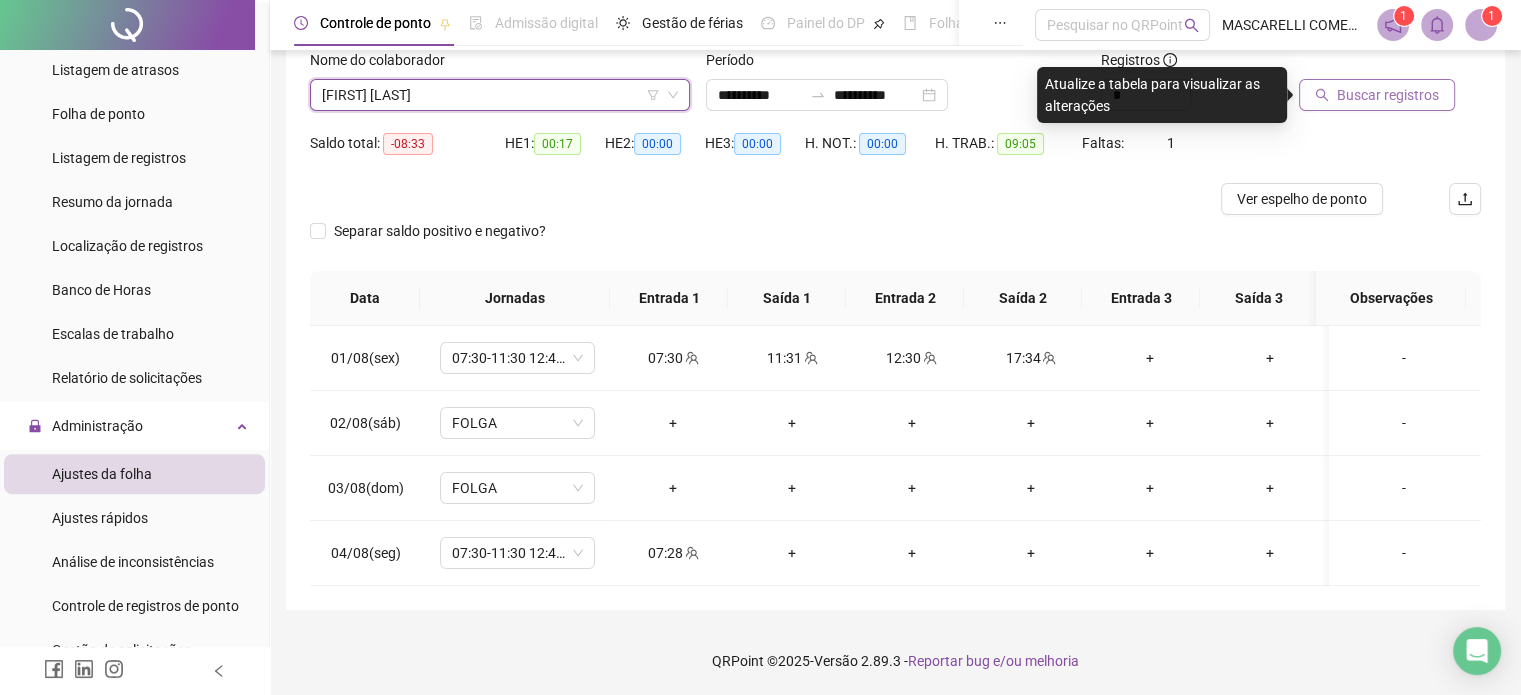 click on "Buscar registros" at bounding box center (1388, 95) 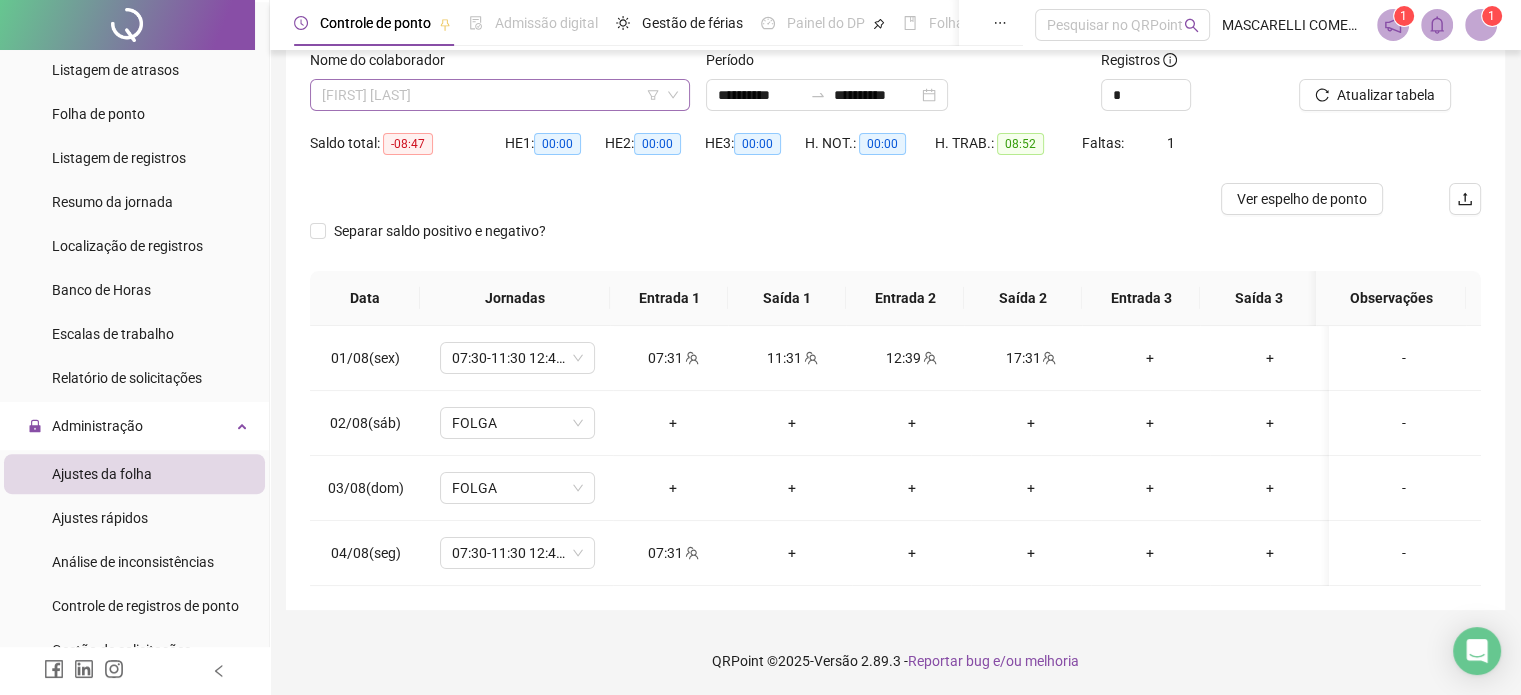click on "[FIRST] [LAST]" at bounding box center (500, 95) 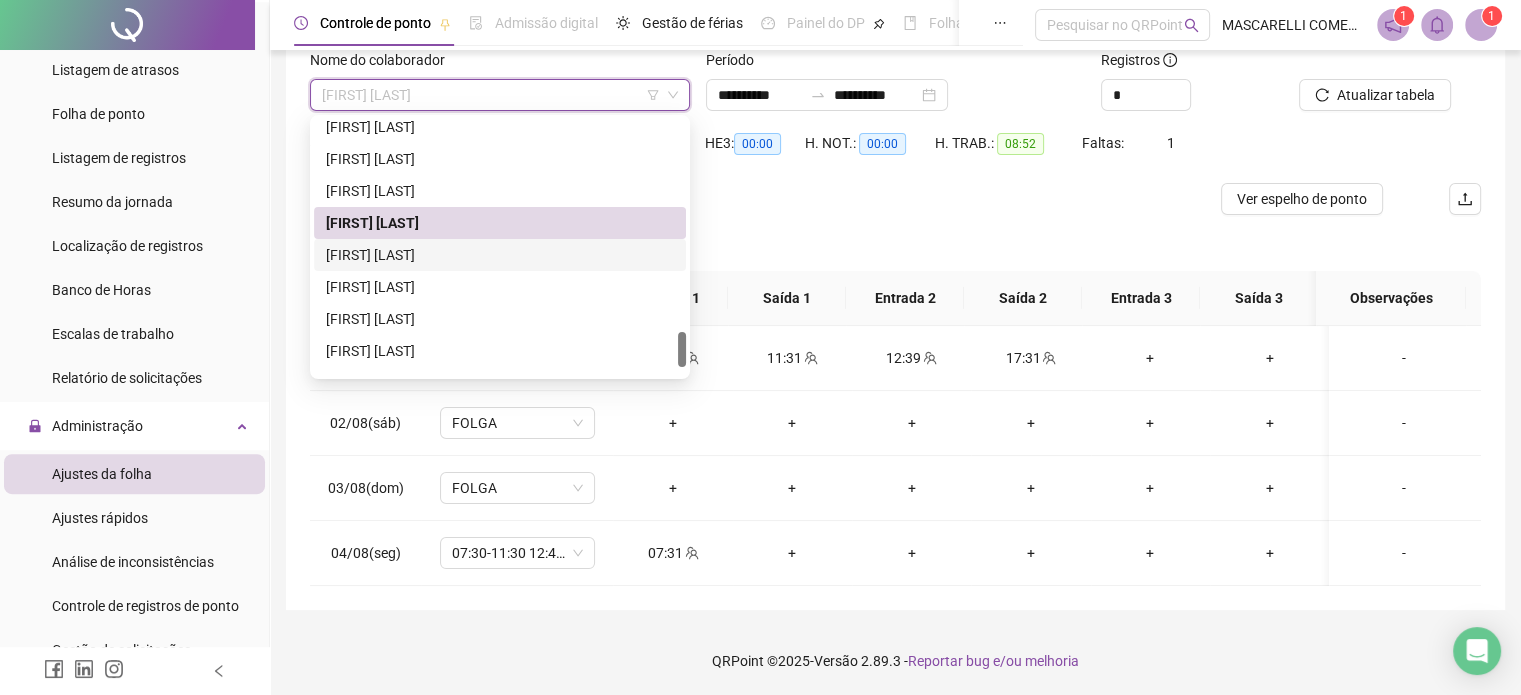 click on "[FIRST] [LAST]" at bounding box center [500, 255] 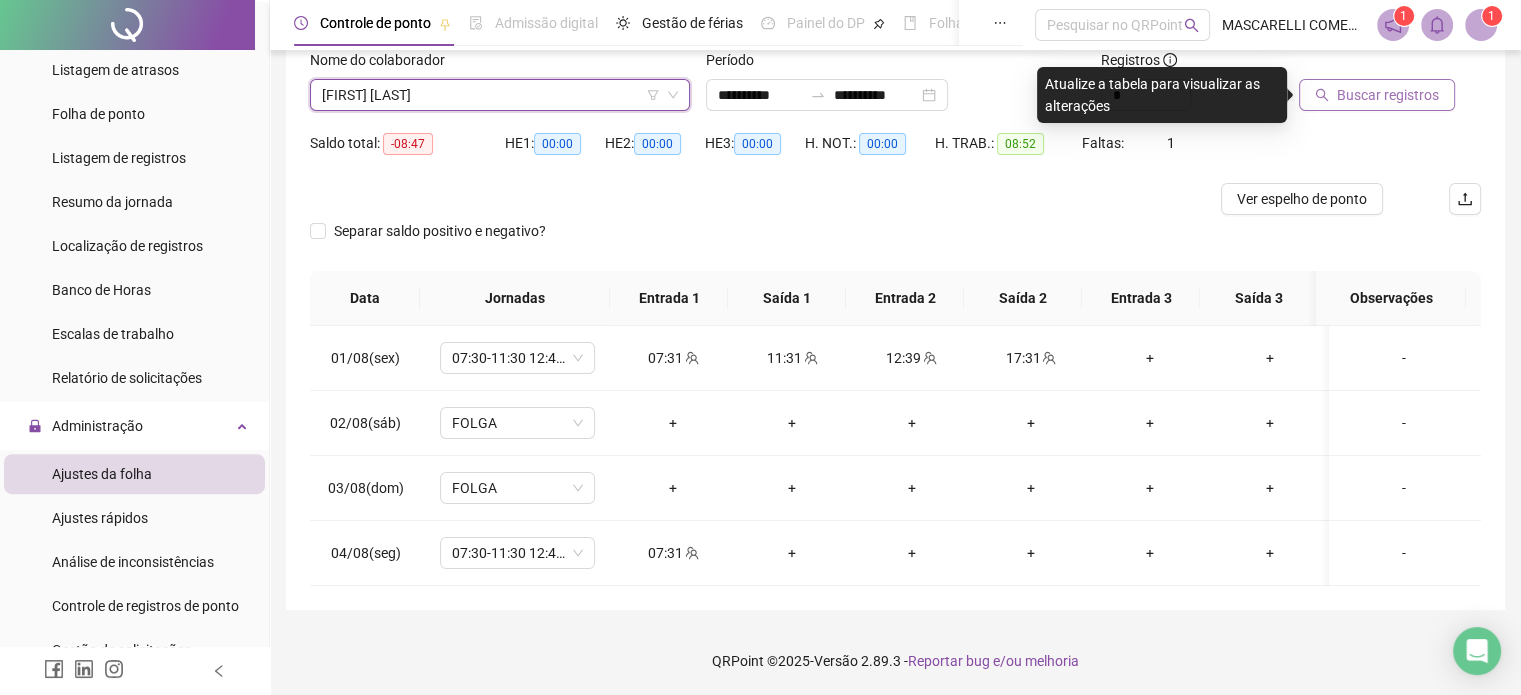 click on "Buscar registros" at bounding box center (1388, 95) 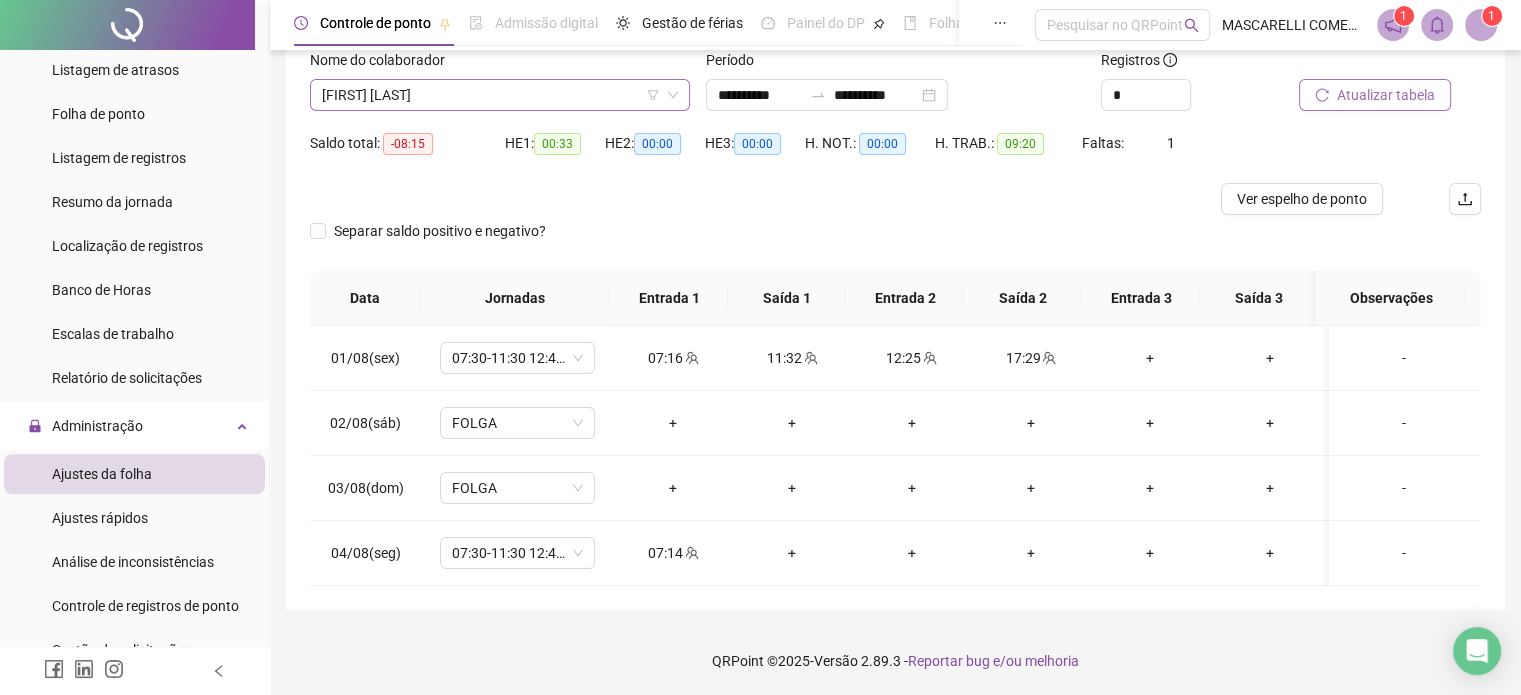 click on "[FIRST] [LAST]" at bounding box center [500, 95] 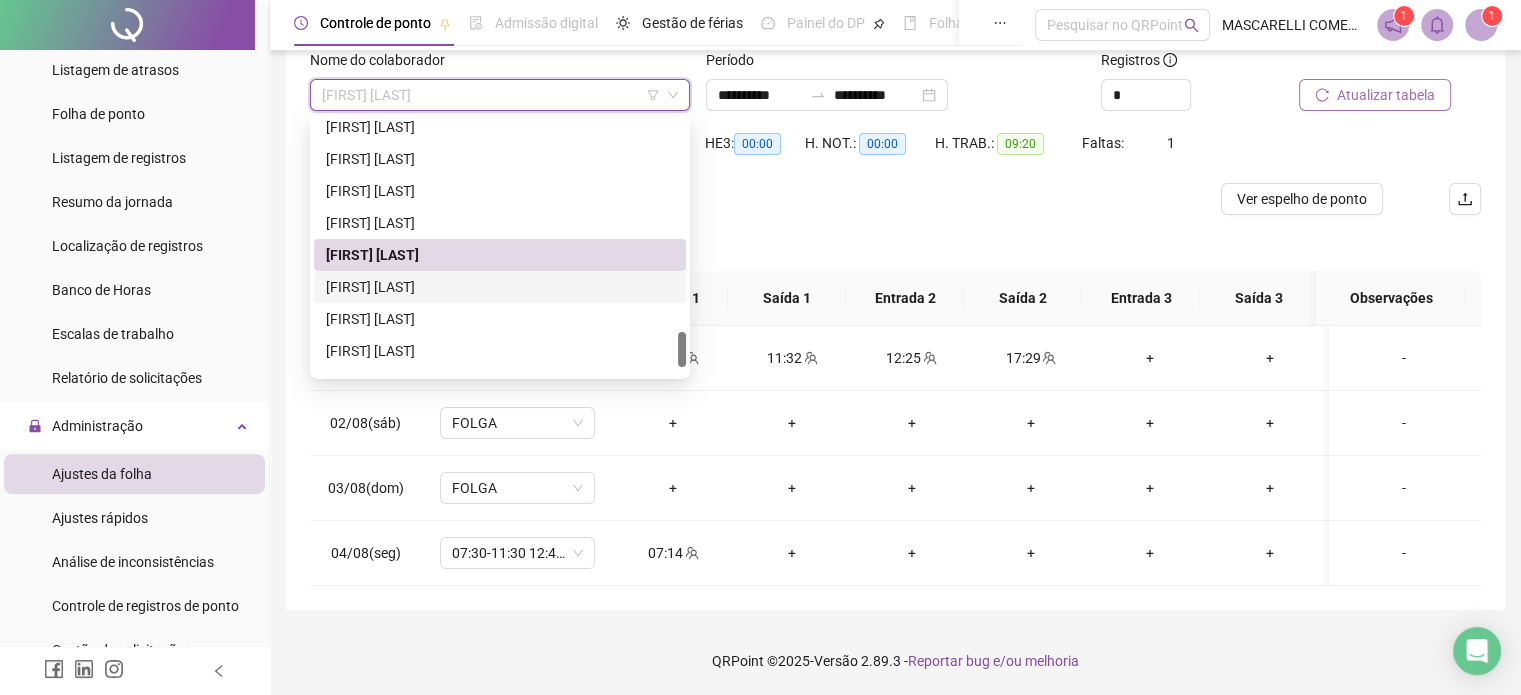 click on "[FIRST] [LAST]" at bounding box center (500, 287) 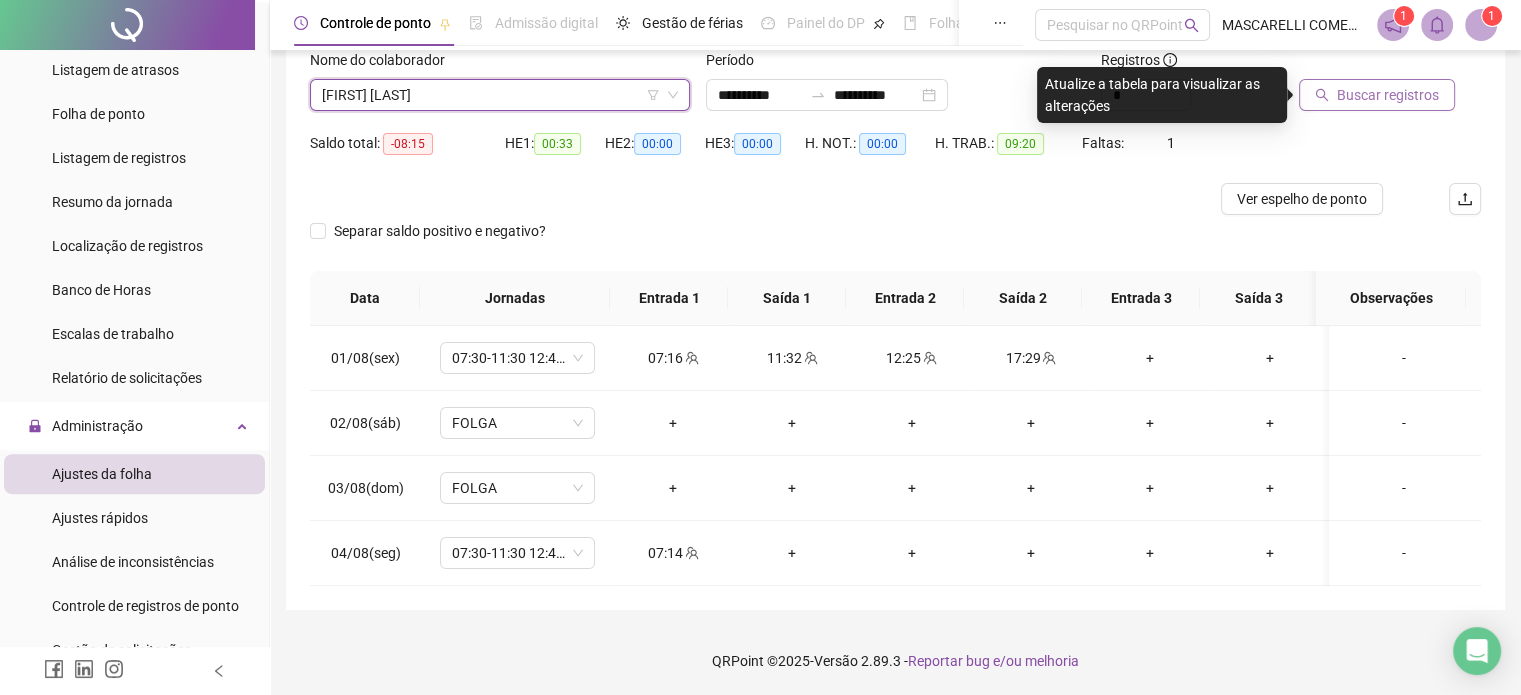 click on "Buscar registros" at bounding box center [1388, 95] 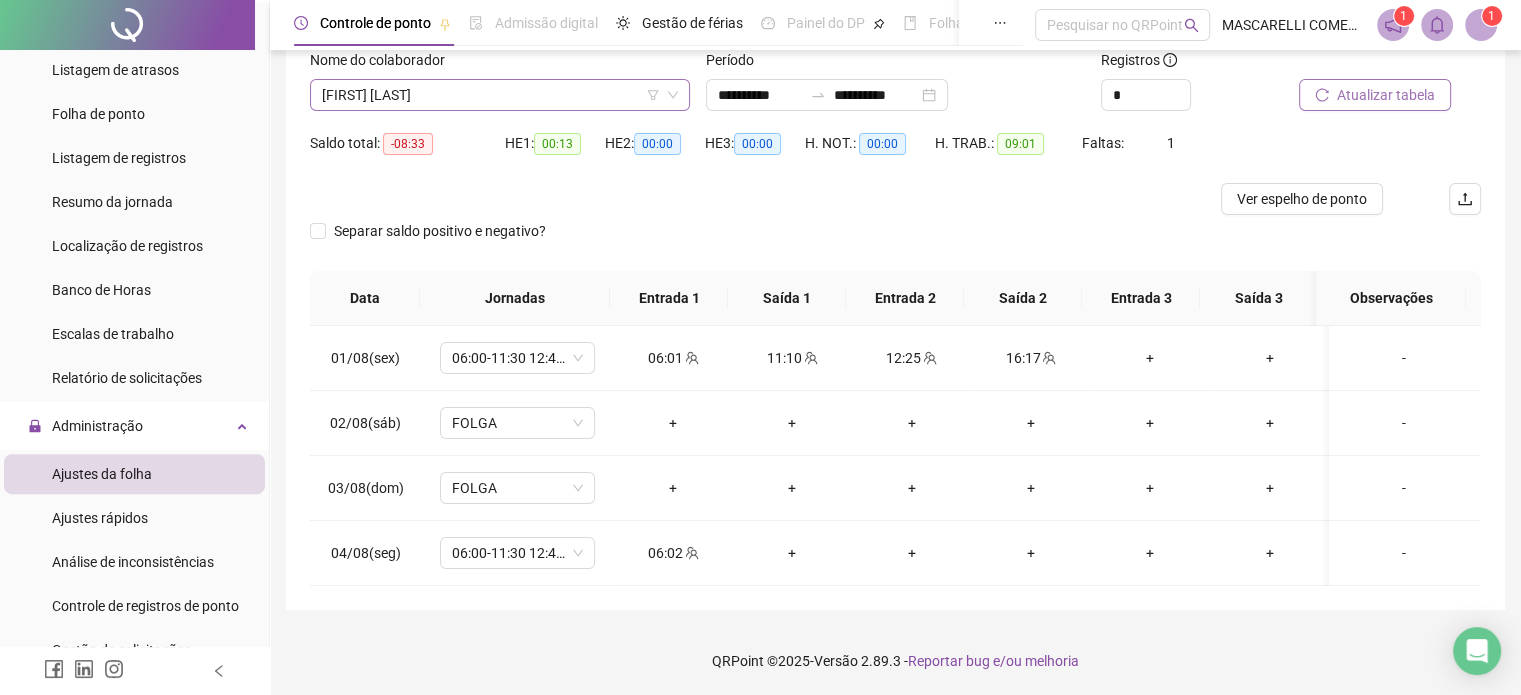 click on "[FIRST] [LAST]" at bounding box center [500, 95] 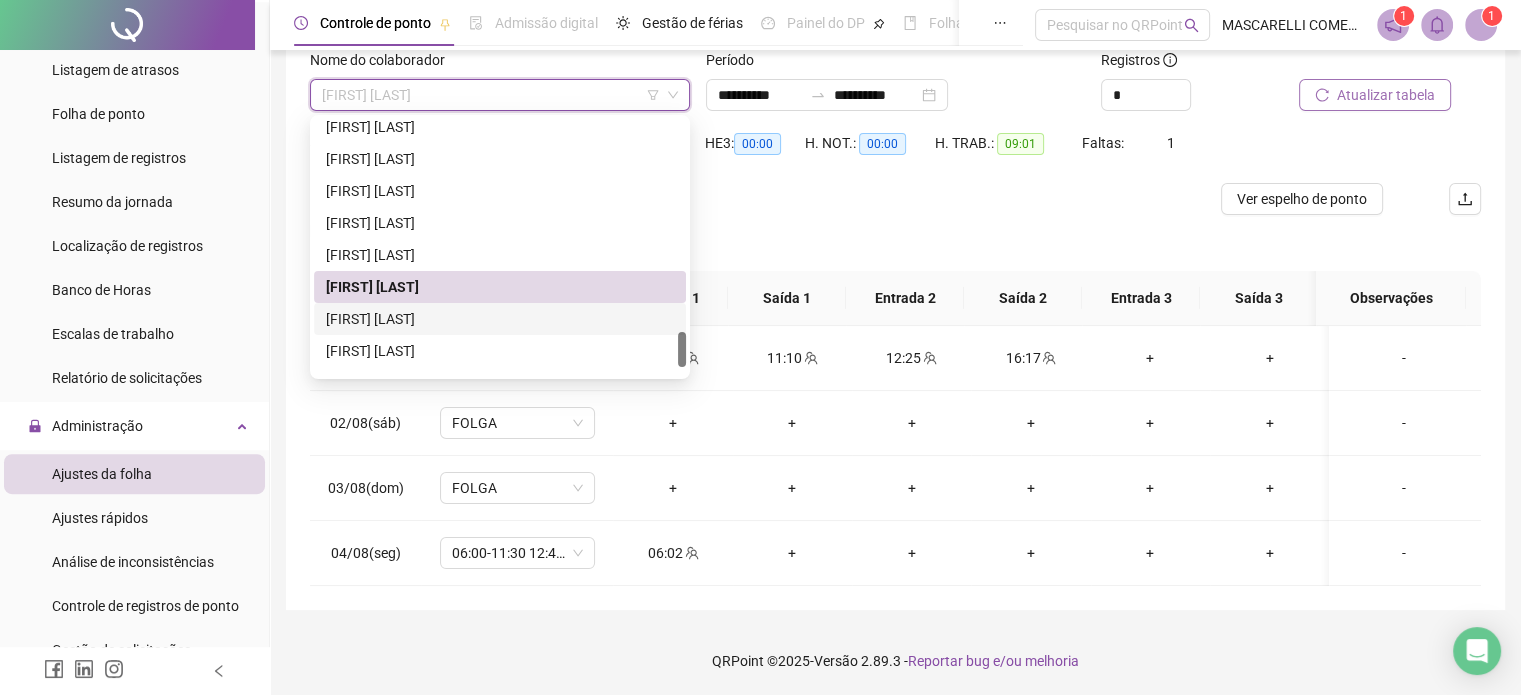 drag, startPoint x: 352, startPoint y: 322, endPoint x: 888, endPoint y: 222, distance: 545.2486 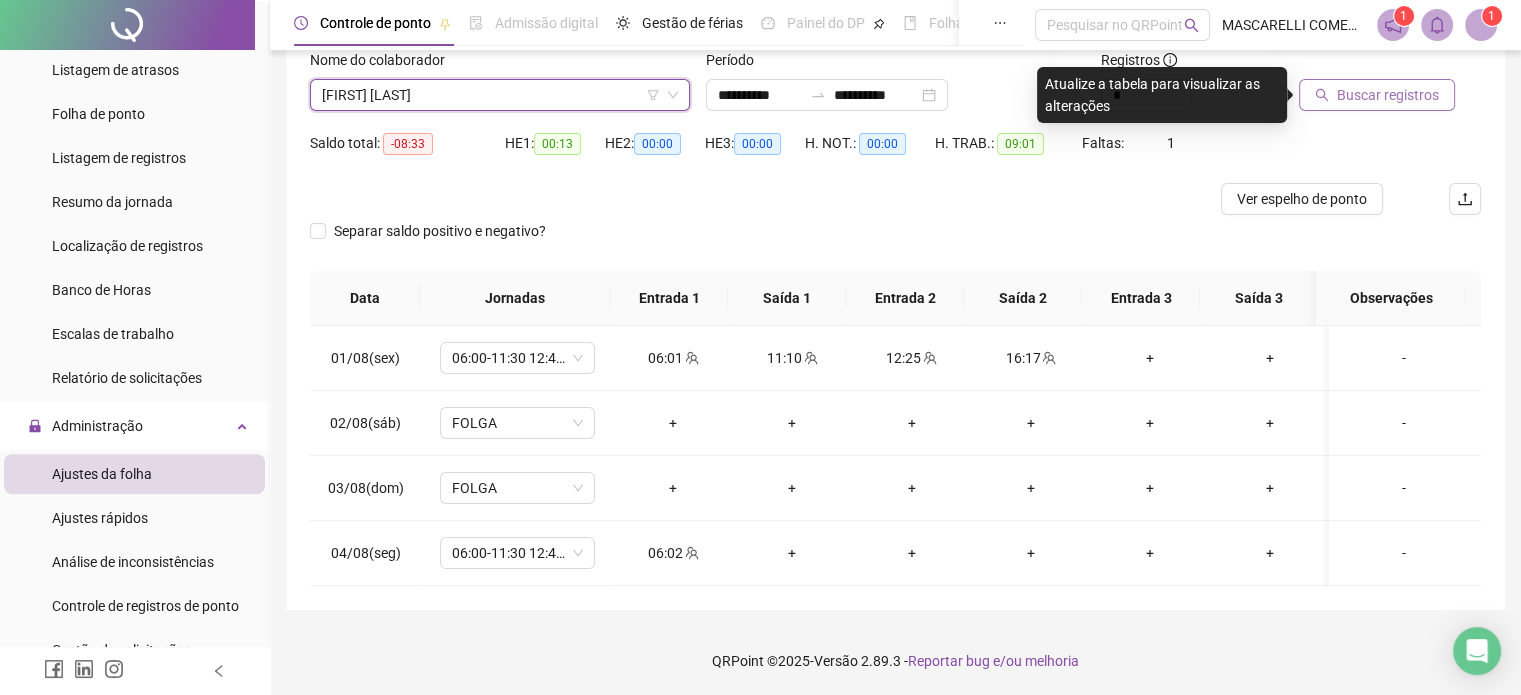 click on "Buscar registros" at bounding box center (1388, 95) 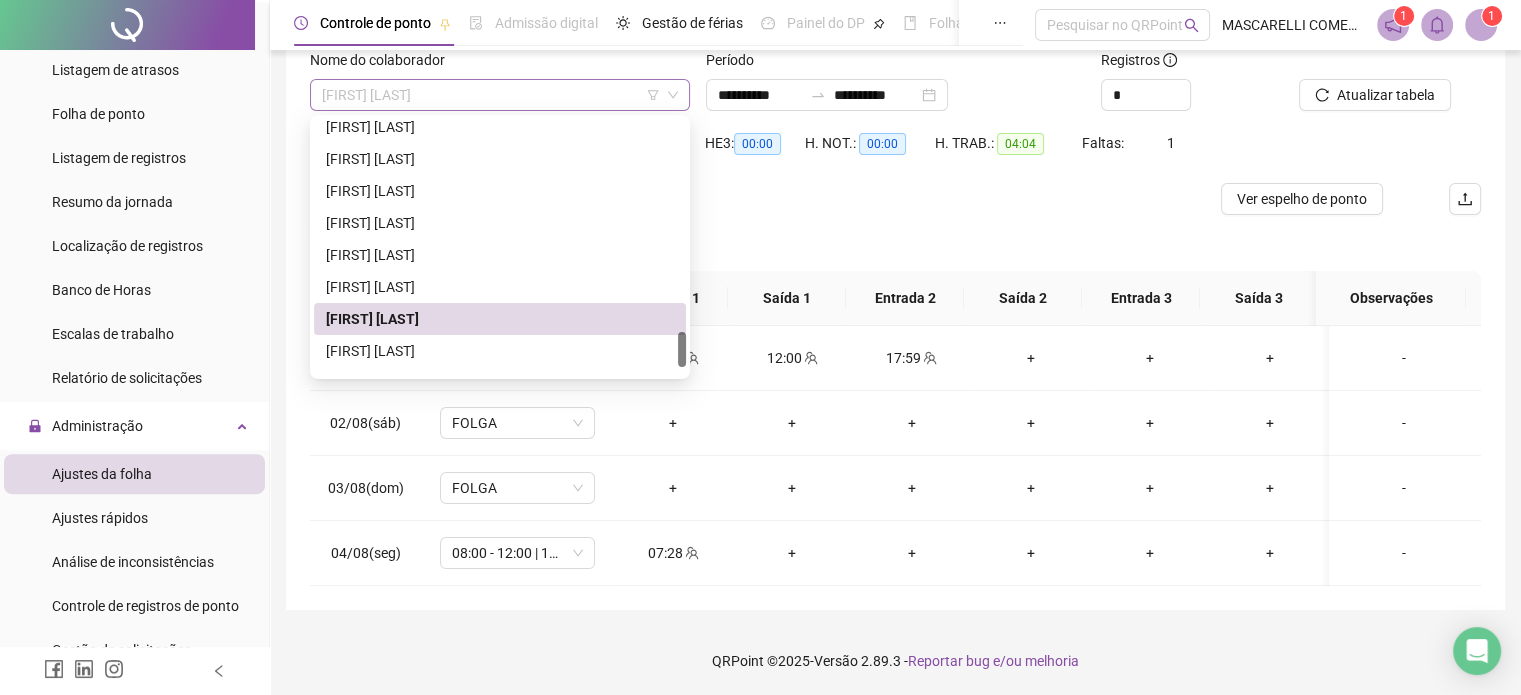 click on "[FIRST] [LAST]" at bounding box center [500, 95] 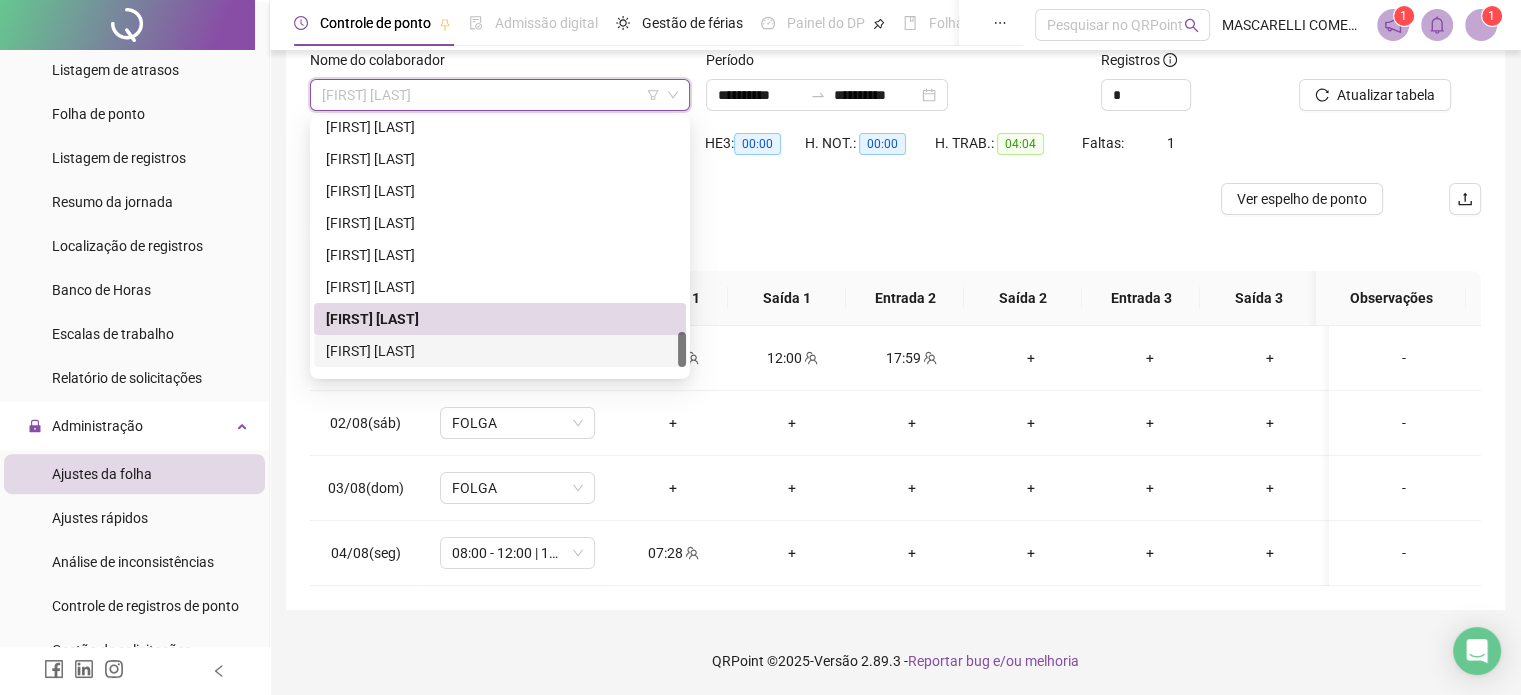 click on "[FIRST] [LAST]" at bounding box center [500, 351] 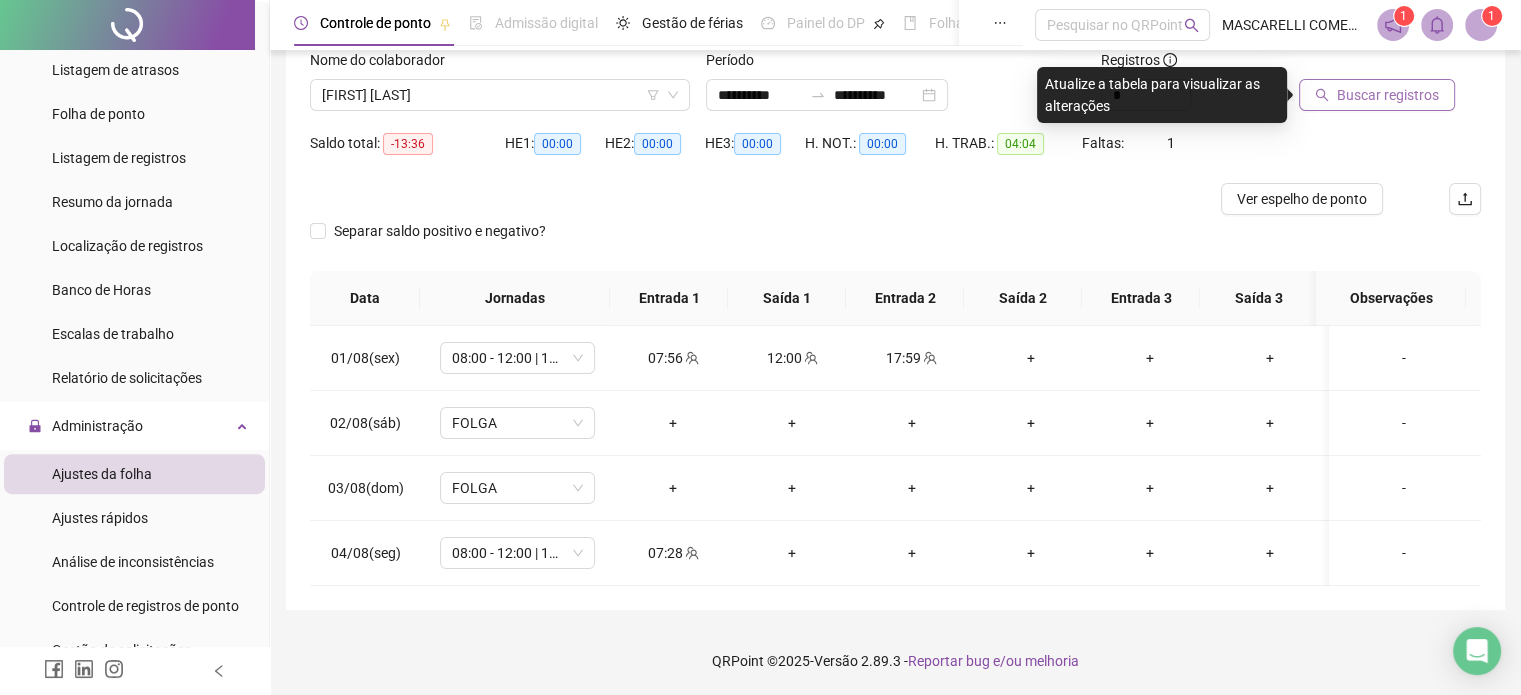 click on "Buscar registros" at bounding box center (1388, 95) 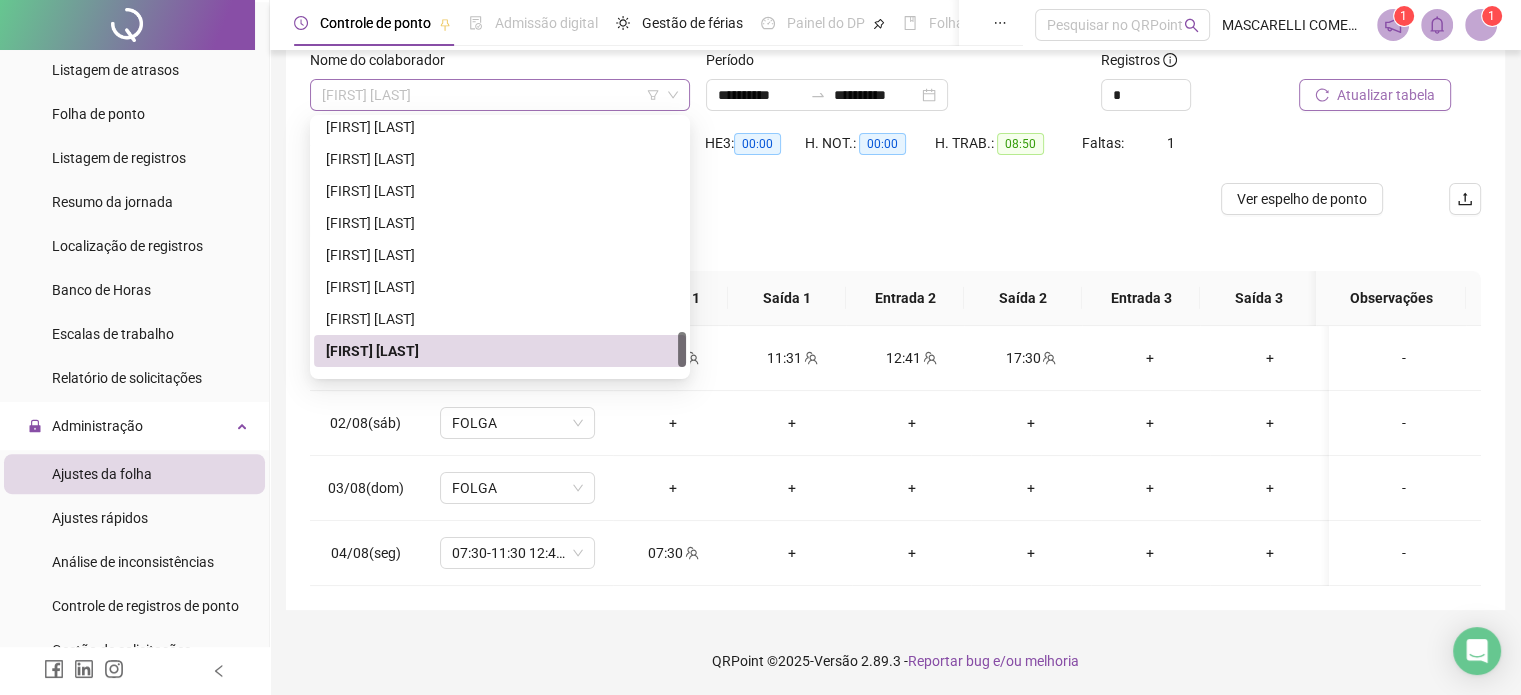 click on "[FIRST] [LAST]" at bounding box center [500, 95] 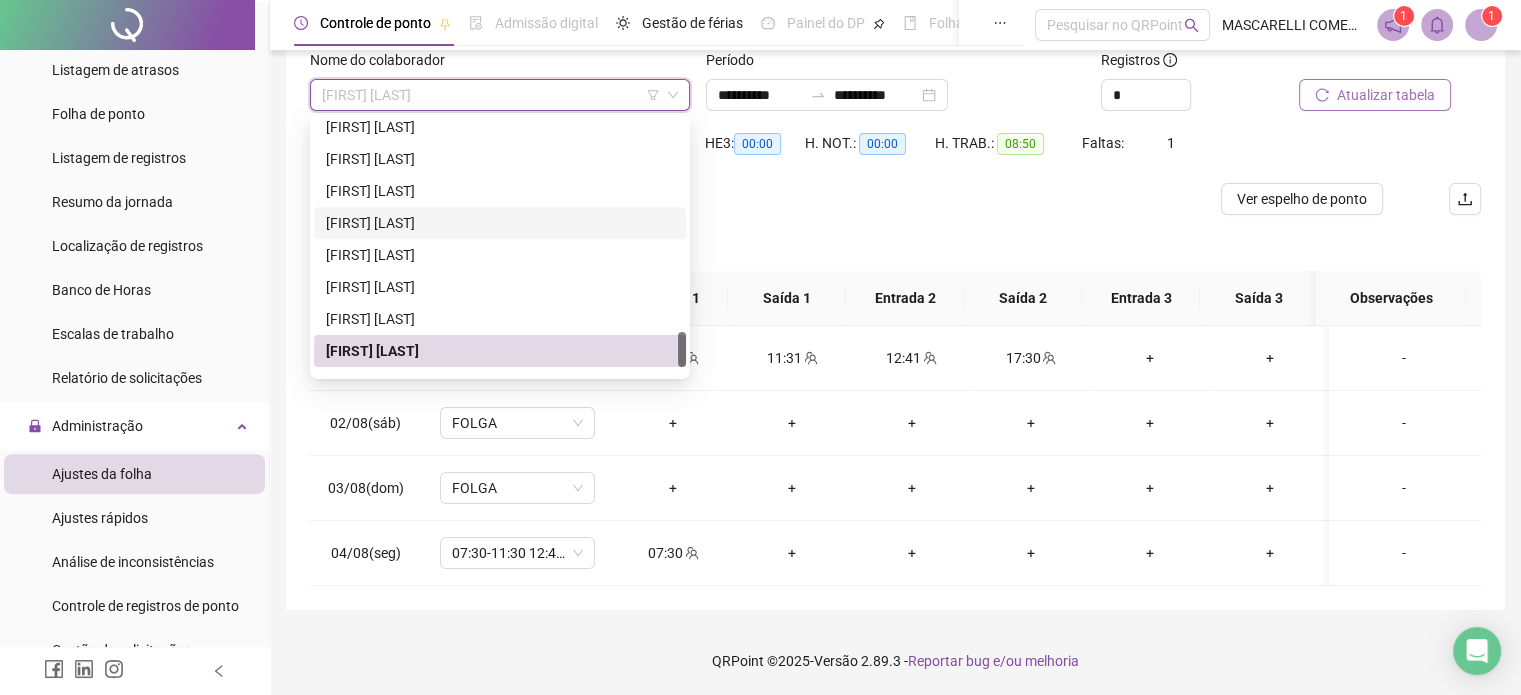 scroll, scrollTop: 1568, scrollLeft: 0, axis: vertical 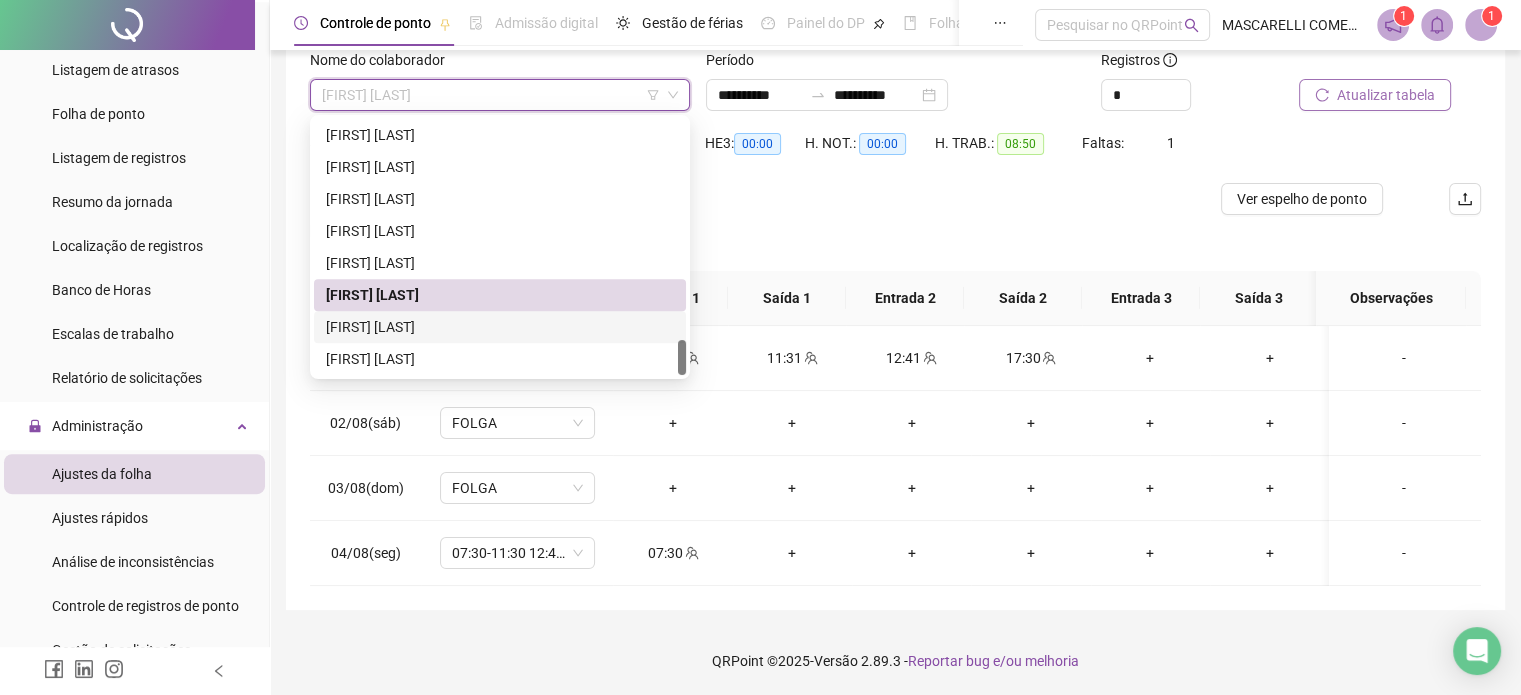 click on "[FIRST] [LAST]" at bounding box center [500, 327] 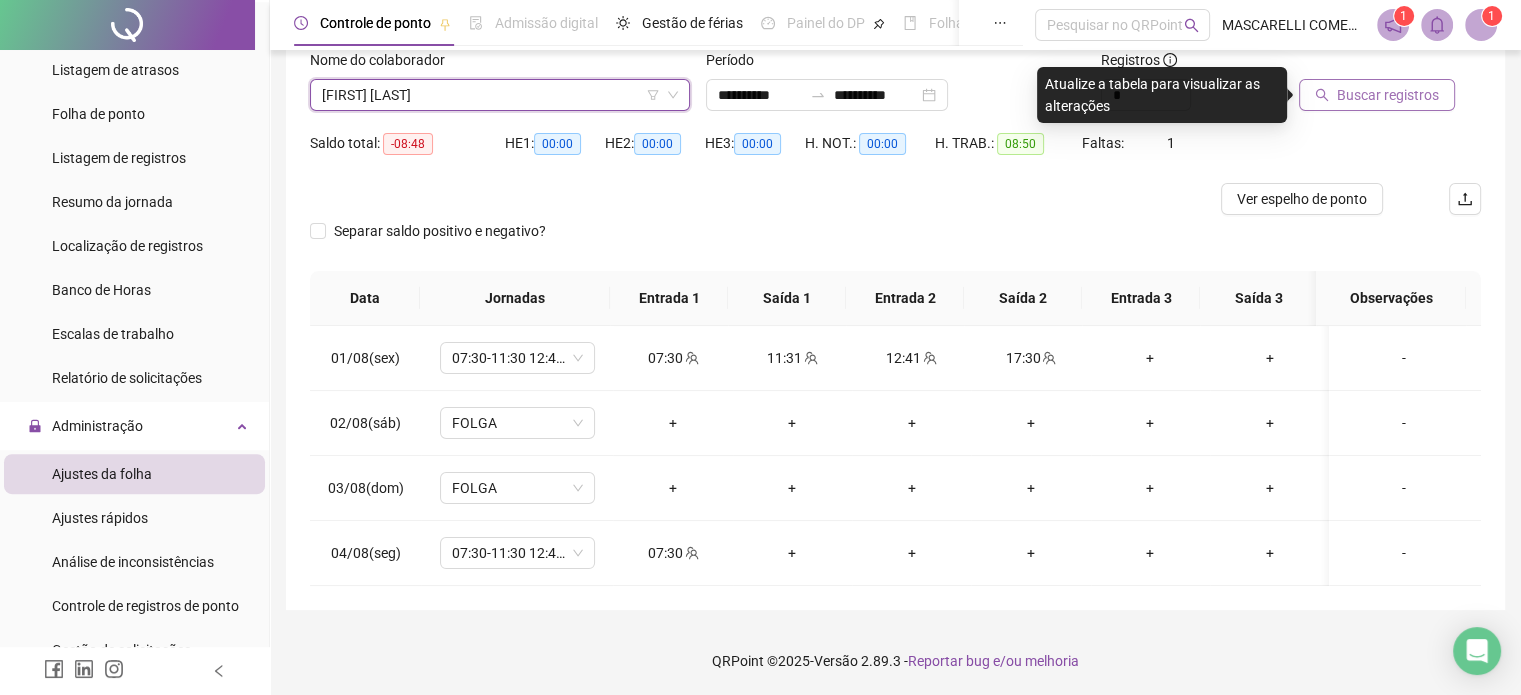 click on "Buscar registros" at bounding box center (1388, 95) 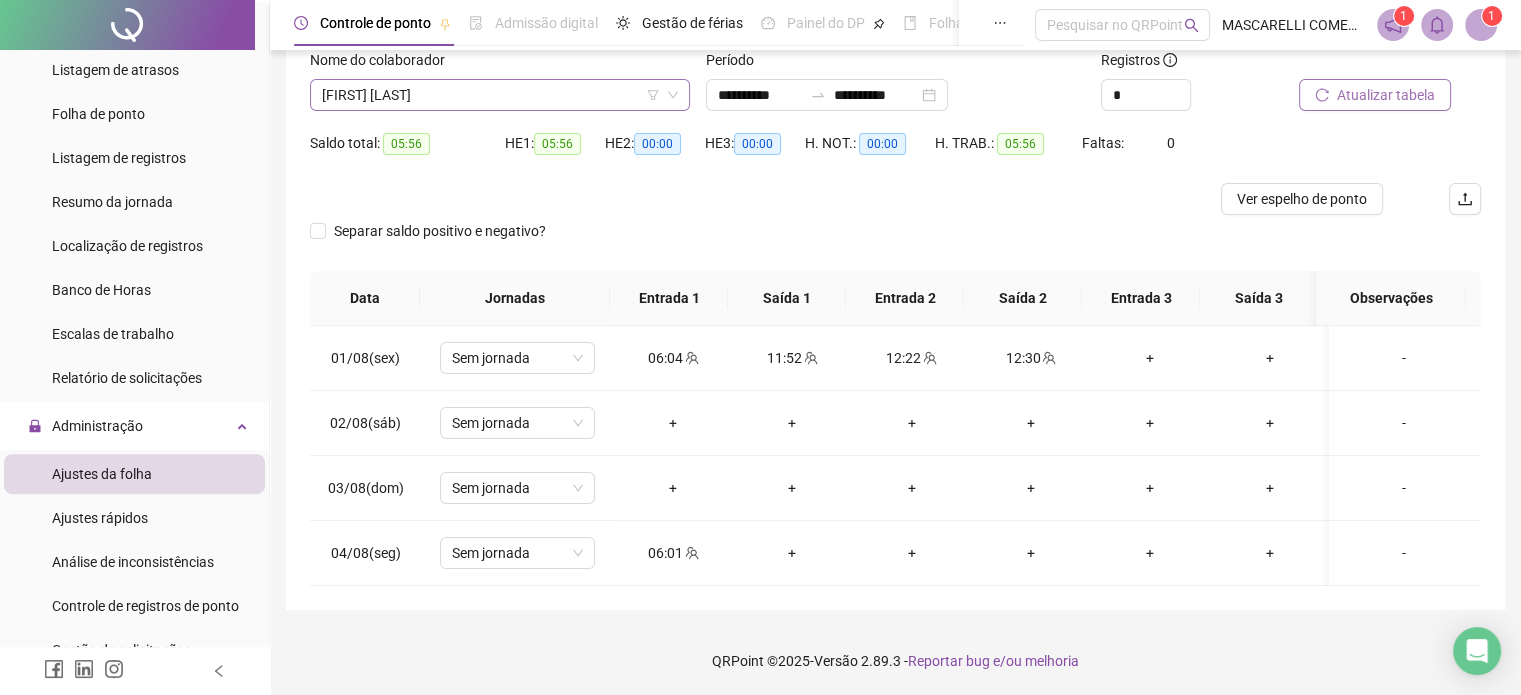 click on "[FIRST] [LAST]" at bounding box center [500, 95] 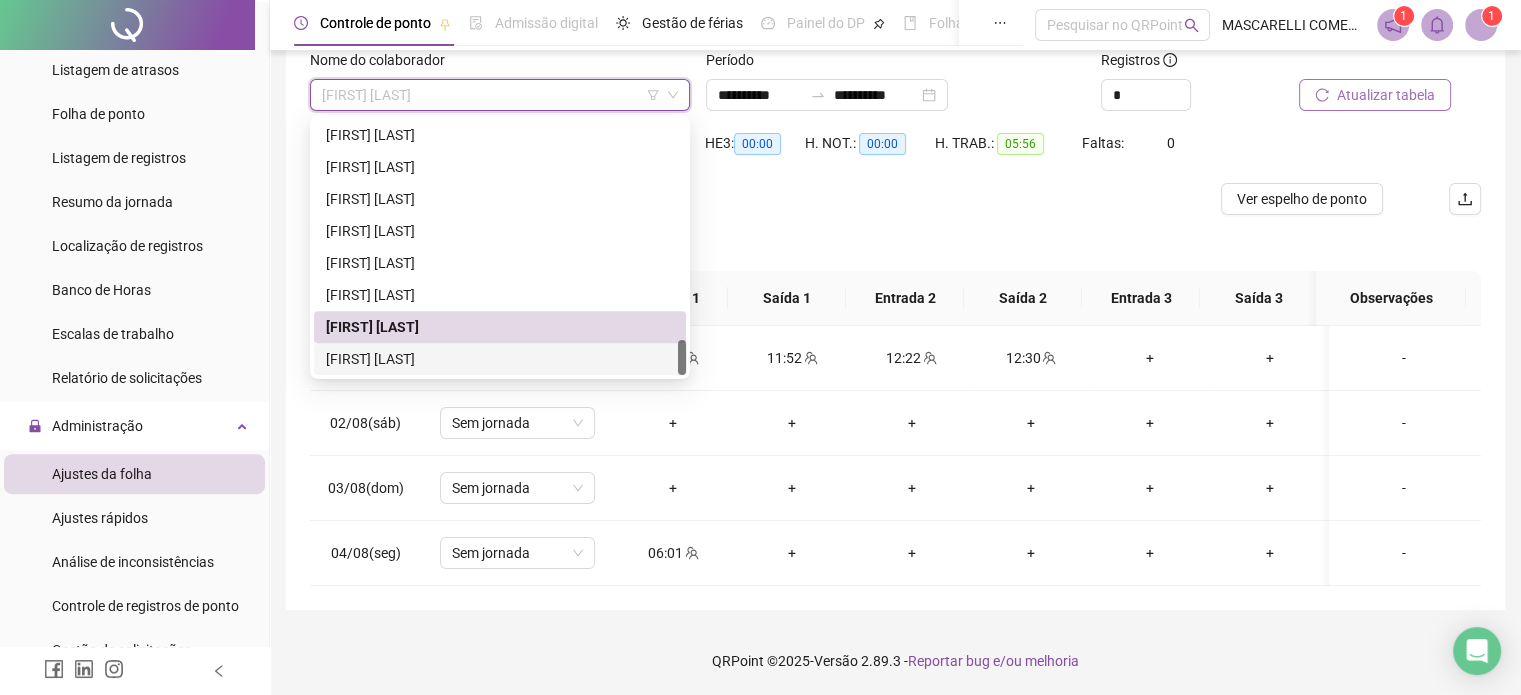 drag, startPoint x: 400, startPoint y: 359, endPoint x: 620, endPoint y: 295, distance: 229.12006 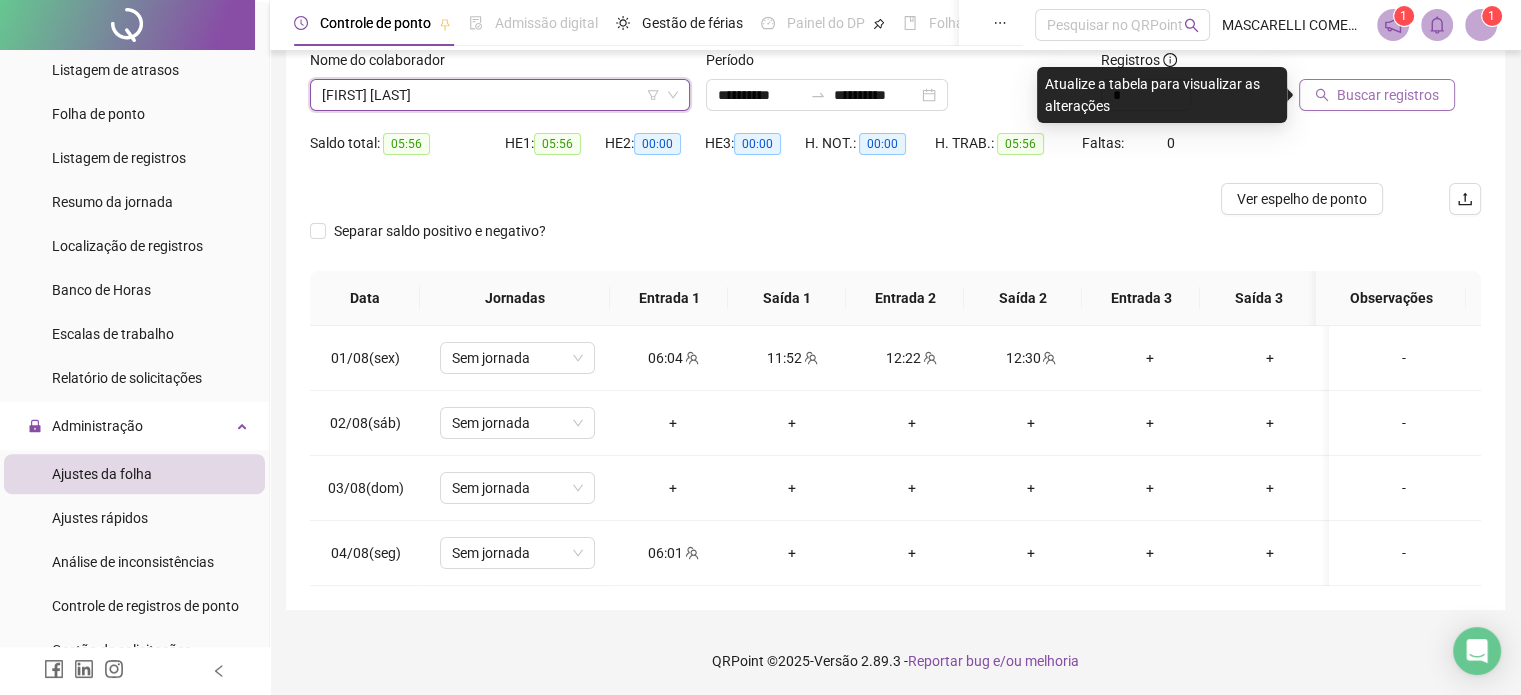 click on "Buscar registros" at bounding box center [1388, 95] 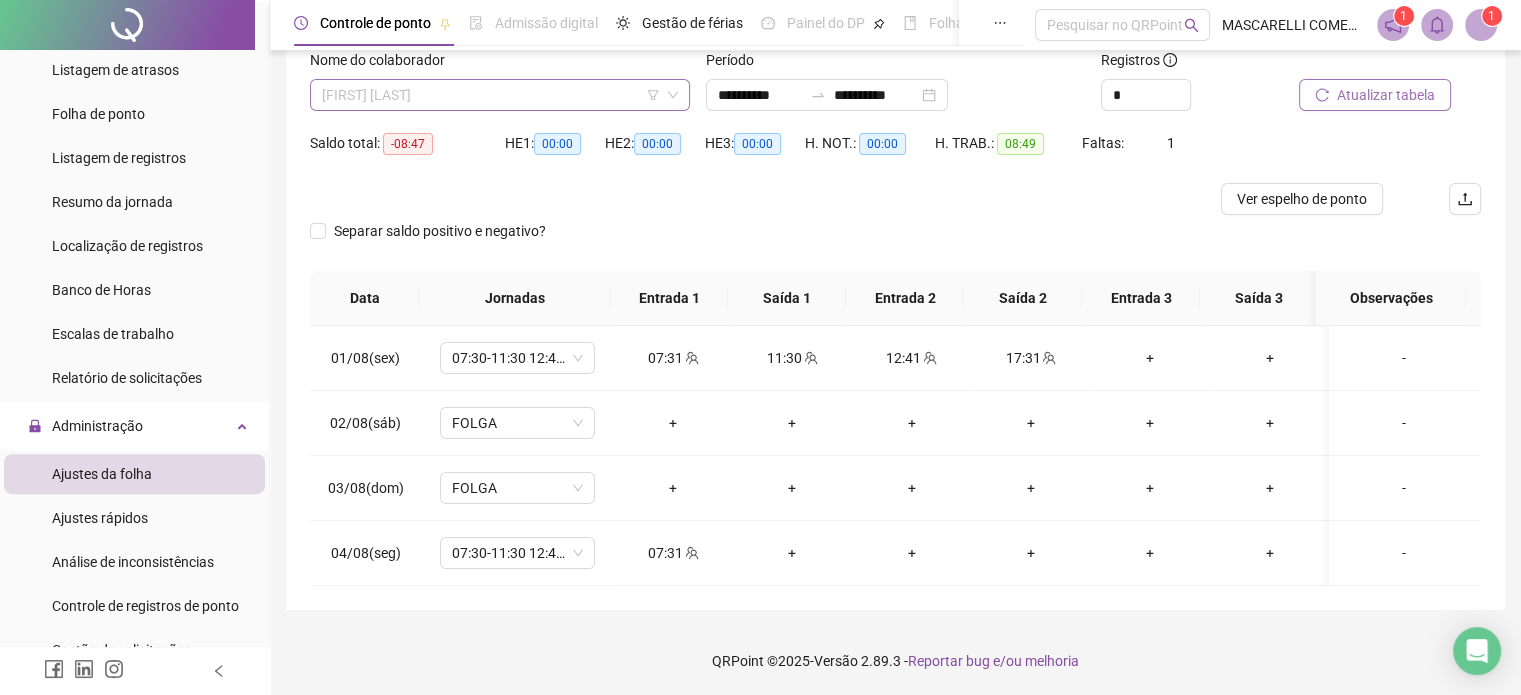 click on "[FIRST] [LAST]" at bounding box center [500, 95] 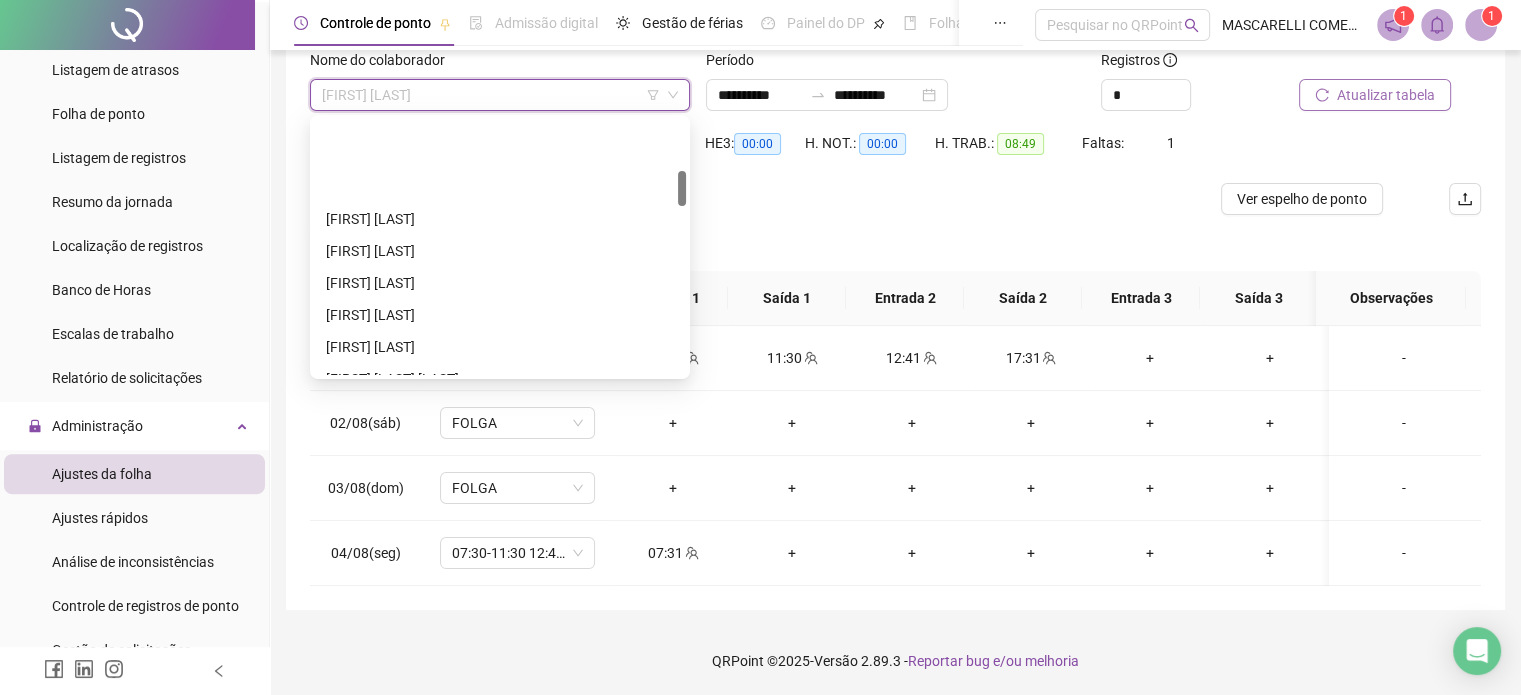 scroll, scrollTop: 368, scrollLeft: 0, axis: vertical 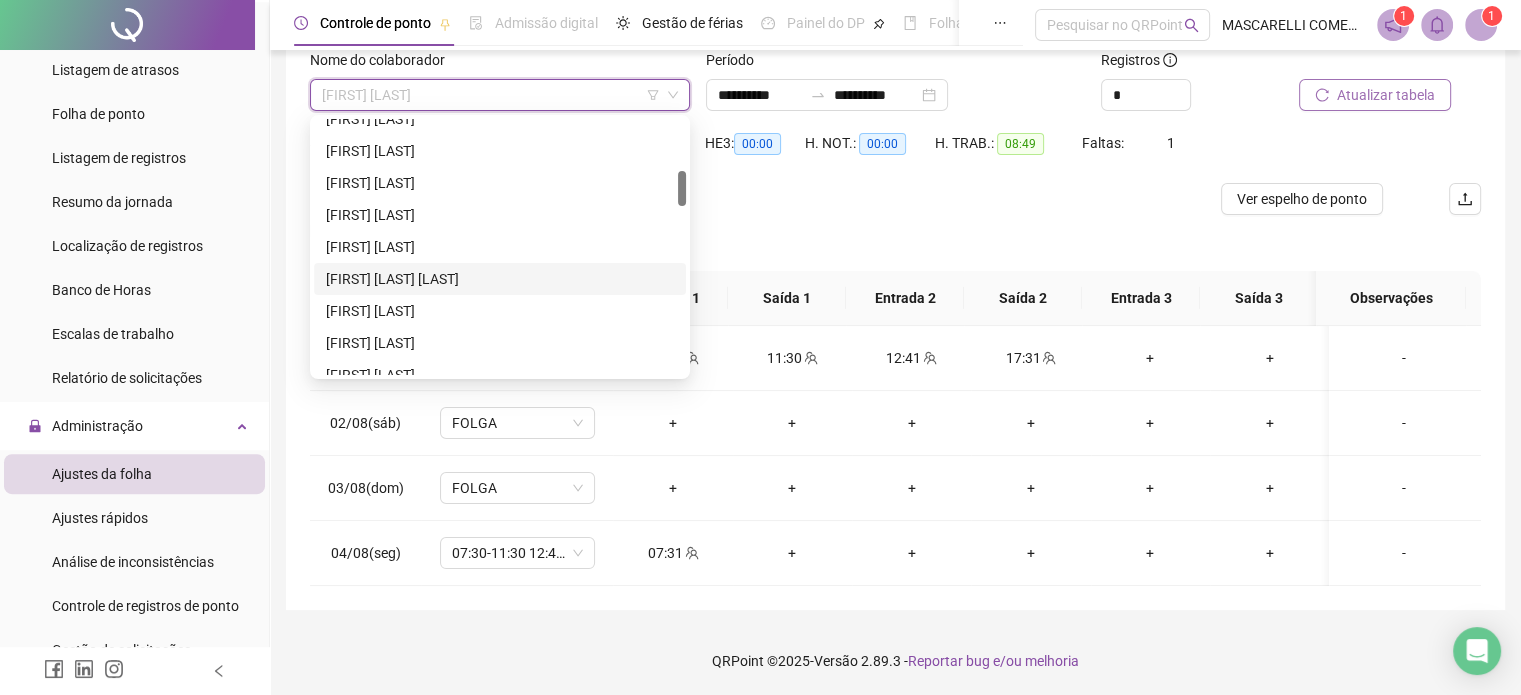 click on "[FIRST] [LAST] [LAST]" at bounding box center (500, 279) 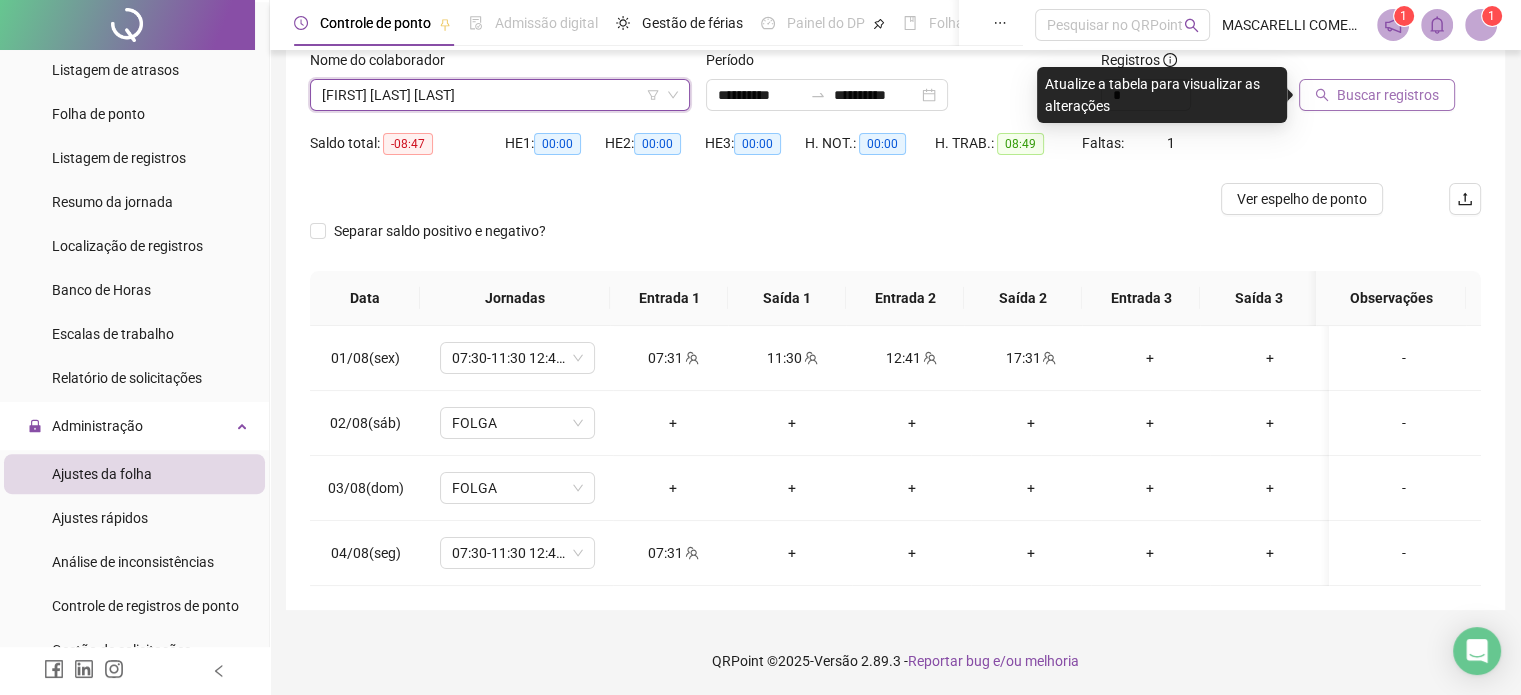 click on "Buscar registros" at bounding box center [1388, 95] 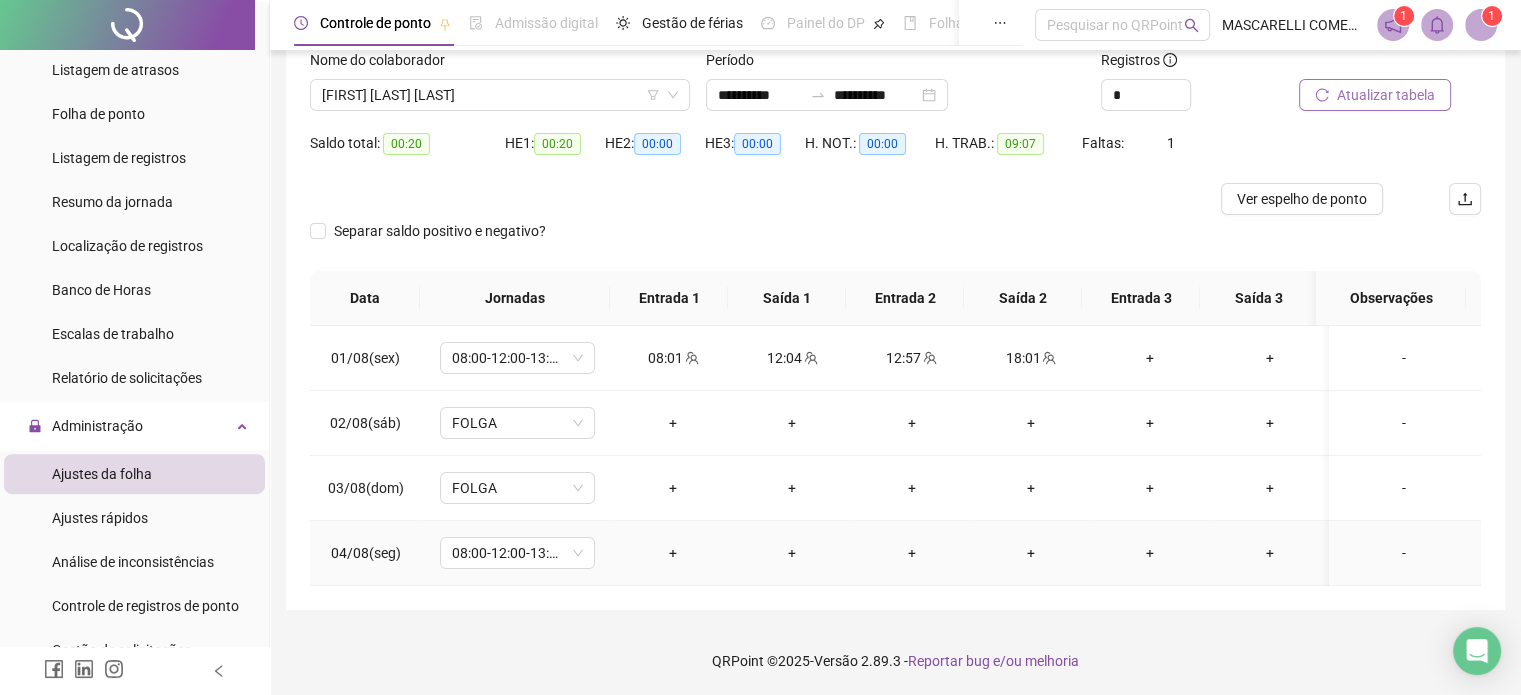 click on "-" at bounding box center (1404, 553) 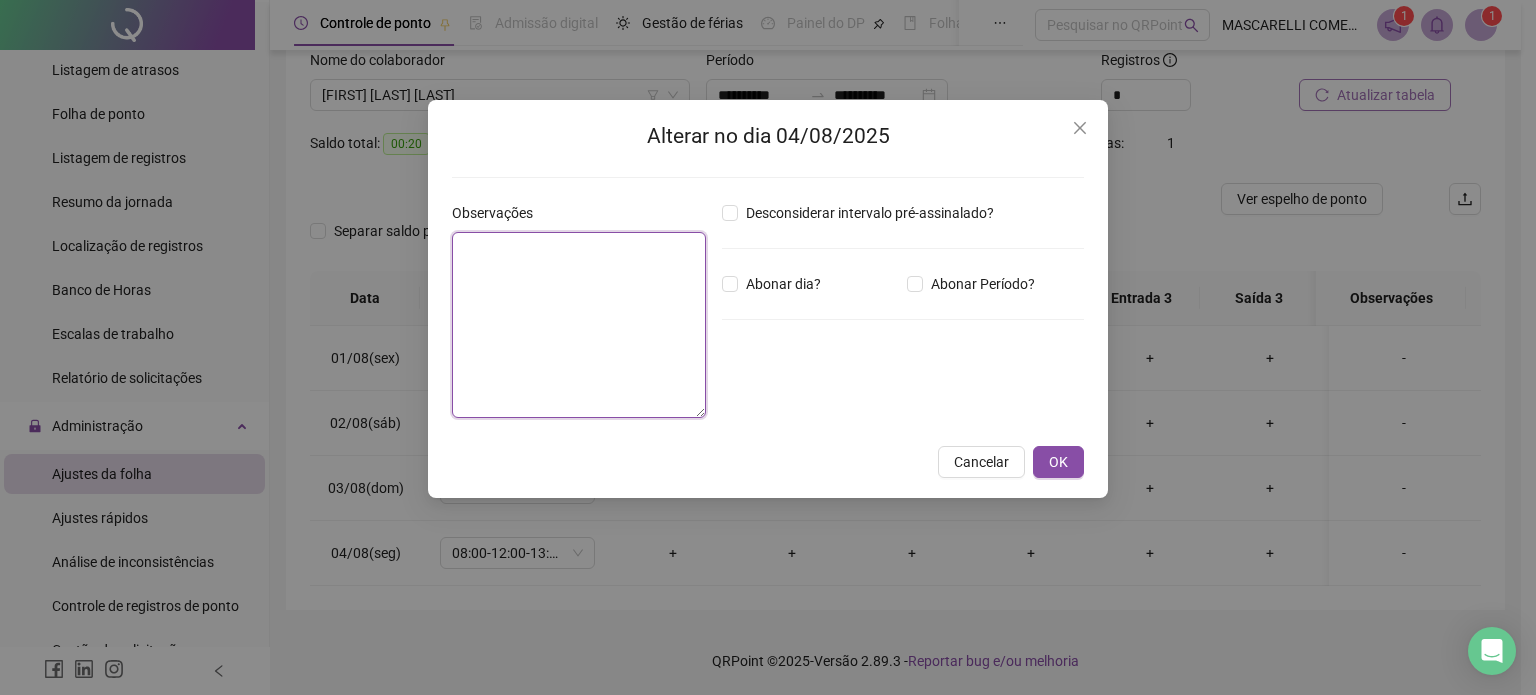 drag, startPoint x: 482, startPoint y: 264, endPoint x: 487, endPoint y: 238, distance: 26.476404 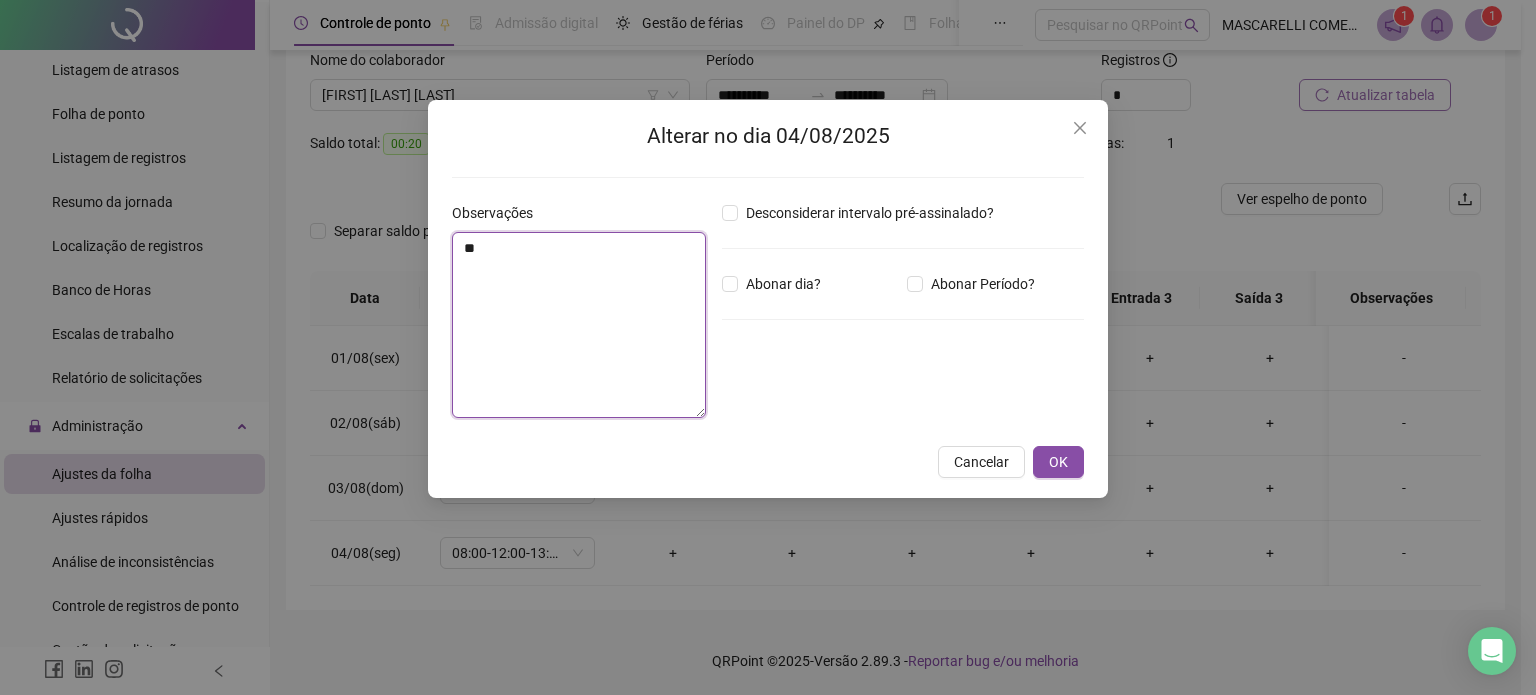 type on "*" 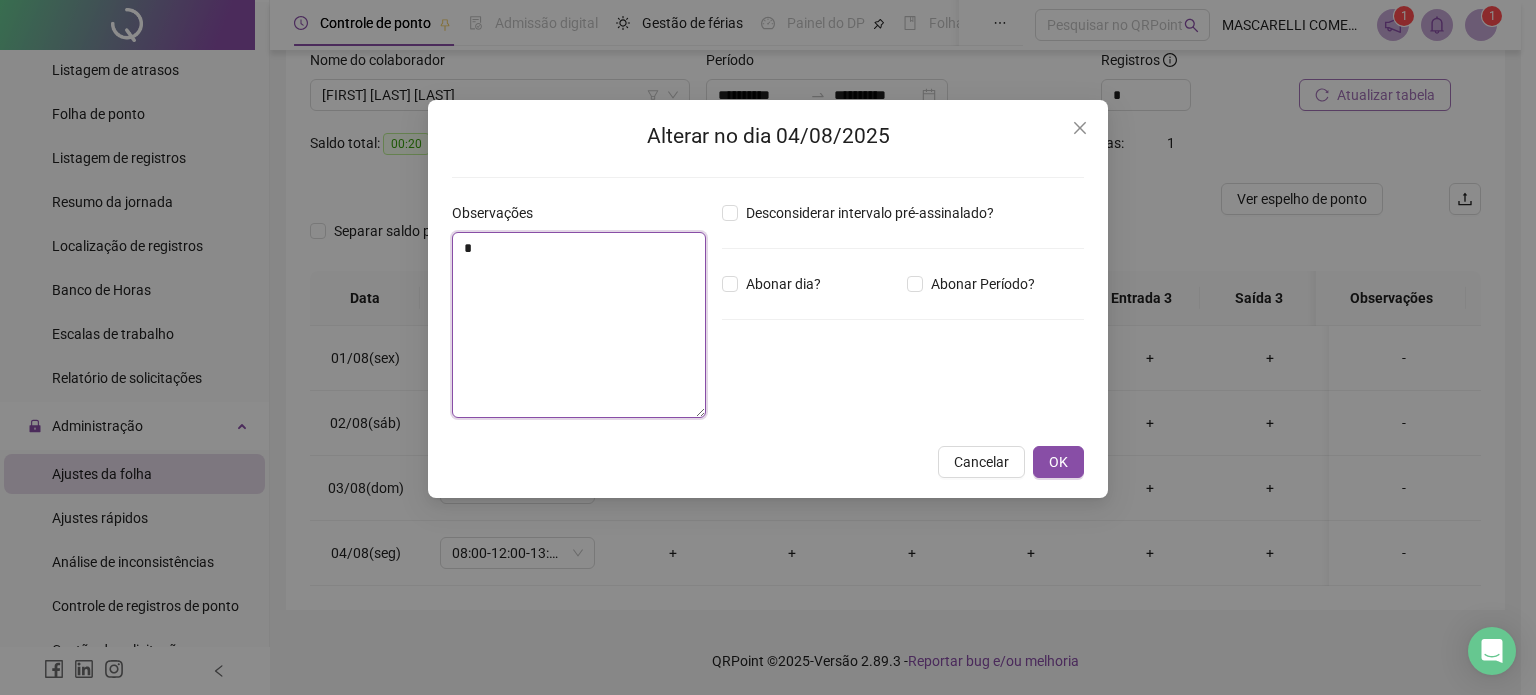 type 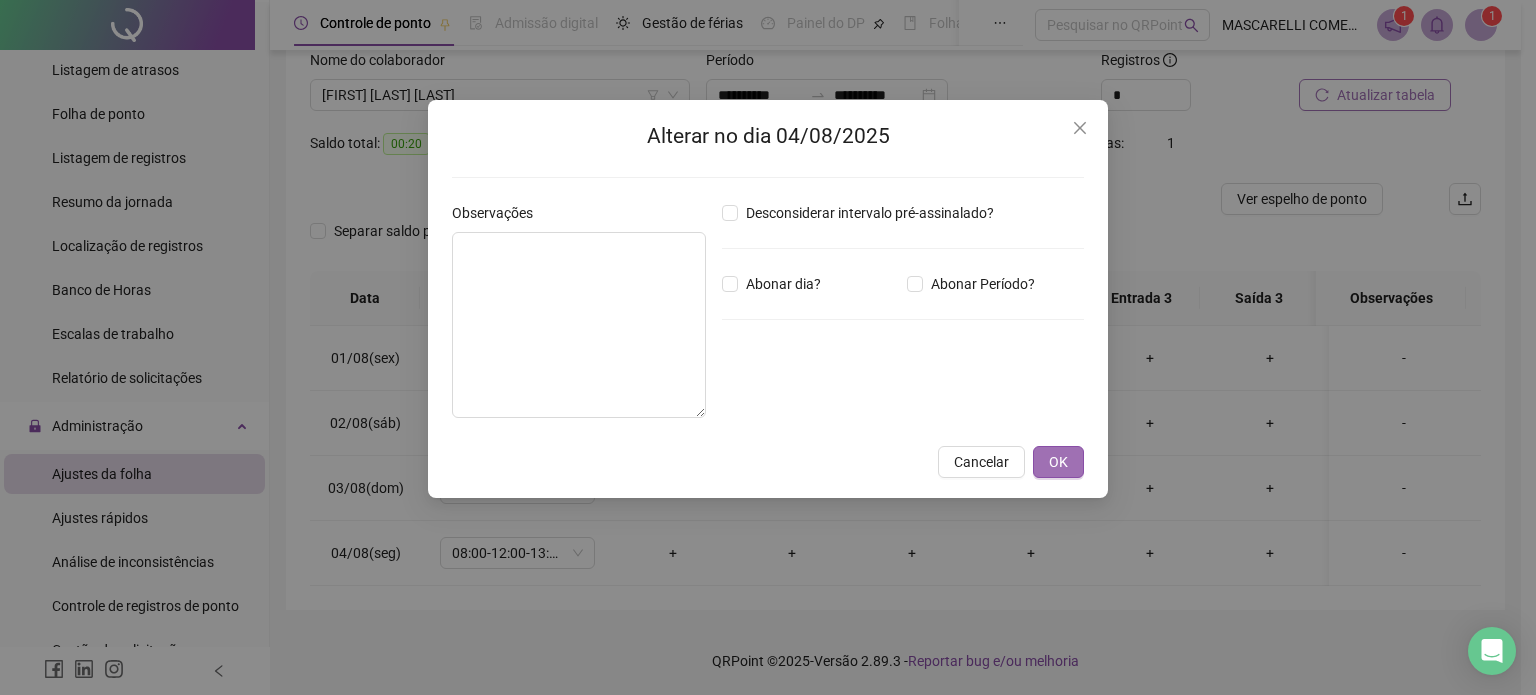 click on "OK" at bounding box center (1058, 462) 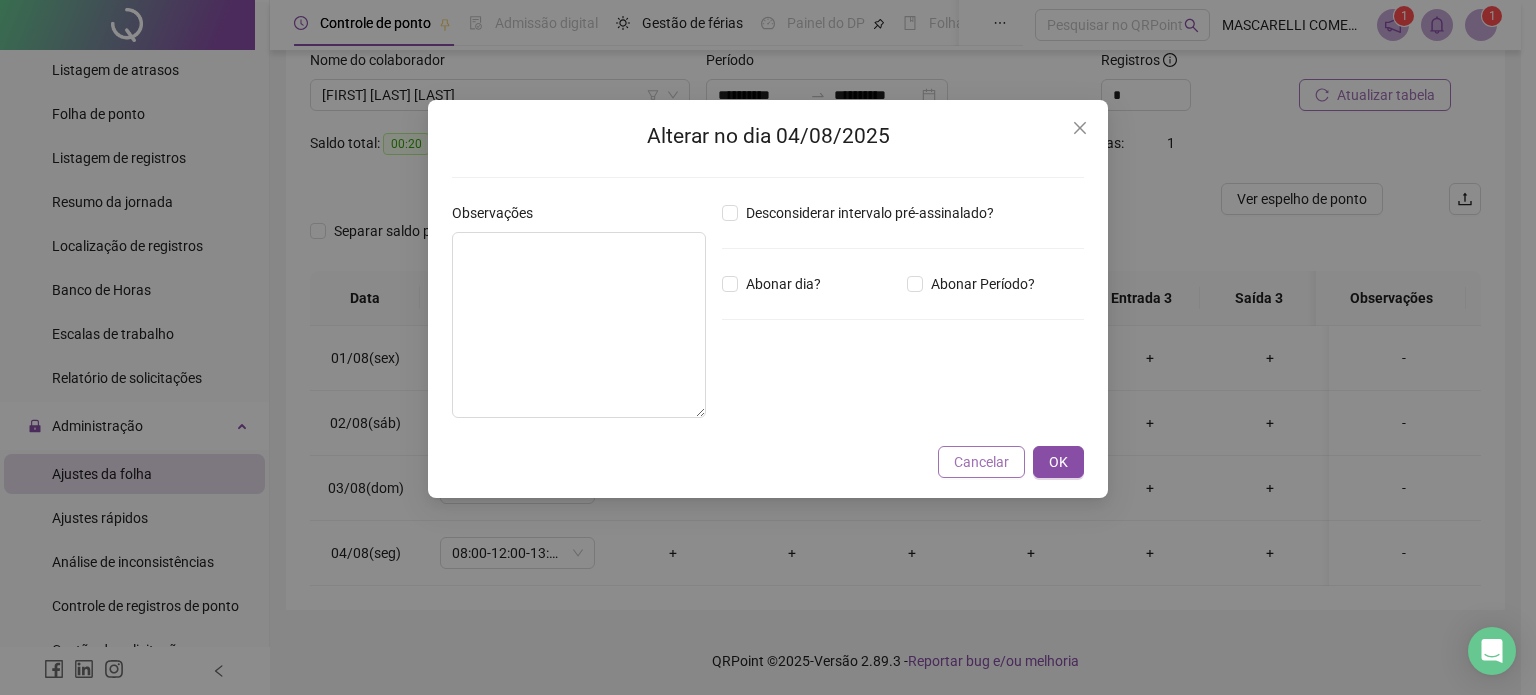 click on "Cancelar" at bounding box center [981, 462] 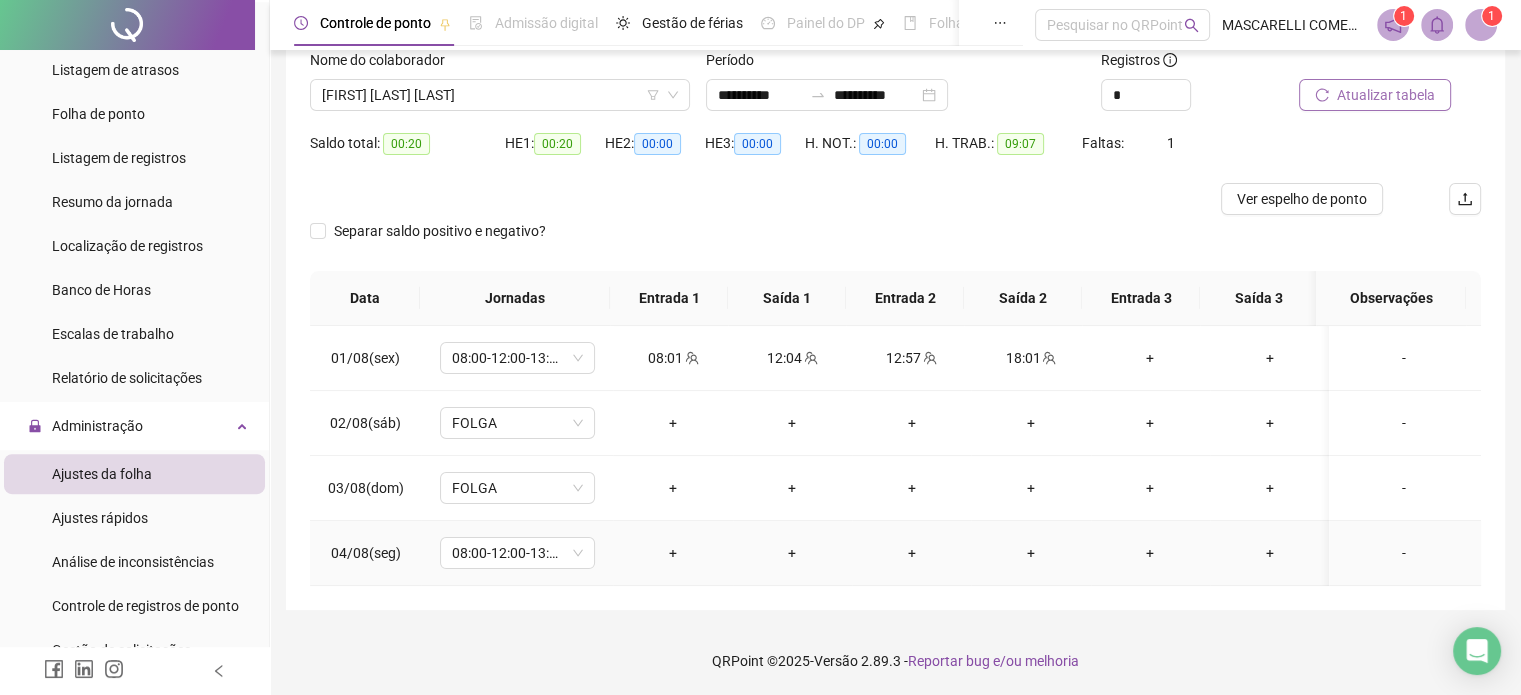 click on "+" at bounding box center [672, 553] 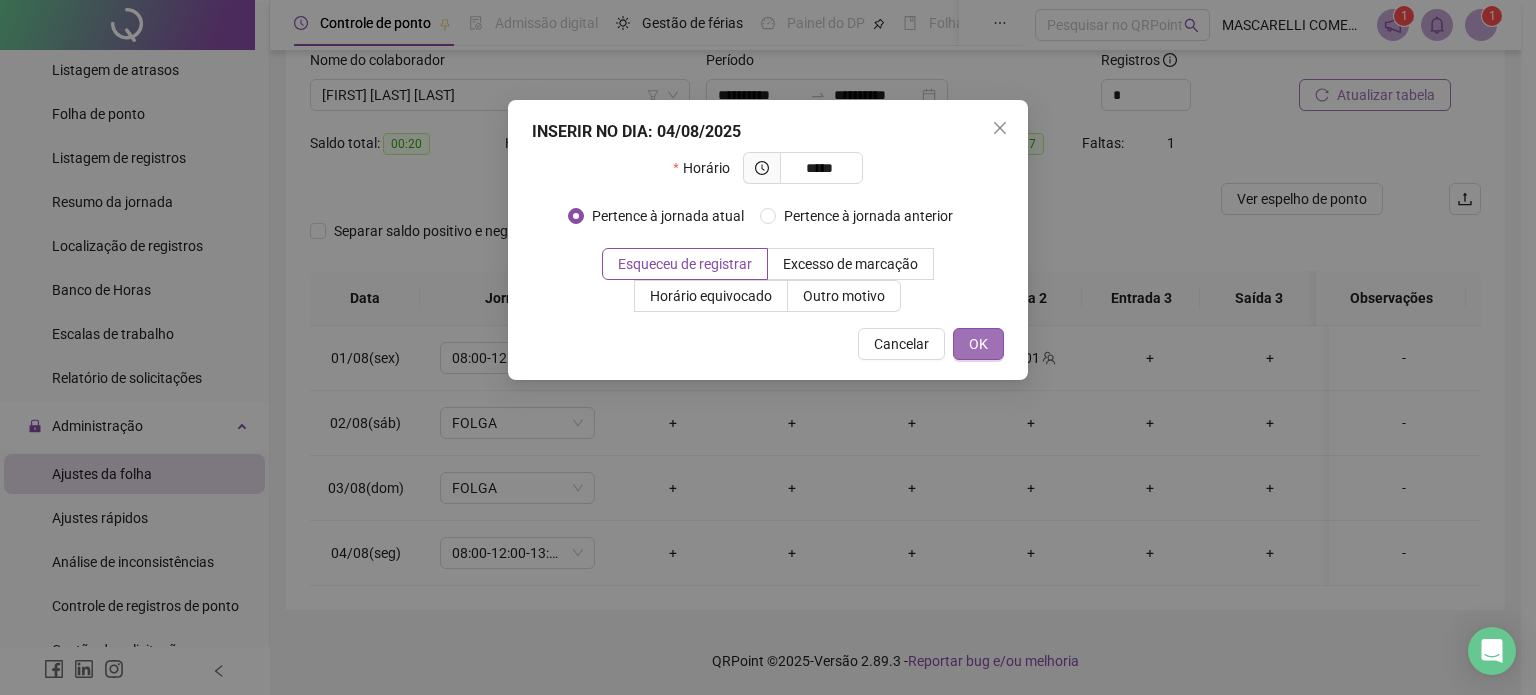 type on "*****" 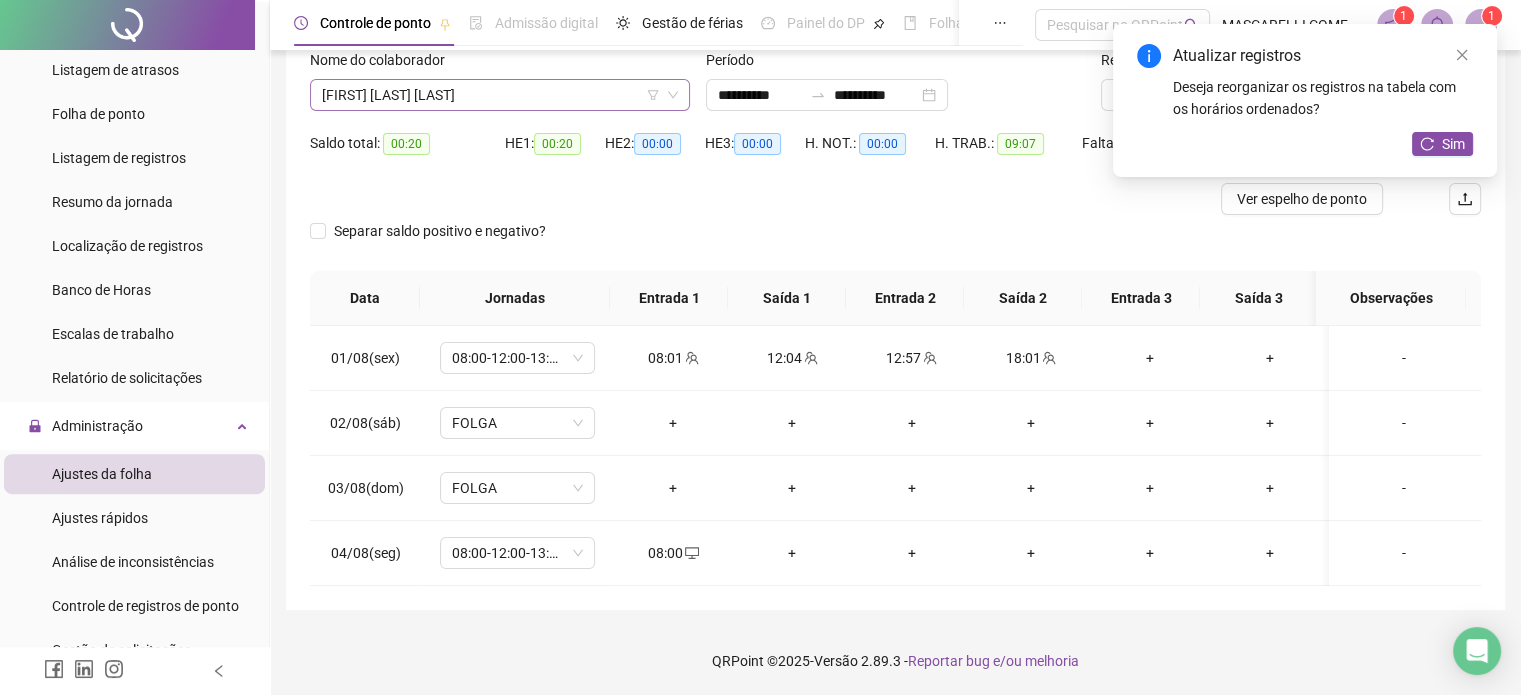 click on "[FIRST] [LAST] [LAST]" at bounding box center (500, 95) 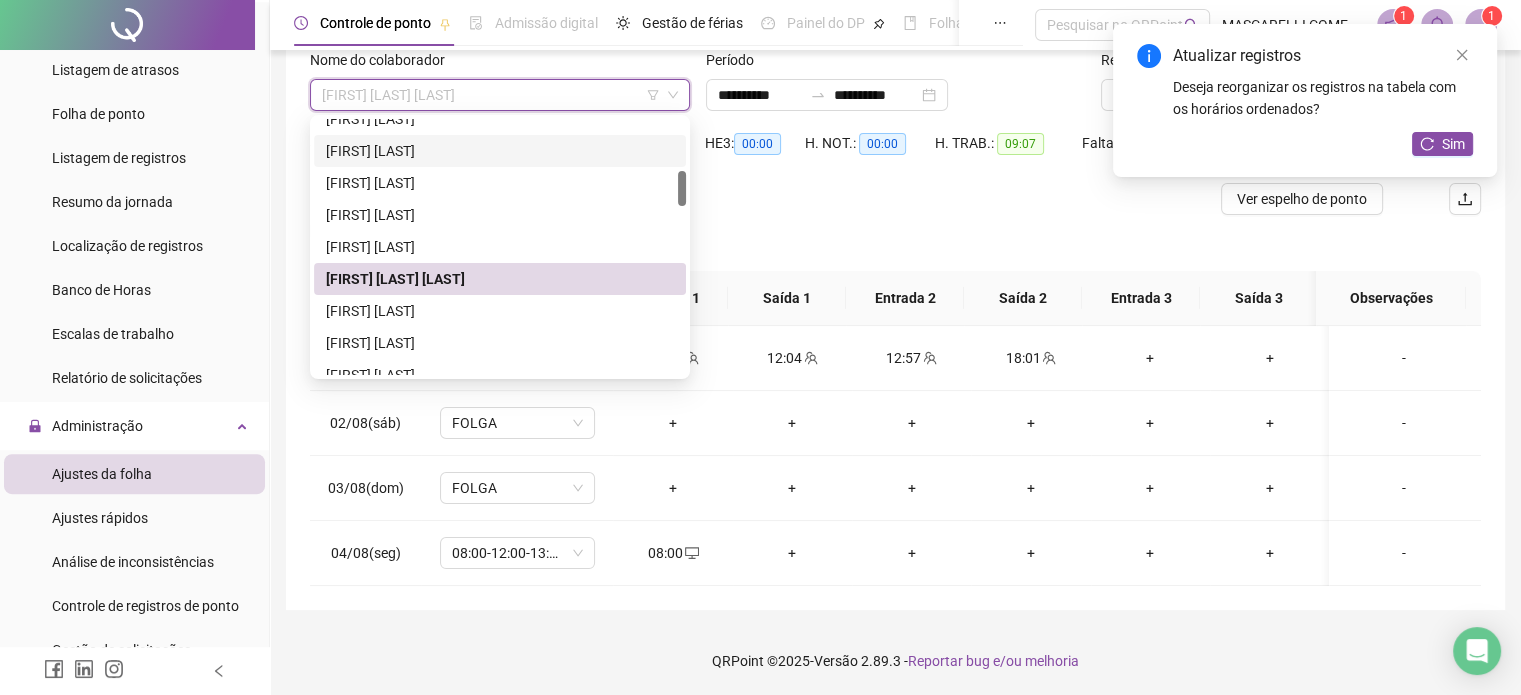 click on "[FIRST] [LAST]" at bounding box center (500, 151) 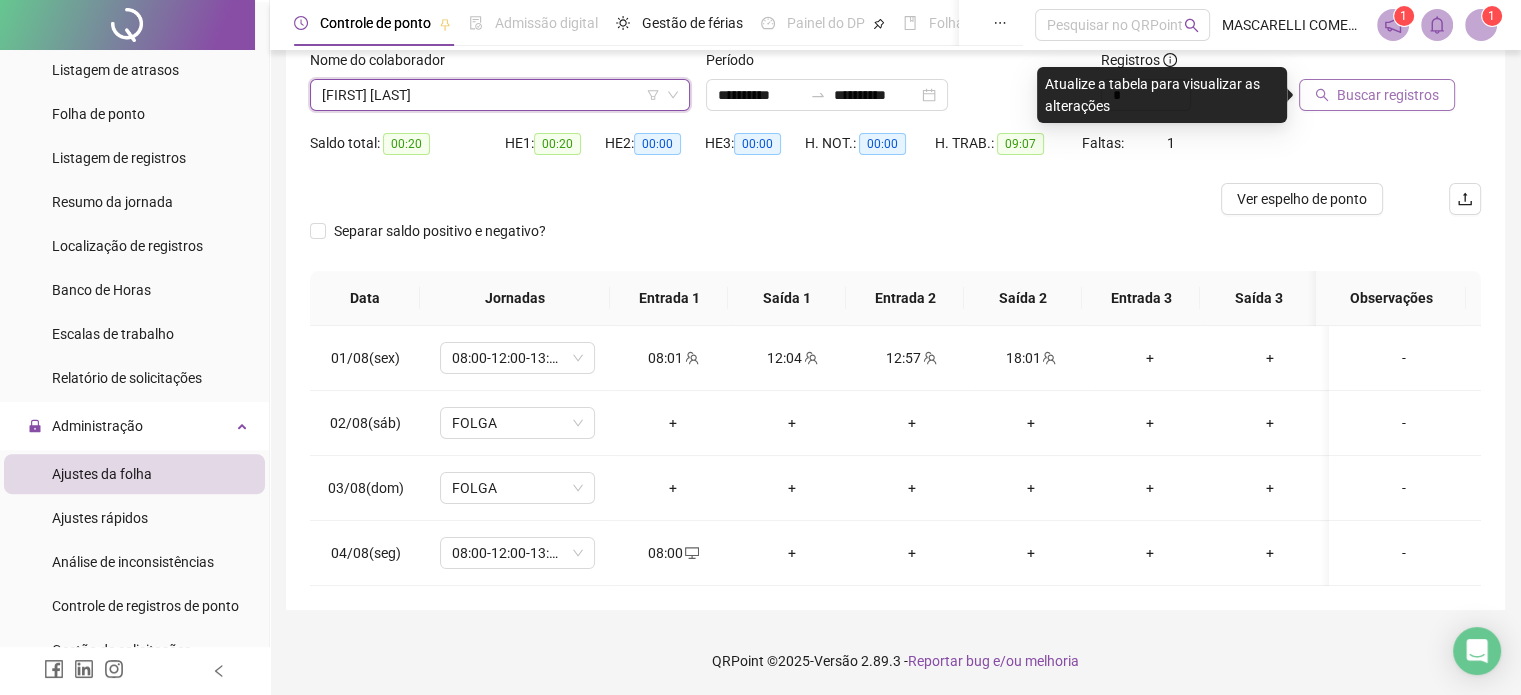 click on "Buscar registros" at bounding box center (1388, 95) 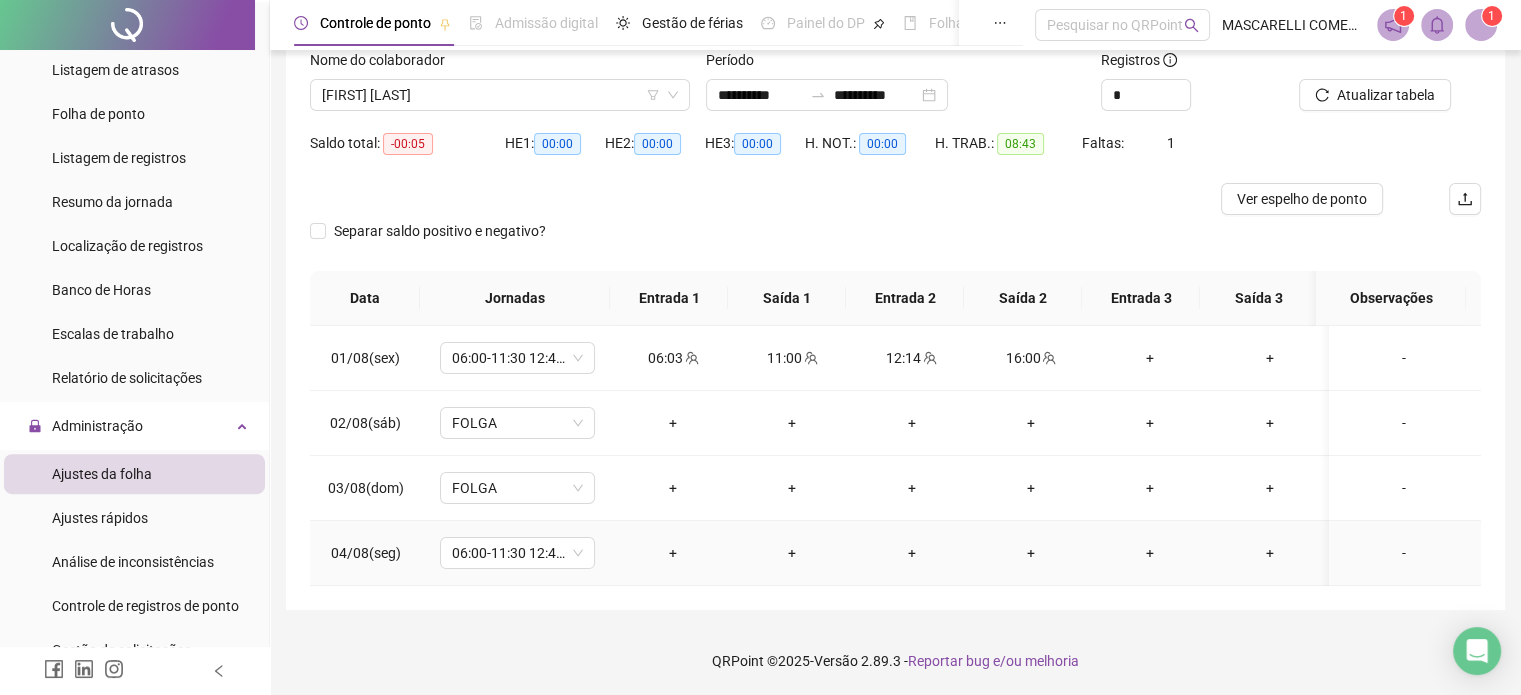 click on "-" at bounding box center [1404, 553] 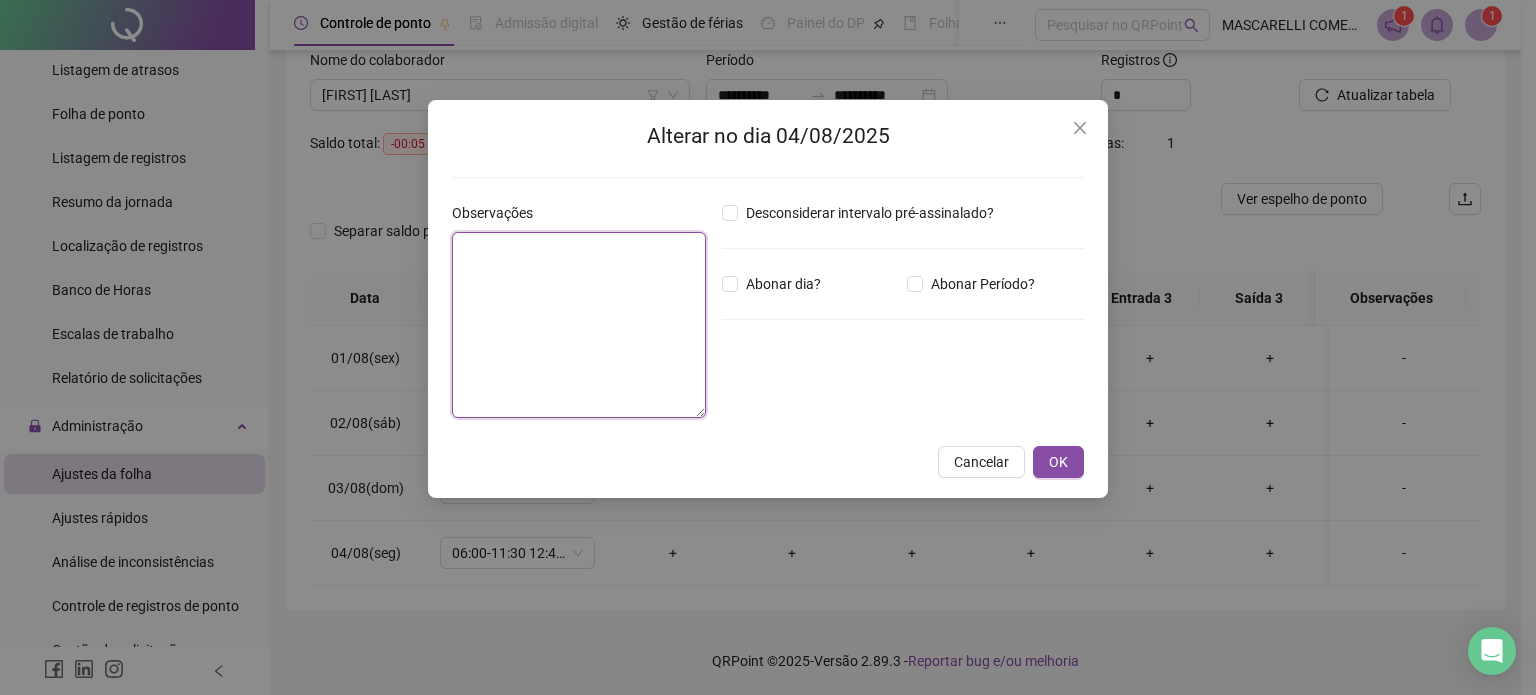 click at bounding box center (579, 325) 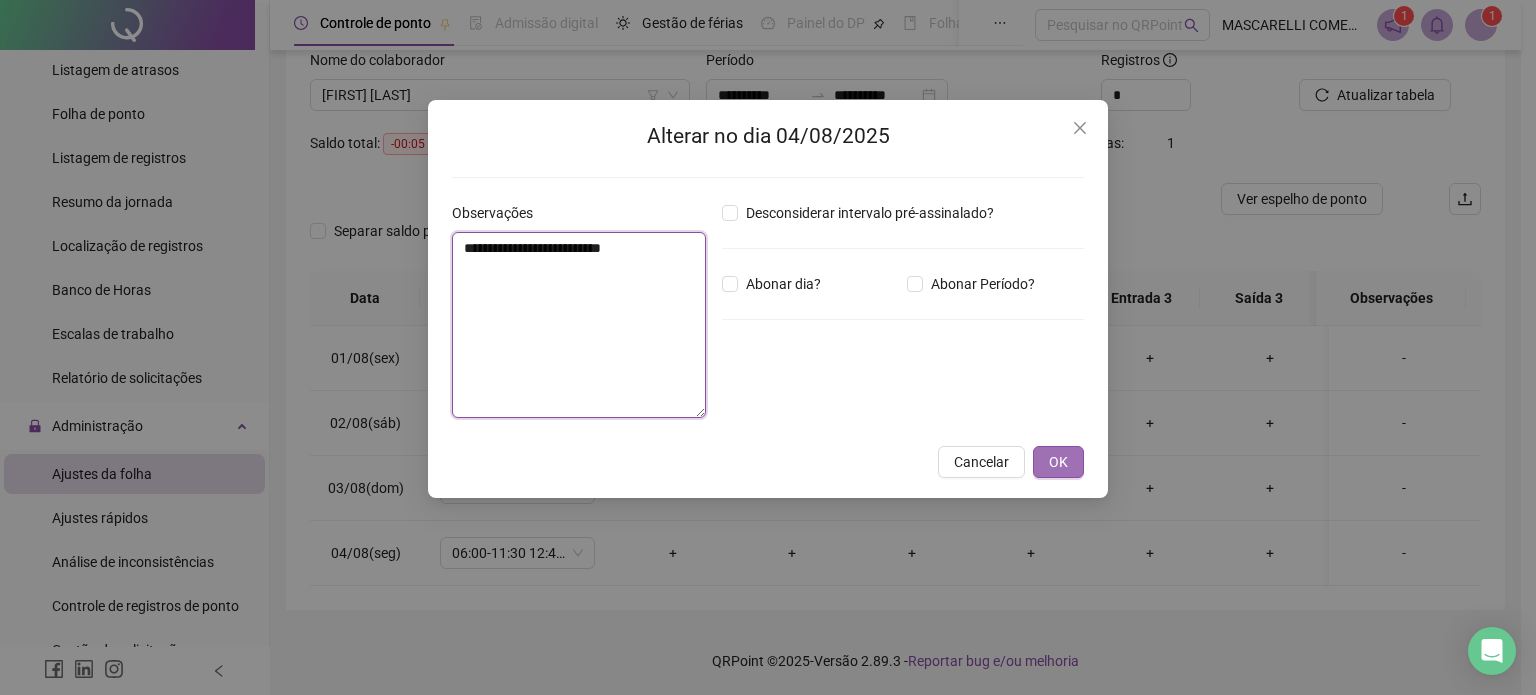type on "**********" 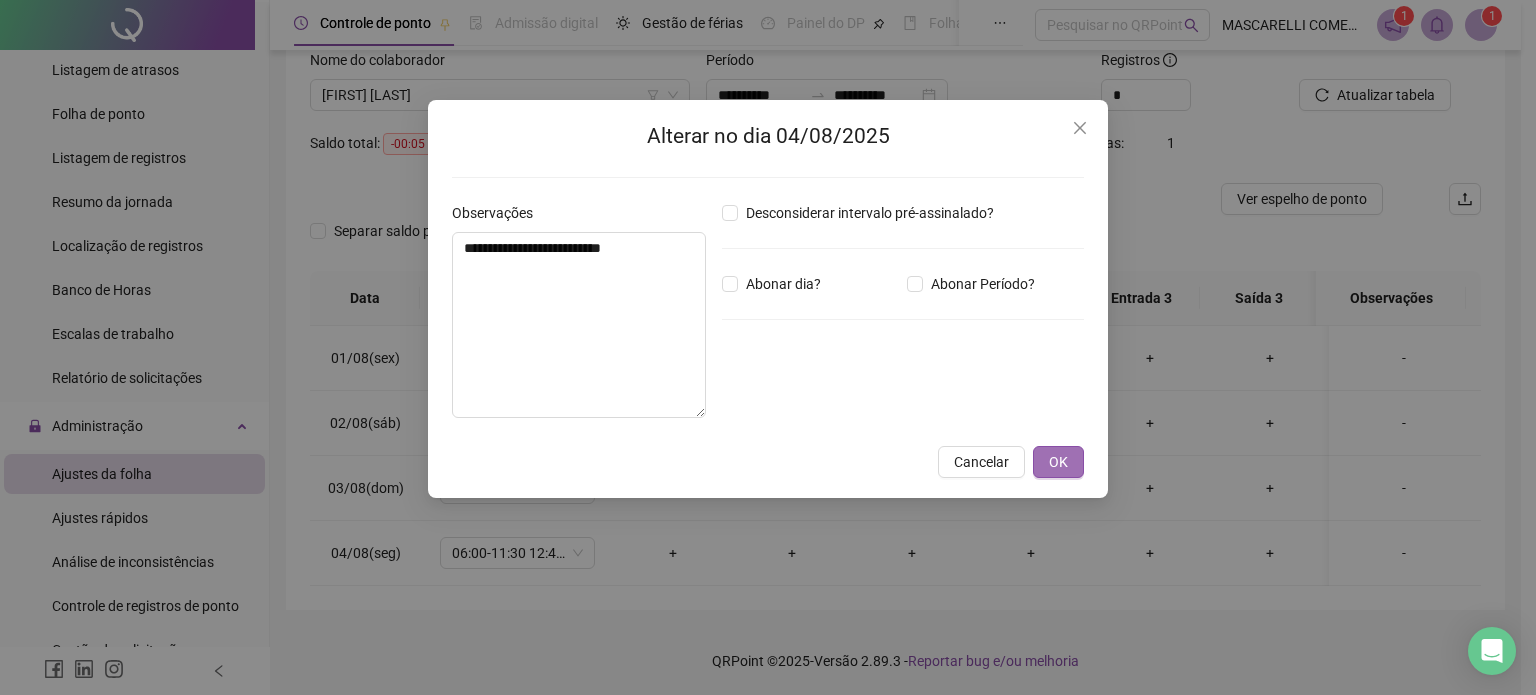 click on "OK" at bounding box center (1058, 462) 